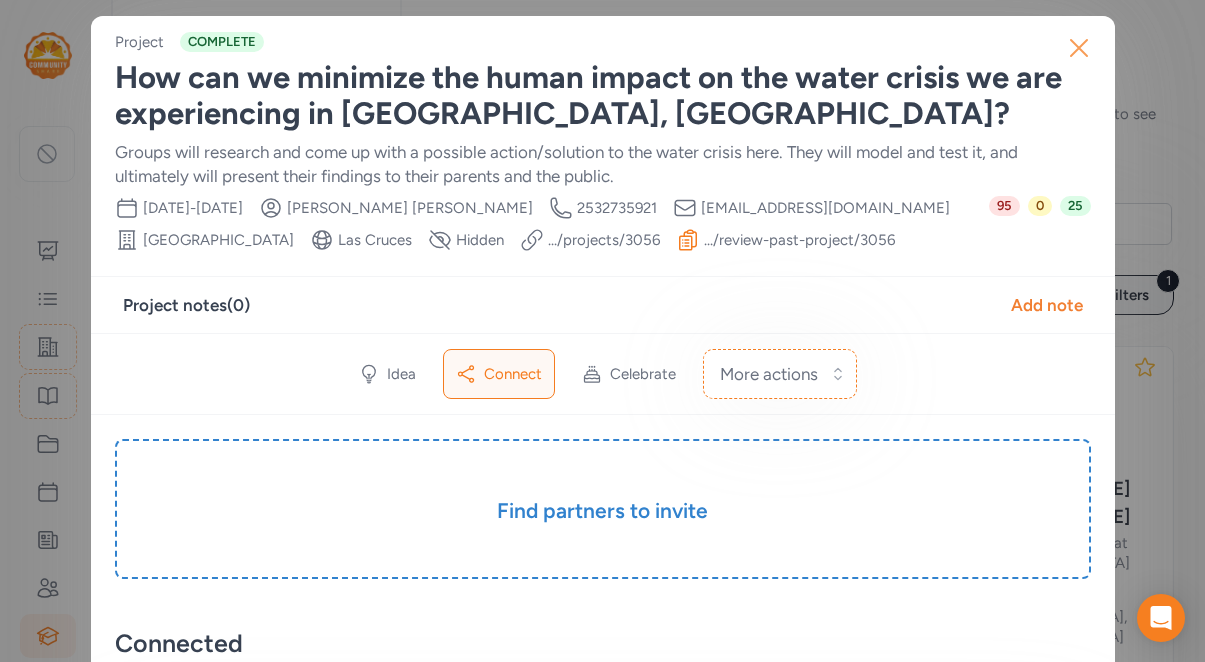scroll, scrollTop: 0, scrollLeft: 0, axis: both 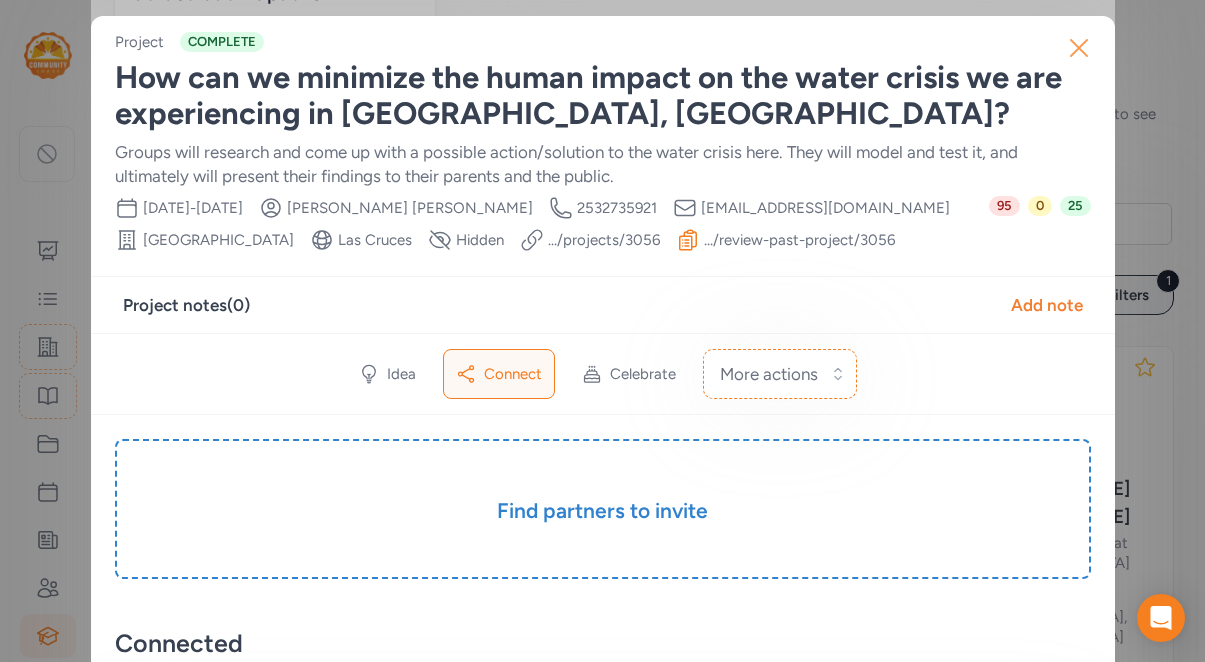 click 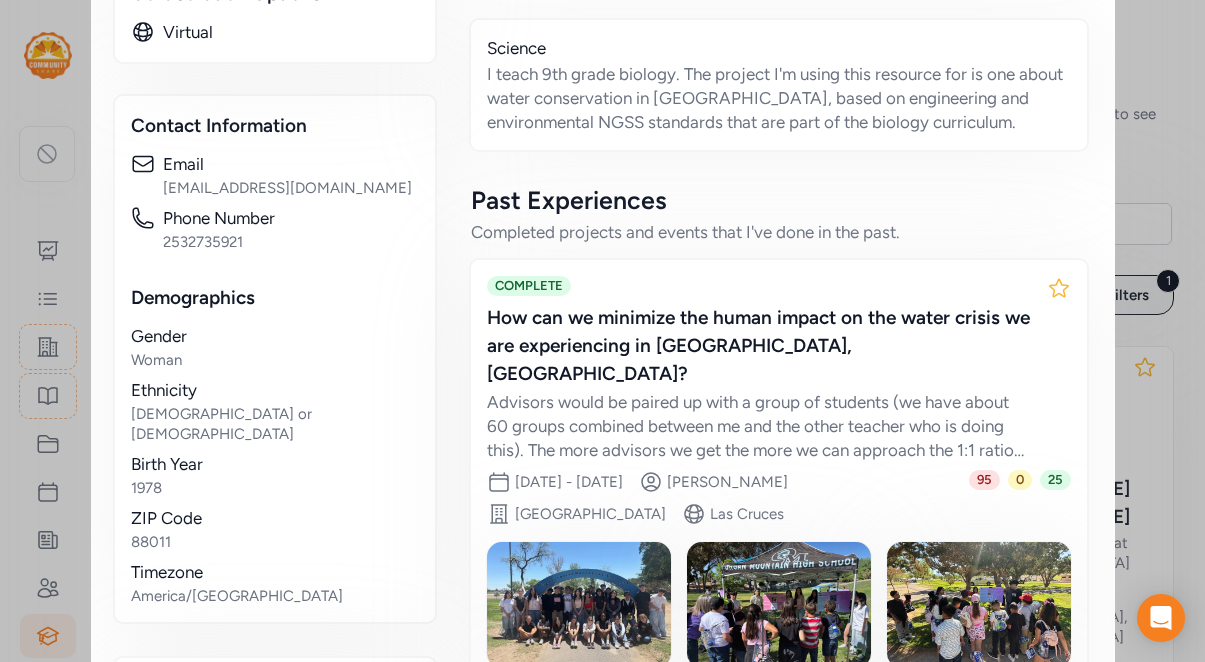 click on "Close Educator Claudia   Lemus I've been an educator for 18 years, and due to a military family lifestyle have taught in various states. One school was a project-based school, and since then I try to bring topics into my classroom that are locally and culturally relevant. Phone Number 2532735921 Email clemus@lcps.net School Organ Mountain High School Visibility Active Platform Link .../users/ 10719 User notes  ( 0 ) Add note Profile Participation Evaluations More actions Profile has been described No required fields are missing. Claudia   Lemus Las Cruces, NM Classroom Teacher Organ Mountain High School Collaboration Options Virtual Contact Information Email clemus@lcps.net Phone Number 2532735921 Demographics Gender Woman Ethnicity Hispanic or Latino Birth Year 1978 ZIP Code 88011 Timezone America/Denver Grade levels I teach 9-12 🎉 See the experiences I participated in below! Check out the projects, events, and impact stories that I collaborated on. About Me
Subject Areas Science Past Experiences Site 0" at bounding box center [602, 25] 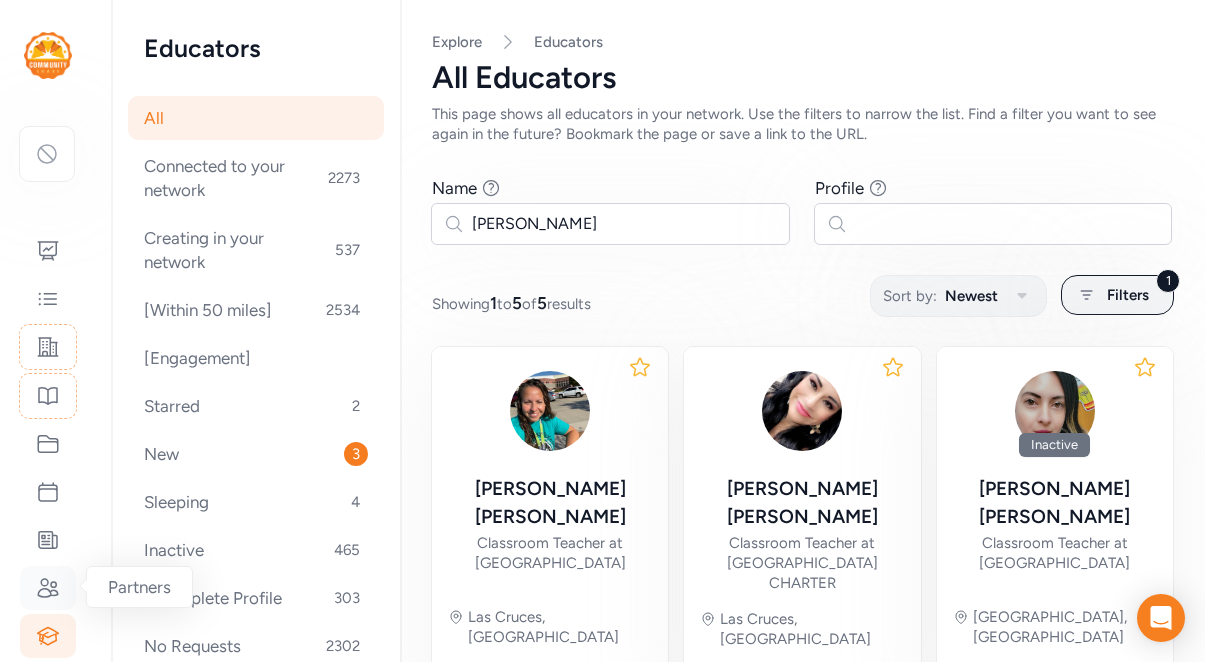click at bounding box center [48, 588] 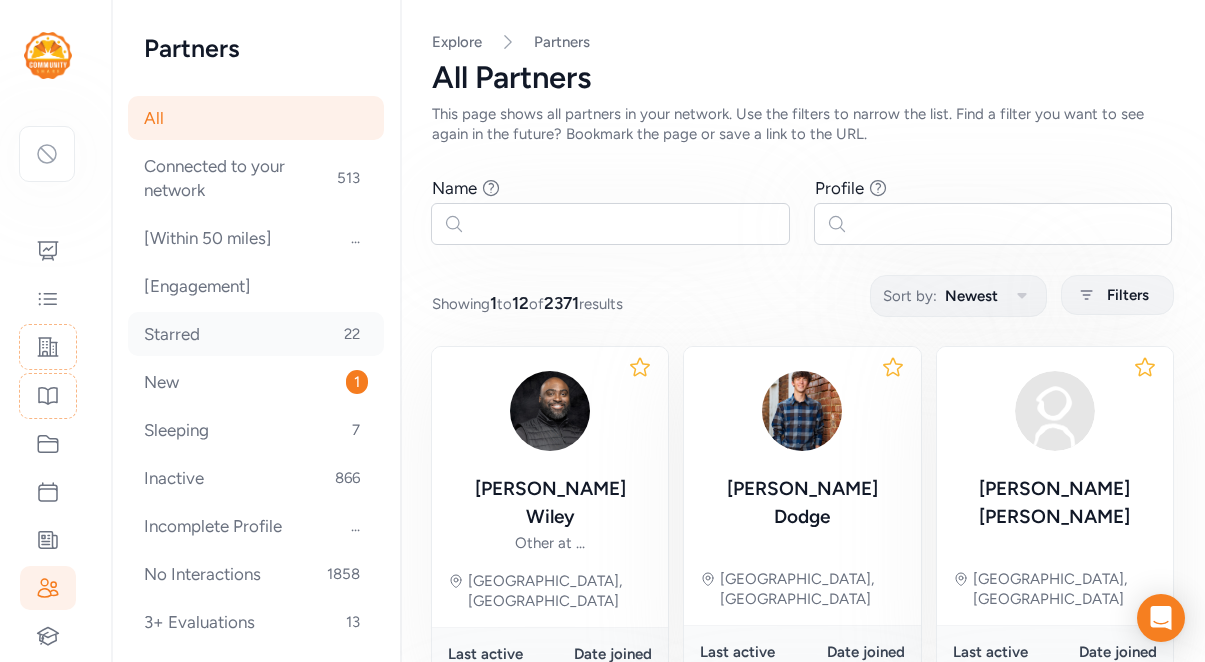 click on "Starred 22" at bounding box center [256, 334] 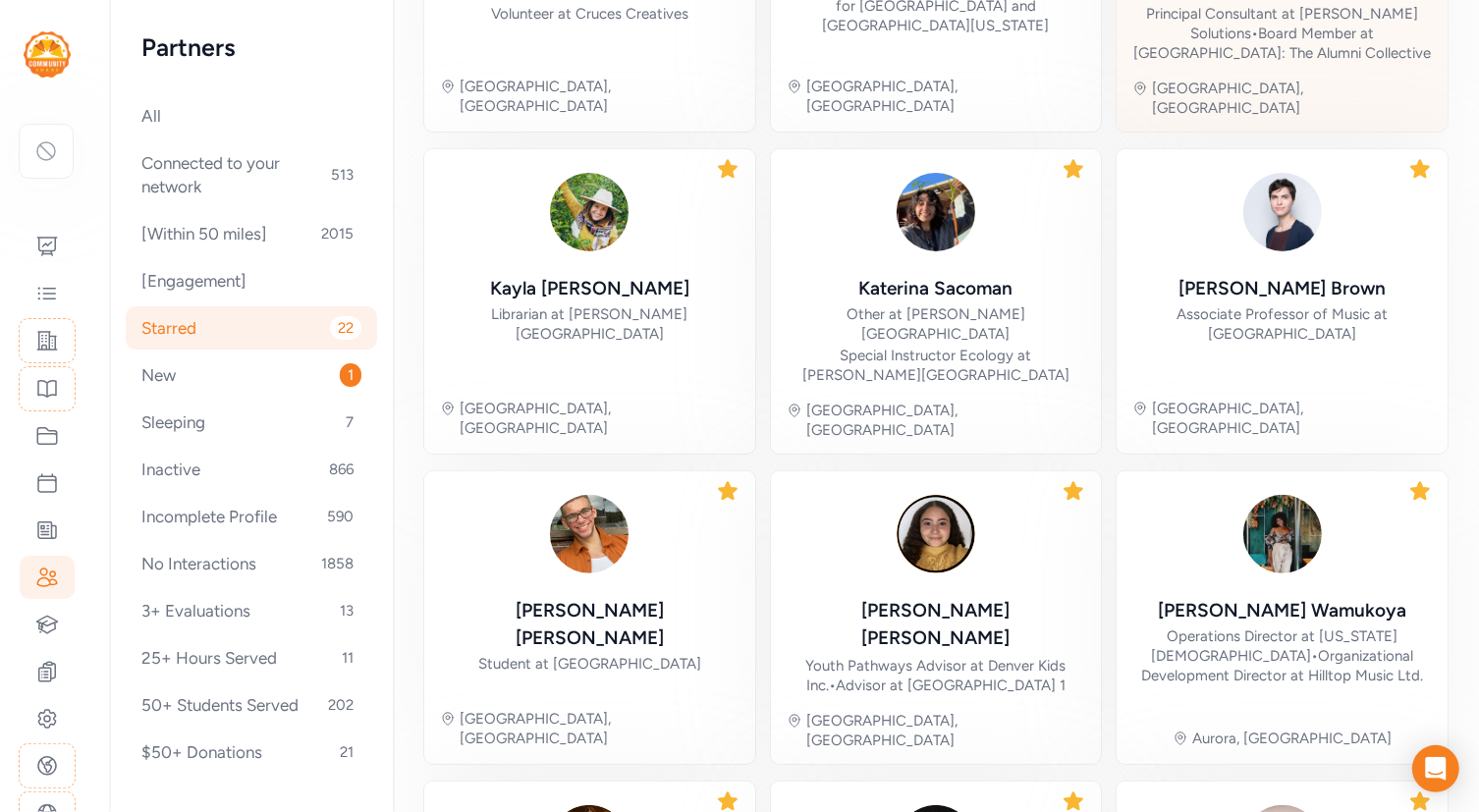 scroll, scrollTop: 420, scrollLeft: 0, axis: vertical 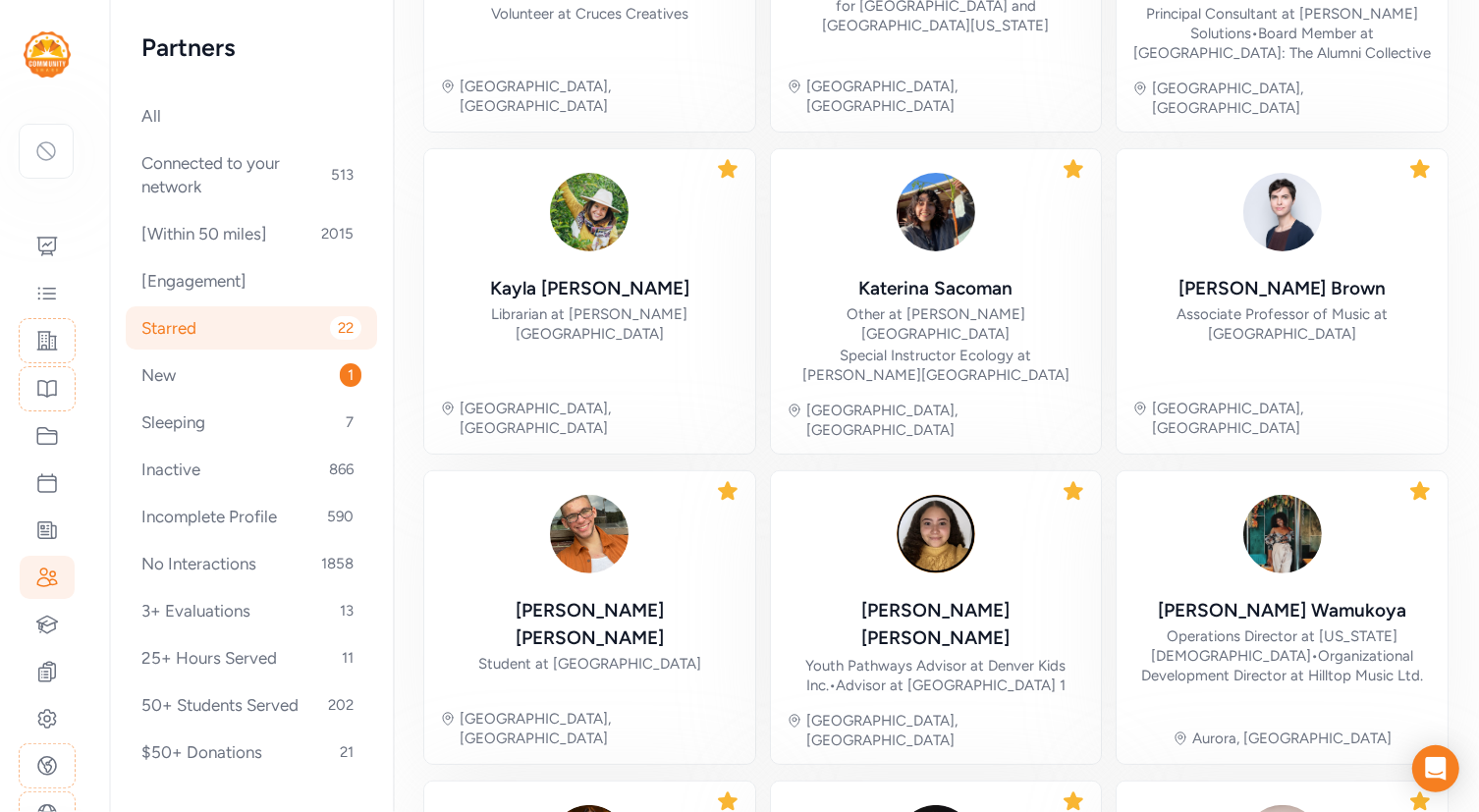 click on "Page Starred Explore Partners Starred Partners These are partners that you starred. CommunityShare recommends using this page to help track partners you want to pay special attention to. Showing  1  to  12  of  22  results Download results as CSV Pablo   Perea Volunteer at Cruces Creatives El Paso, TX Ariel   Fry Public Art Coordinator at Arts Foundation for Tucson and Southern Arizona Tucson, AZ Katie   Zaback Principal Consultant at Zaback Solutions  •  Board Member at Ednium: The Alumni Collective Denver, CO Kayla   Flegal Librarian at Roy O. West Library Greencastle, IN Katerina   Sacoman Other at Manzo Elementary School Special Instructor Ecology at Ricardo Manzo Elementary School Tucson, AZ Eliza   Brown Associate Professor of Music at DePauw University Cartersburg, IN Christopher    Guthrie  Student  at DePauw University Greencastle, IN Kandace    Wilkins Youth Pathways Advisor  at Denver Kids Inc.  •  Advisor at Denver County School District 1 Denver, CO Elizabeth   Wamukoya  •  Aurora, CO Karen" at bounding box center [936, 377] 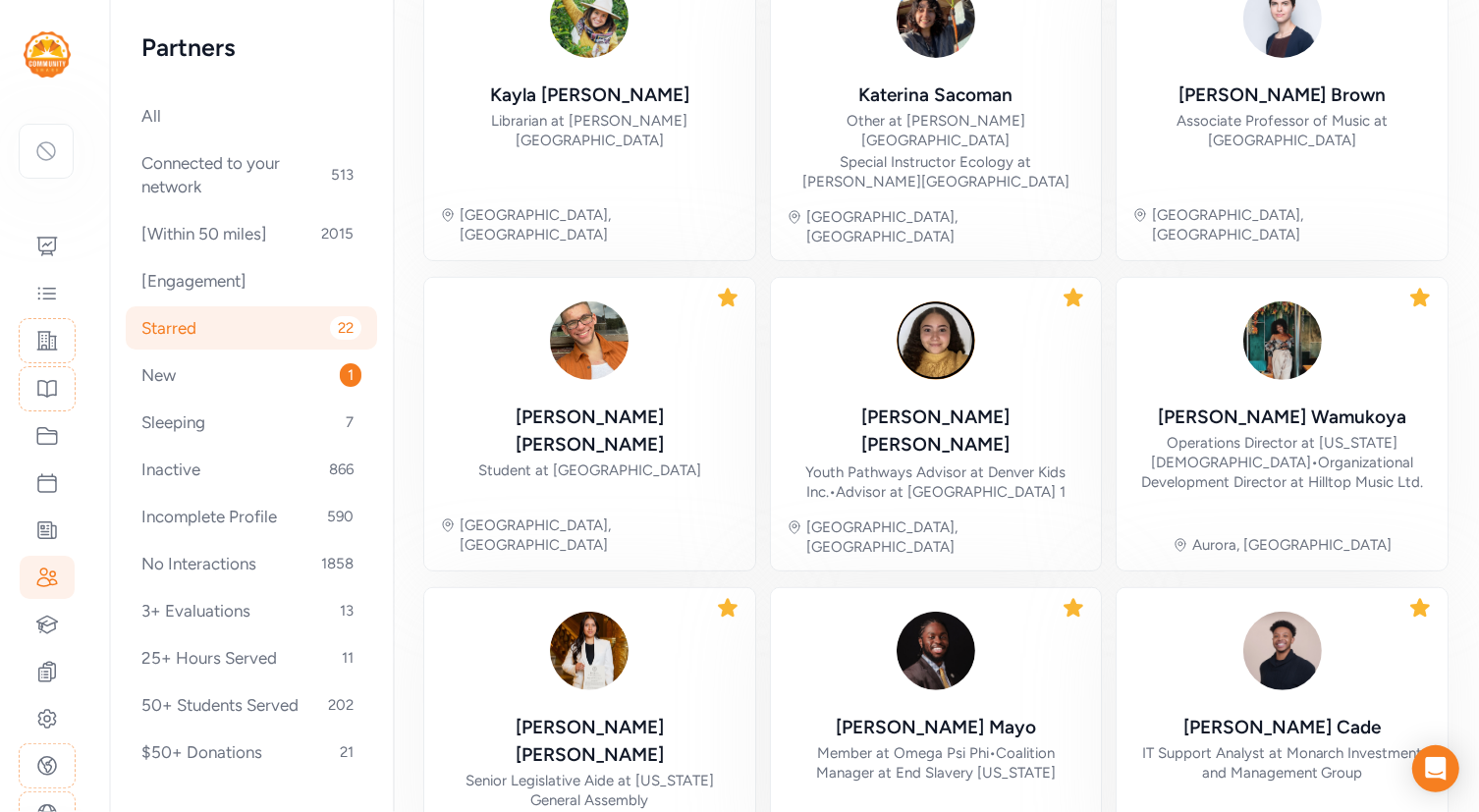 scroll, scrollTop: 615, scrollLeft: 0, axis: vertical 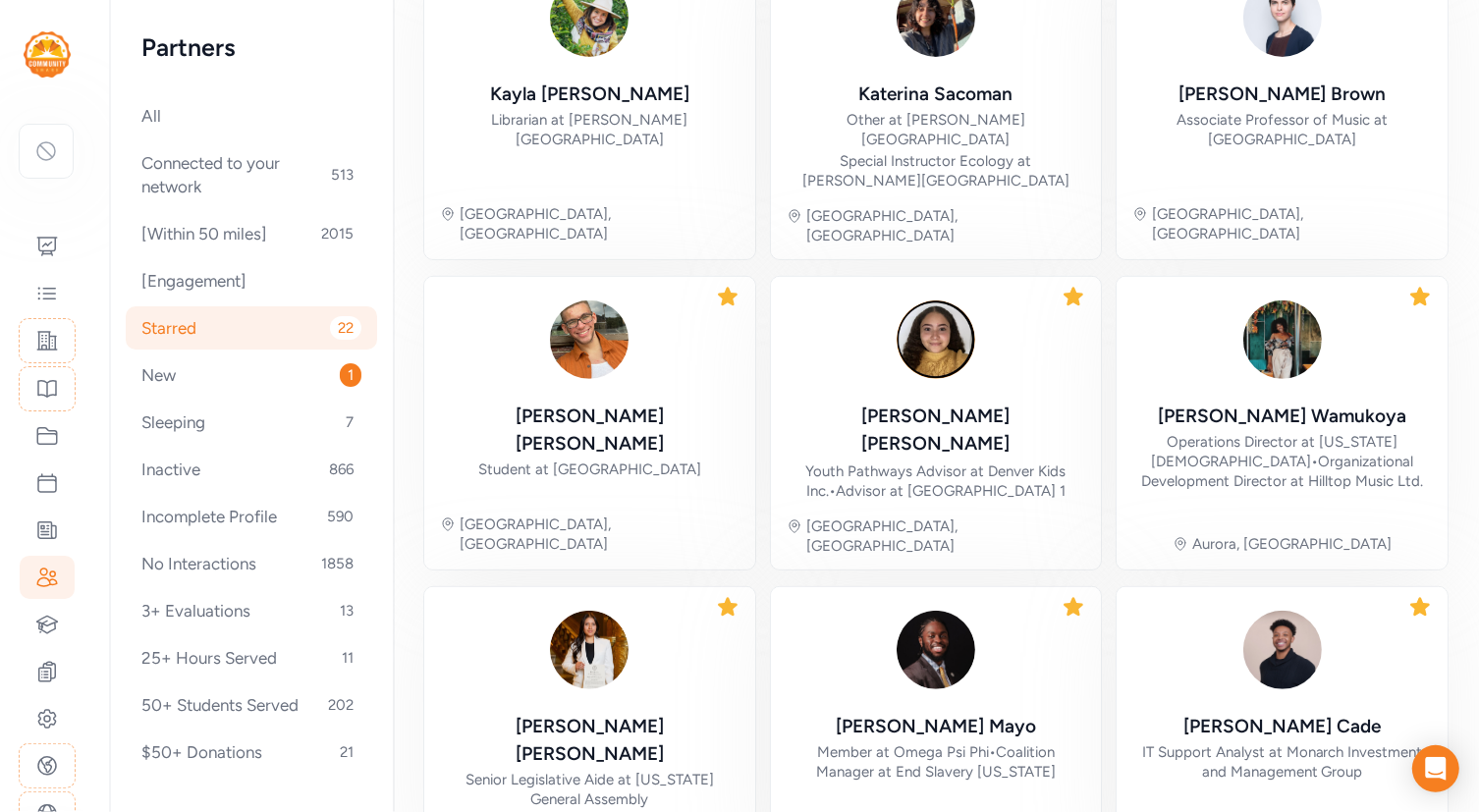 click on "2" at bounding box center (1384, 930) 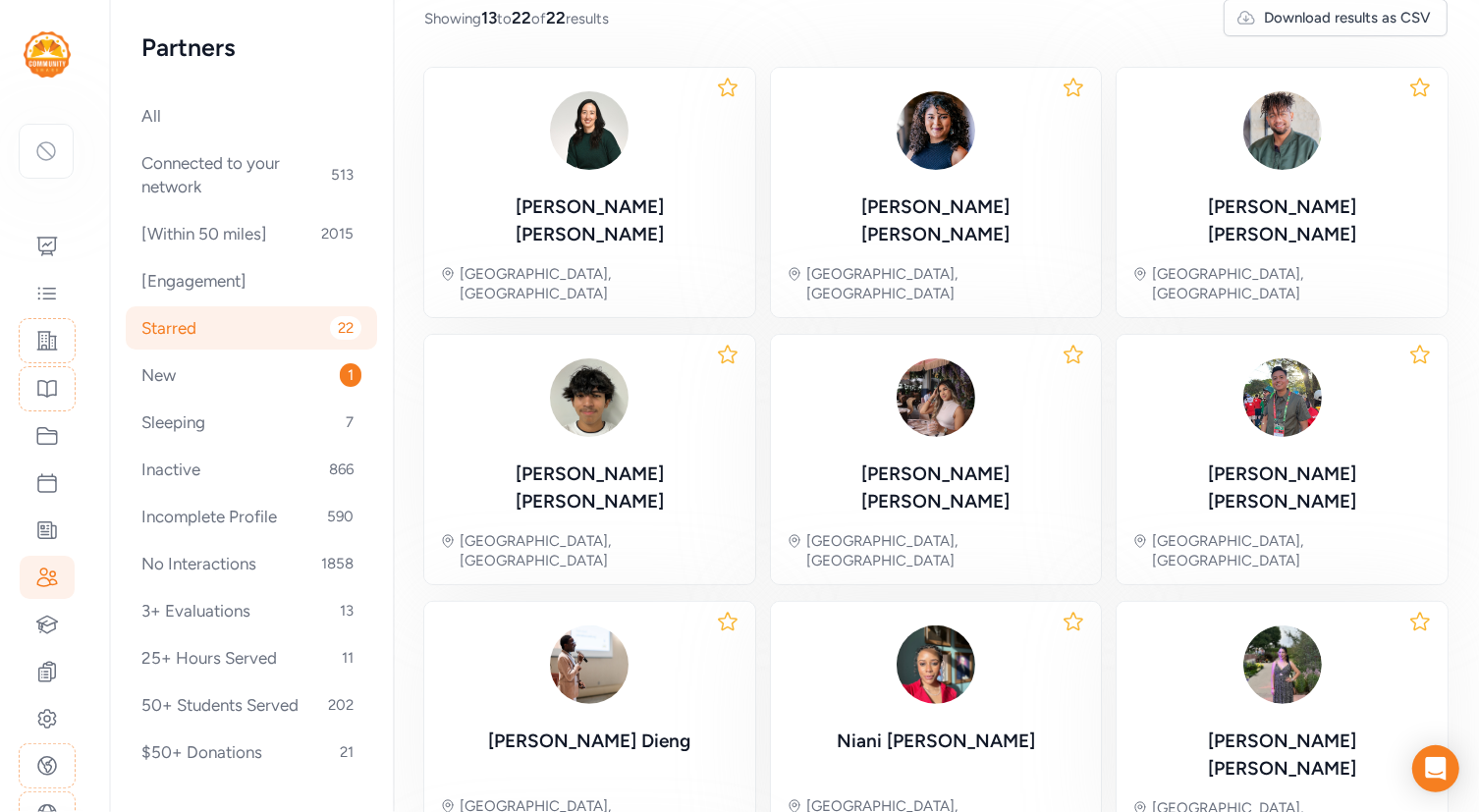 scroll, scrollTop: 173, scrollLeft: 0, axis: vertical 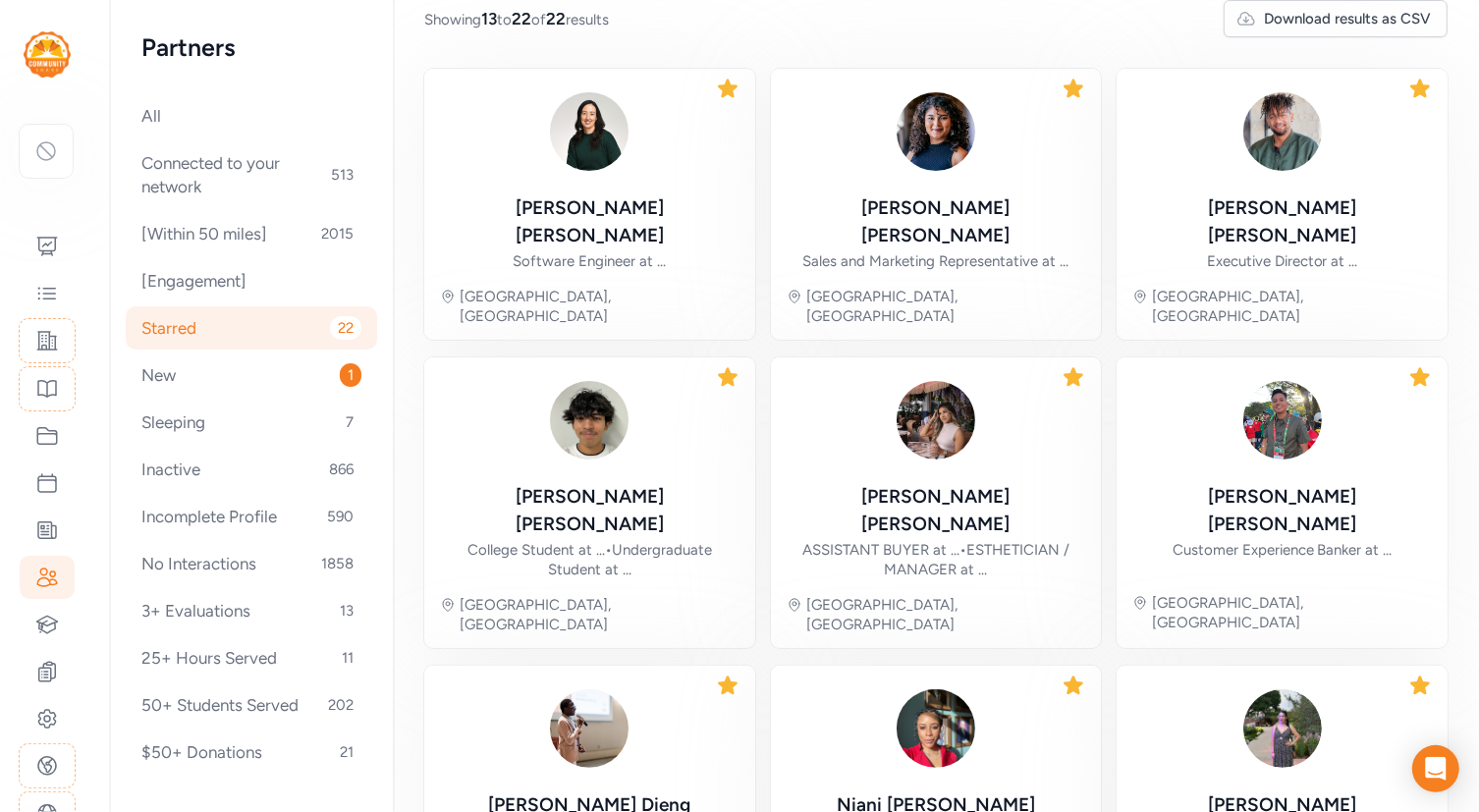 click on "Starred 22" at bounding box center (251, 328) 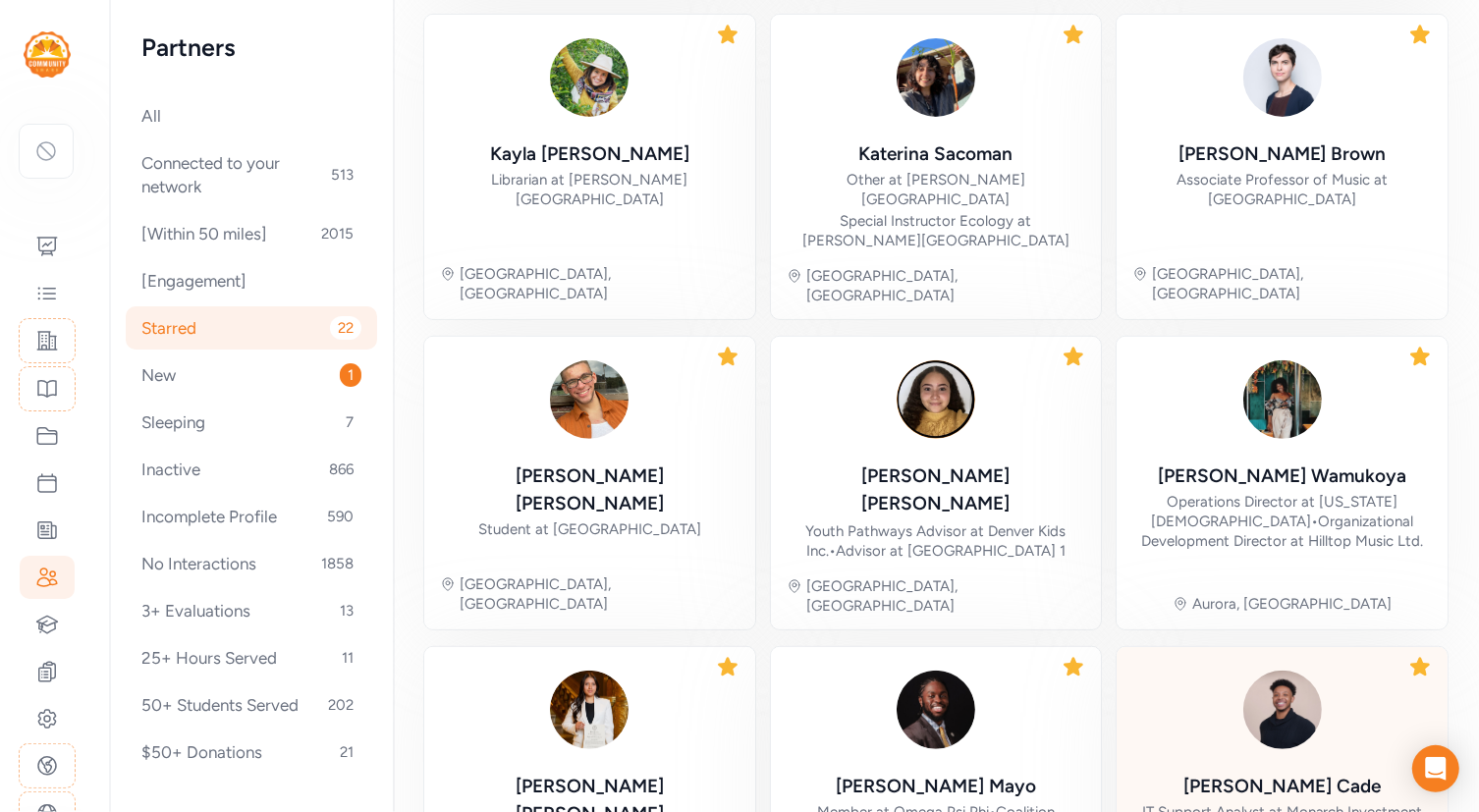 scroll, scrollTop: 615, scrollLeft: 0, axis: vertical 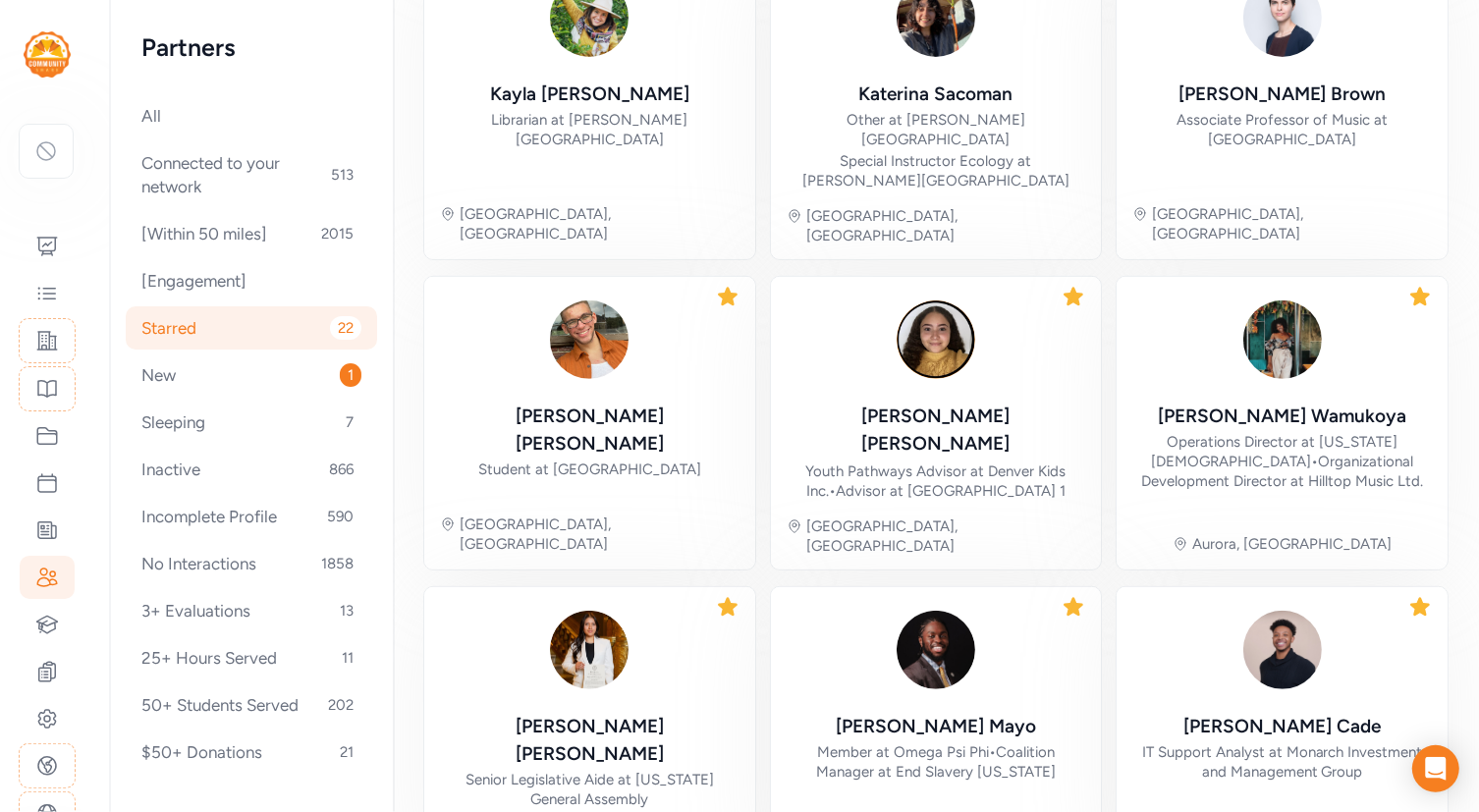 click 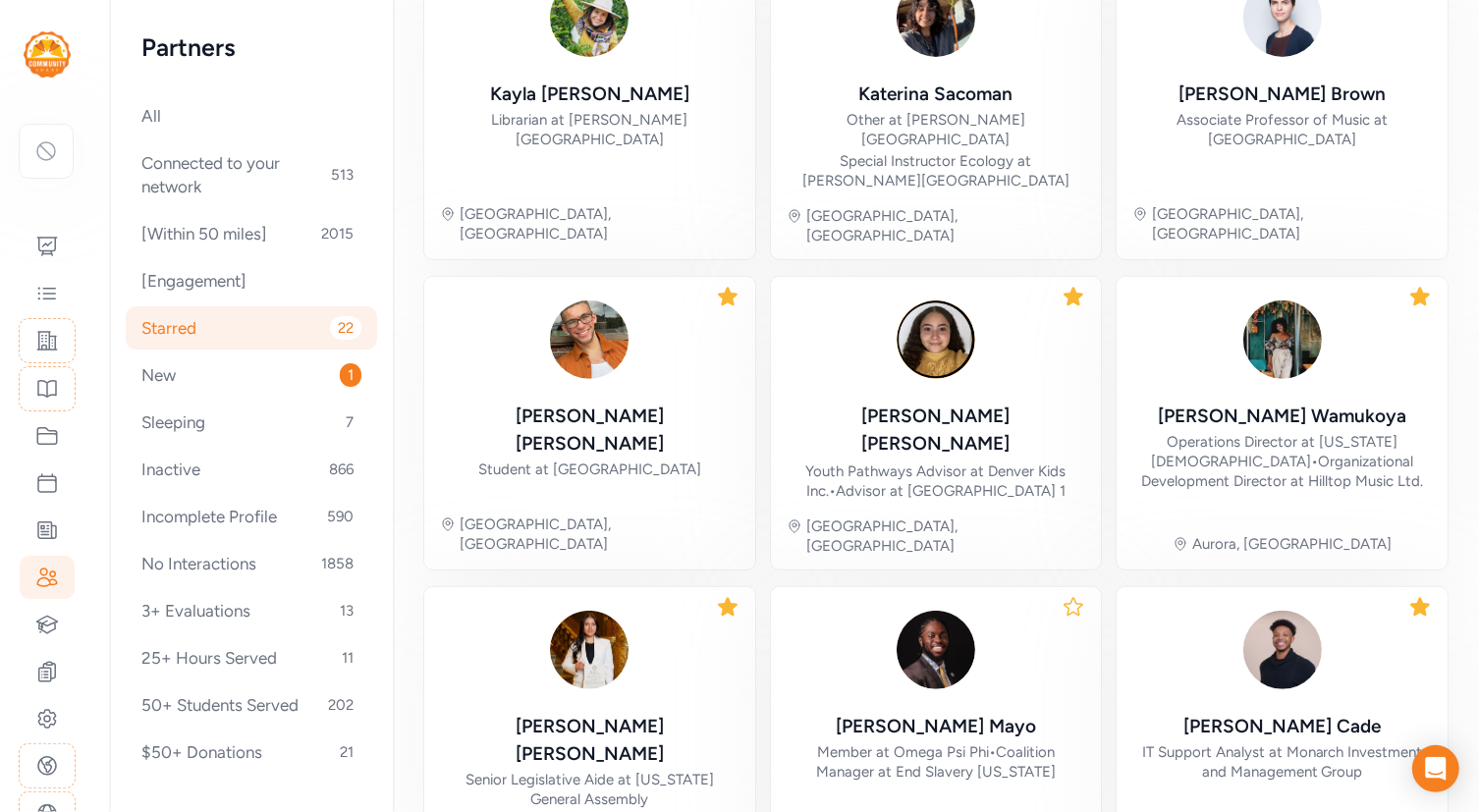 click 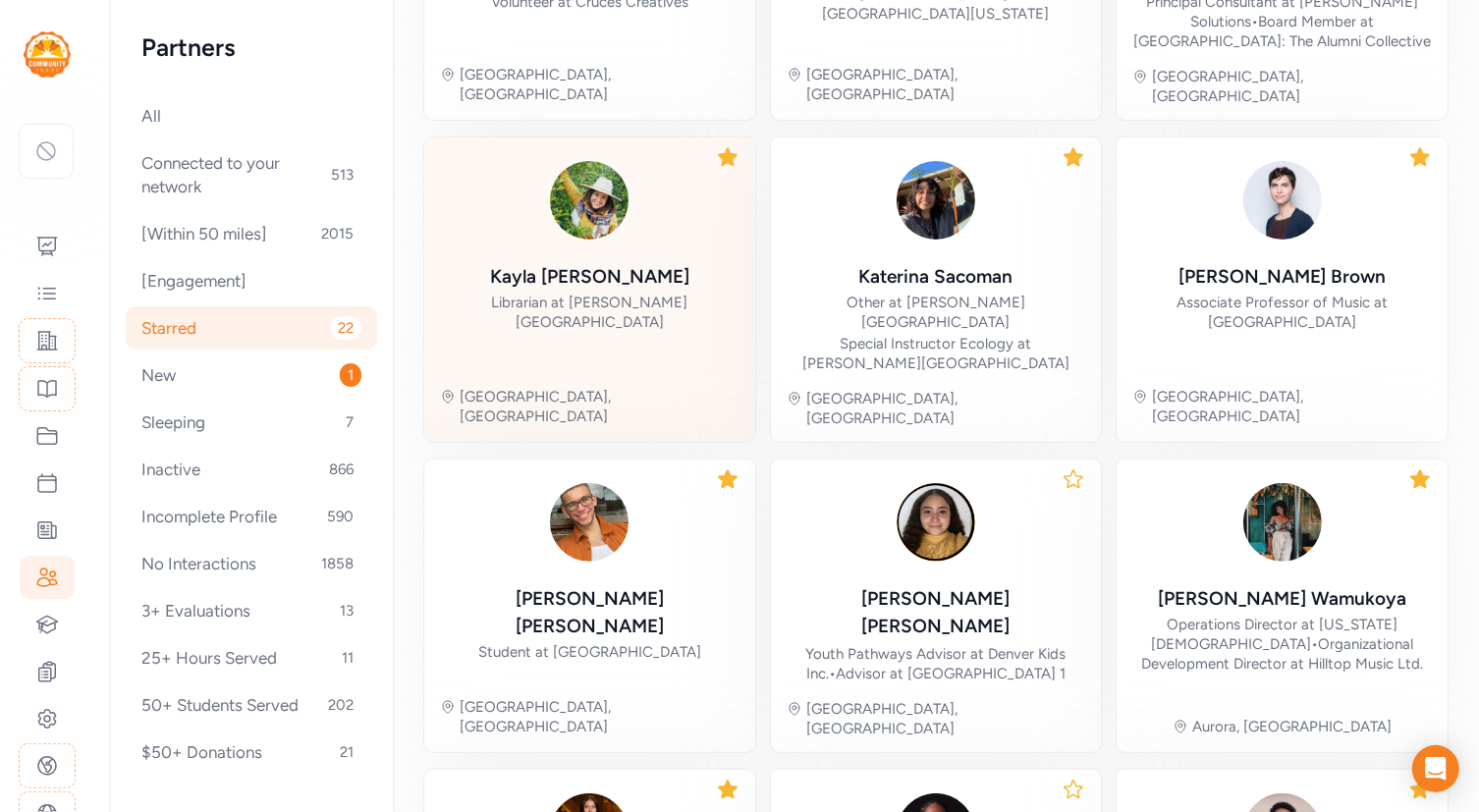 scroll, scrollTop: 435, scrollLeft: 0, axis: vertical 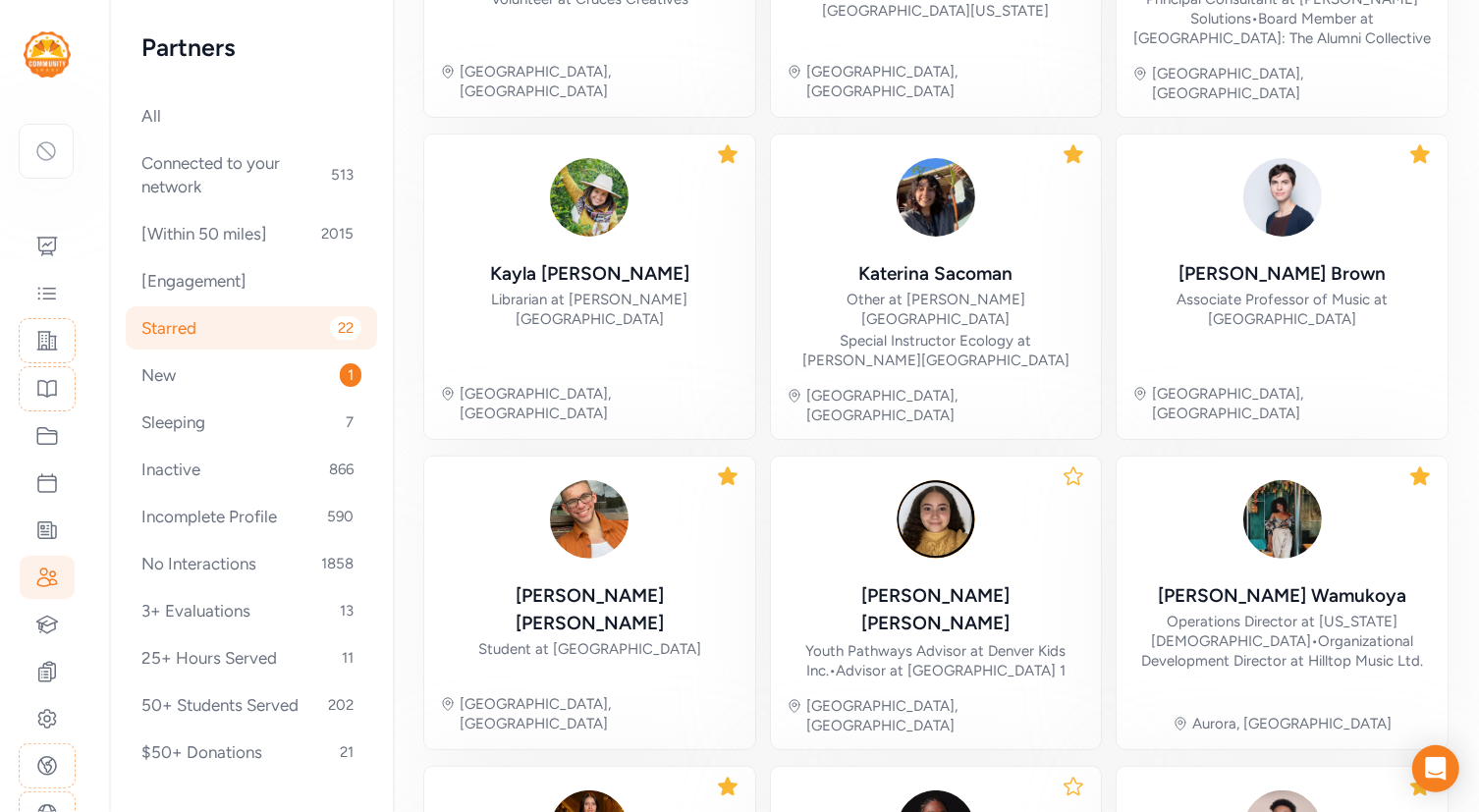 click 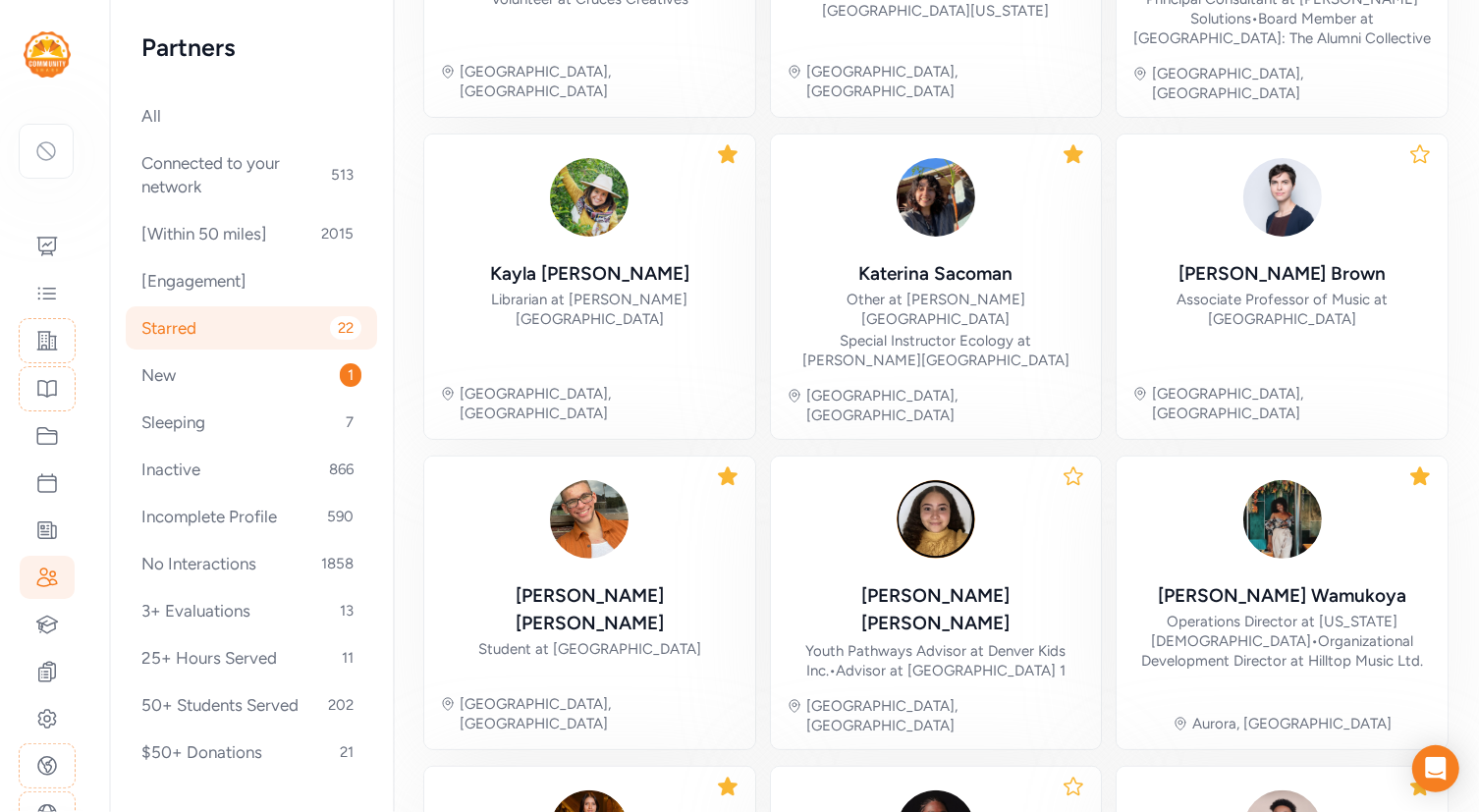 click 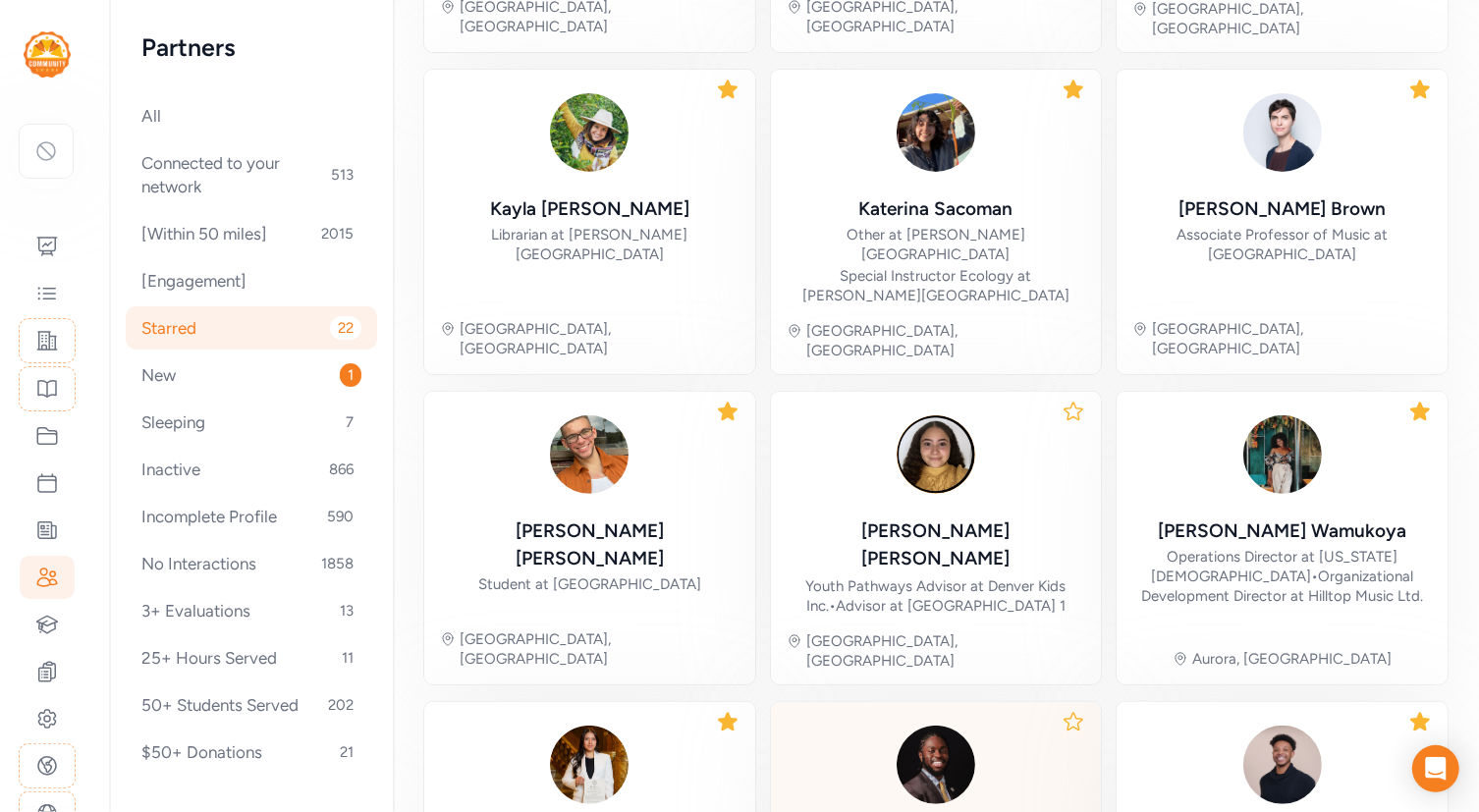 scroll, scrollTop: 615, scrollLeft: 0, axis: vertical 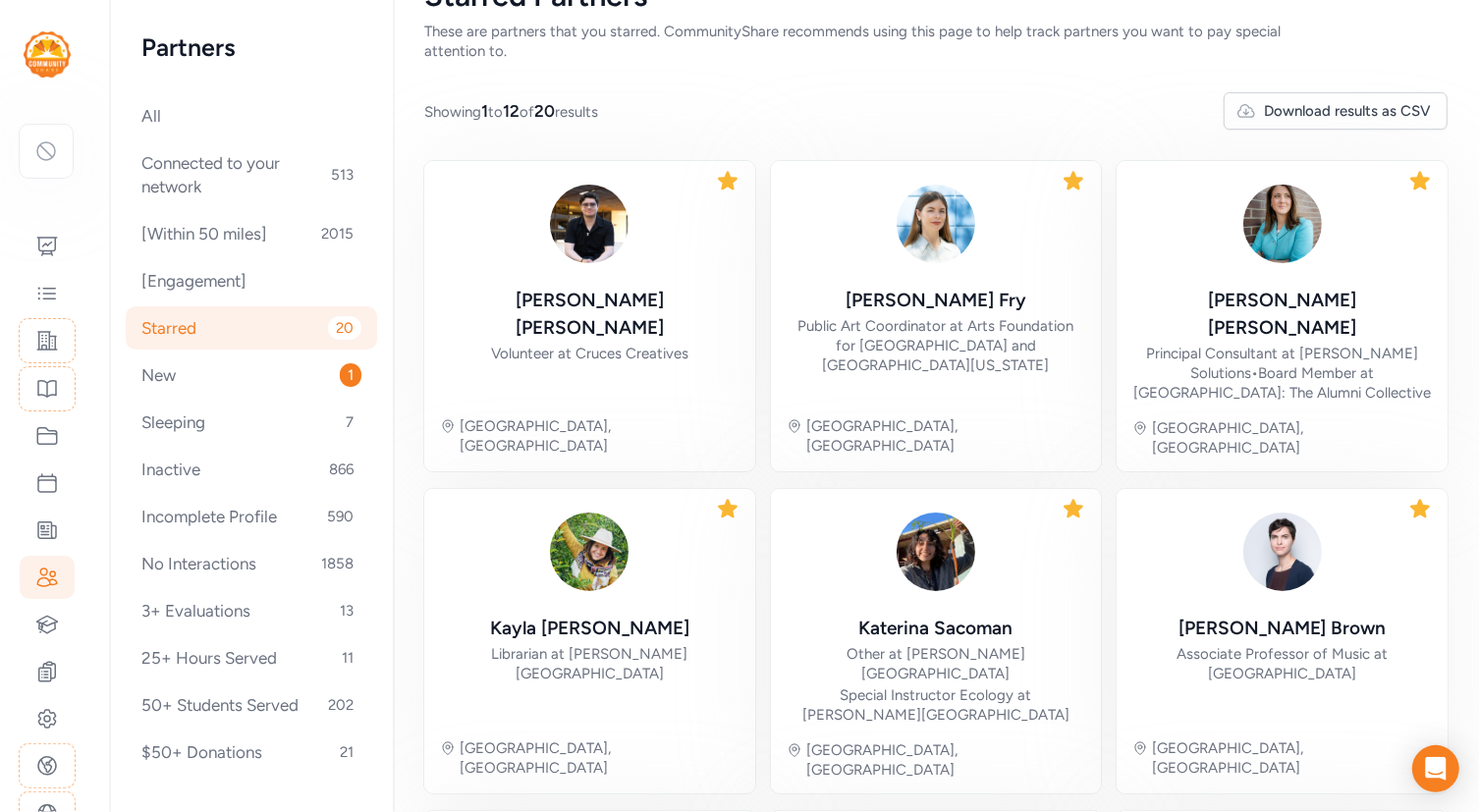 click 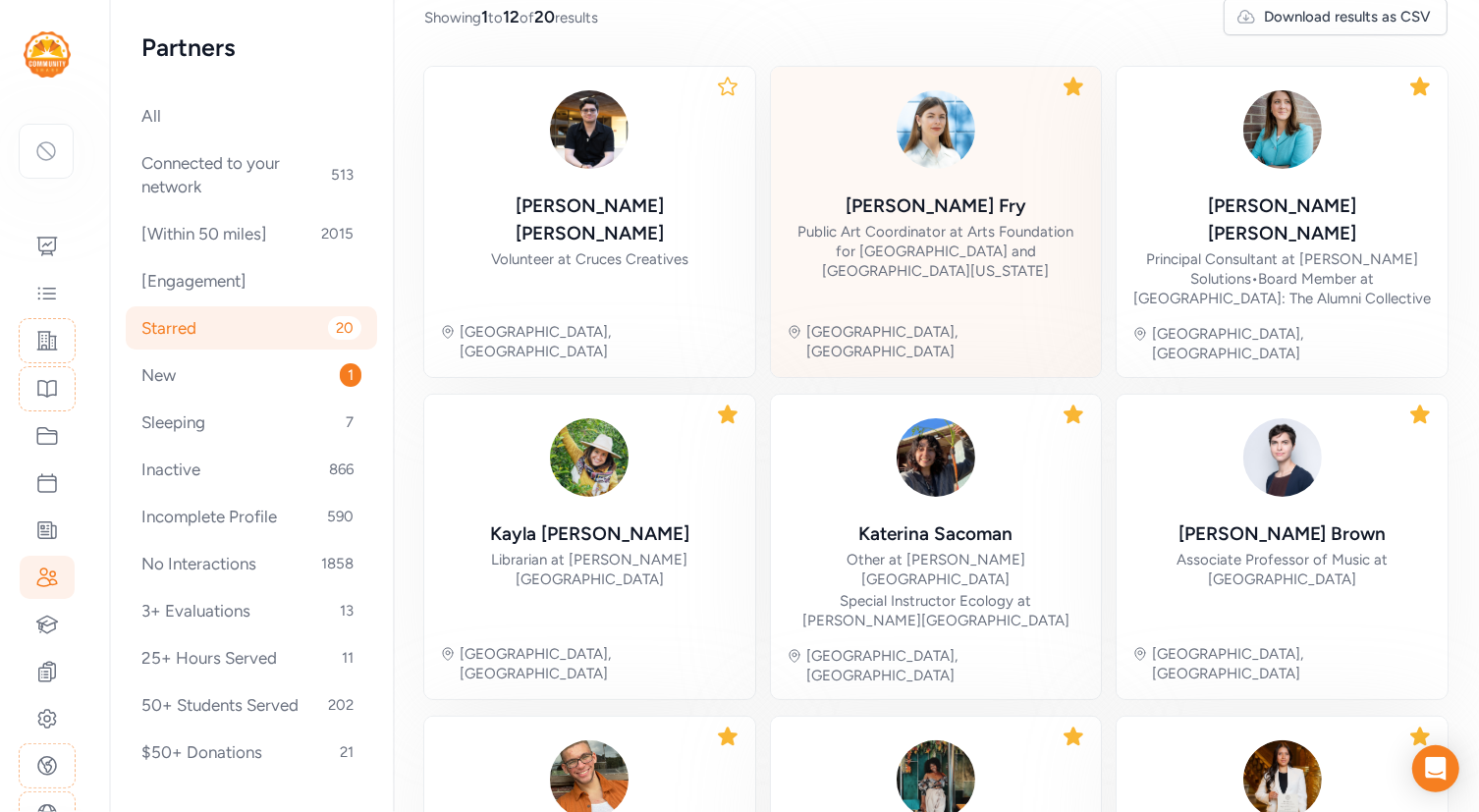 scroll, scrollTop: 184, scrollLeft: 0, axis: vertical 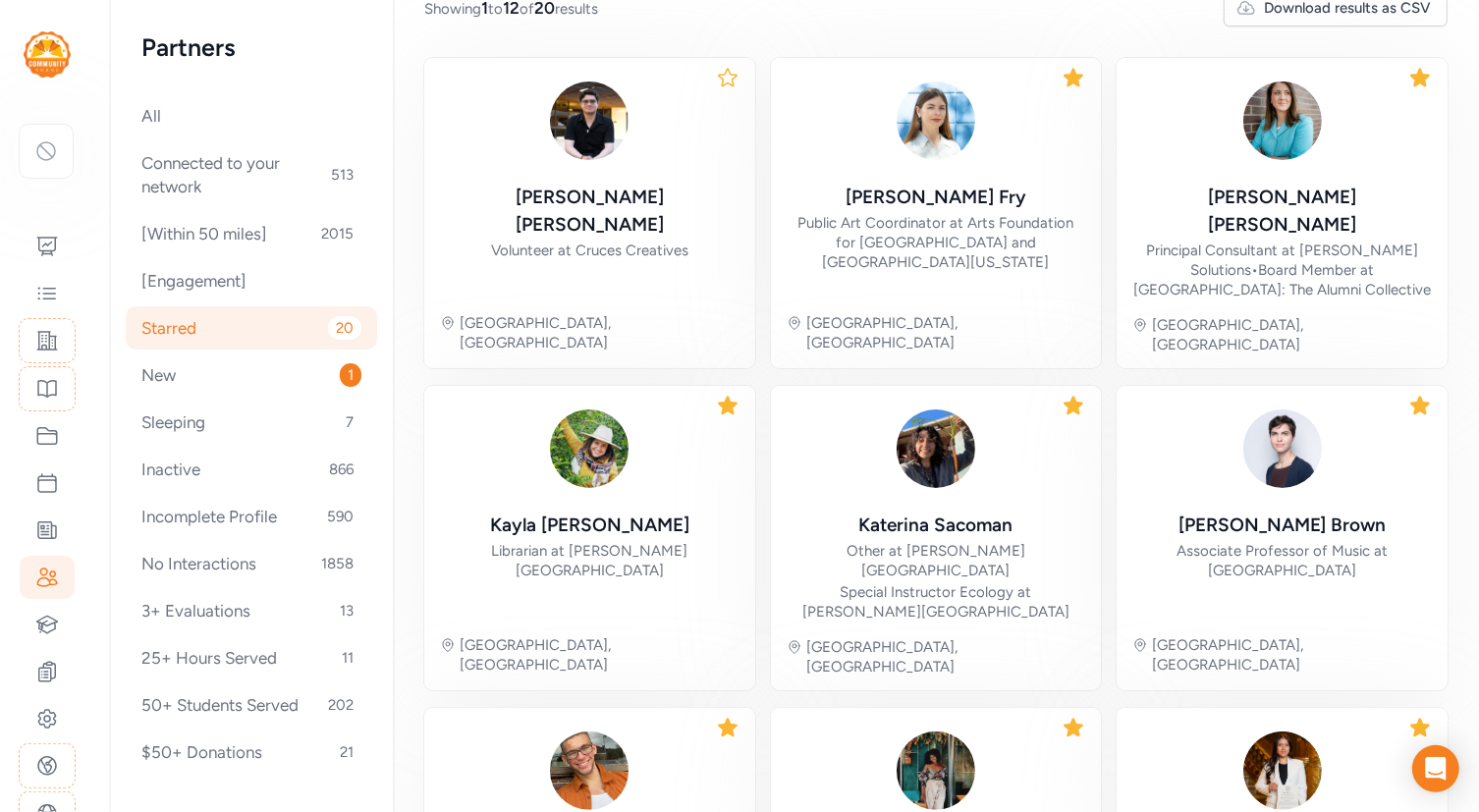 click 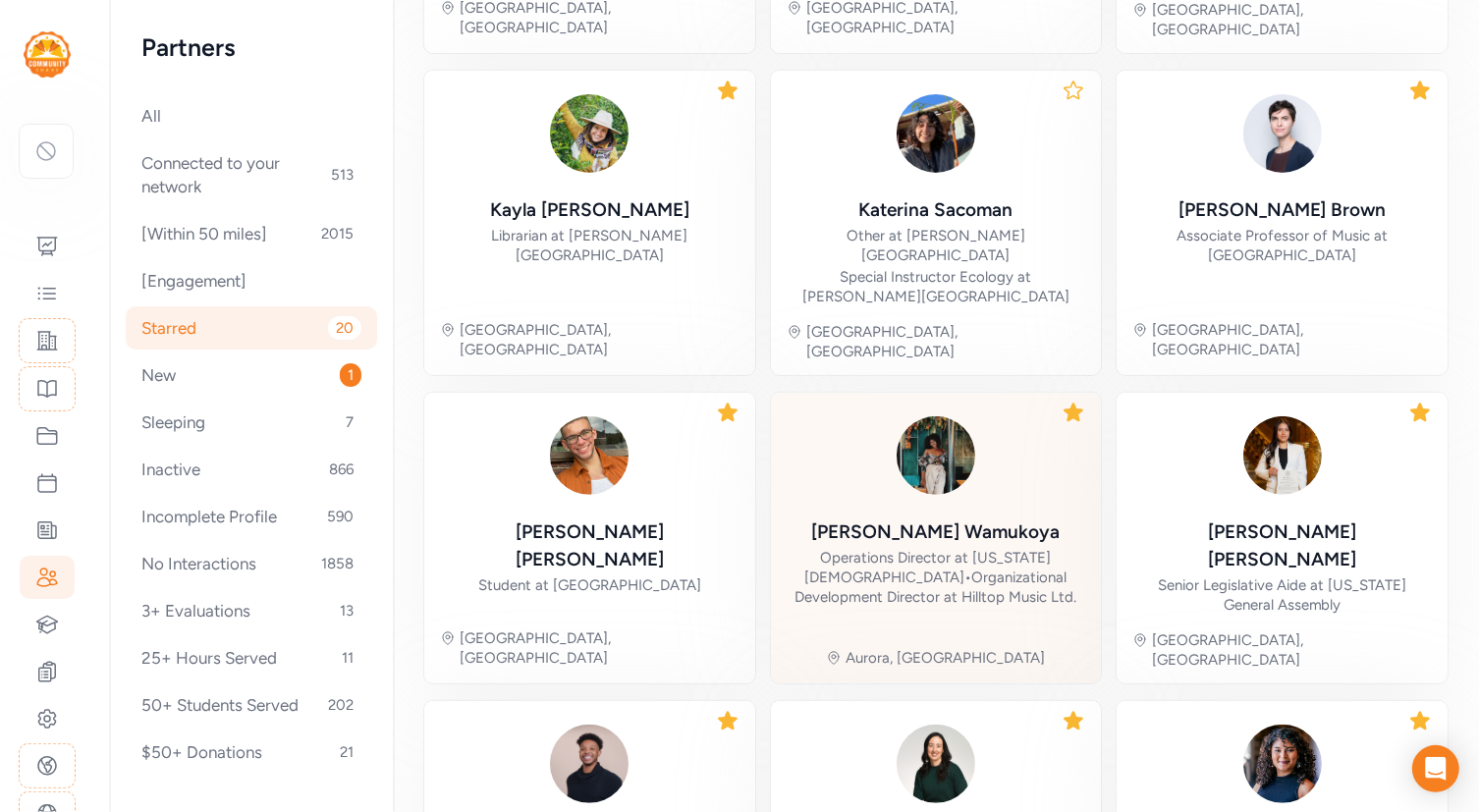 scroll, scrollTop: 498, scrollLeft: 0, axis: vertical 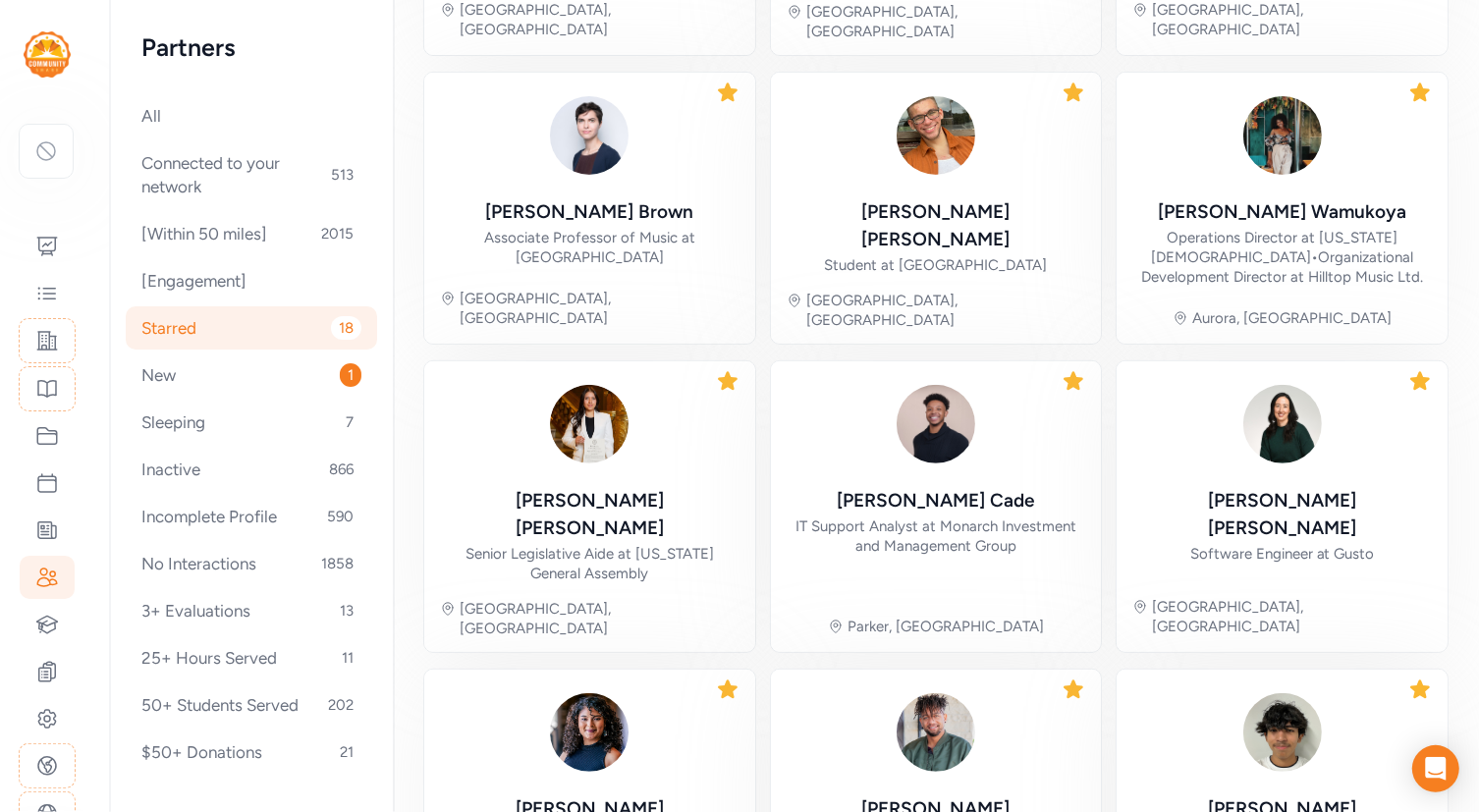 click 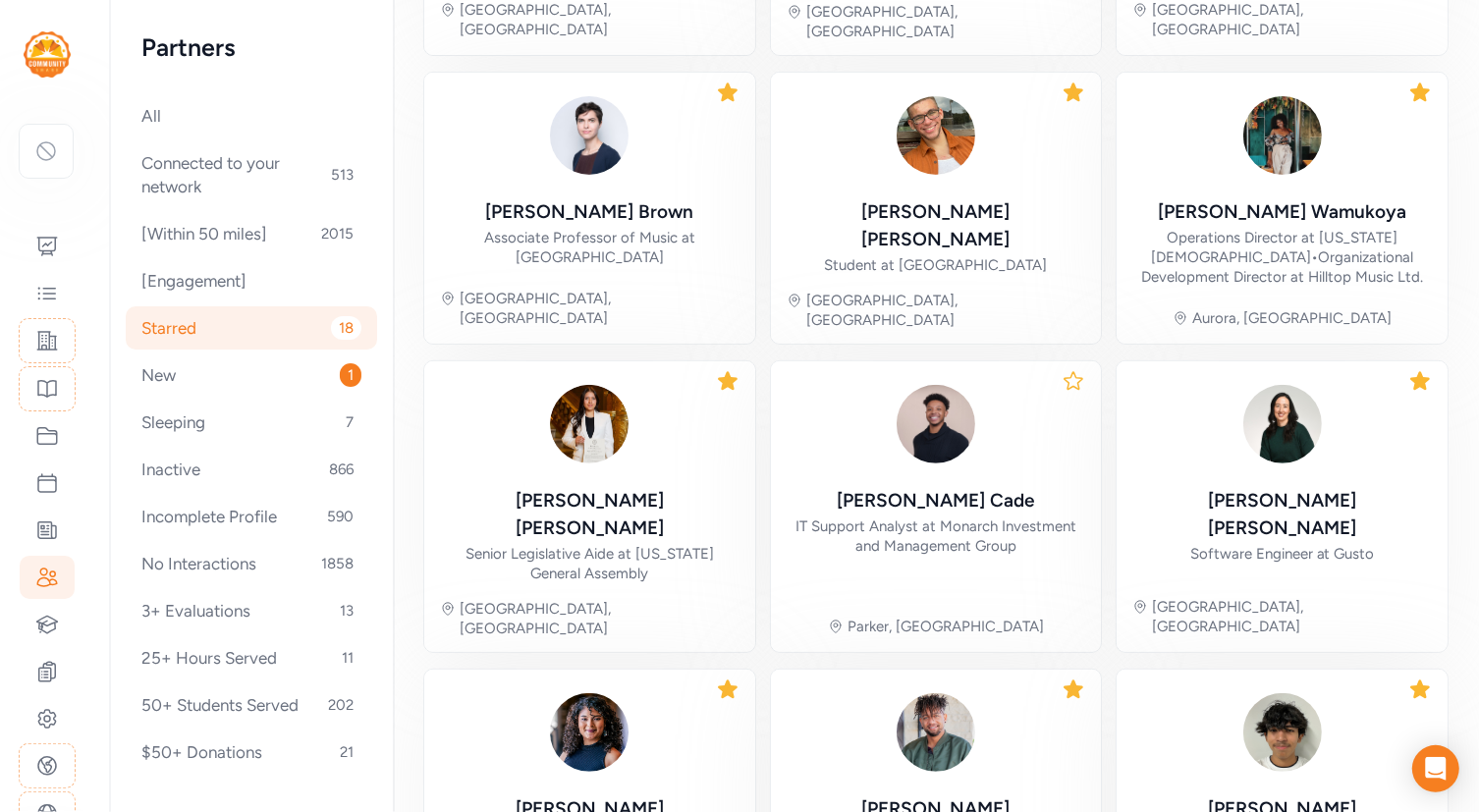 click 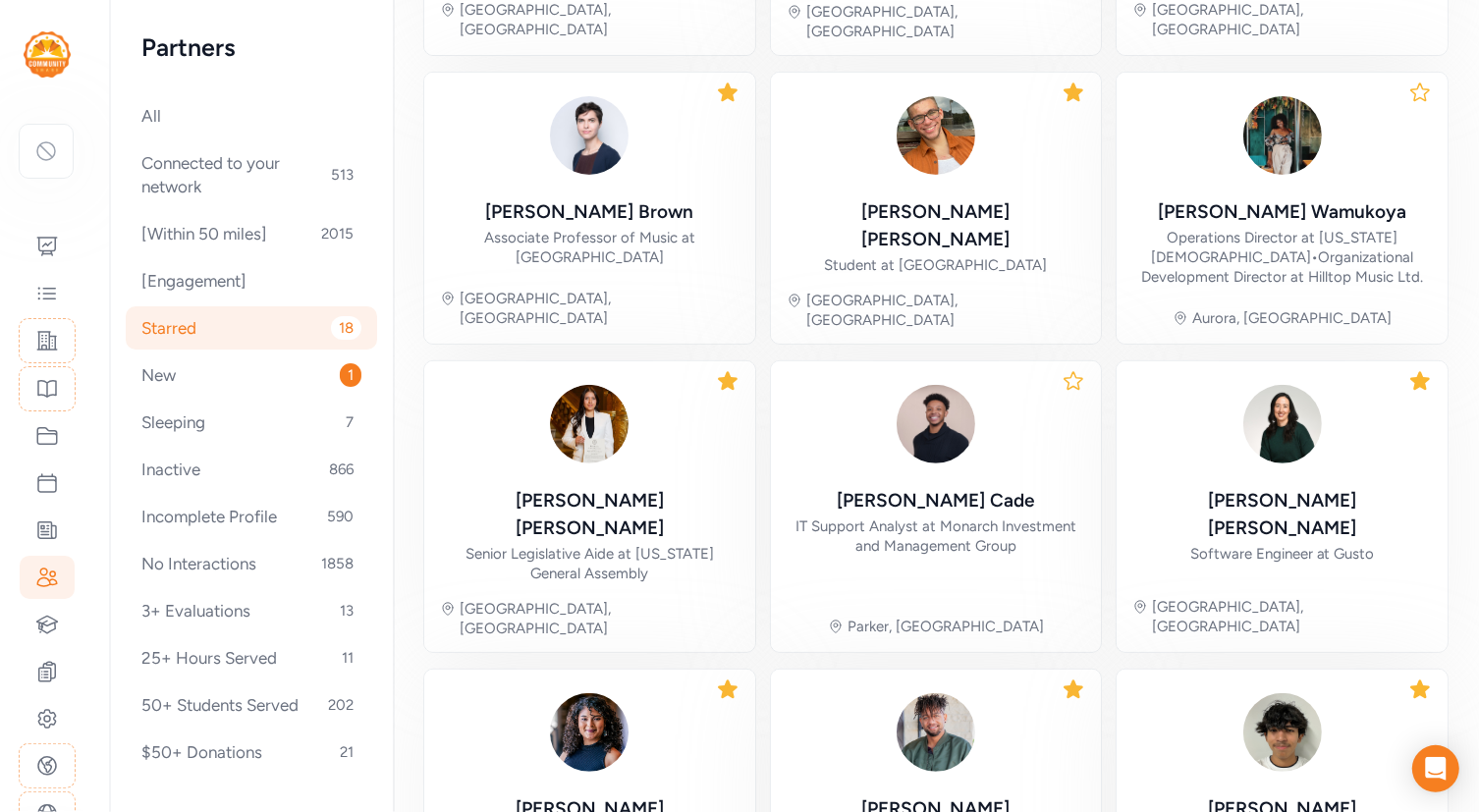click 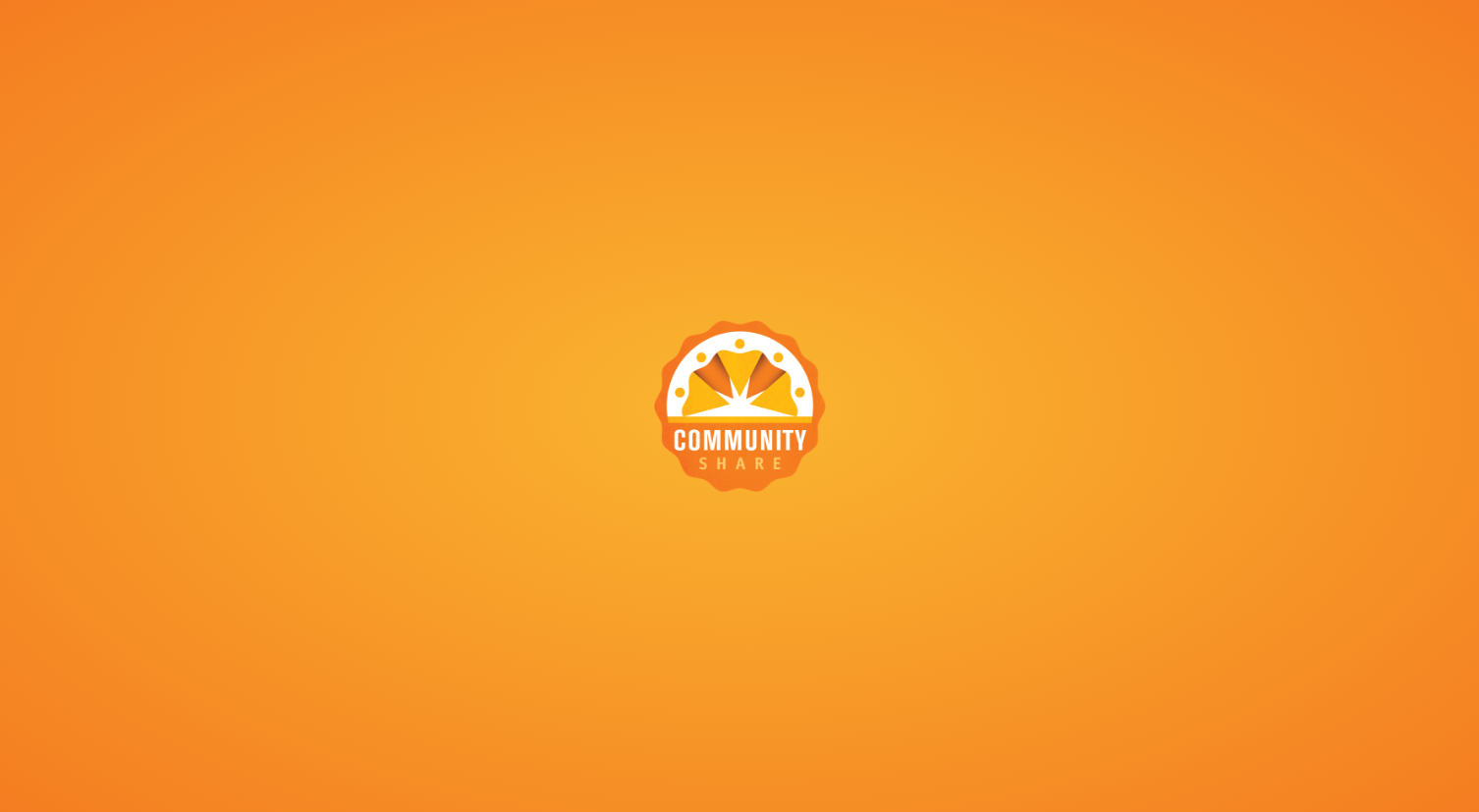 scroll, scrollTop: 0, scrollLeft: 0, axis: both 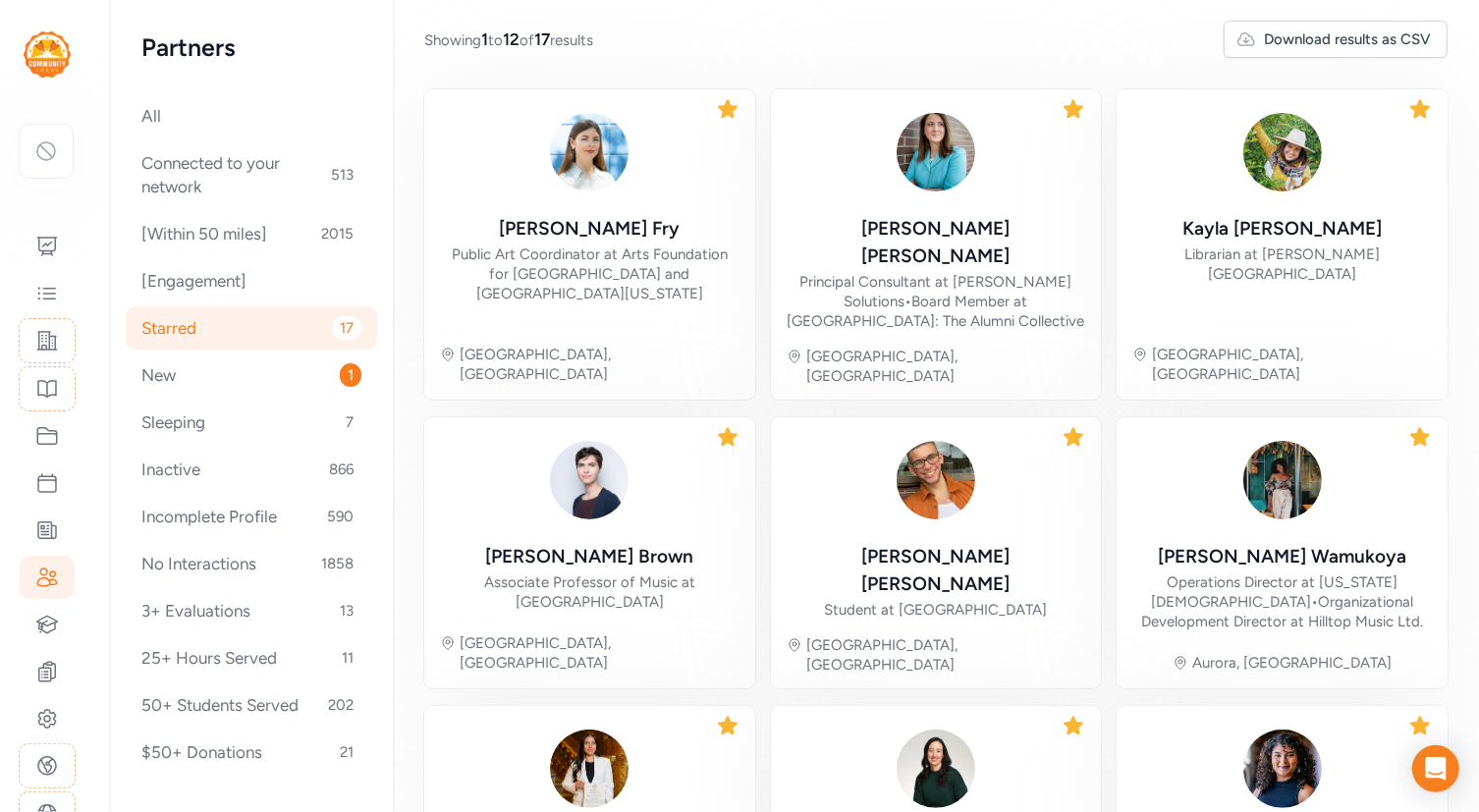click 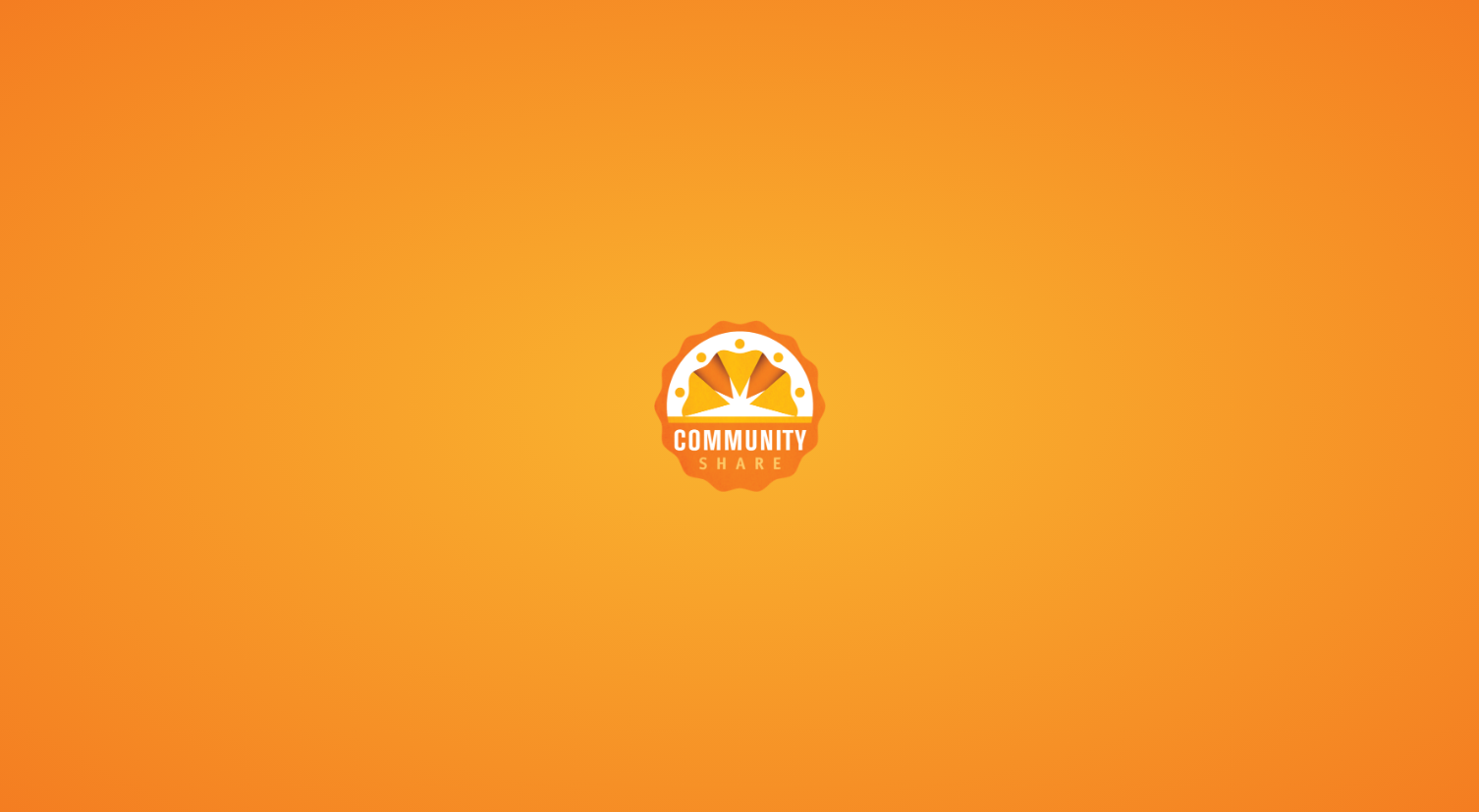 scroll, scrollTop: 0, scrollLeft: 0, axis: both 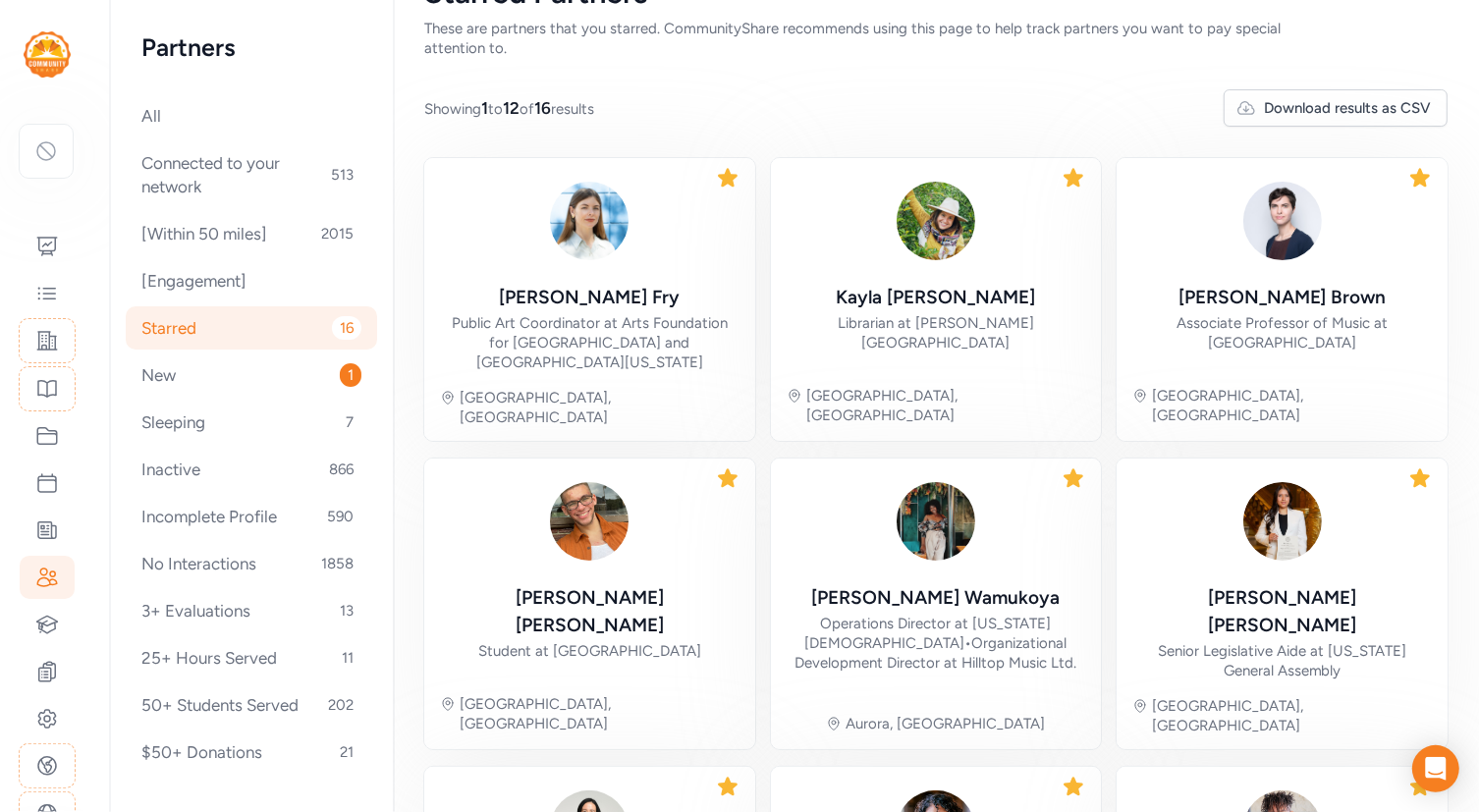 click 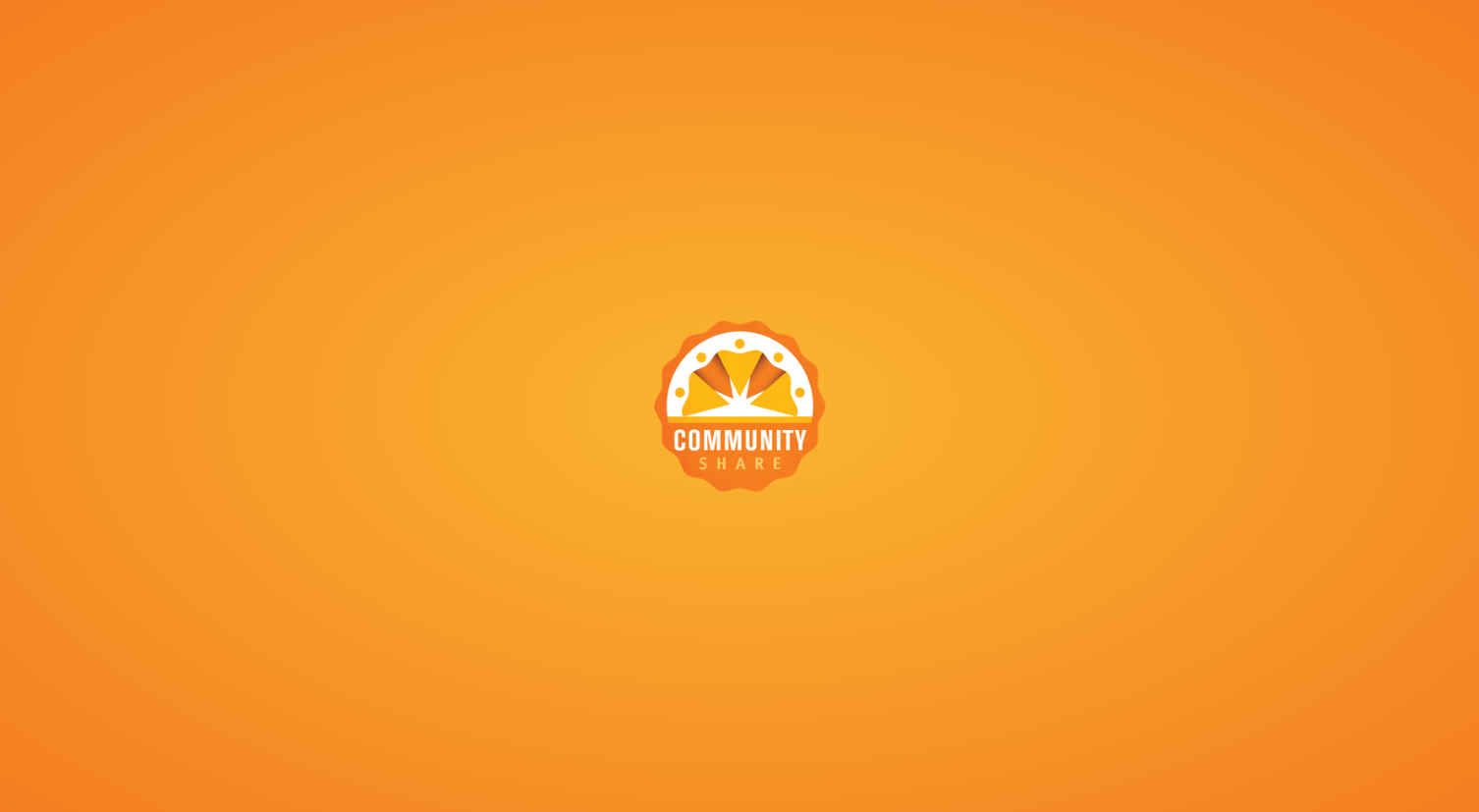scroll, scrollTop: 0, scrollLeft: 0, axis: both 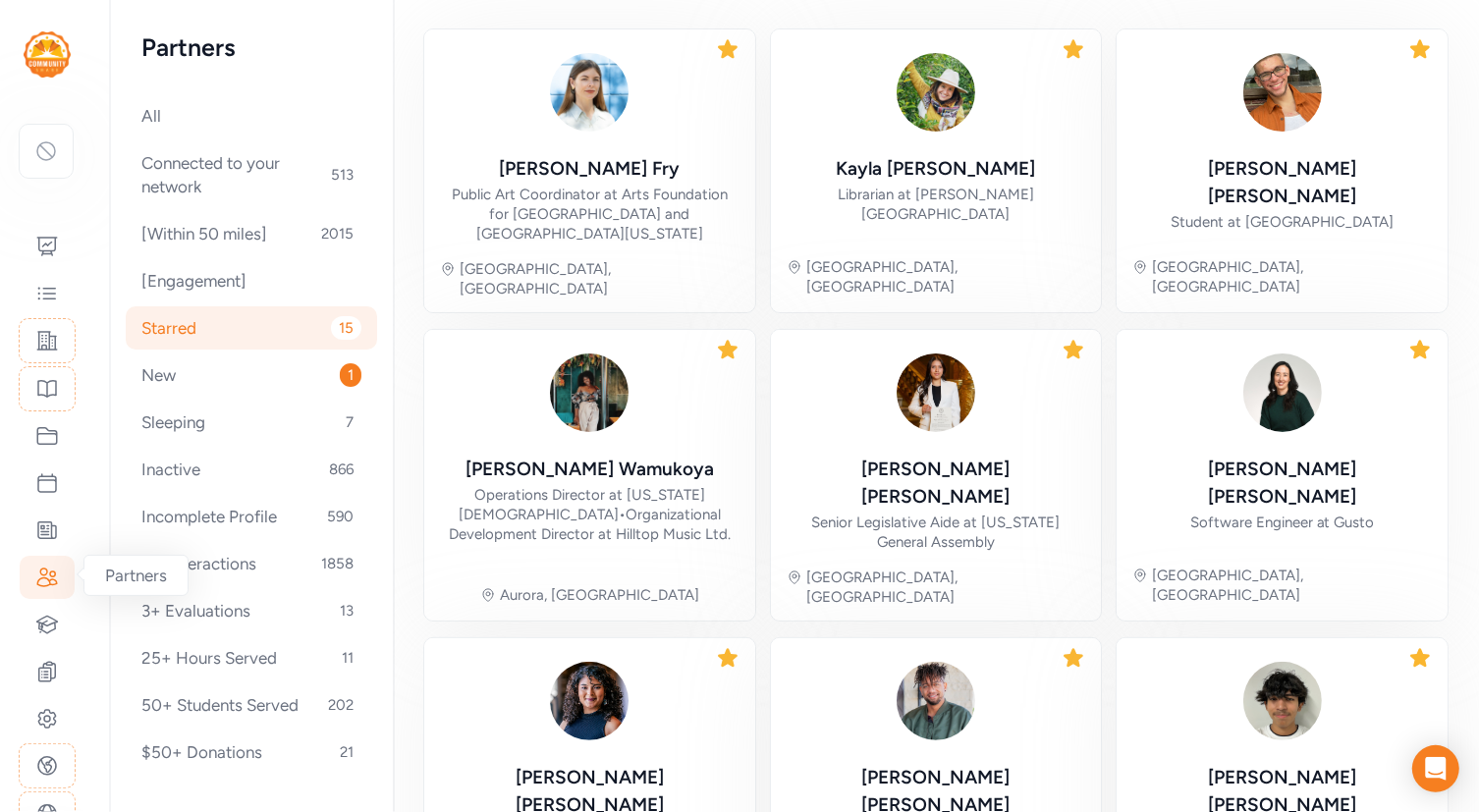 click 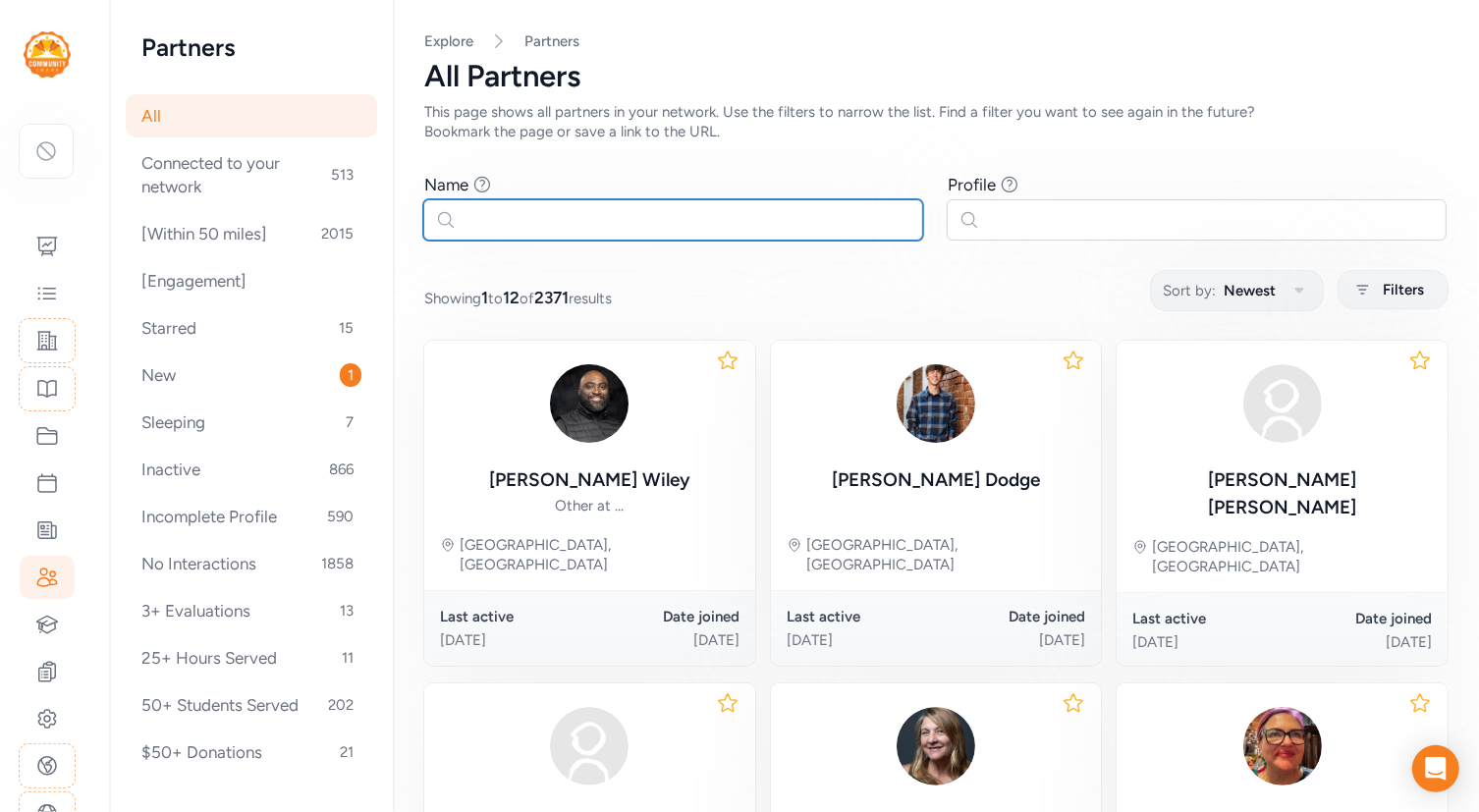 click at bounding box center (673, 220) 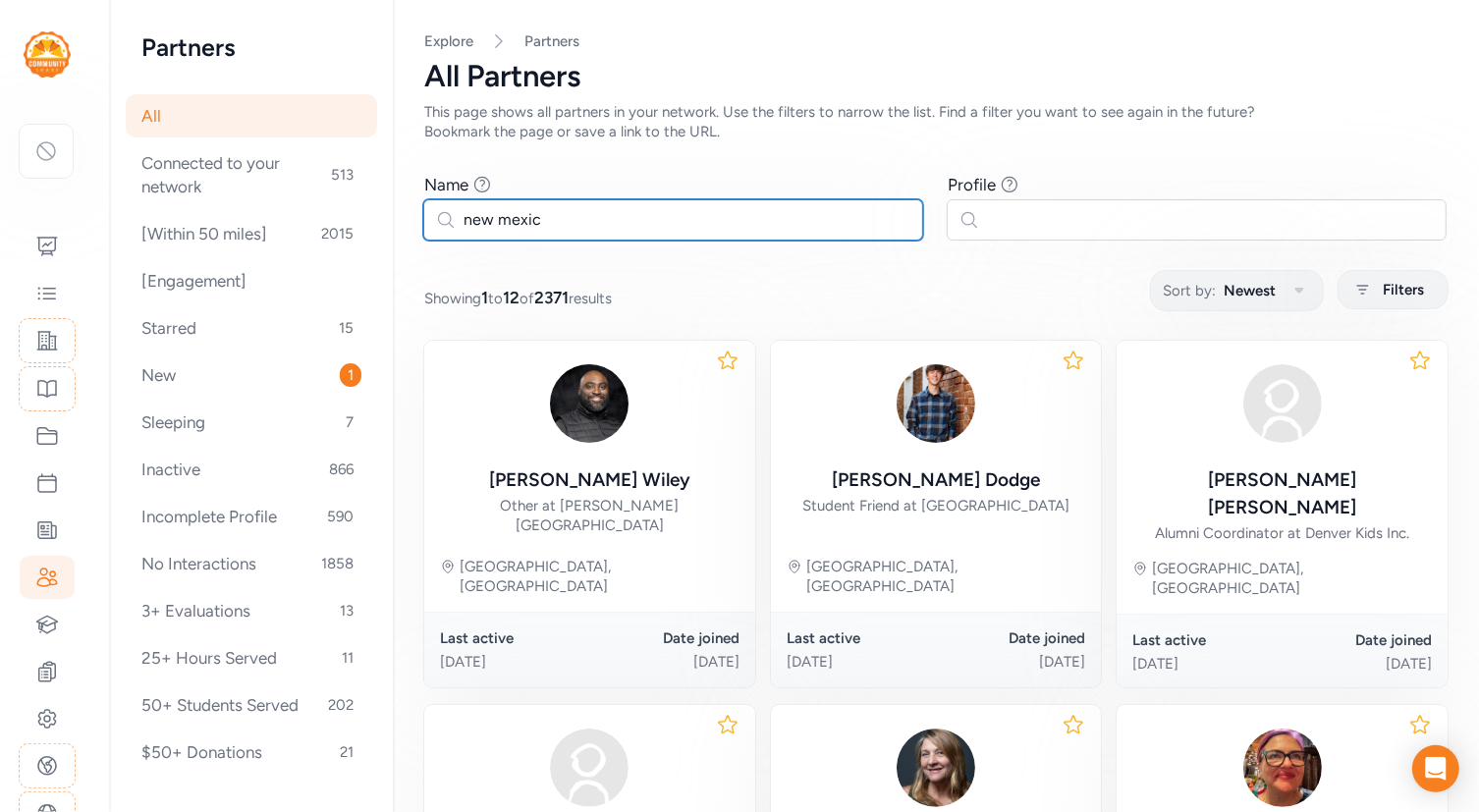 type on "new mexico" 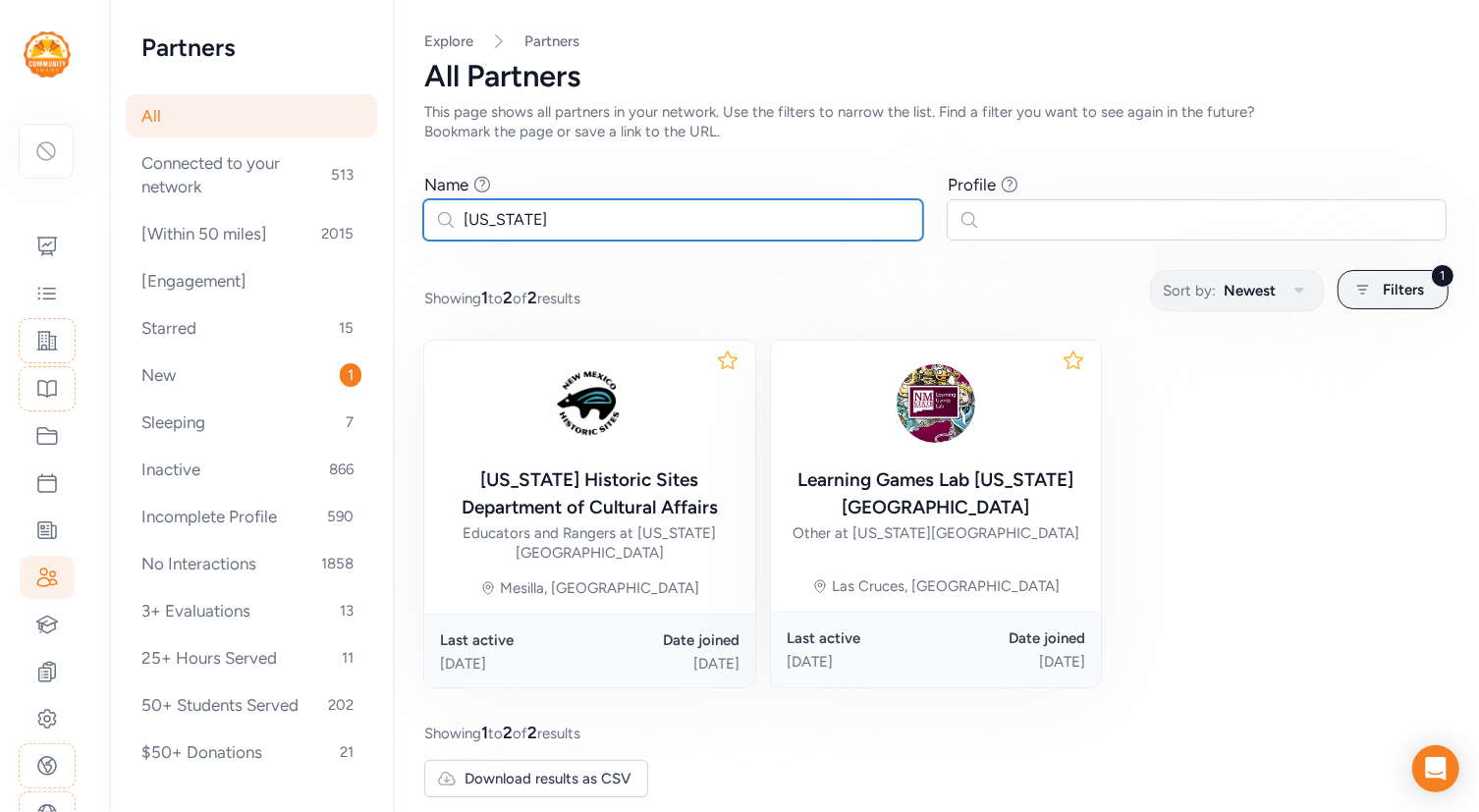 click on "new mexico" at bounding box center (673, 220) 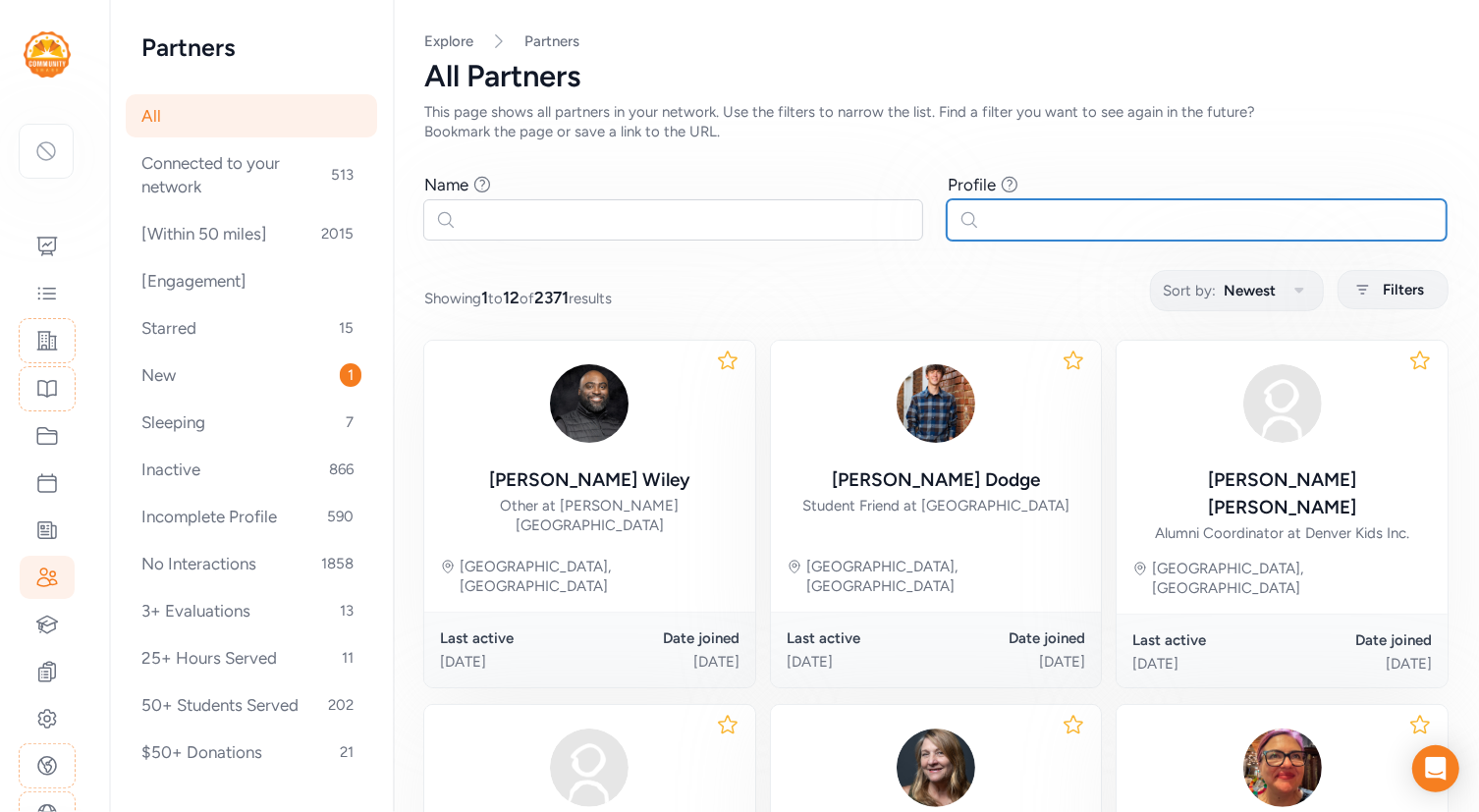 click at bounding box center (1196, 220) 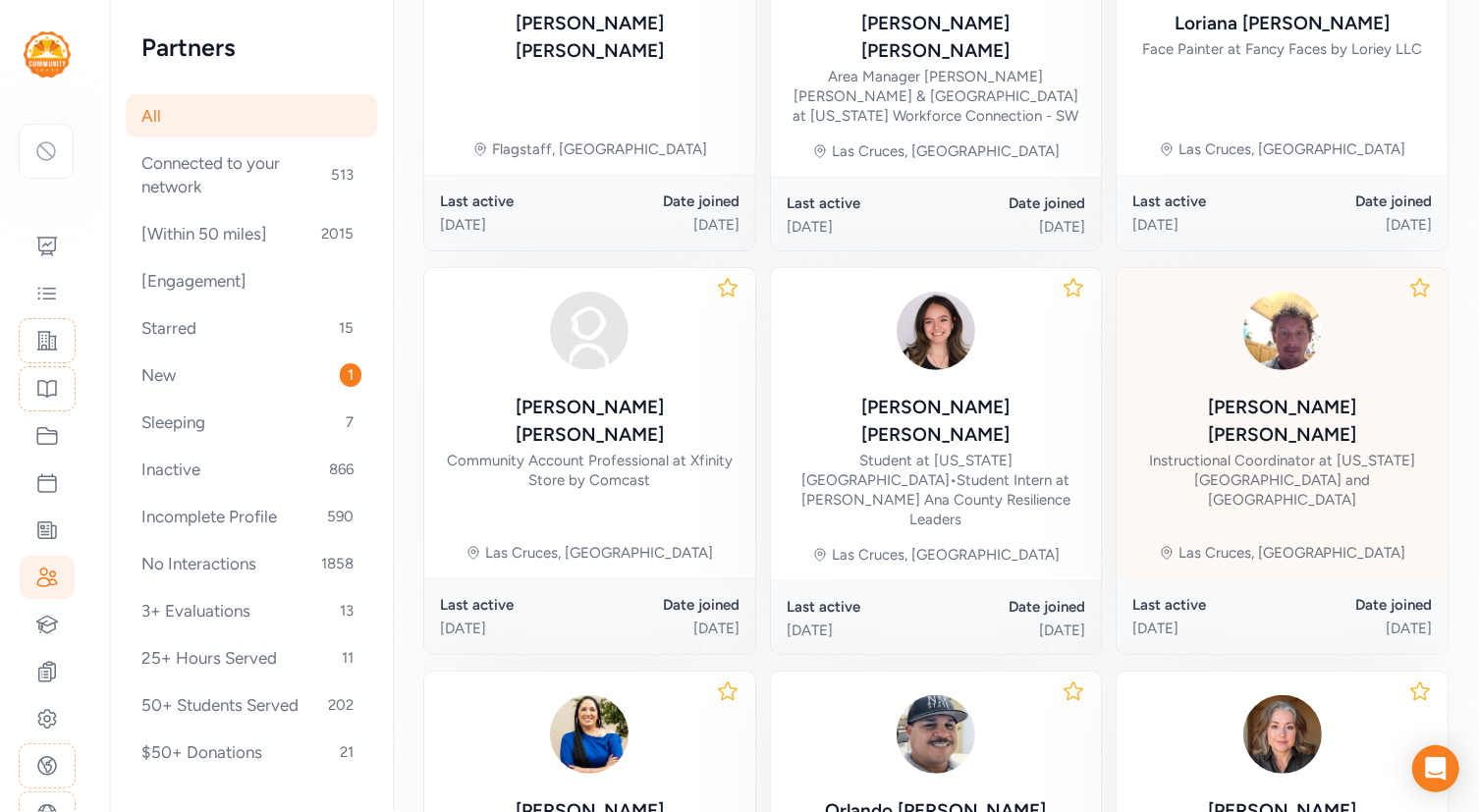 scroll, scrollTop: 450, scrollLeft: 0, axis: vertical 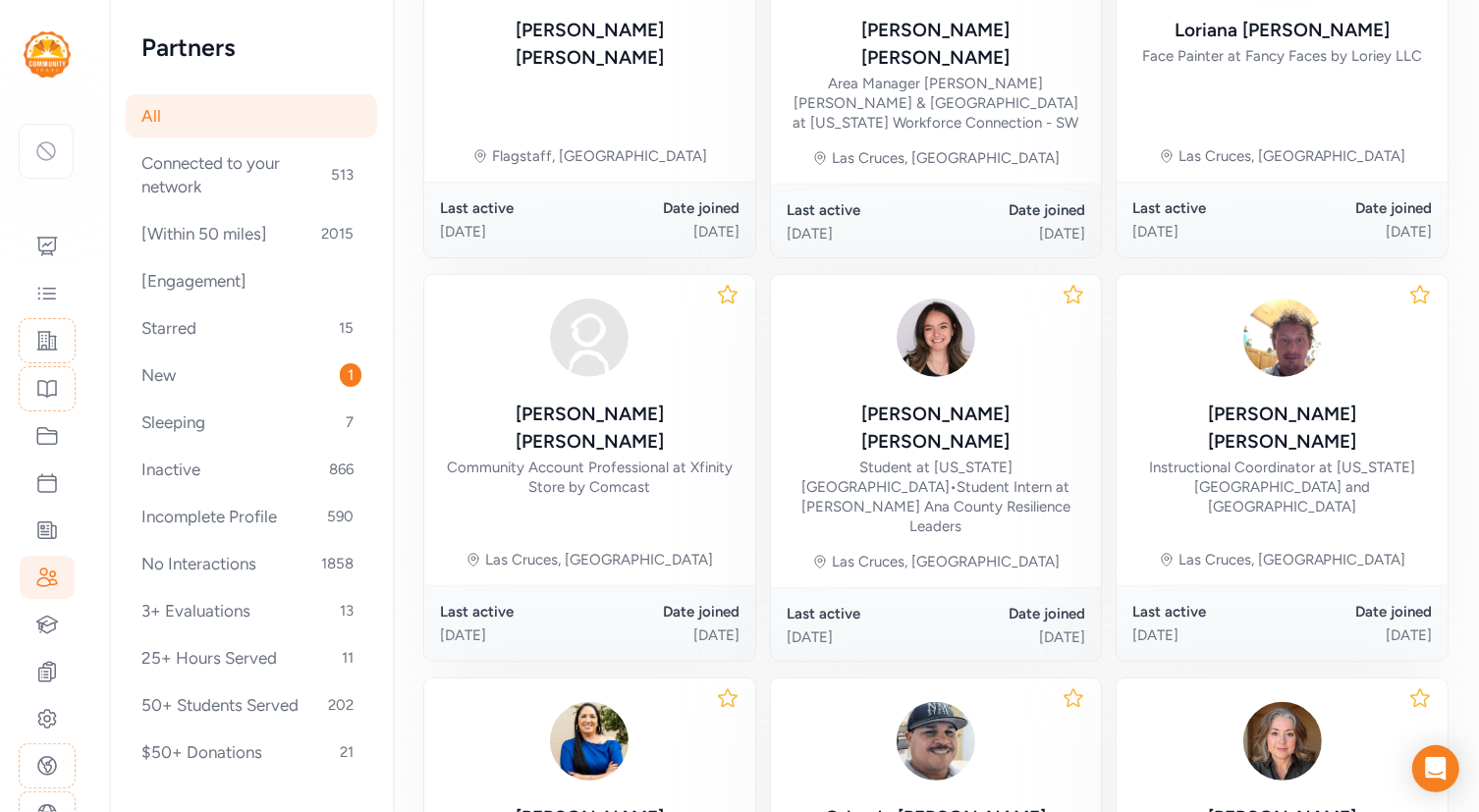 type on "new mexico" 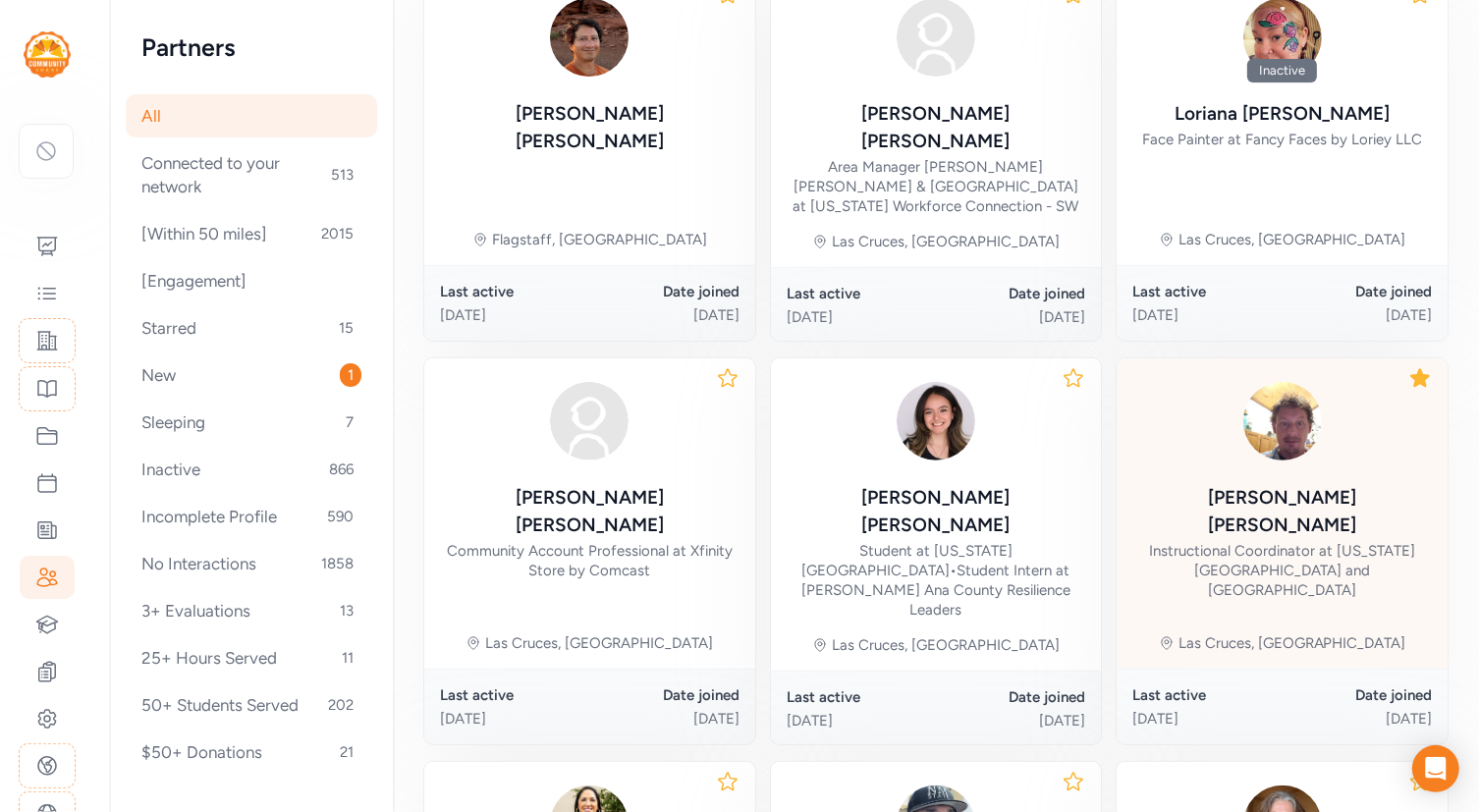 scroll, scrollTop: 0, scrollLeft: 0, axis: both 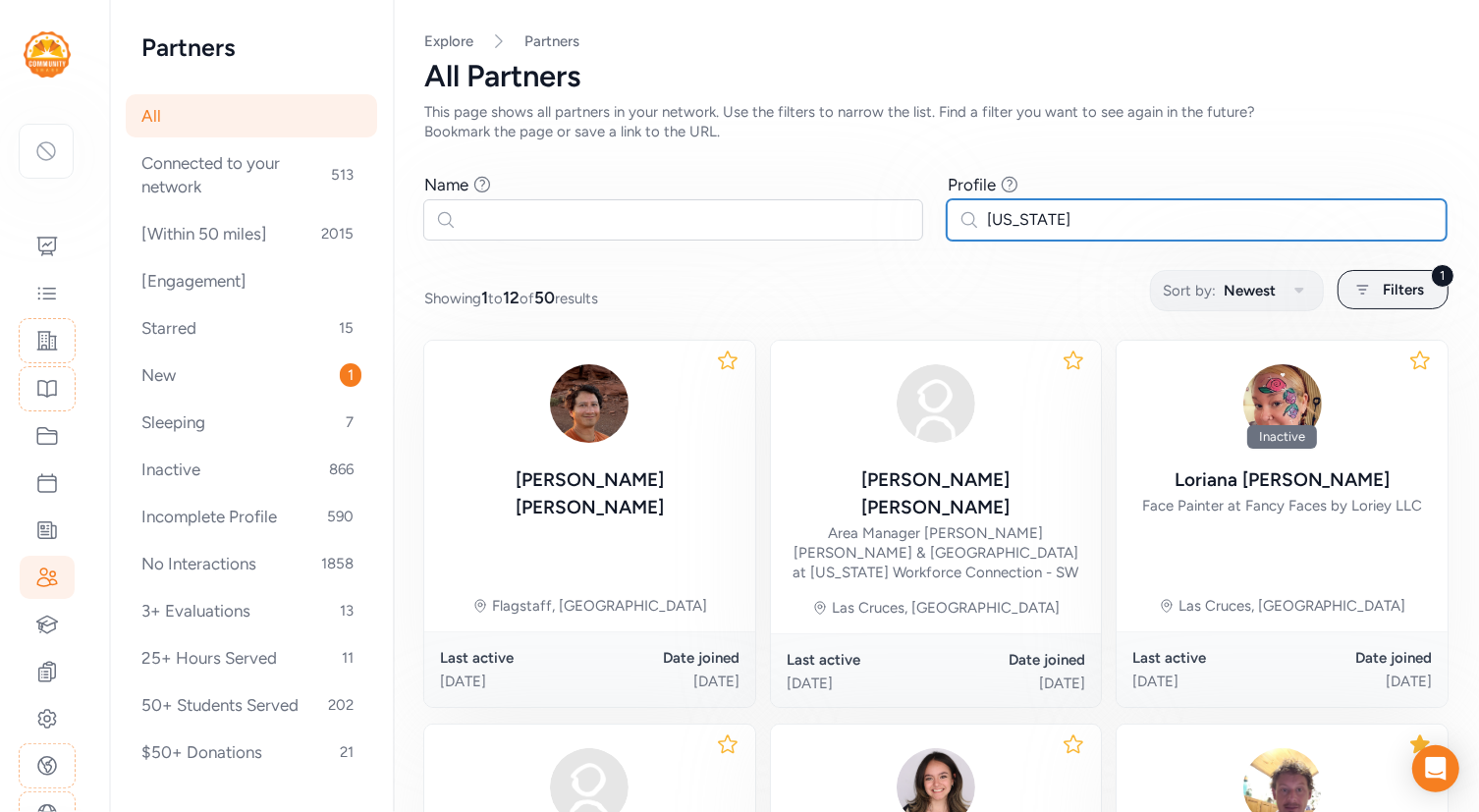 click on "new mexico" at bounding box center (1196, 220) 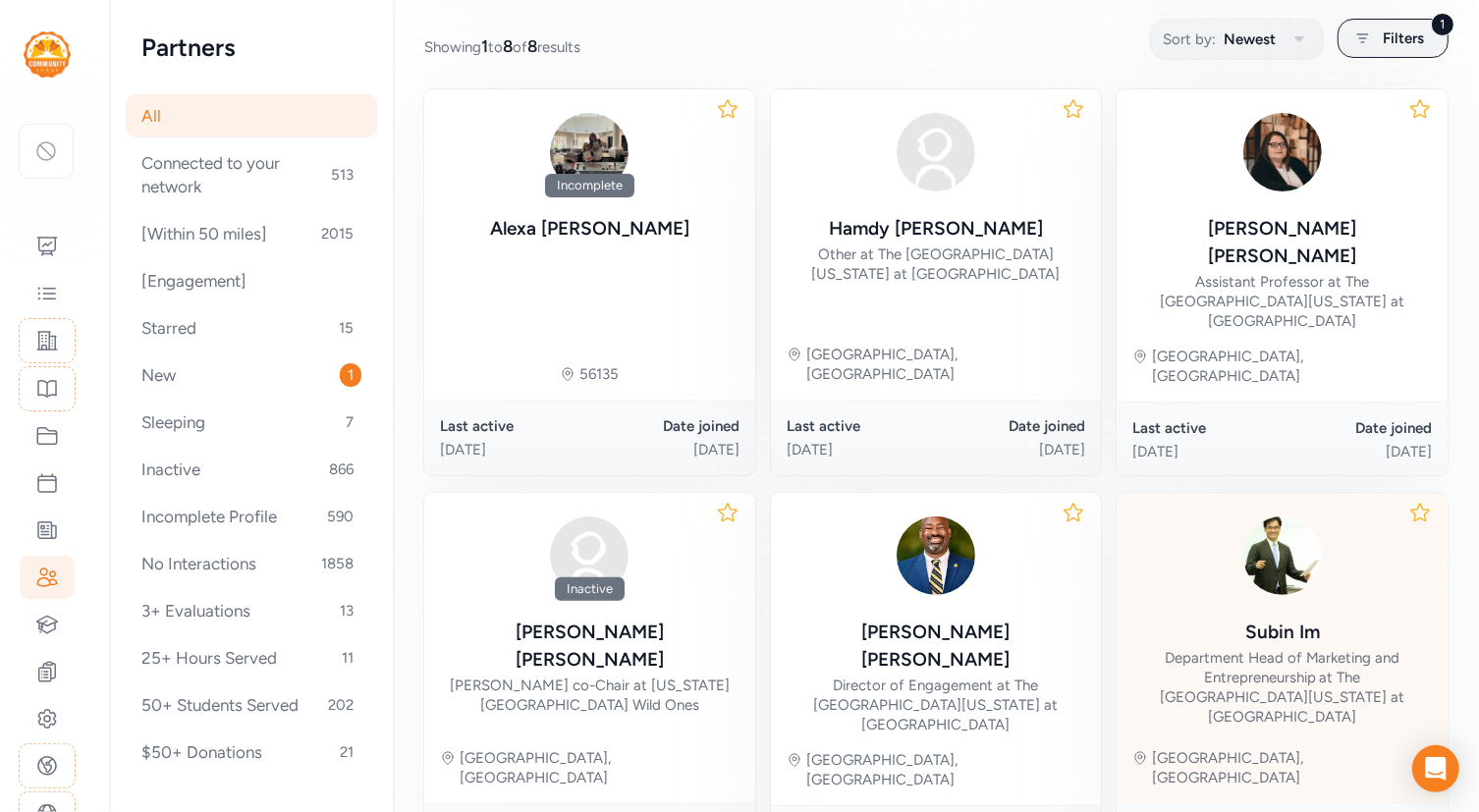 scroll, scrollTop: 219, scrollLeft: 0, axis: vertical 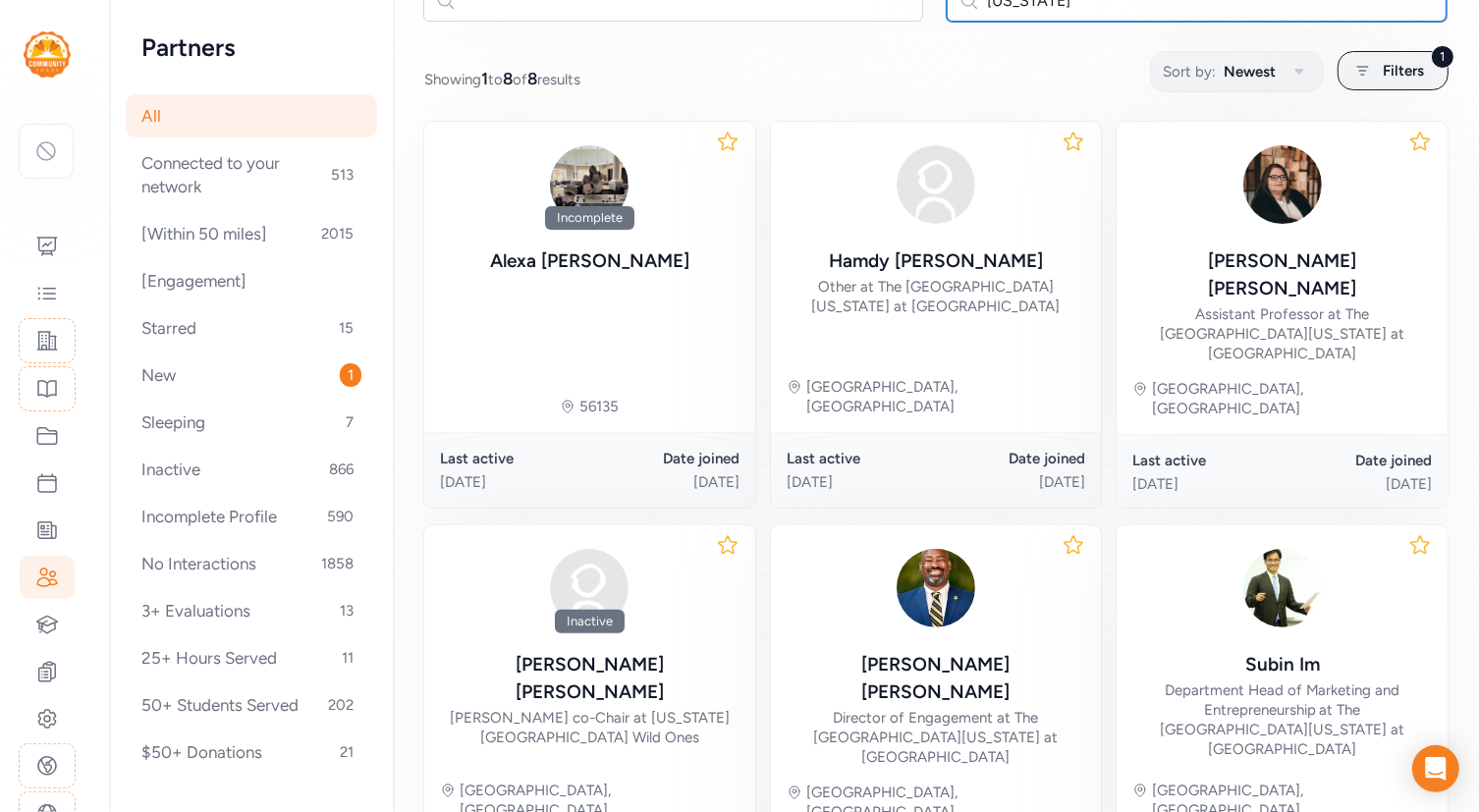 type on "tennessee" 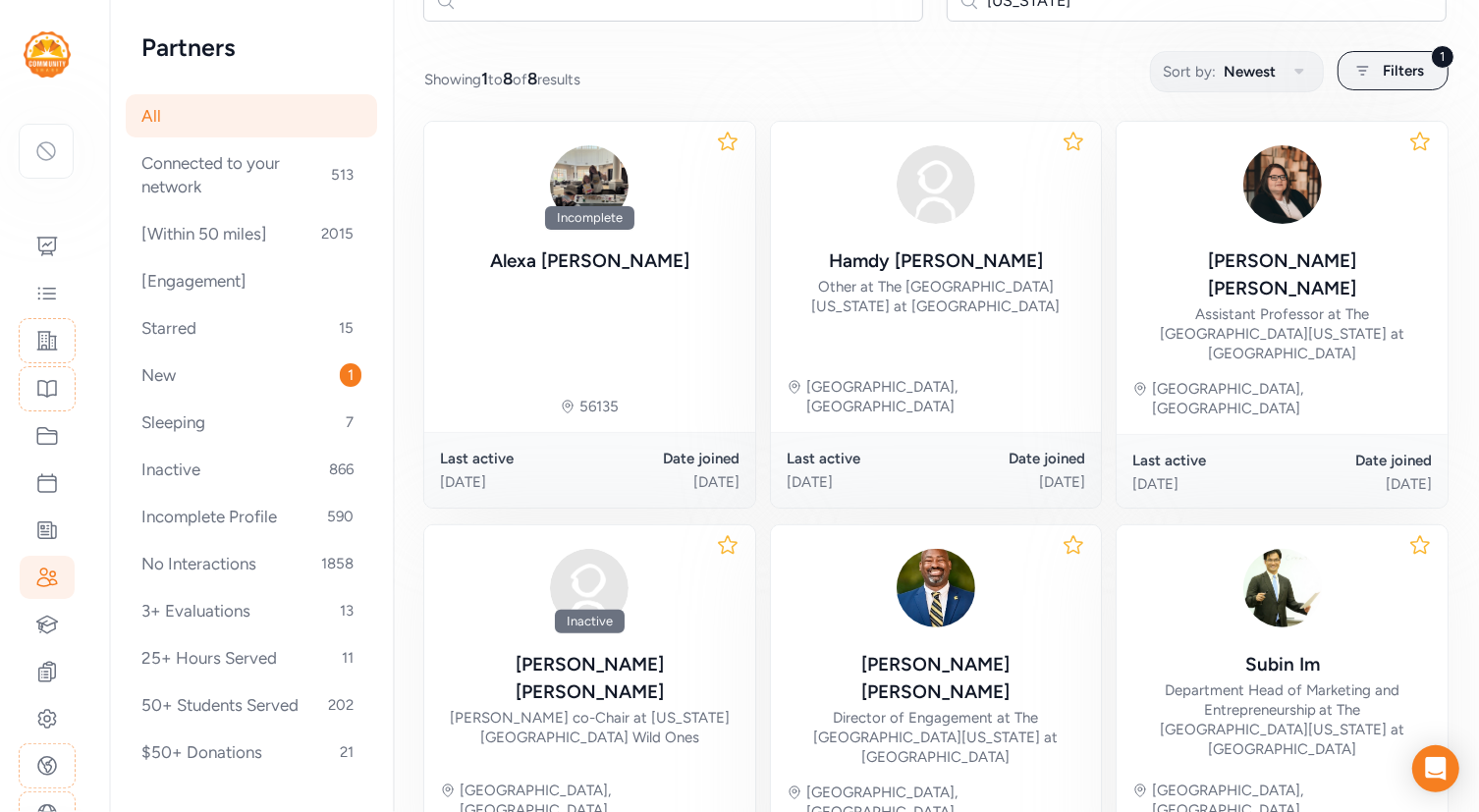 click 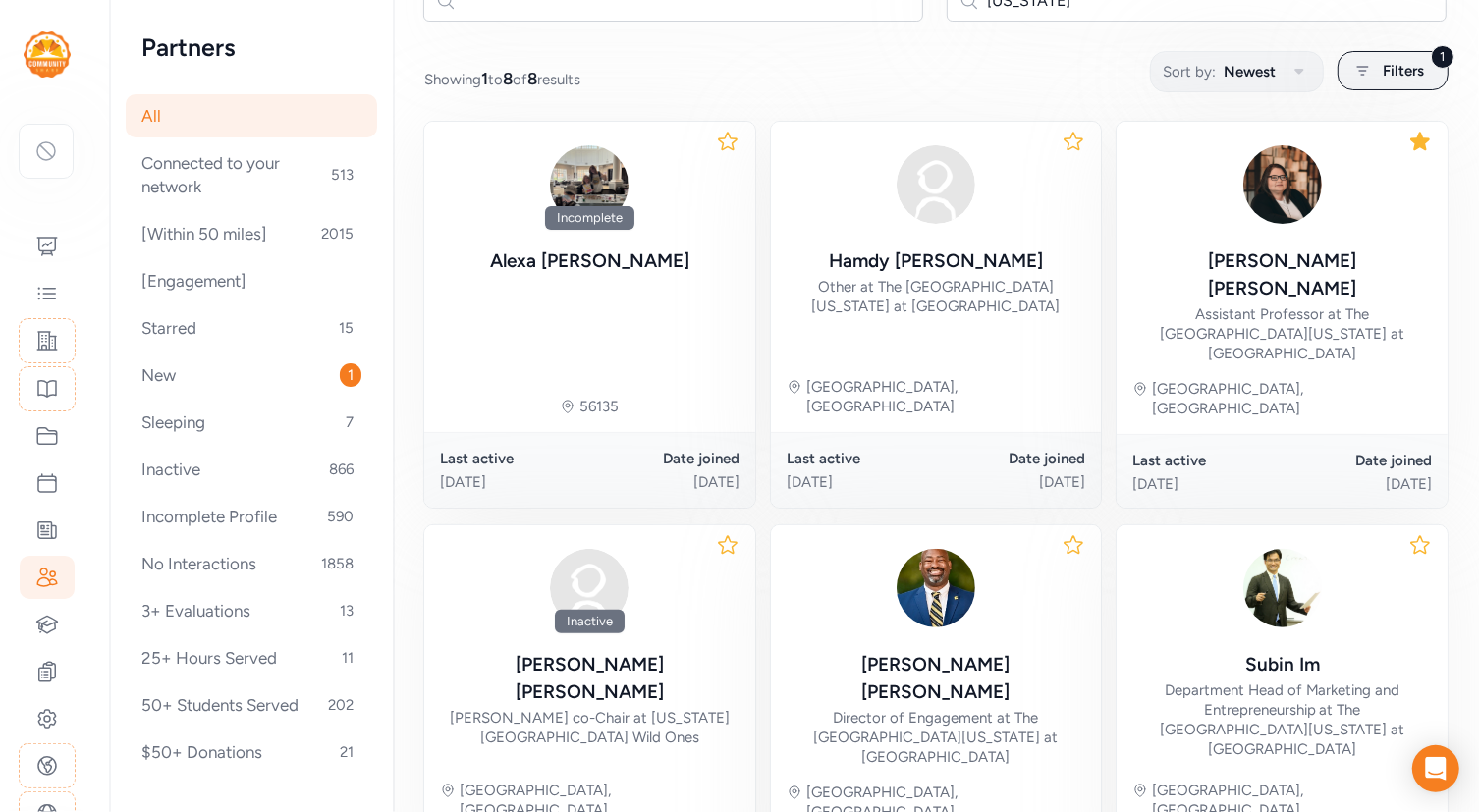 scroll, scrollTop: 0, scrollLeft: 0, axis: both 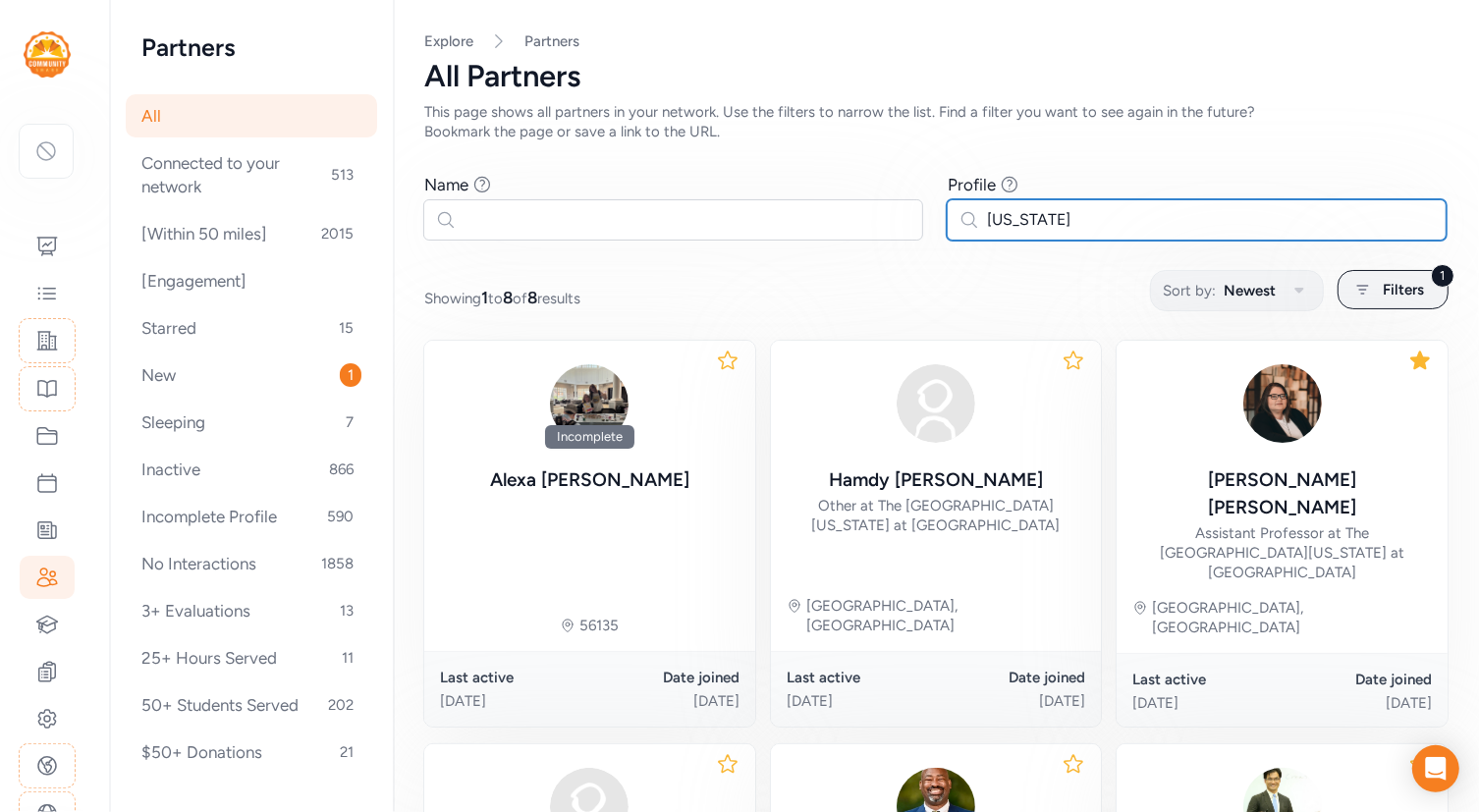 click on "tennessee" at bounding box center [1196, 220] 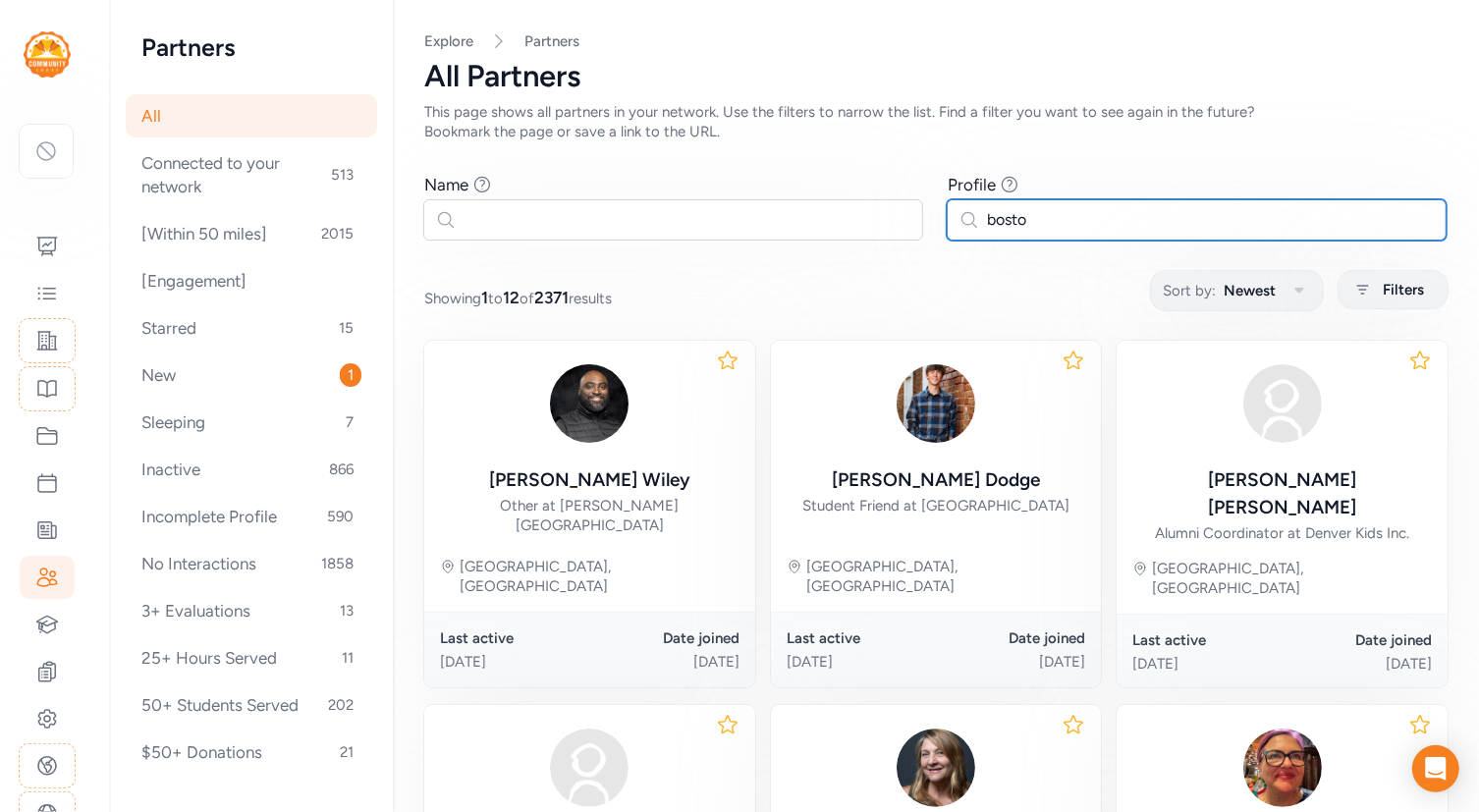 type on "boston" 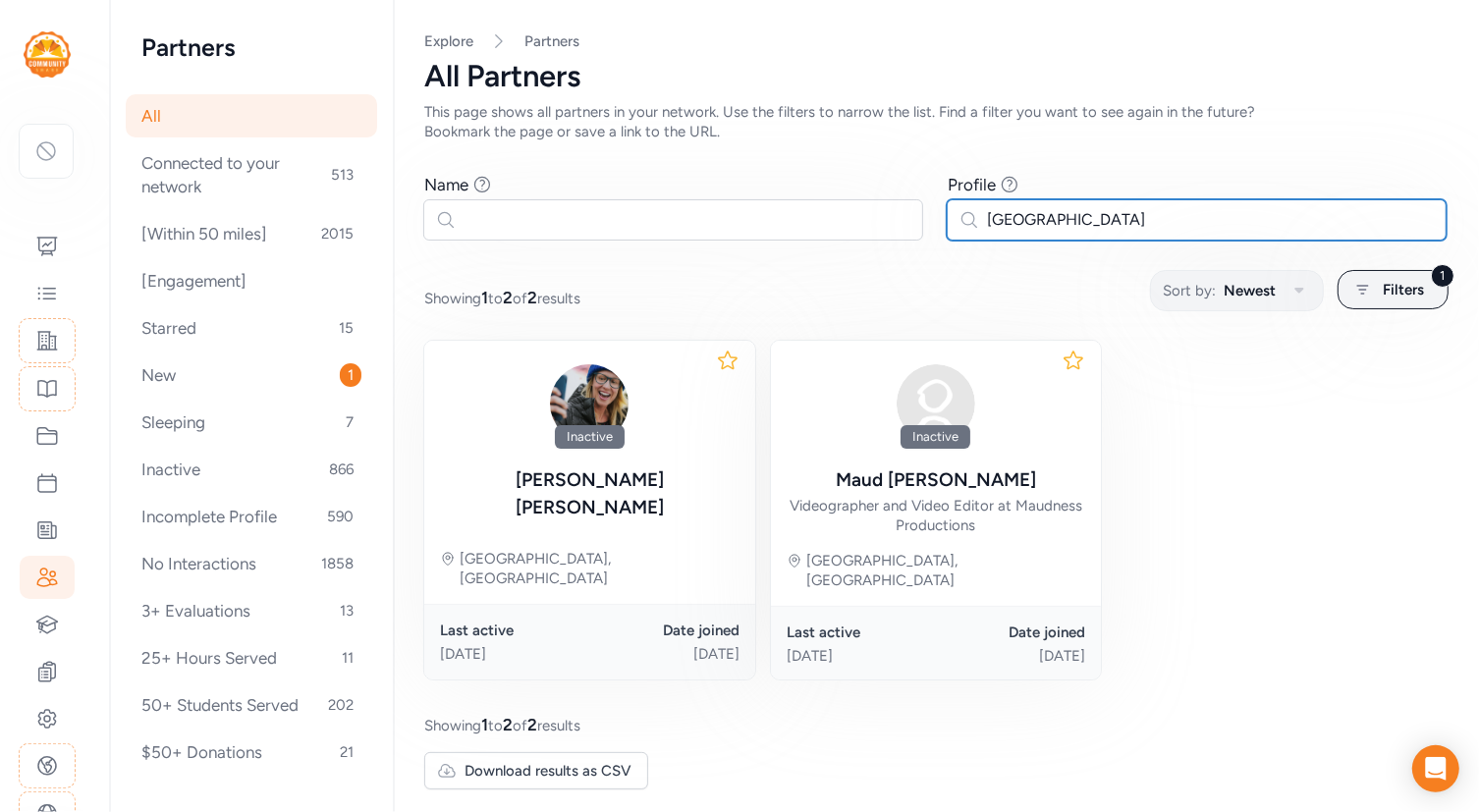 click on "boston" at bounding box center [1196, 220] 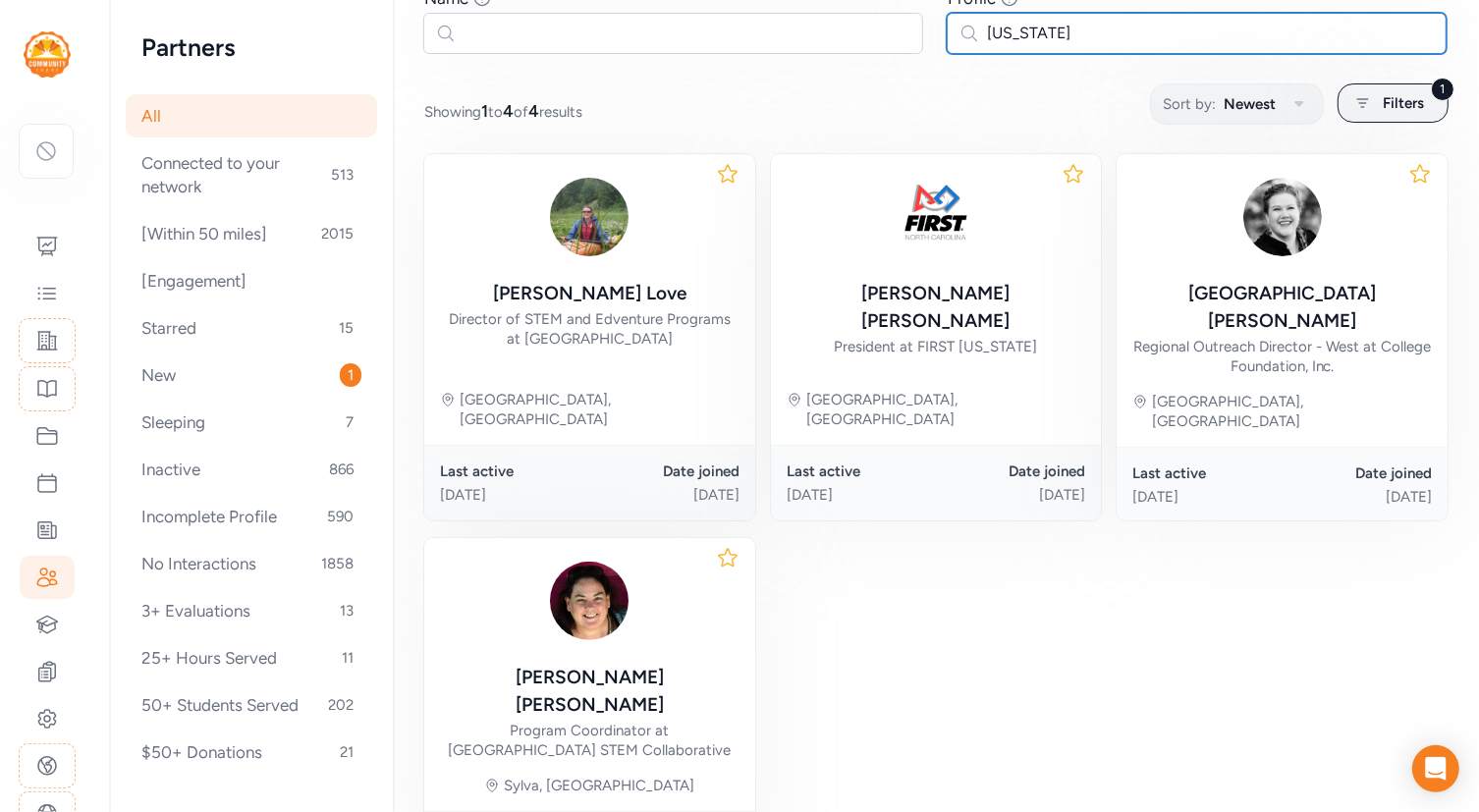 scroll, scrollTop: 206, scrollLeft: 0, axis: vertical 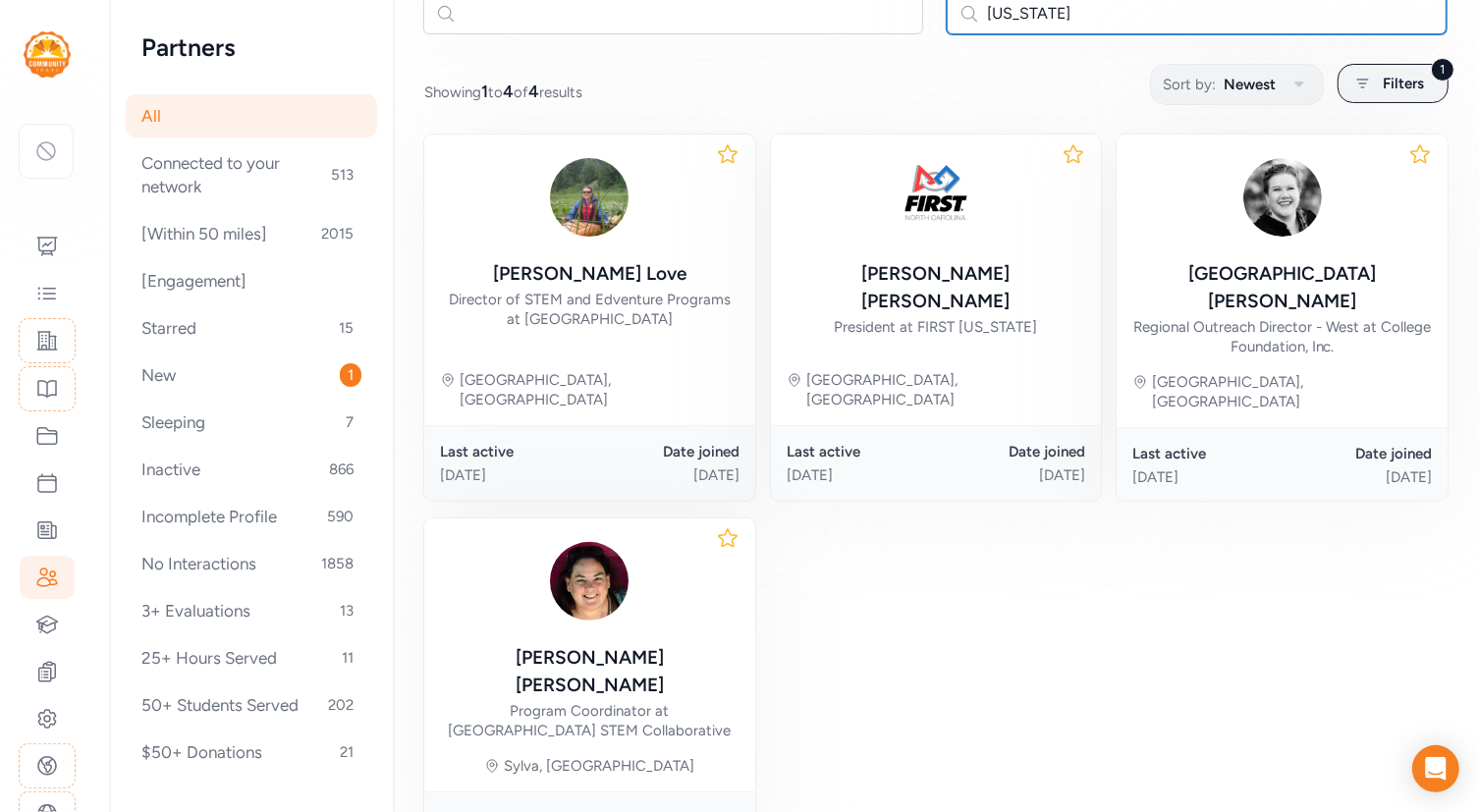 type on "north carolina" 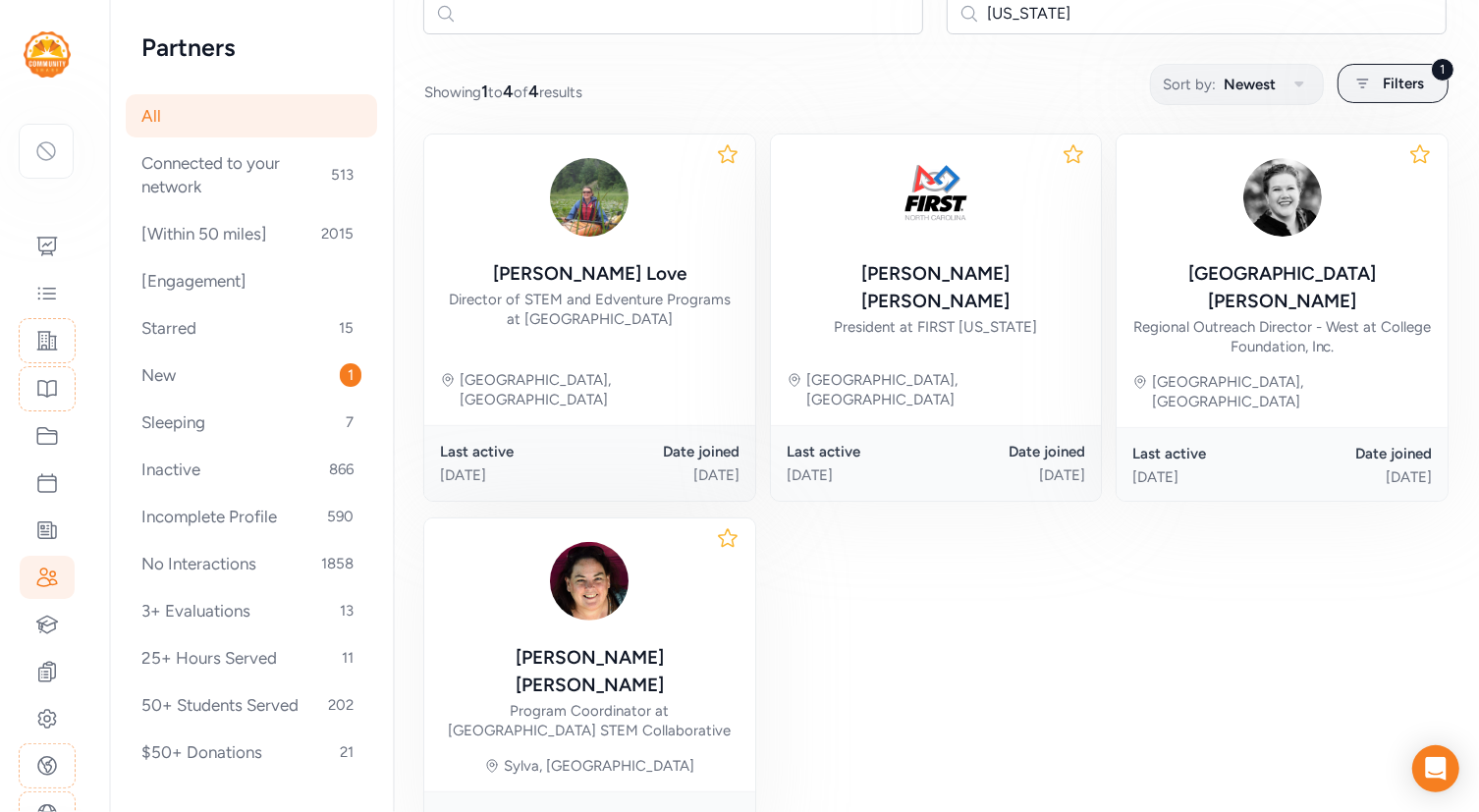 click 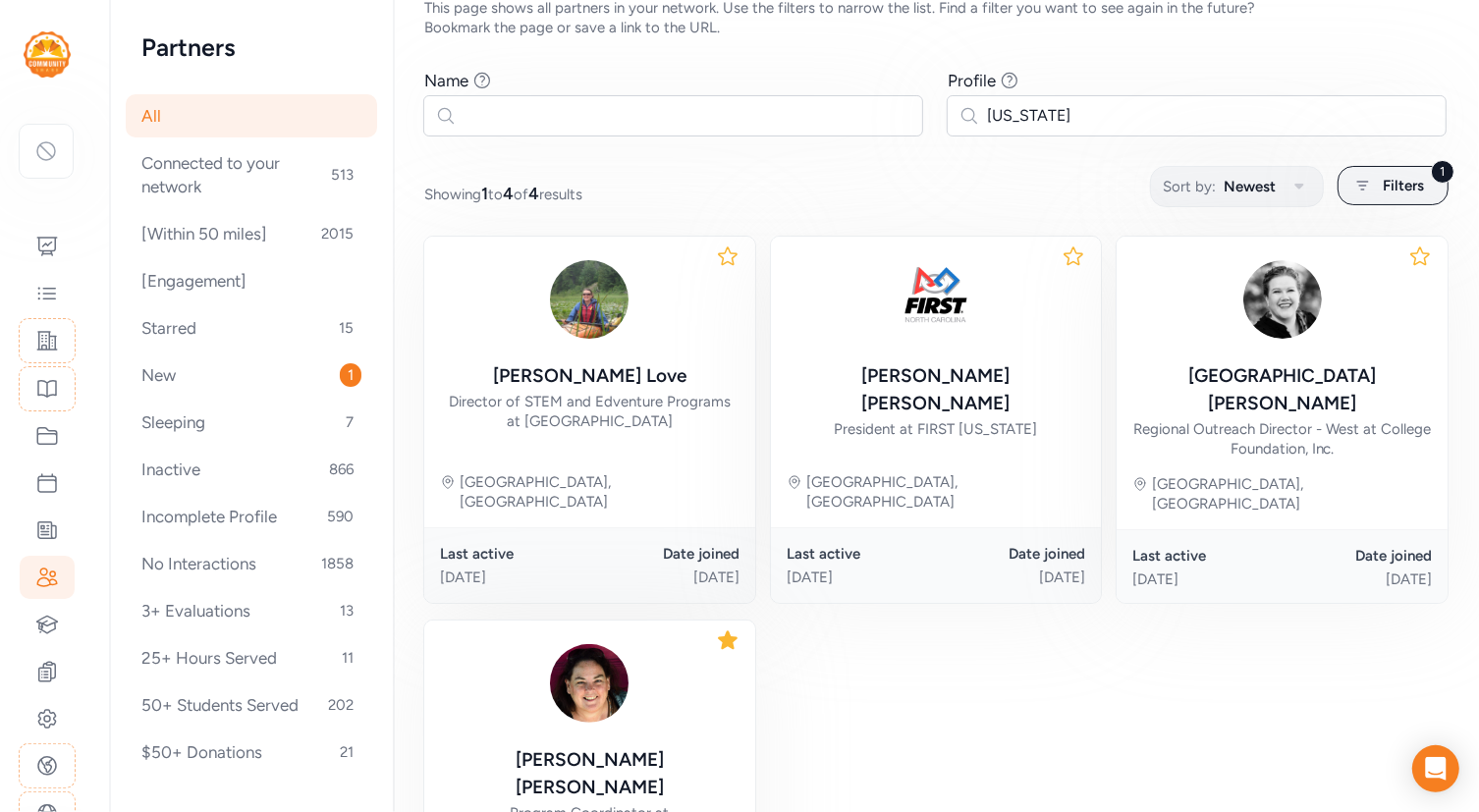 scroll, scrollTop: 0, scrollLeft: 0, axis: both 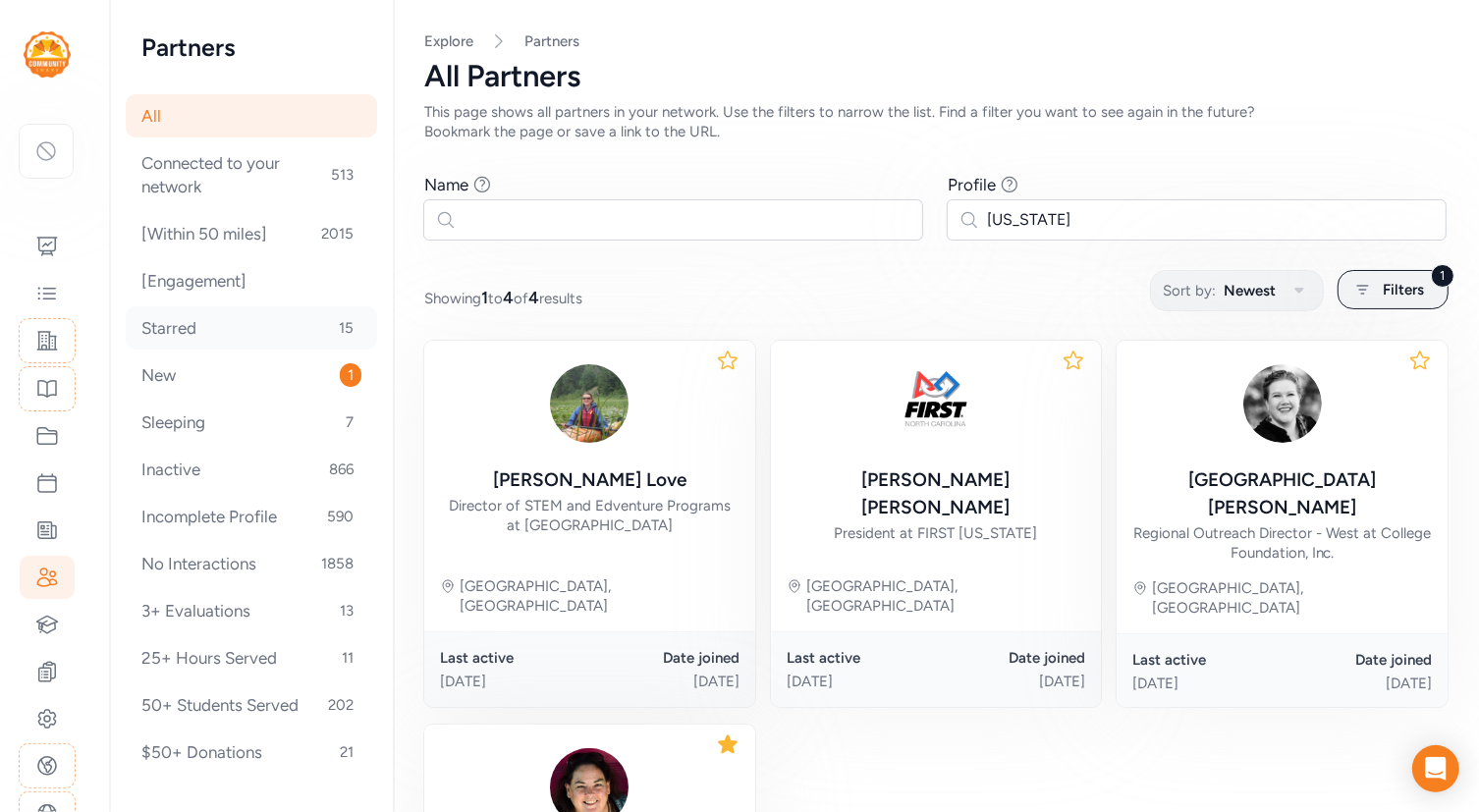 click on "Starred 15" at bounding box center [251, 328] 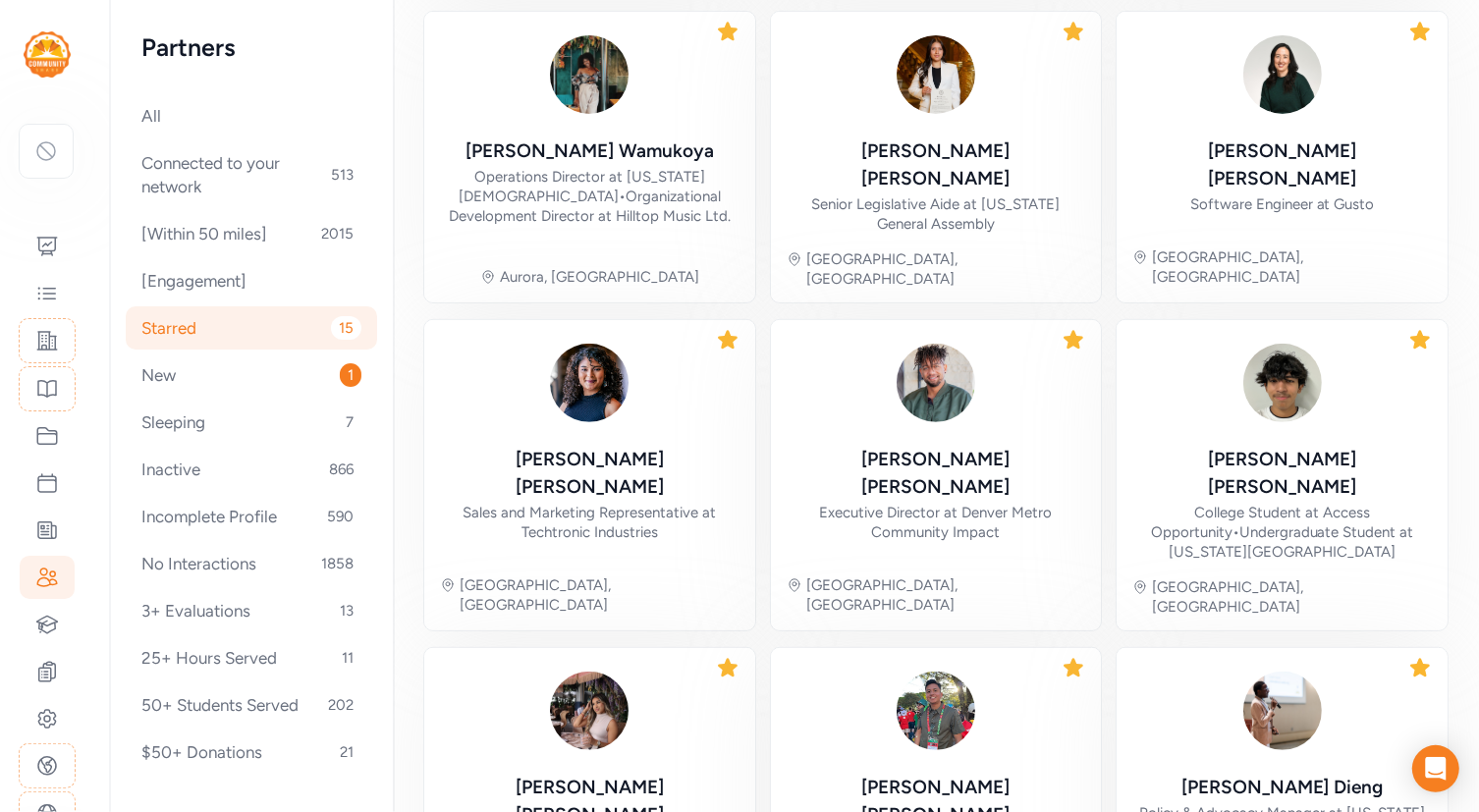 scroll, scrollTop: 593, scrollLeft: 0, axis: vertical 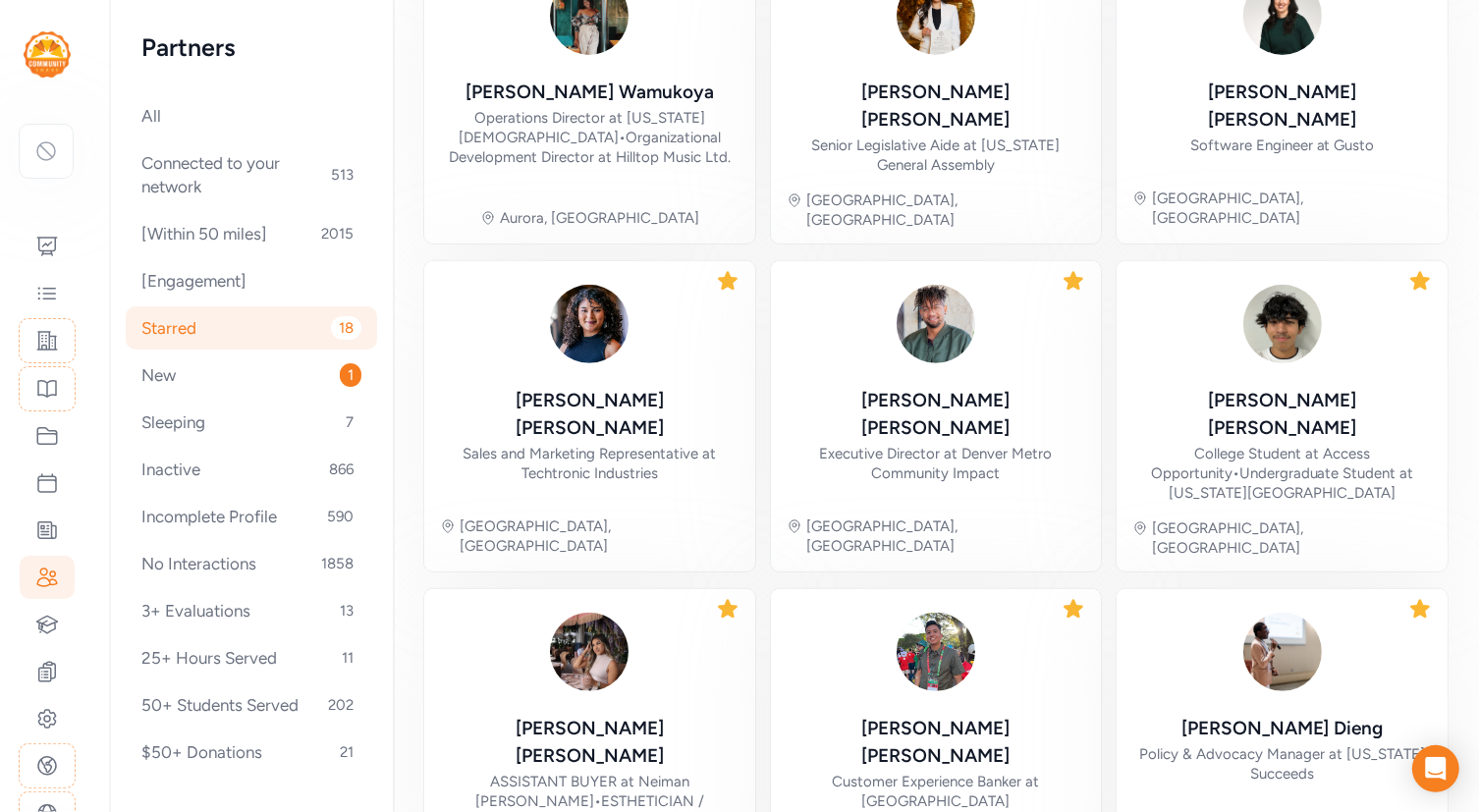 click 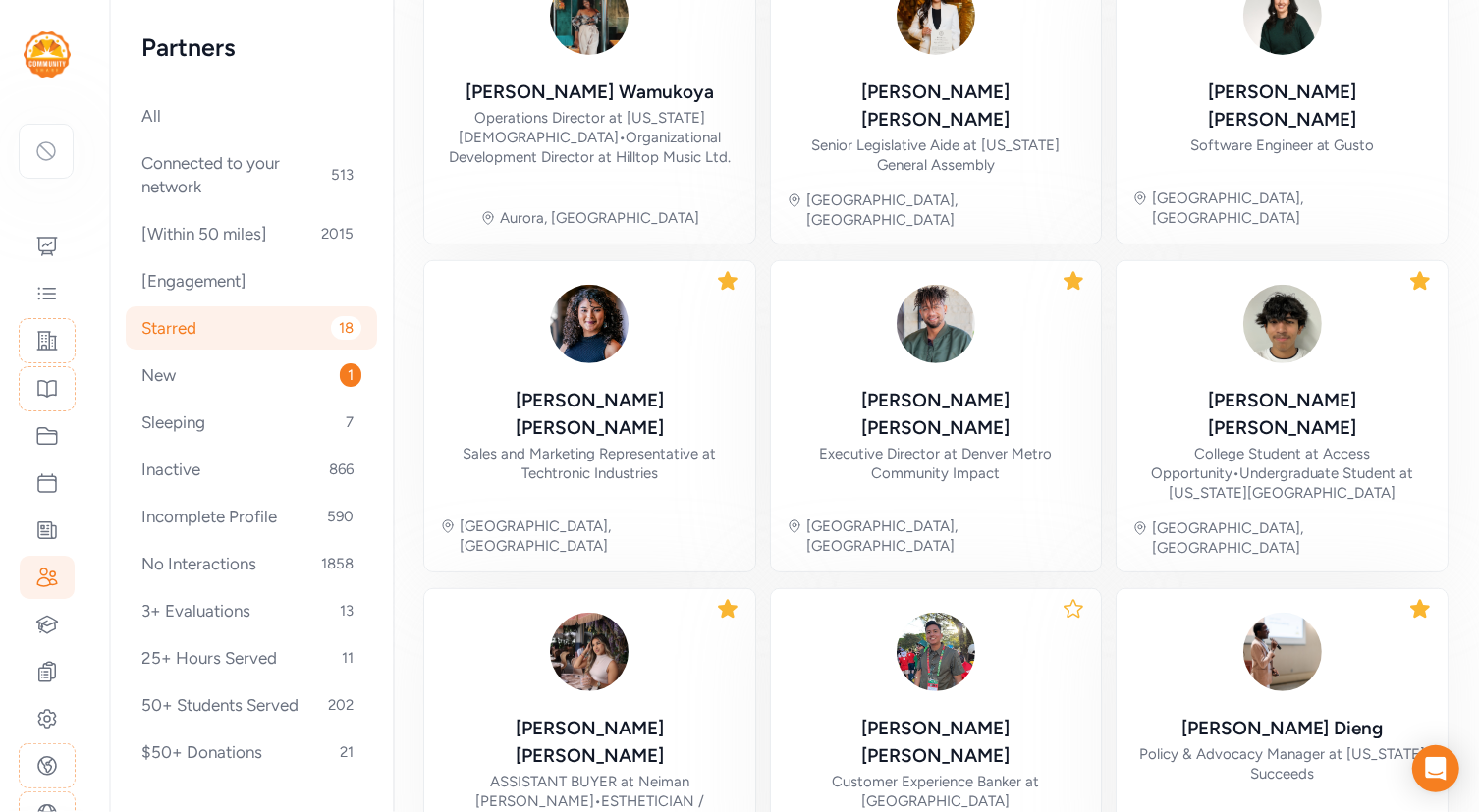 click 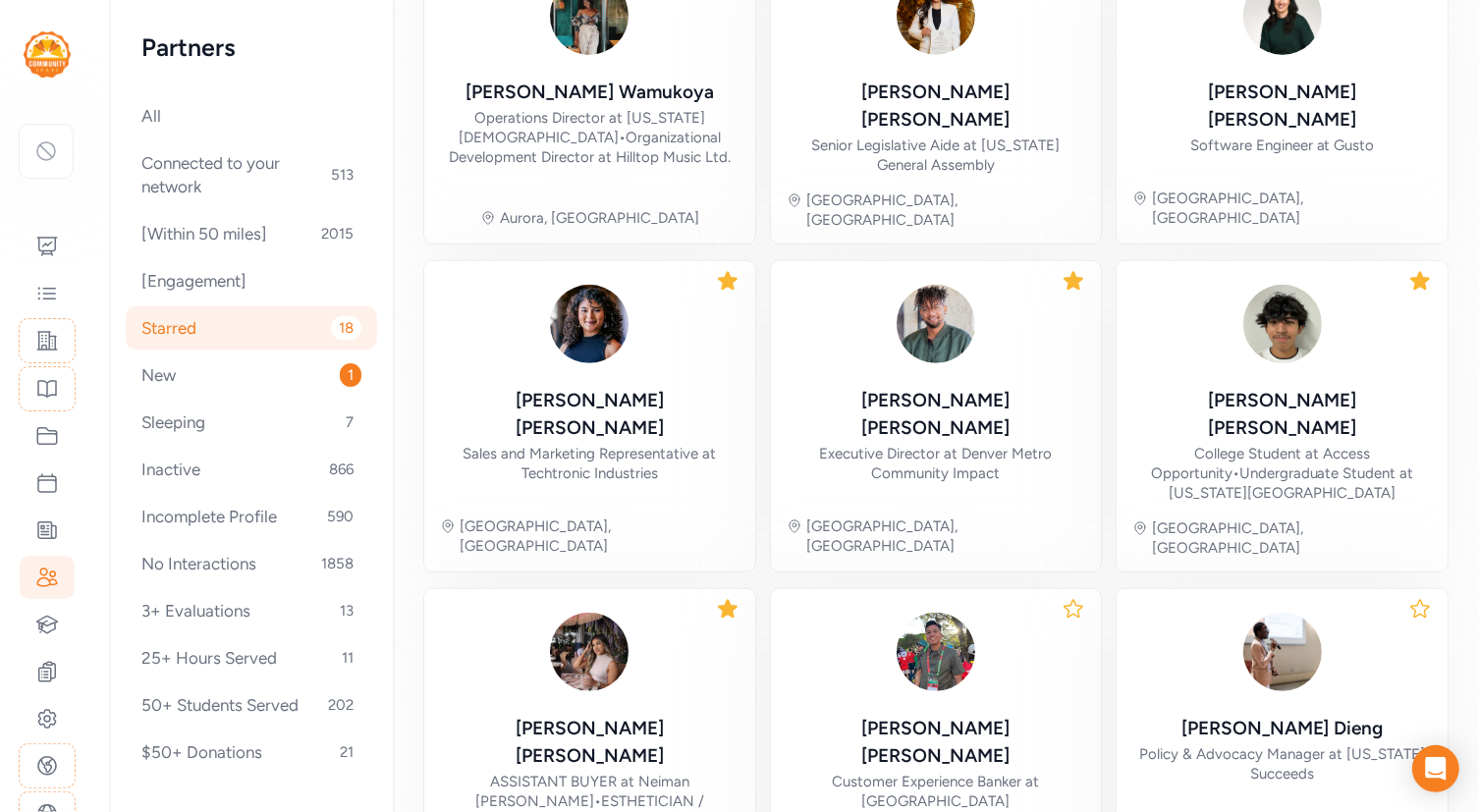 click 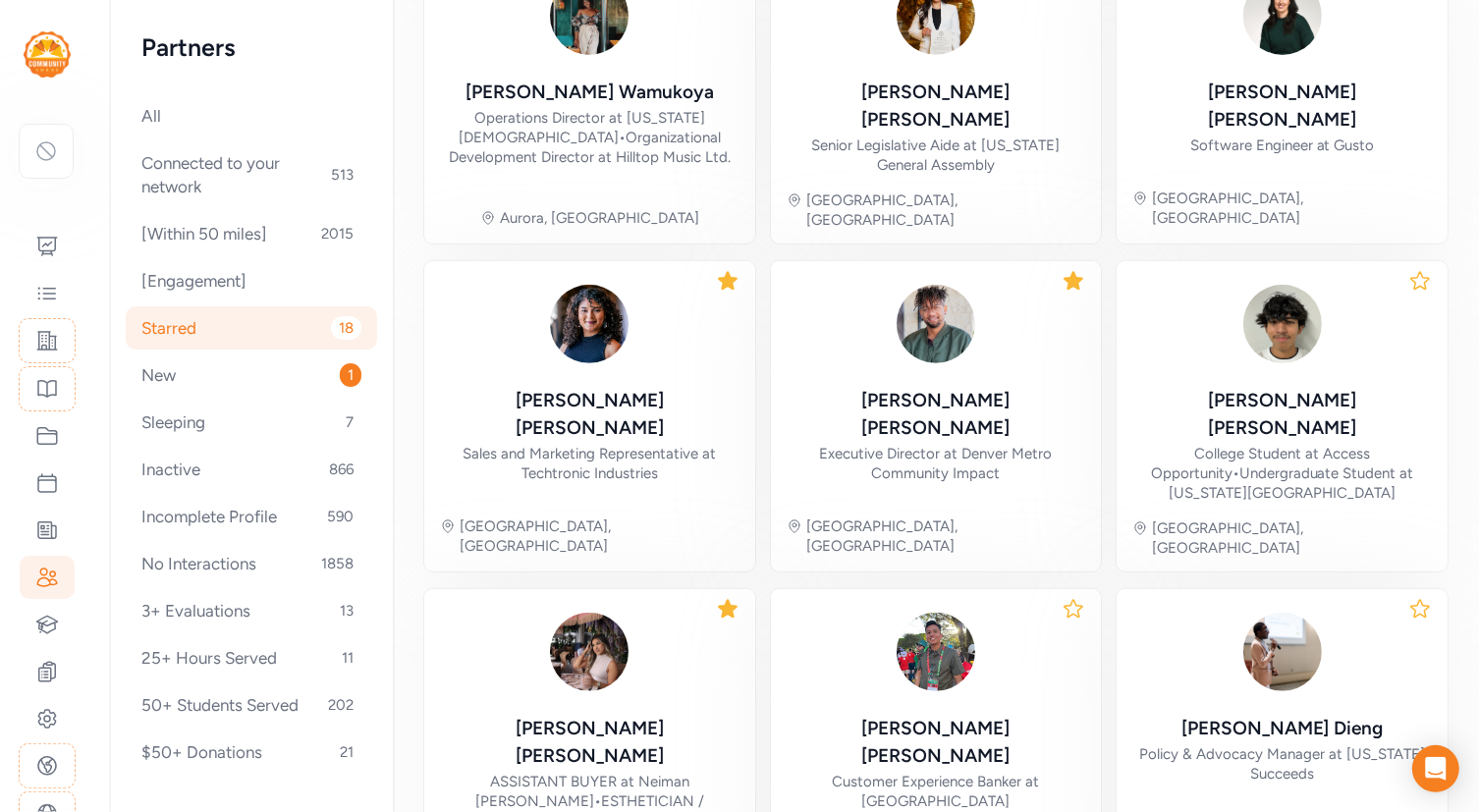 click 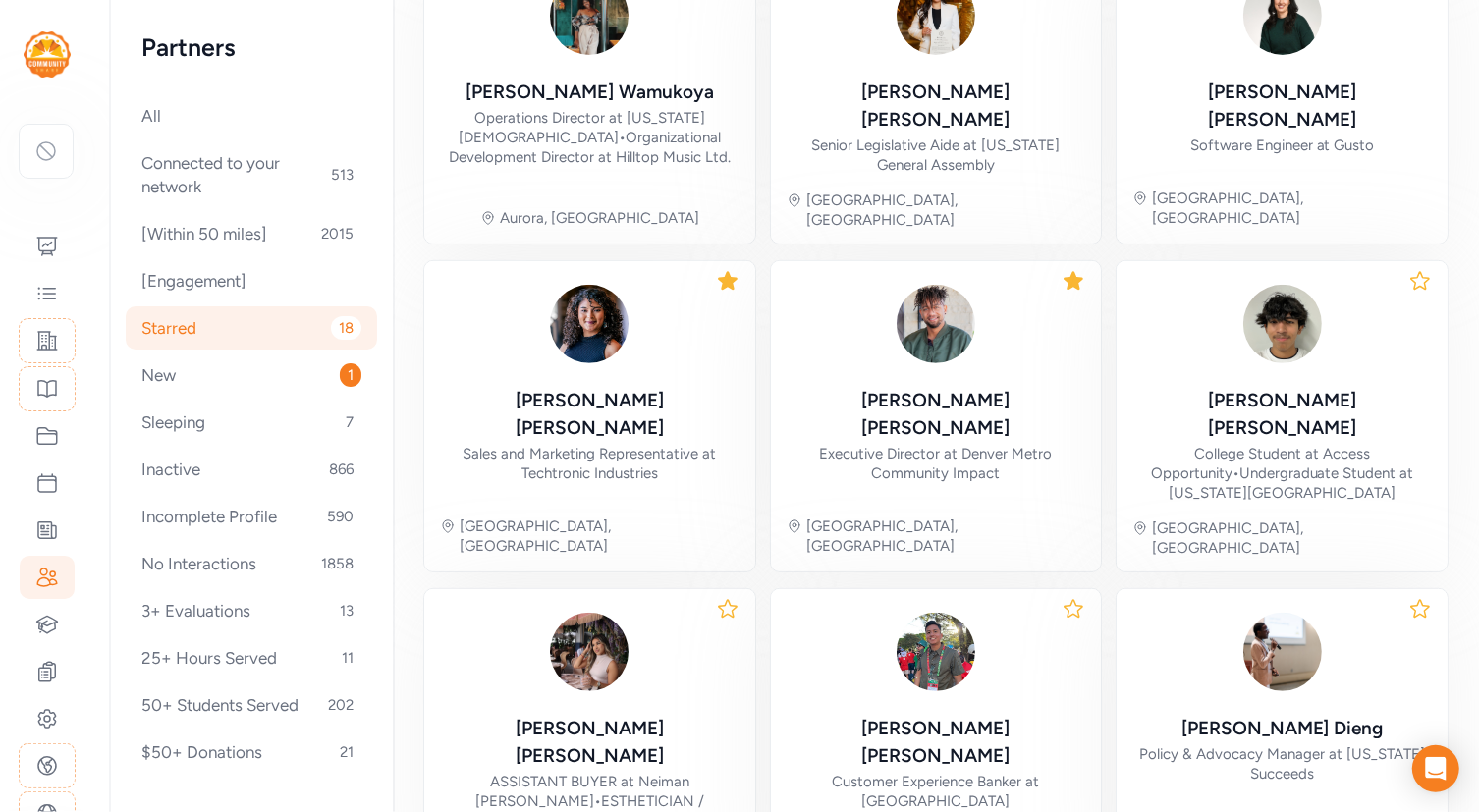 click 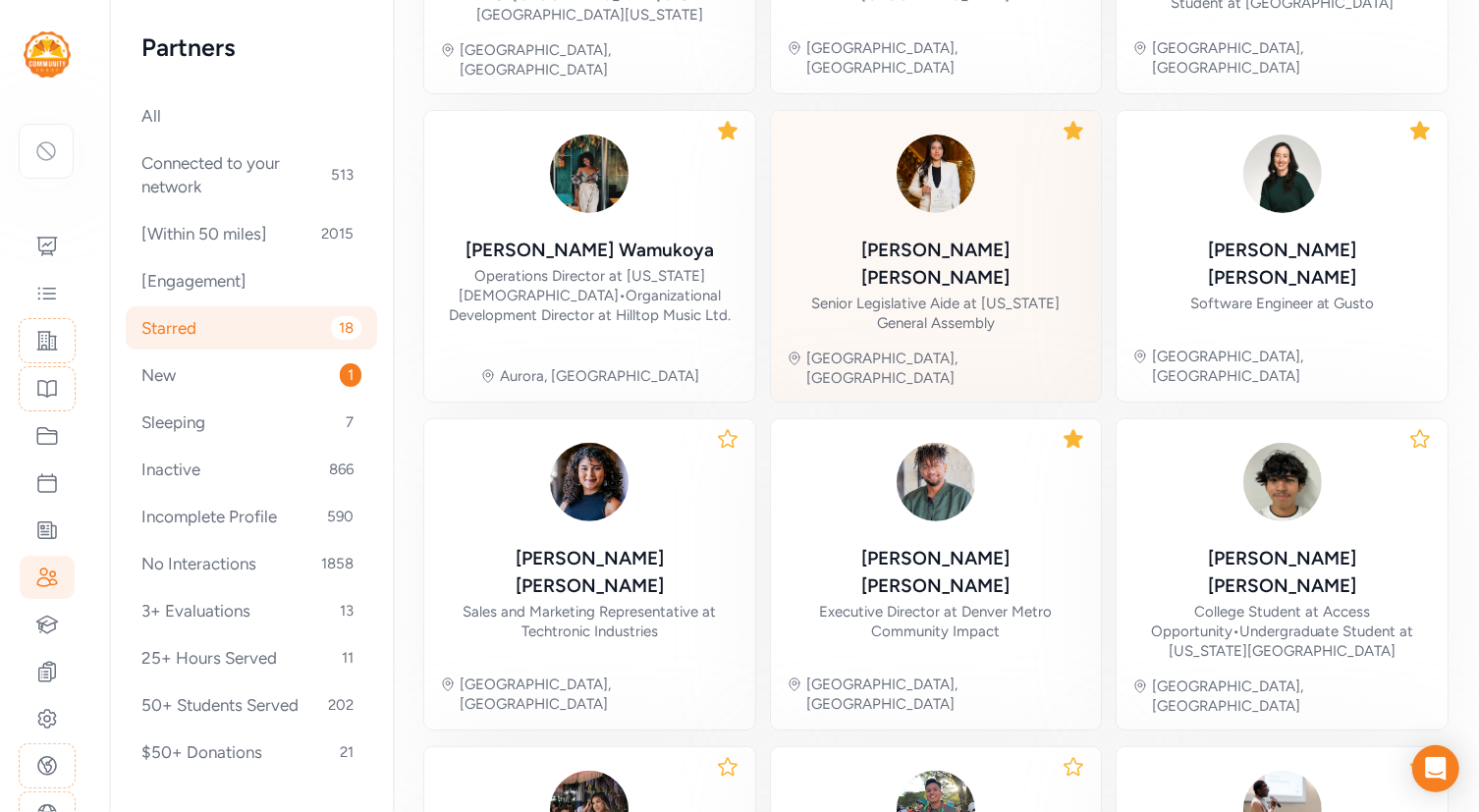 scroll, scrollTop: 593, scrollLeft: 0, axis: vertical 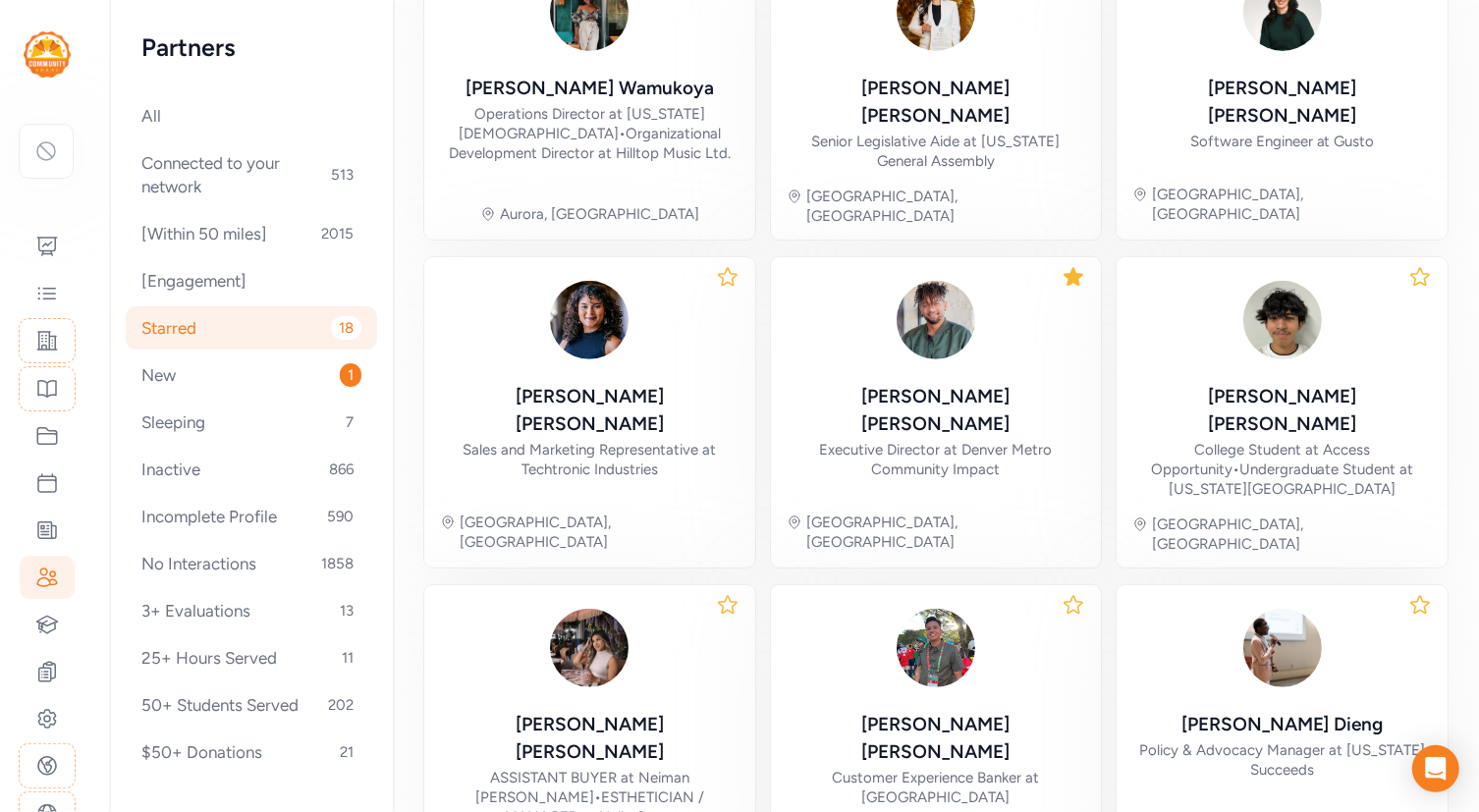 click on "2" at bounding box center (1384, 947) 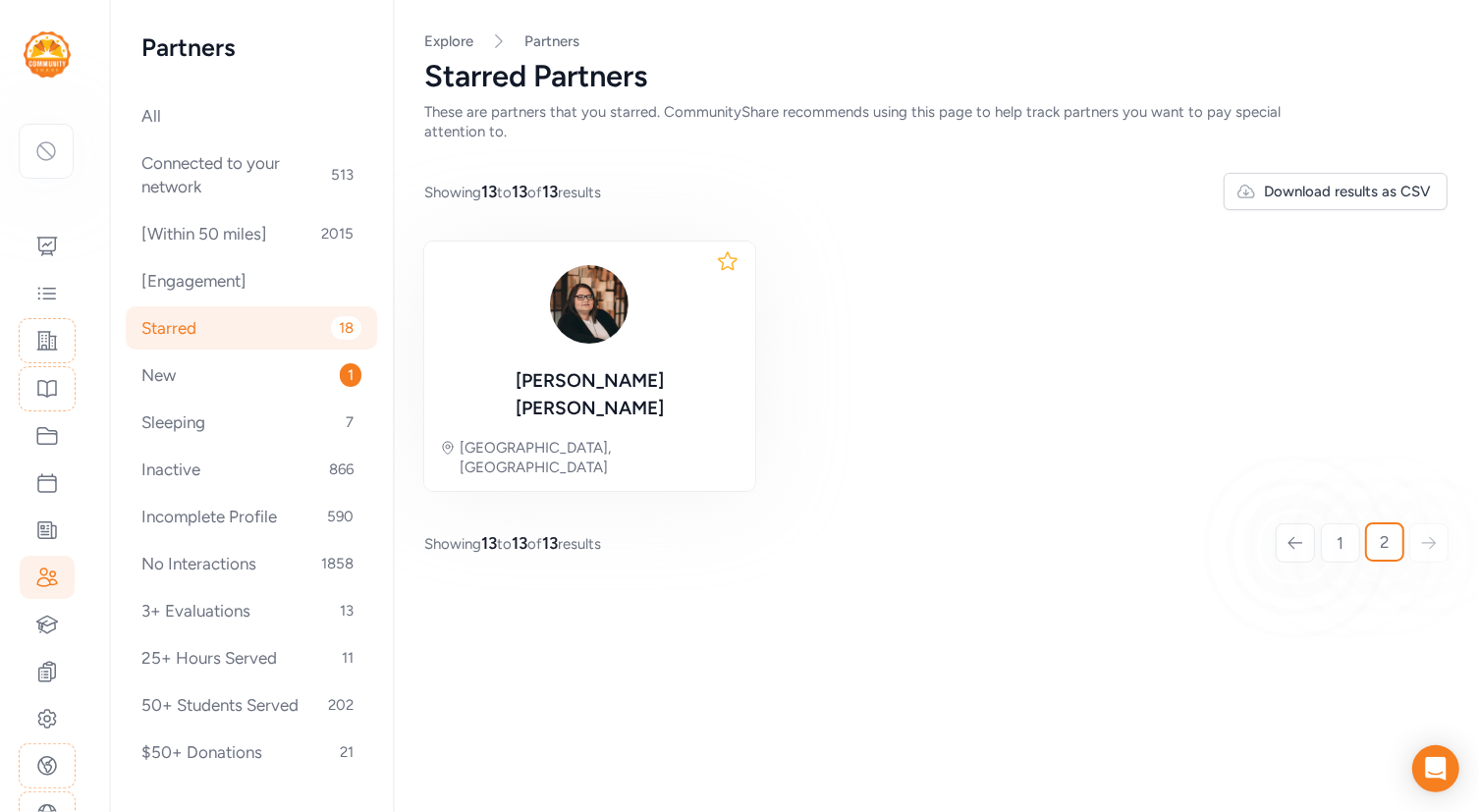 scroll, scrollTop: 0, scrollLeft: 0, axis: both 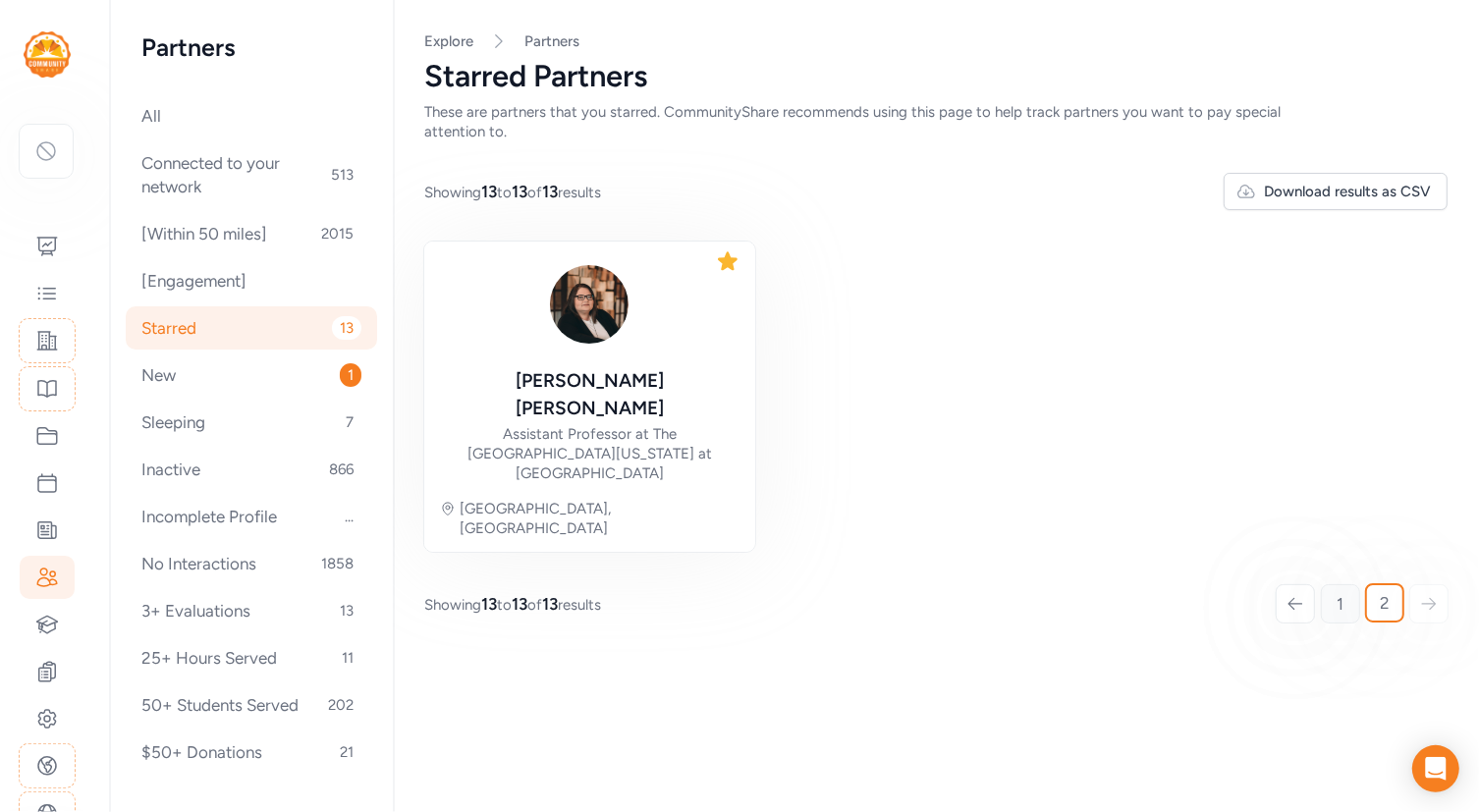click on "1" at bounding box center (1341, 604) 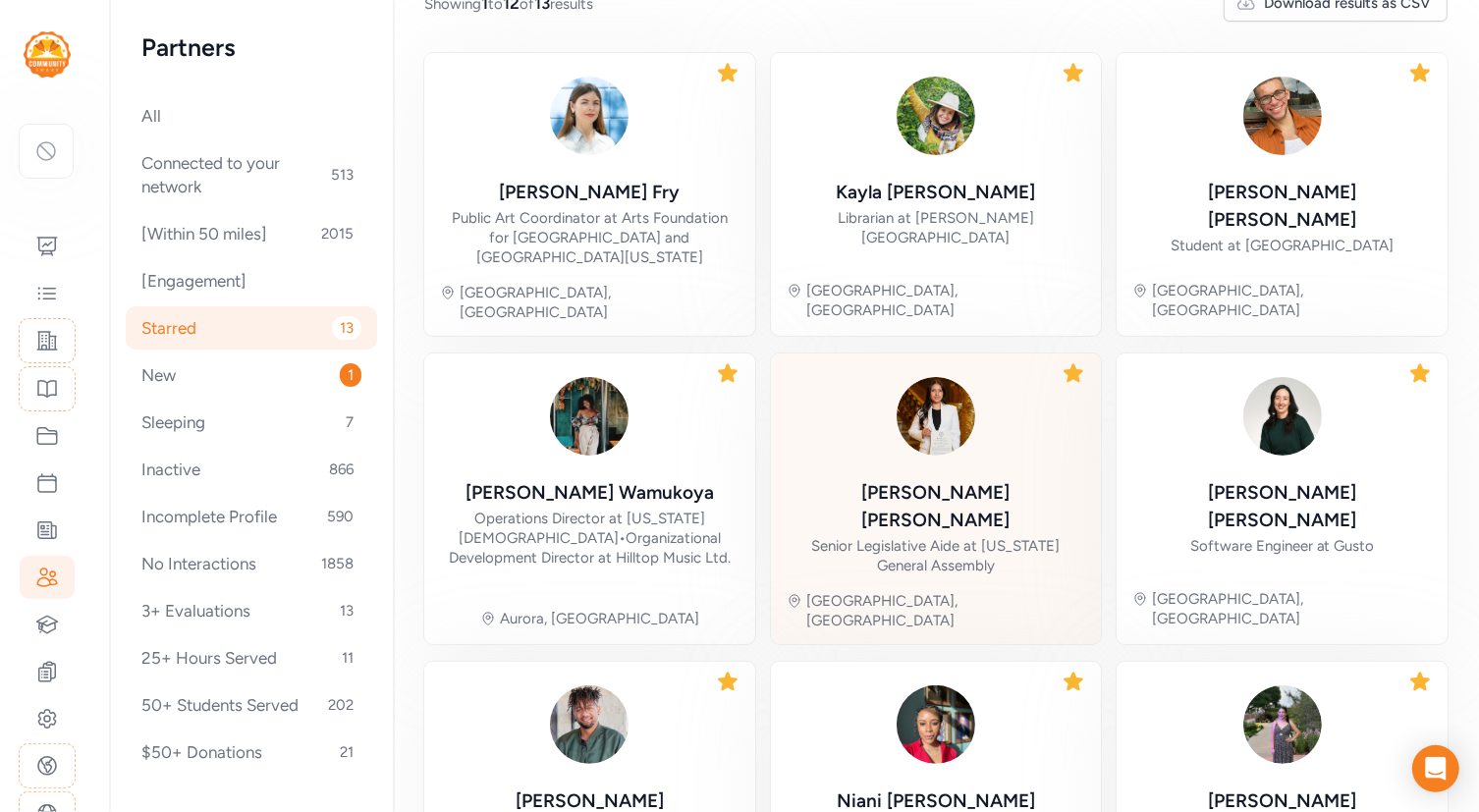 scroll, scrollTop: 398, scrollLeft: 0, axis: vertical 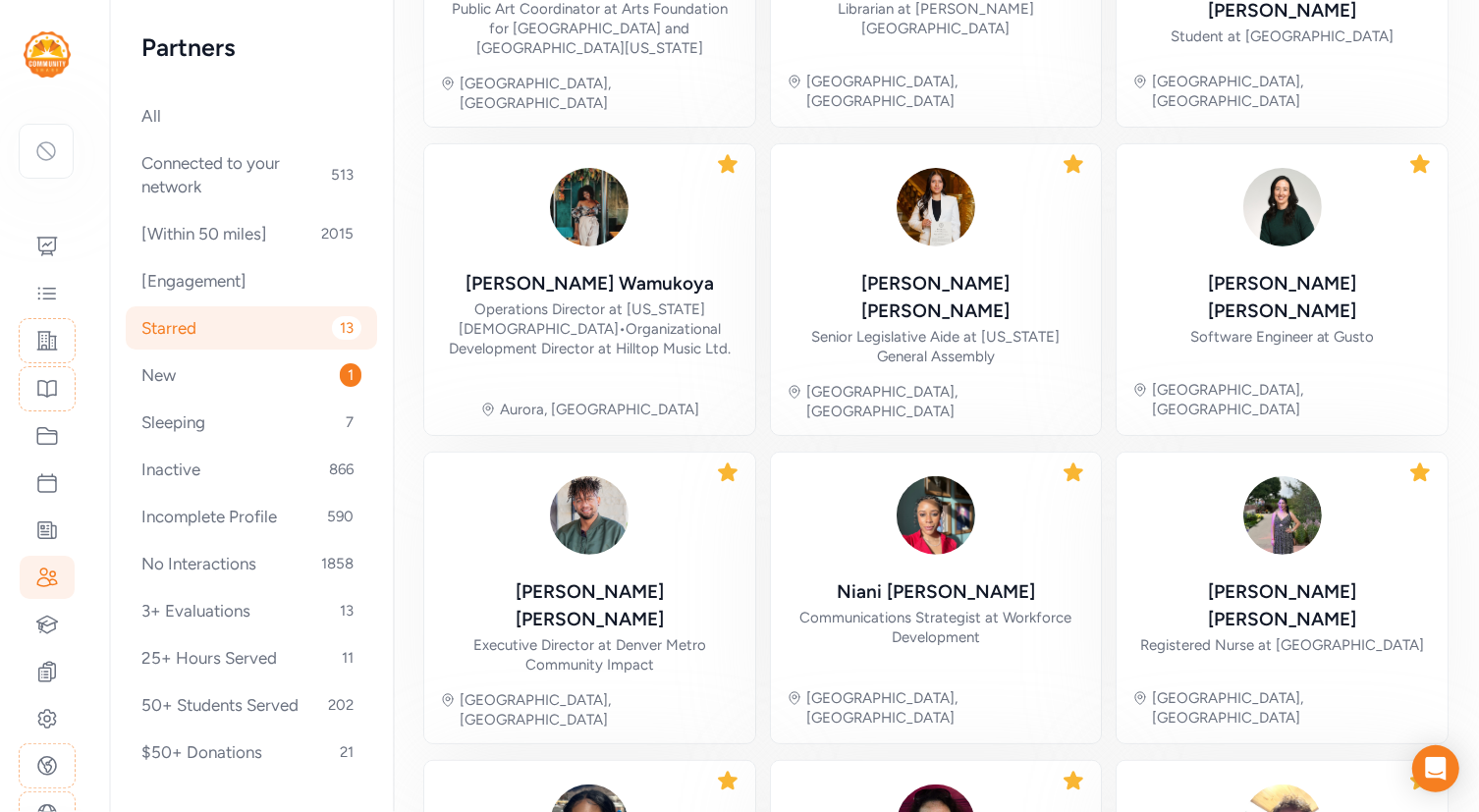 click 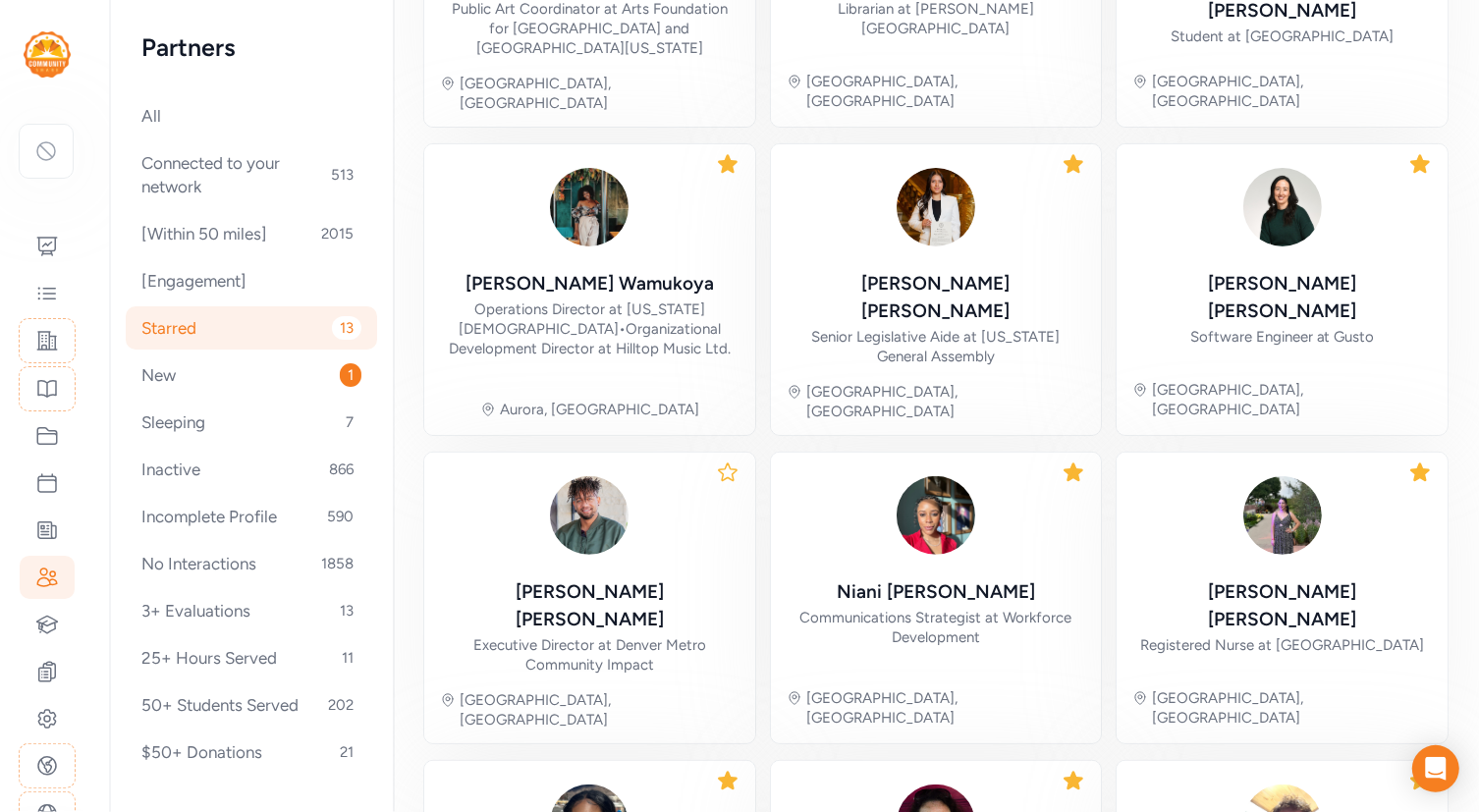 click 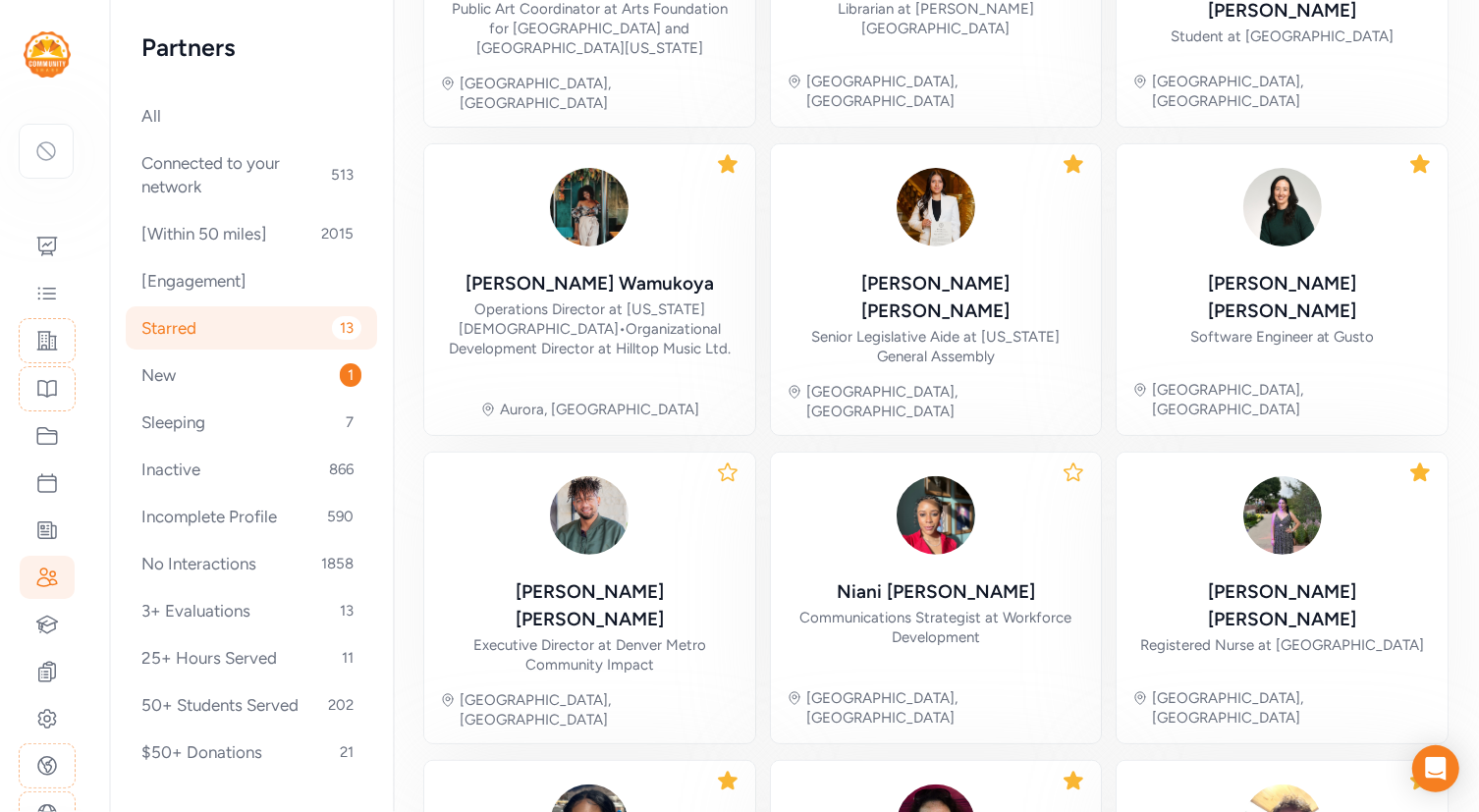 click 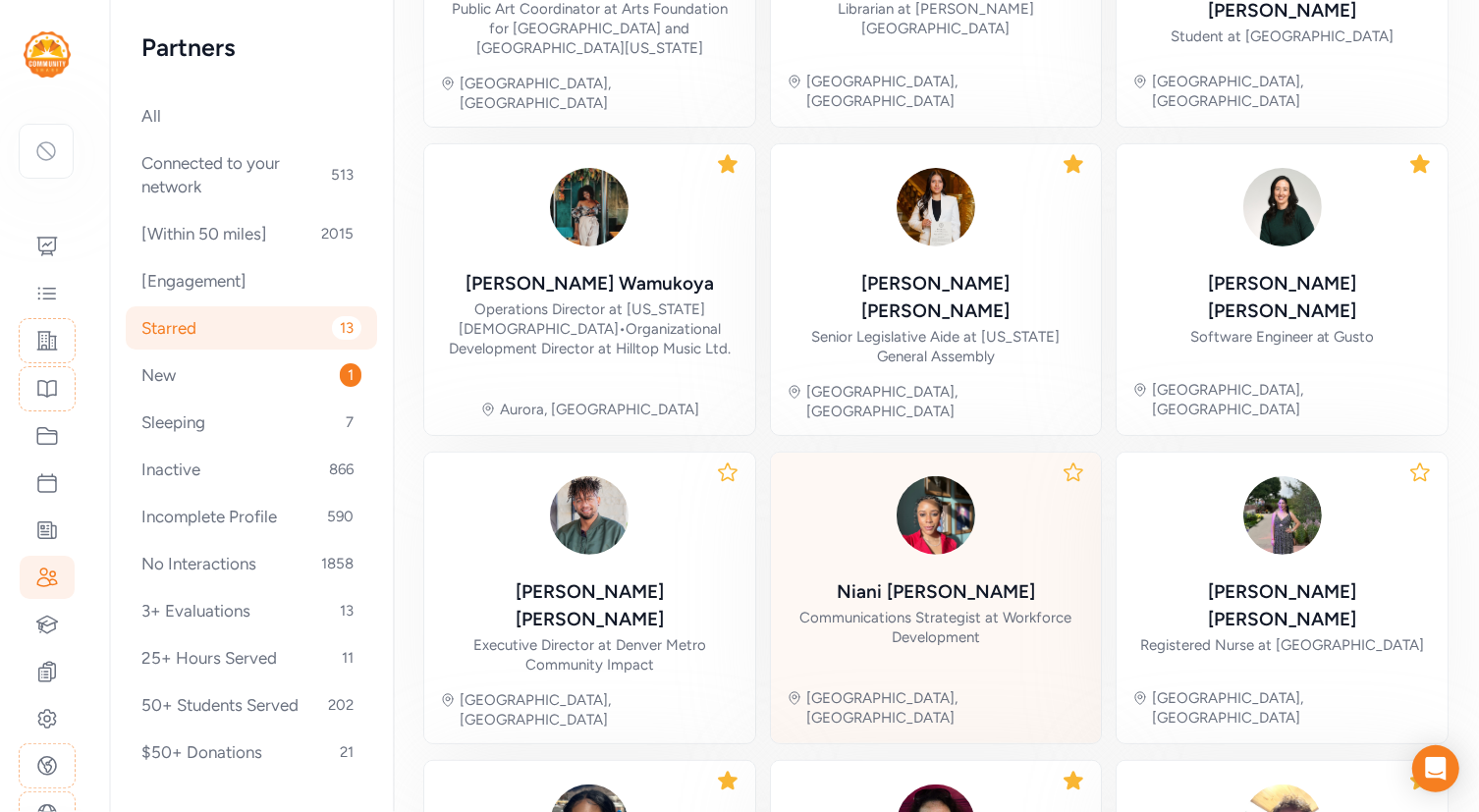 scroll, scrollTop: 573, scrollLeft: 0, axis: vertical 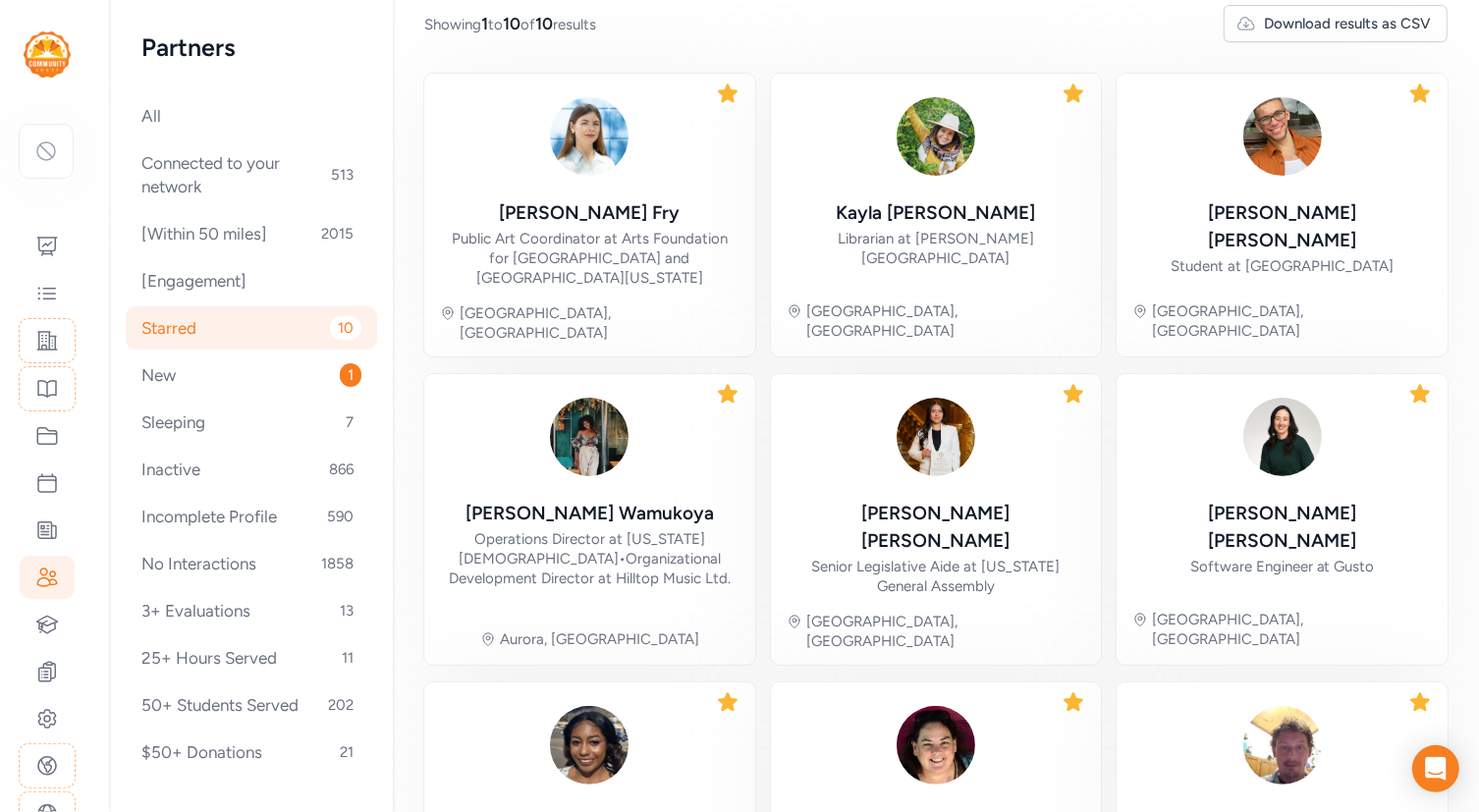 click 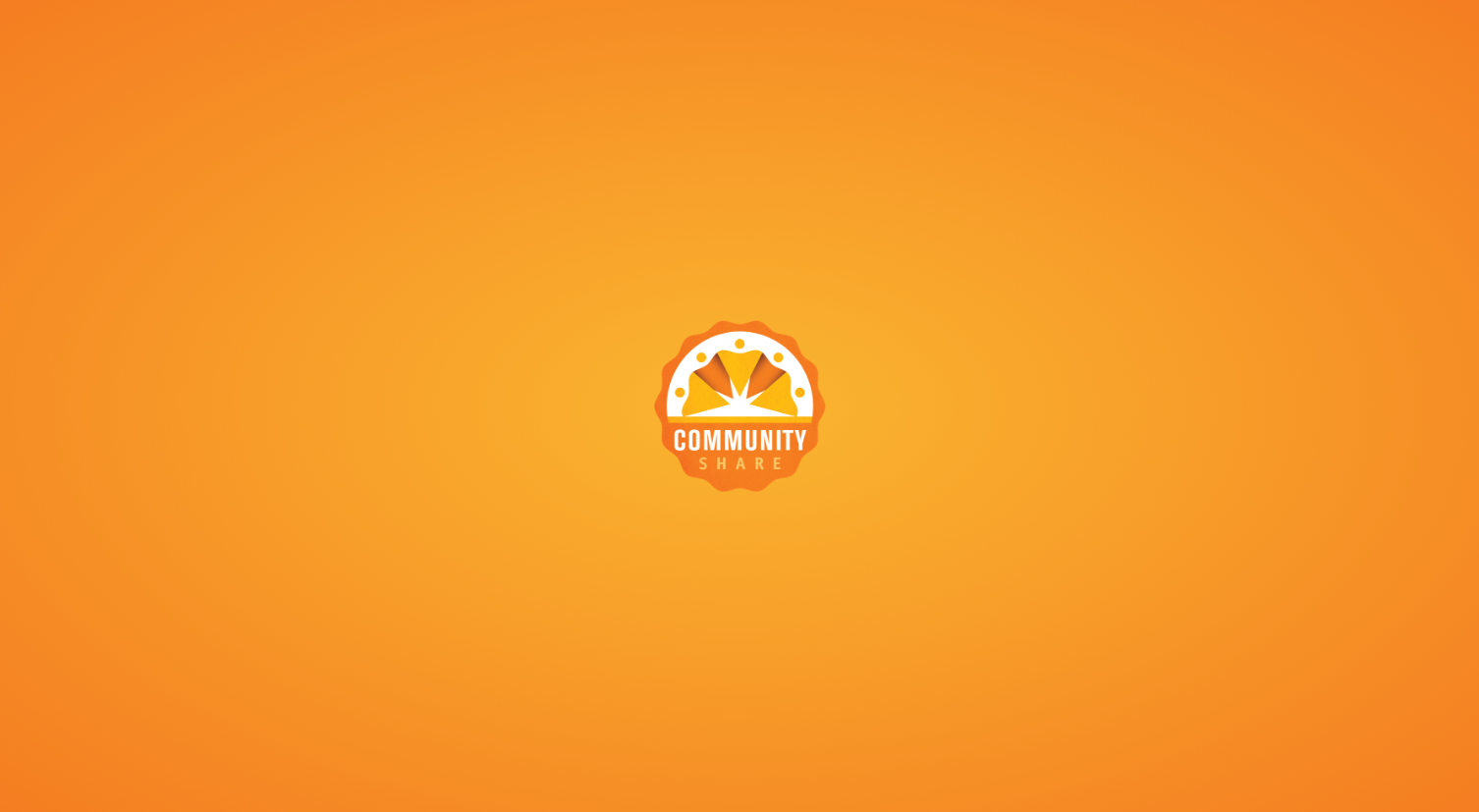 scroll, scrollTop: 0, scrollLeft: 0, axis: both 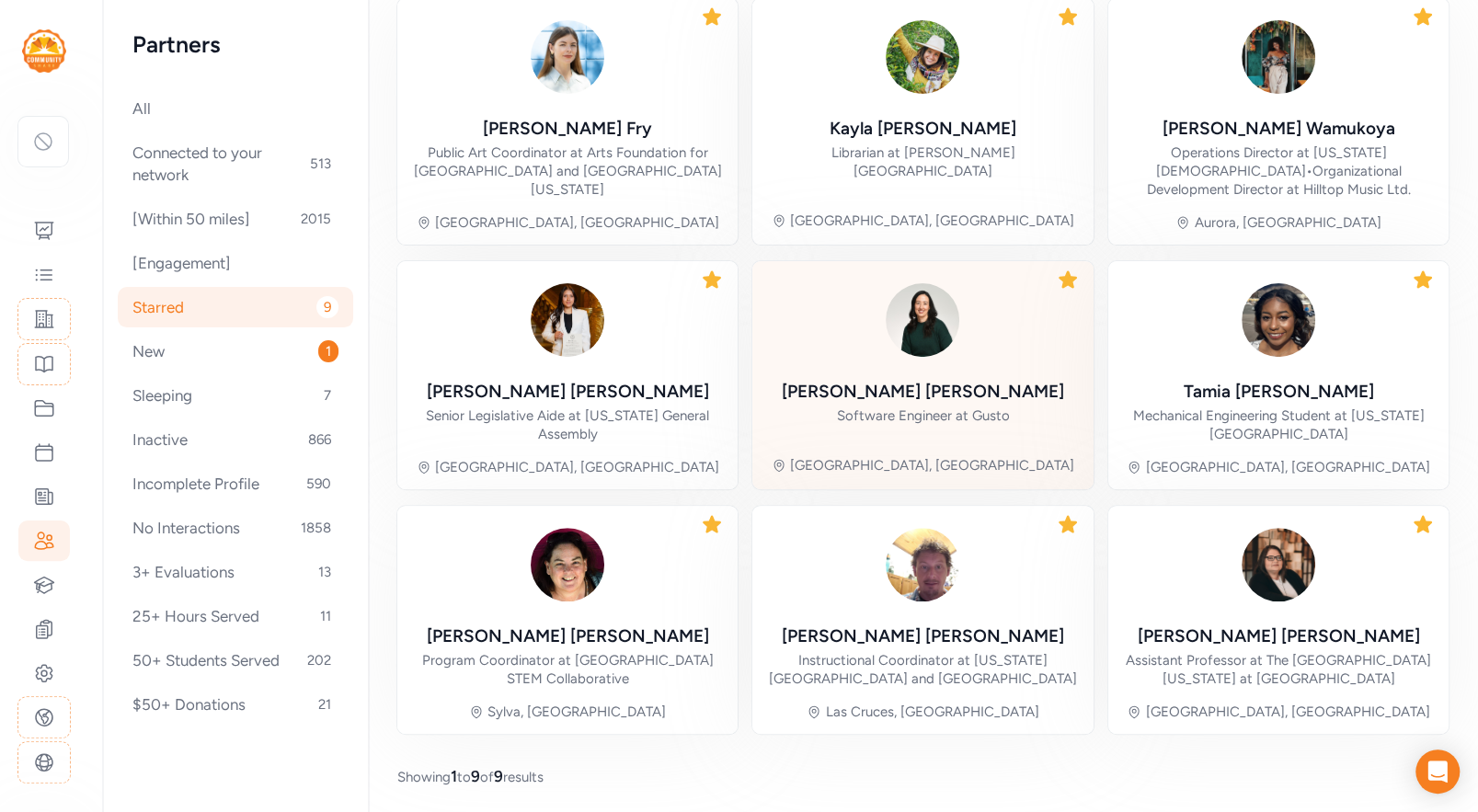 click on "Software Engineer at Gusto" at bounding box center [922, 416] 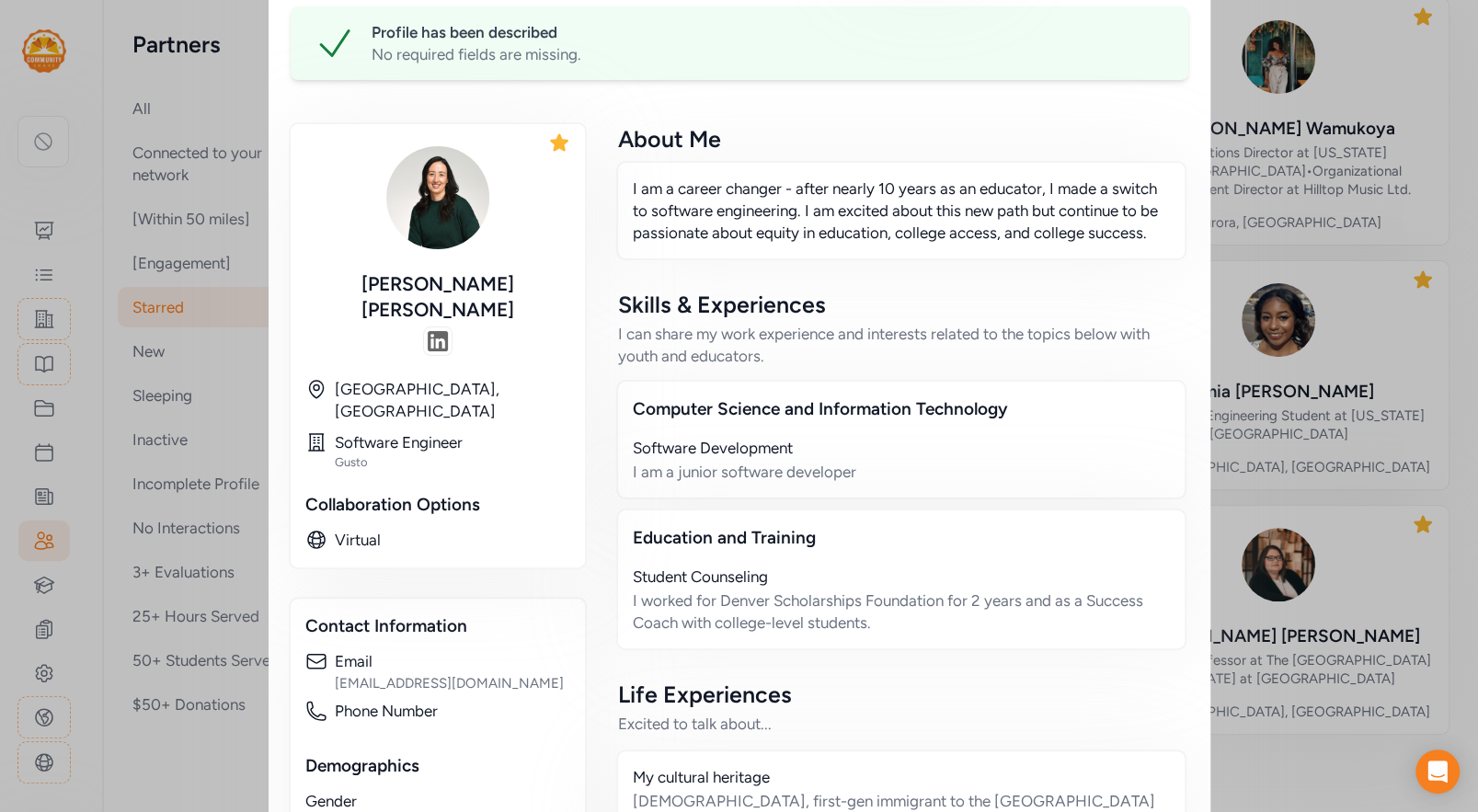 scroll, scrollTop: 0, scrollLeft: 0, axis: both 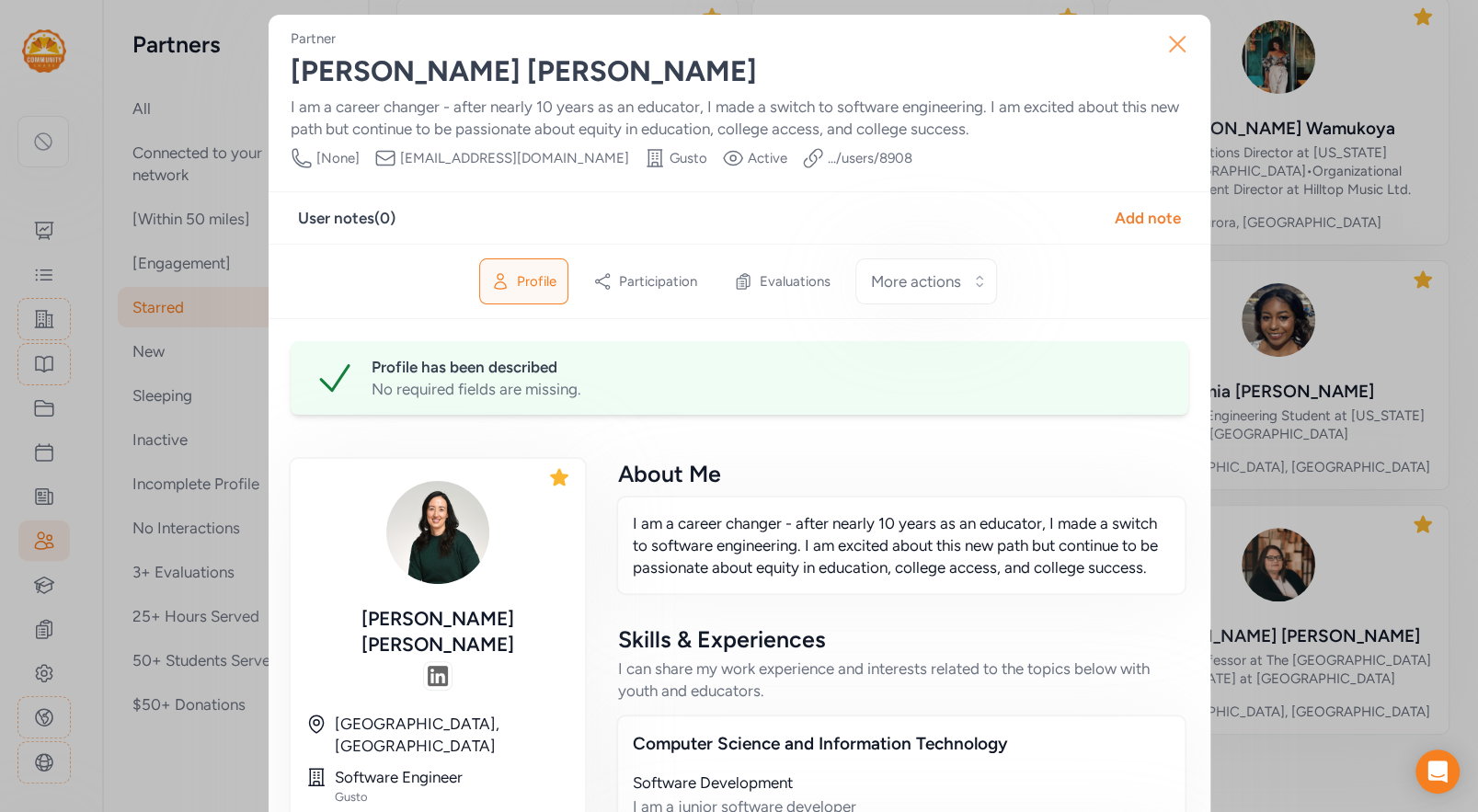 click 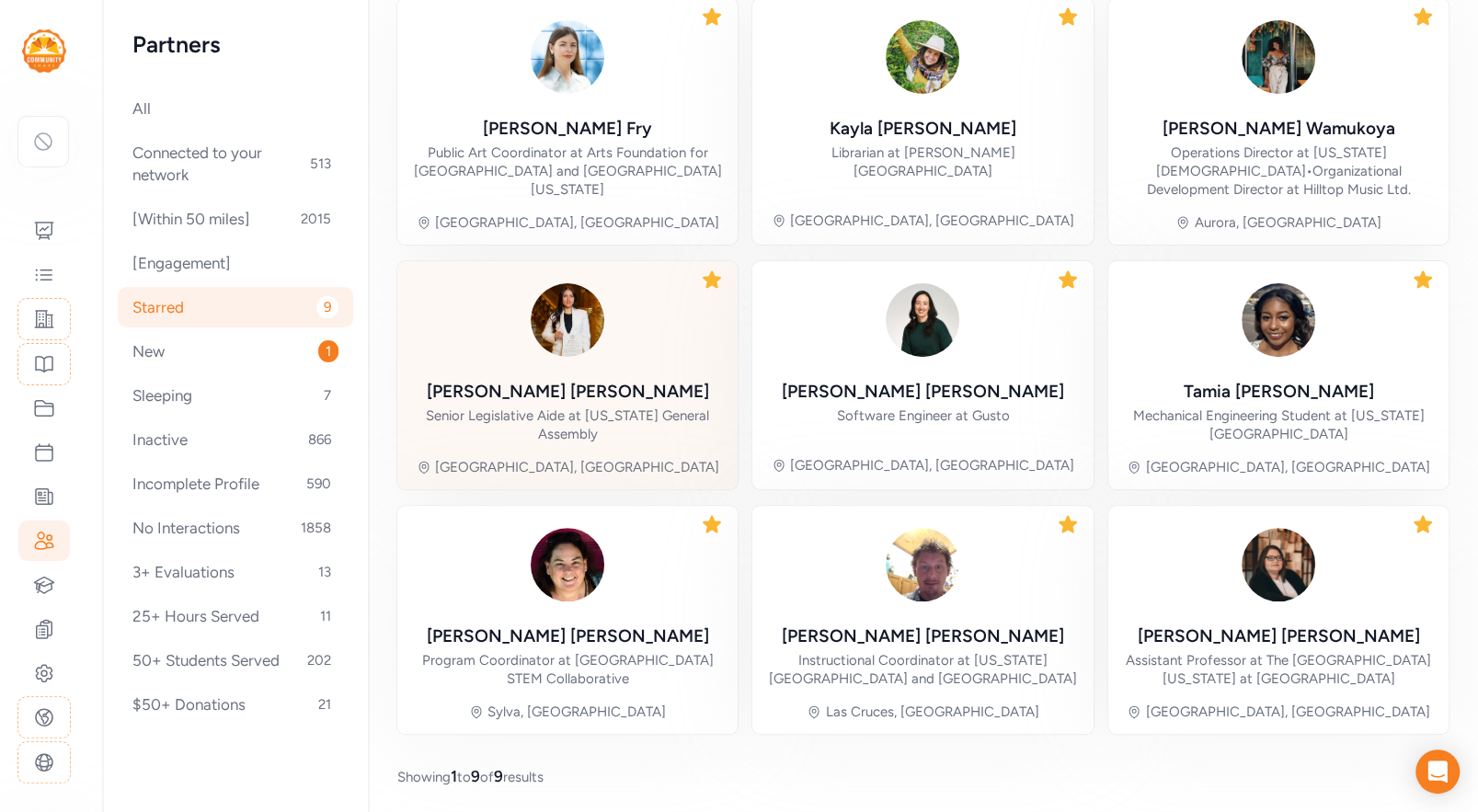 click on "Senior Legislative Aide at Colorado General Assembly" at bounding box center (567, 425) 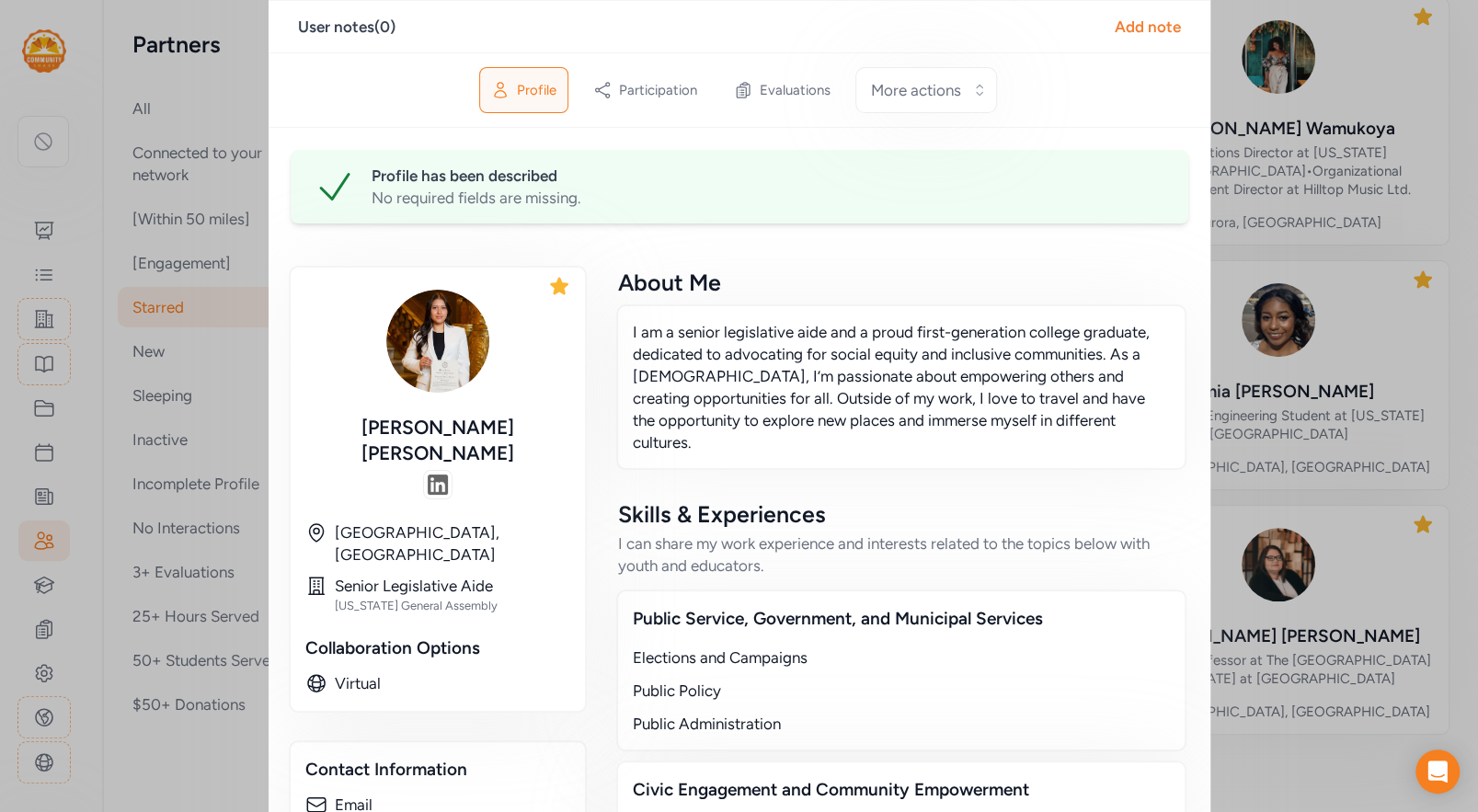 scroll, scrollTop: 0, scrollLeft: 0, axis: both 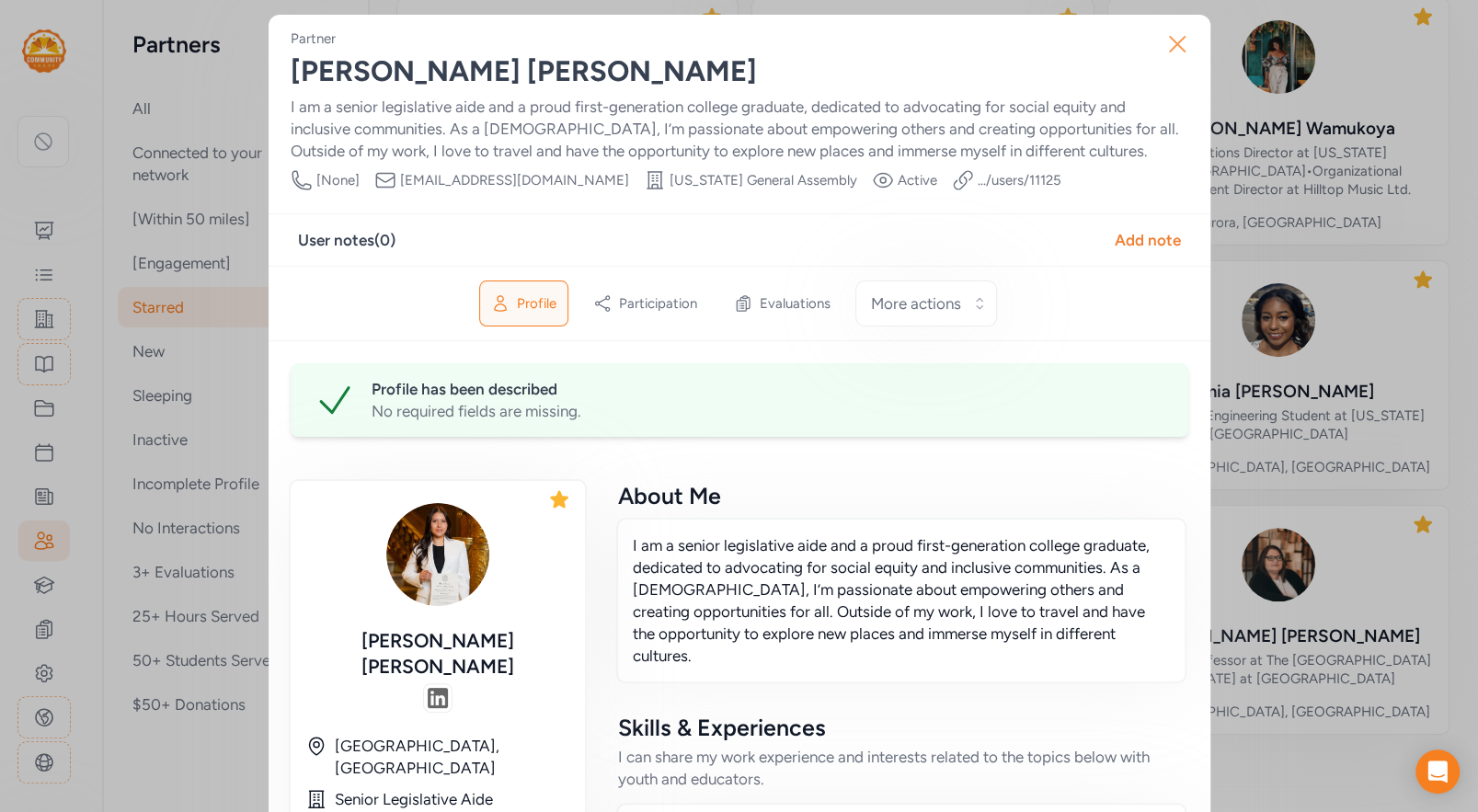 click 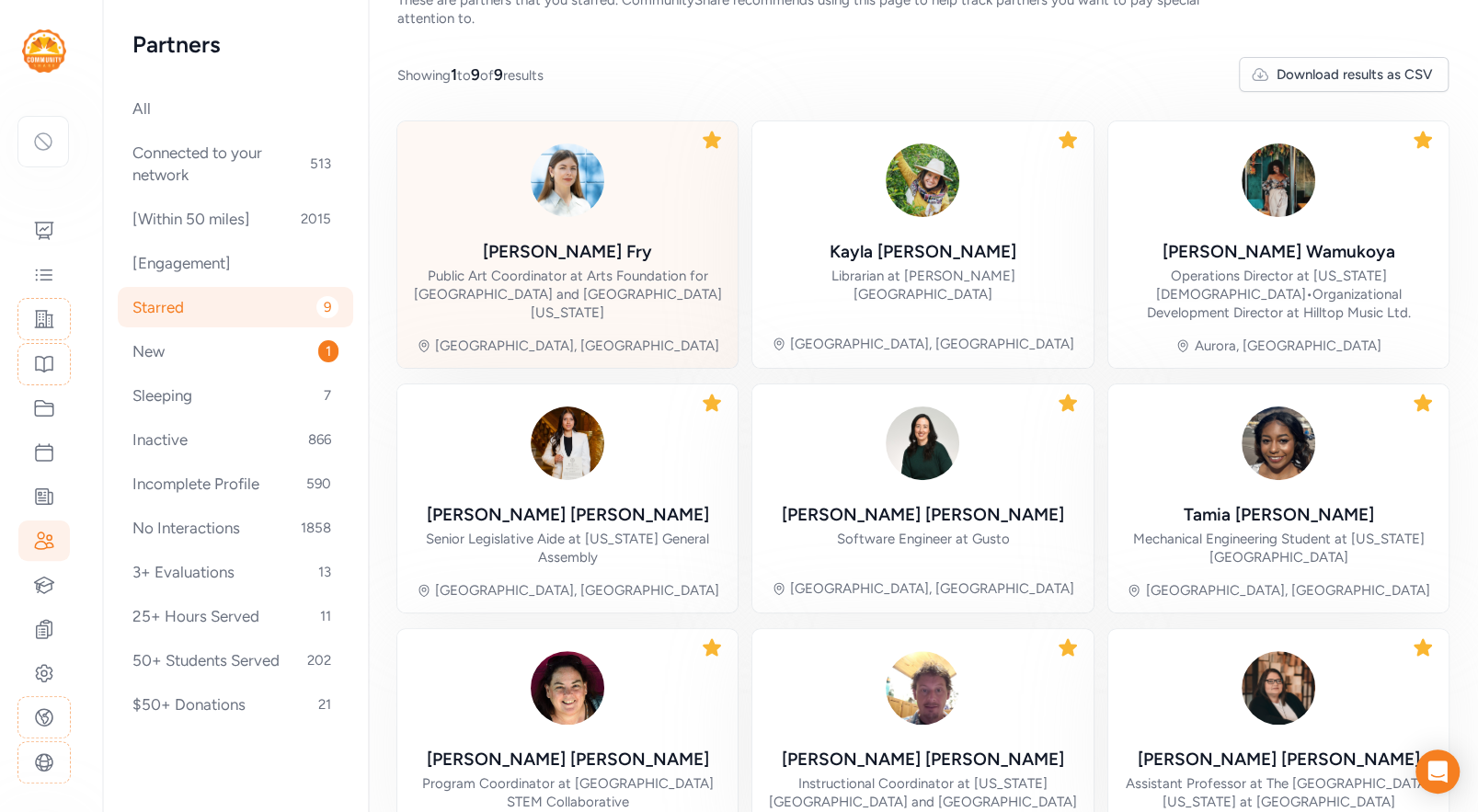 scroll, scrollTop: 0, scrollLeft: 0, axis: both 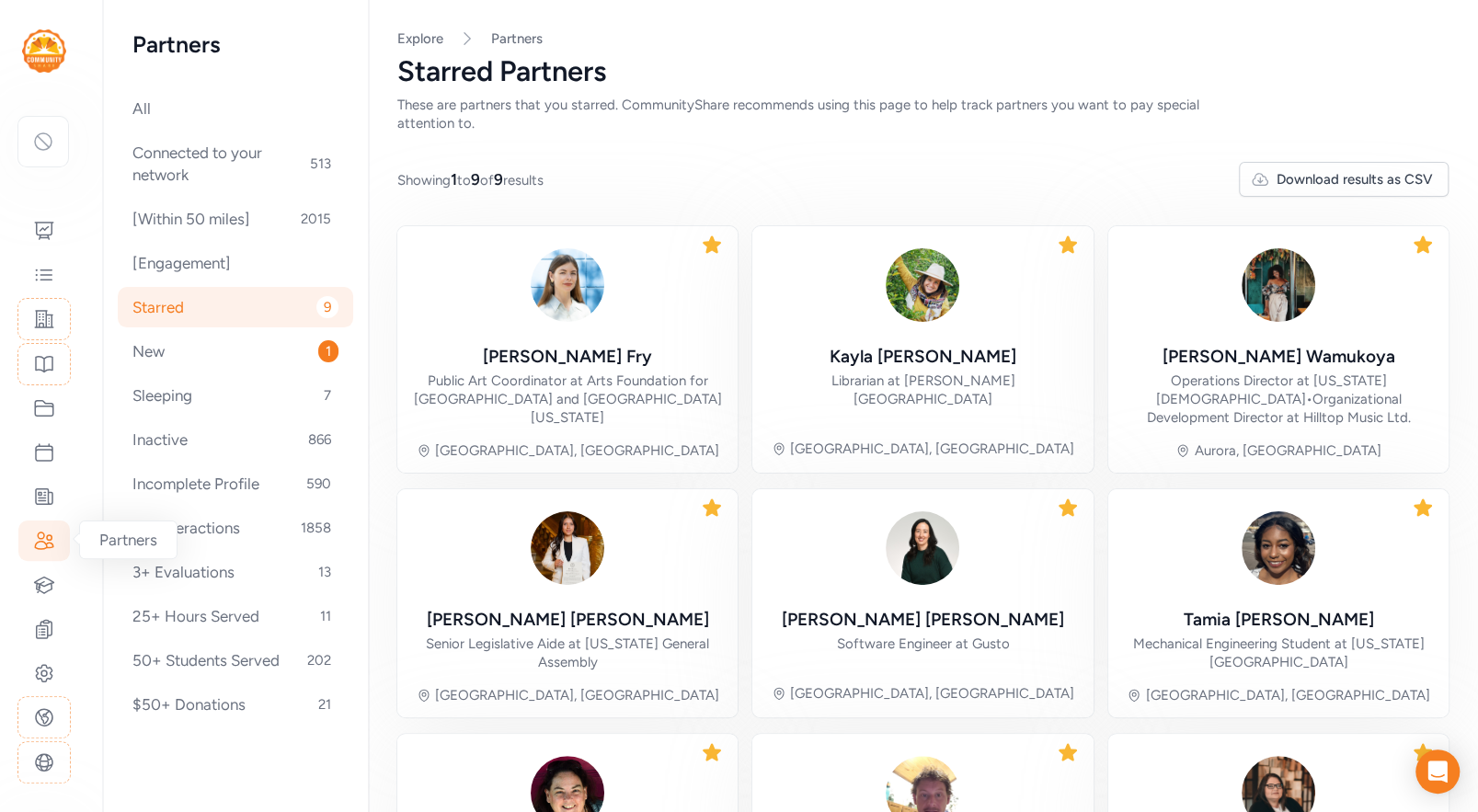 click 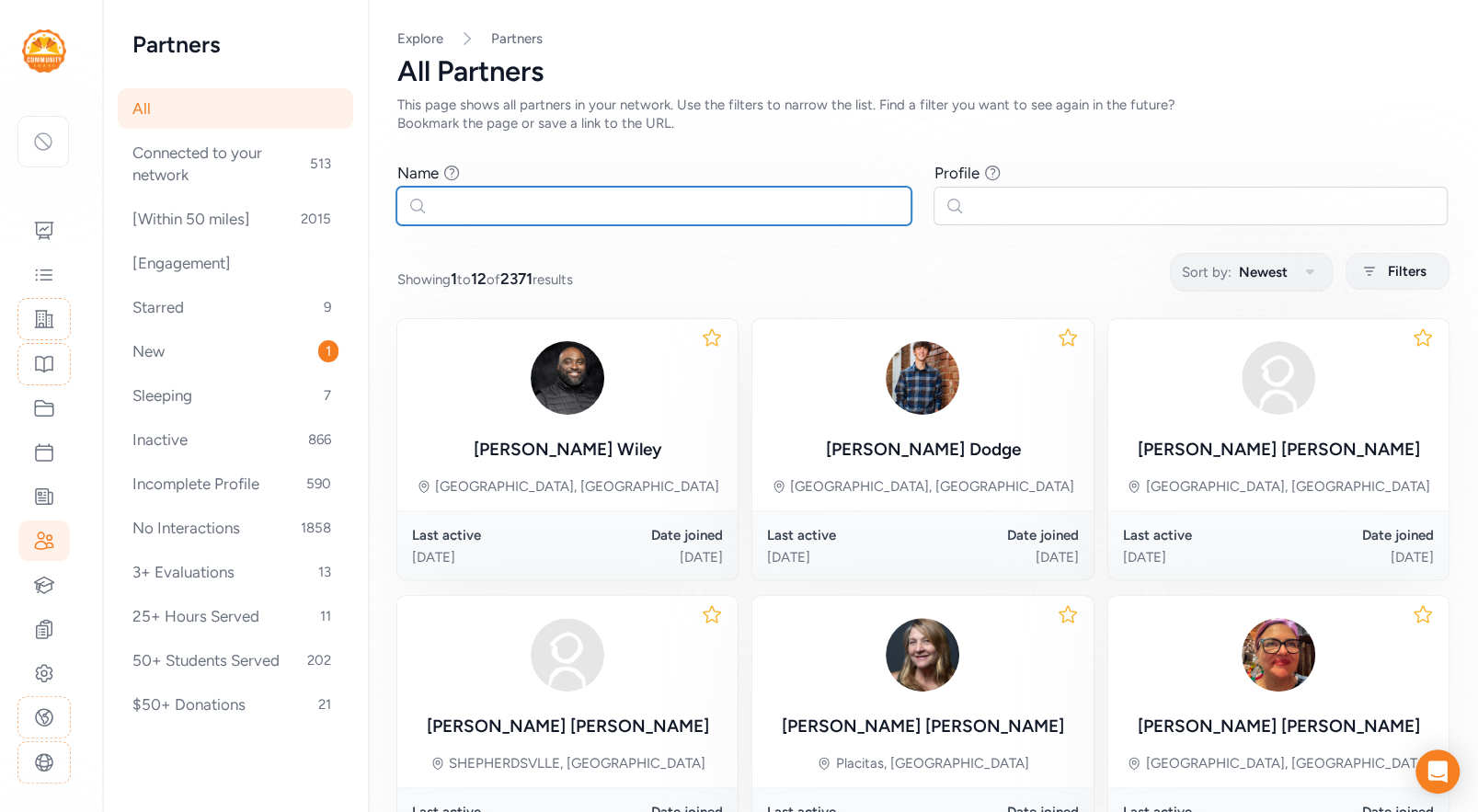 click at bounding box center [654, 206] 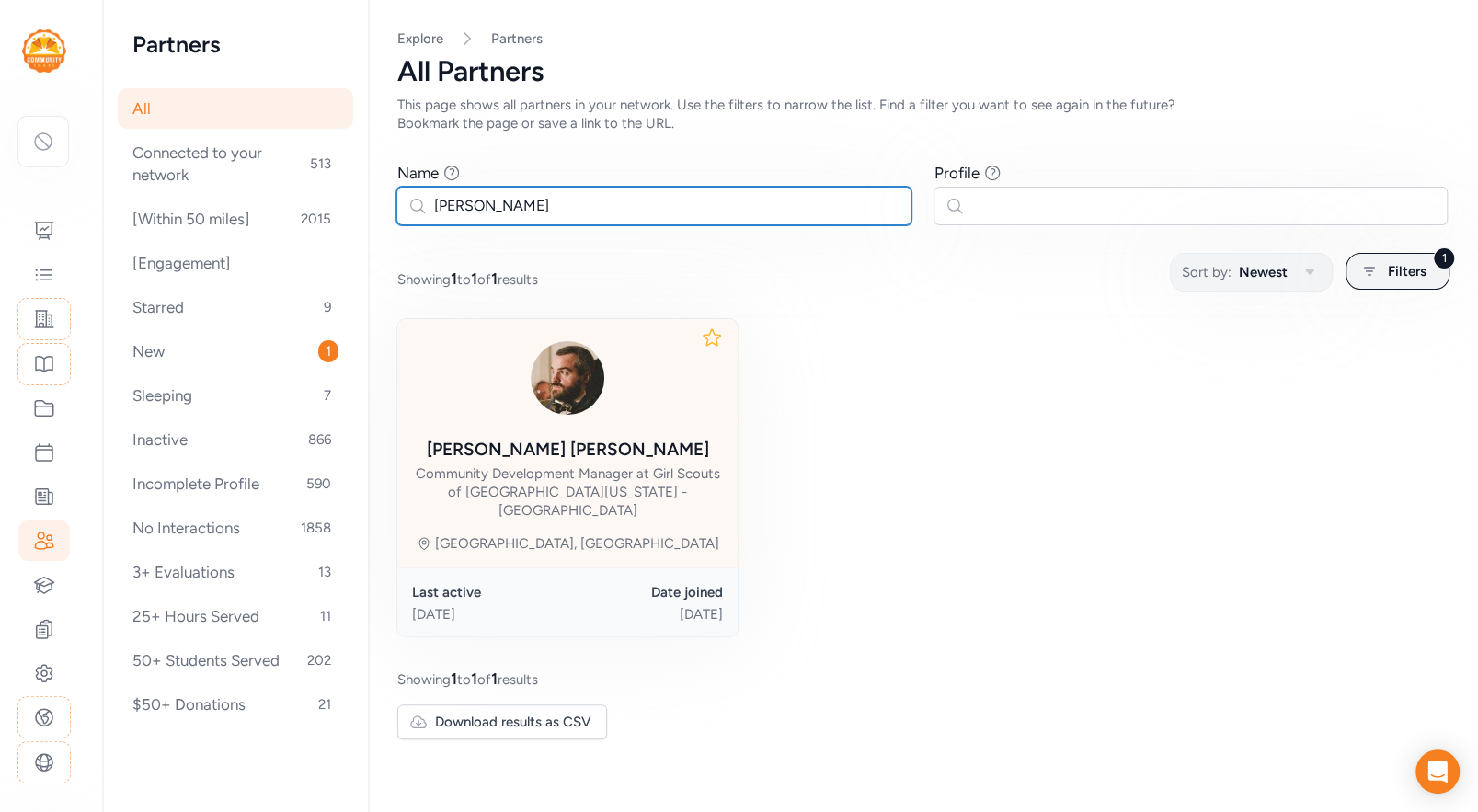 type on "derek" 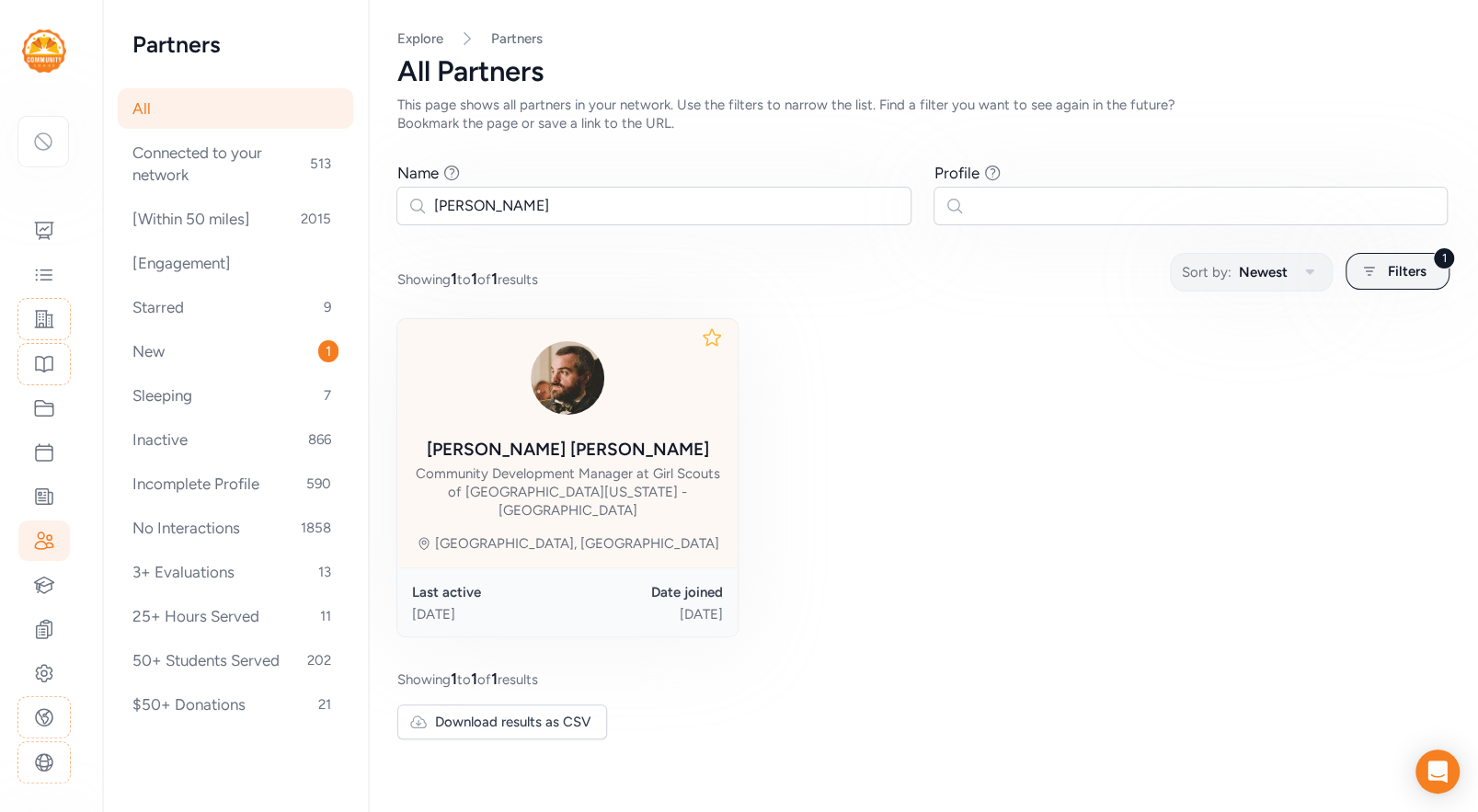 click on "Community Development Manager at Girl Scouts of Western Ohio - Cincinnati" at bounding box center (567, 492) 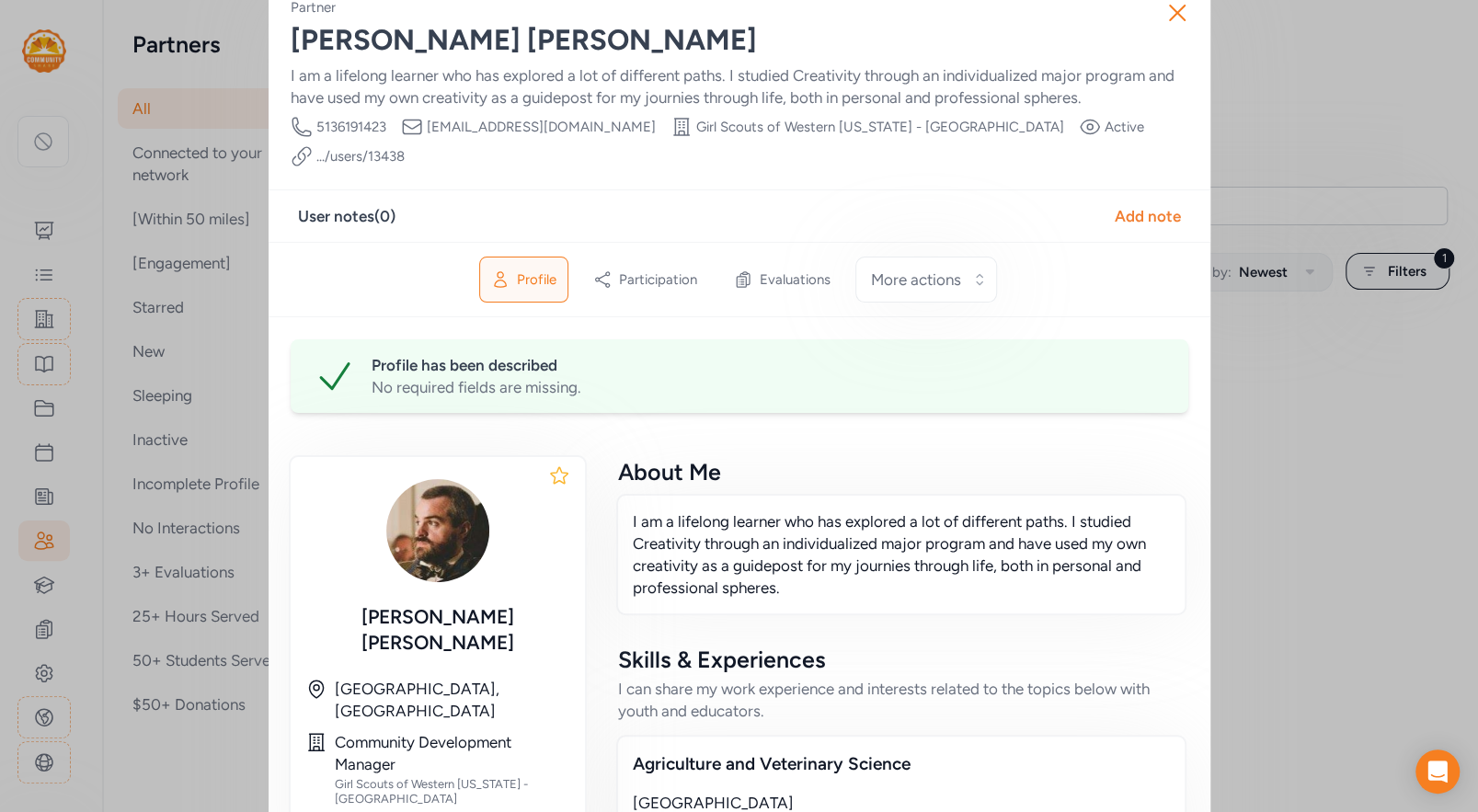 scroll, scrollTop: 11, scrollLeft: 0, axis: vertical 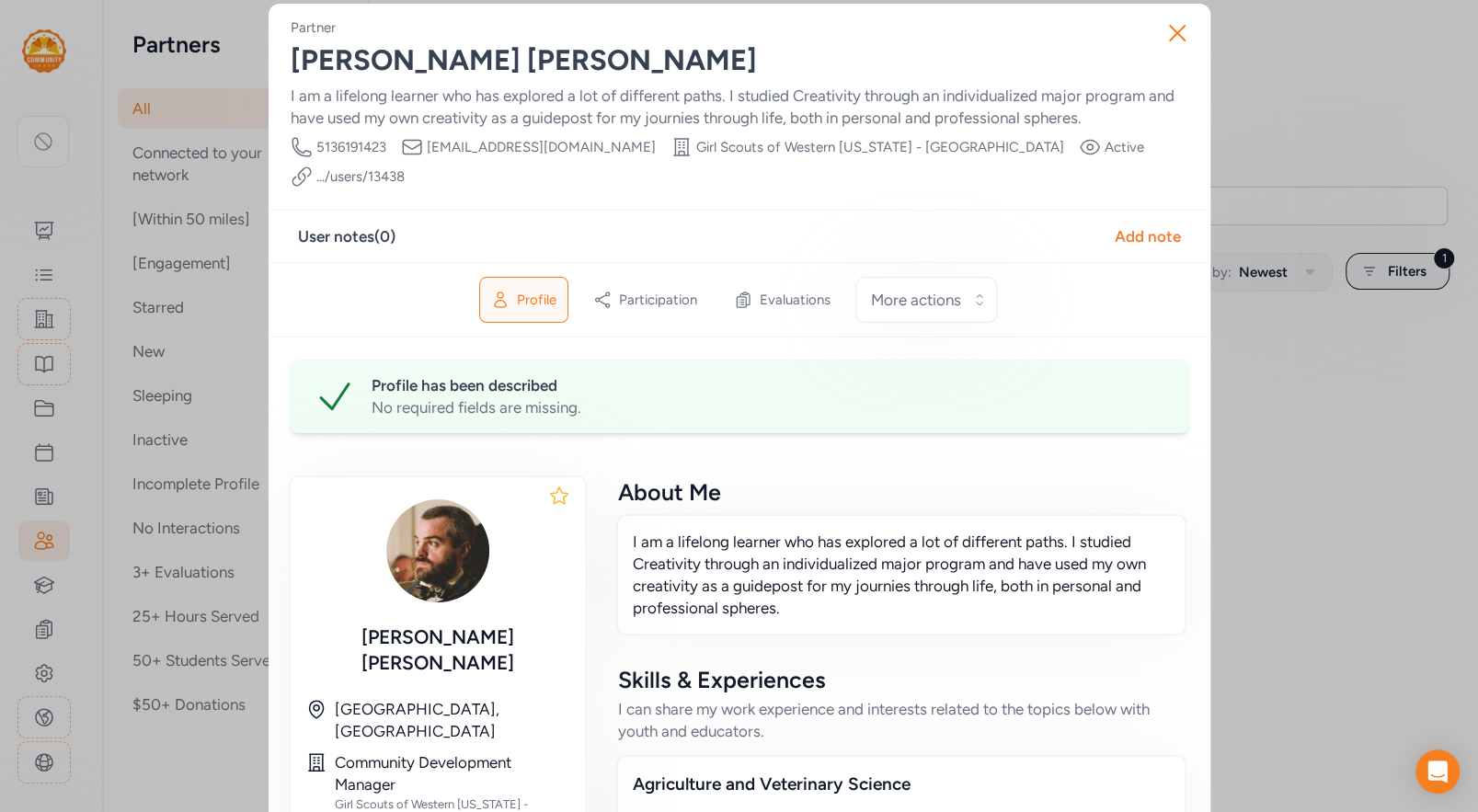 click on ".../users/ 13438" at bounding box center [361, 177] 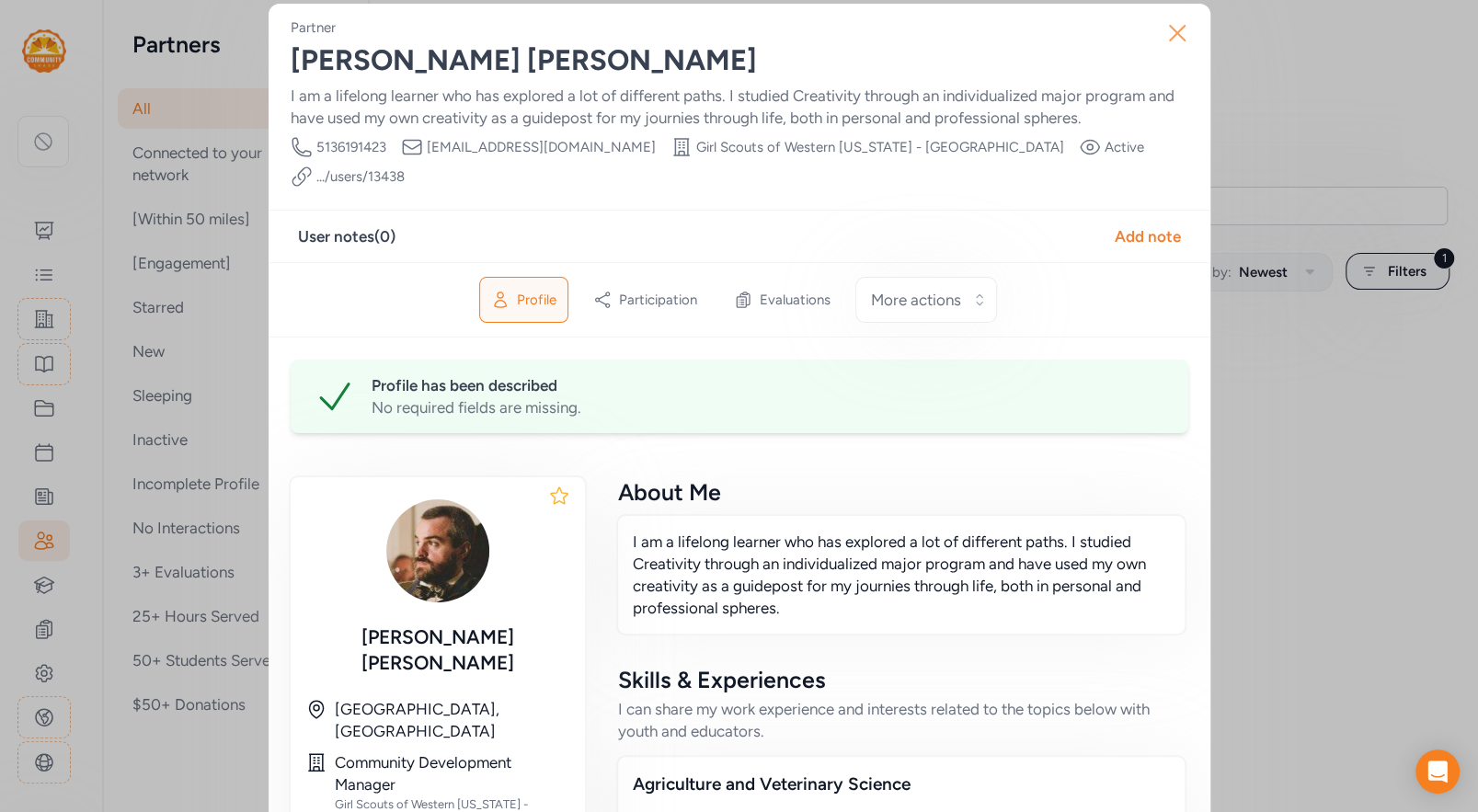 click 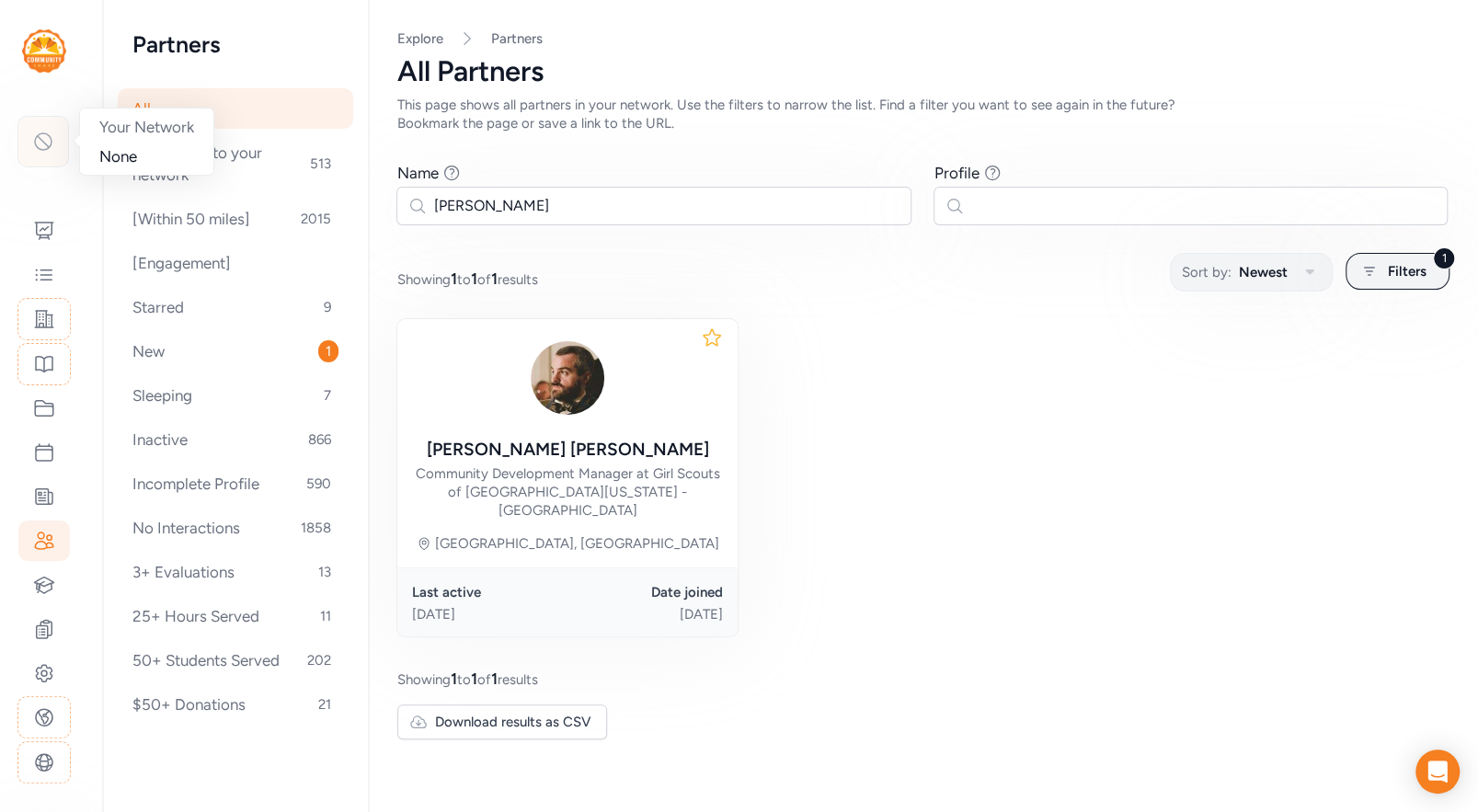 click at bounding box center (43, 142) 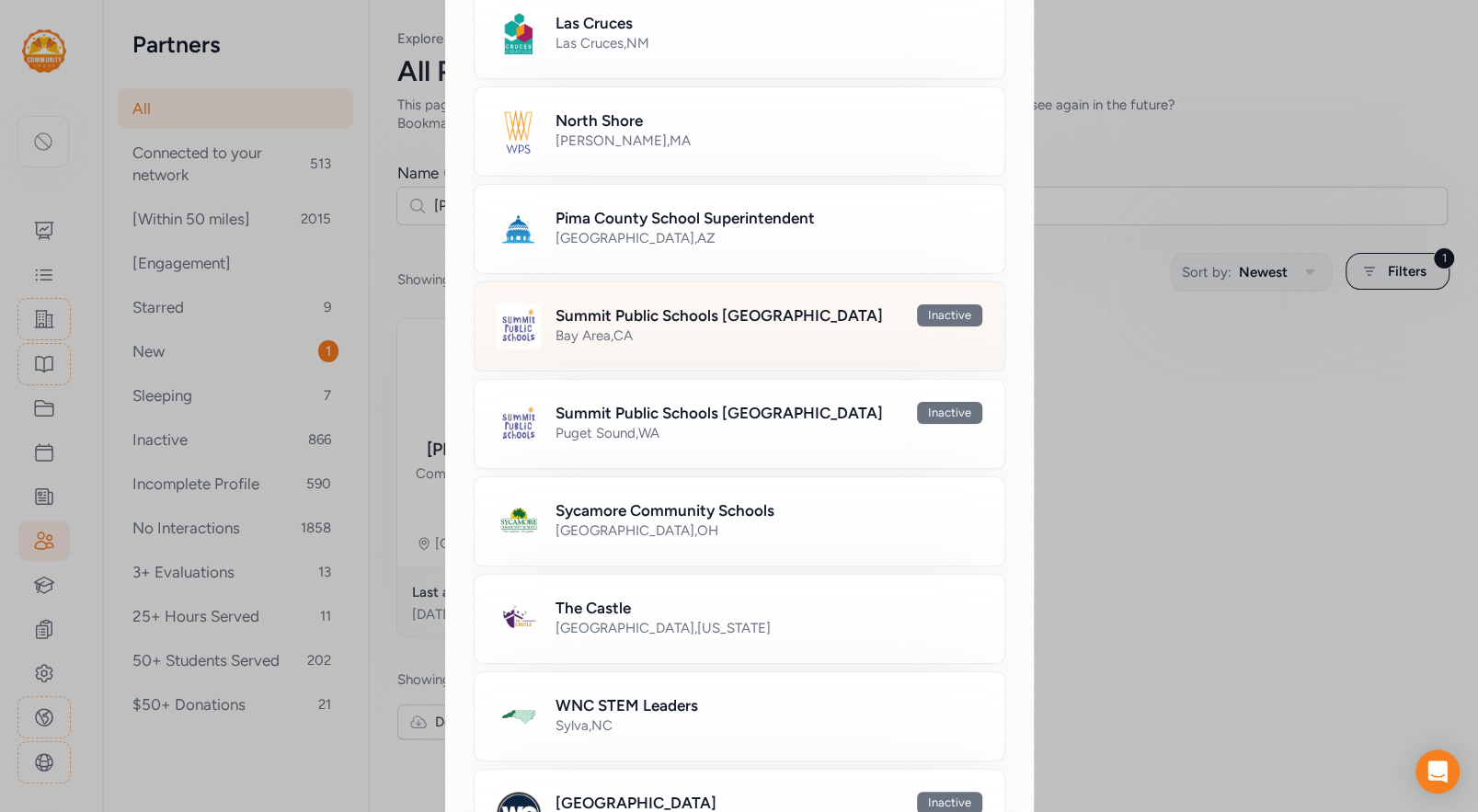 scroll, scrollTop: 946, scrollLeft: 0, axis: vertical 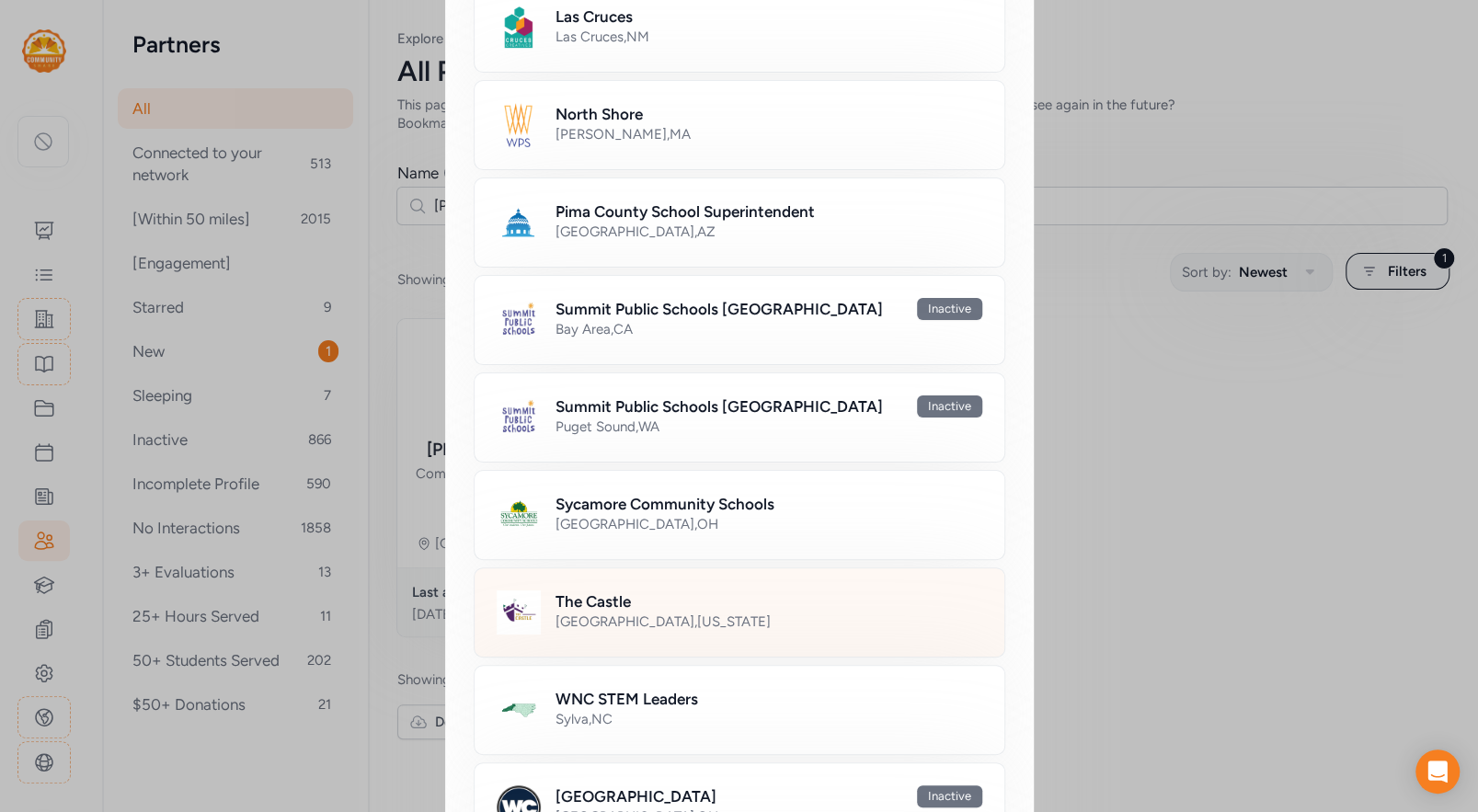 click on "Putnam County ,  Indiana" at bounding box center (769, 622) 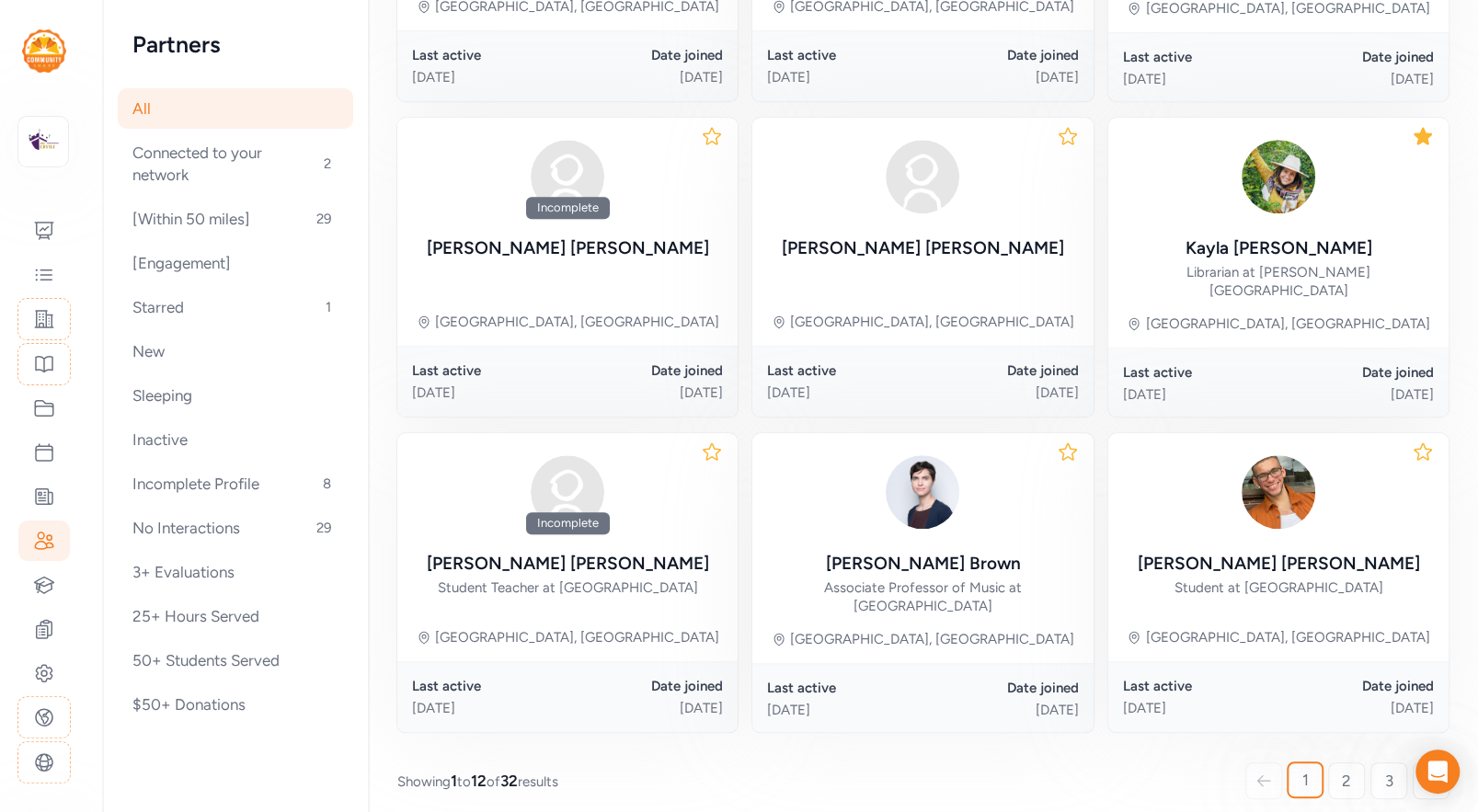scroll, scrollTop: 0, scrollLeft: 0, axis: both 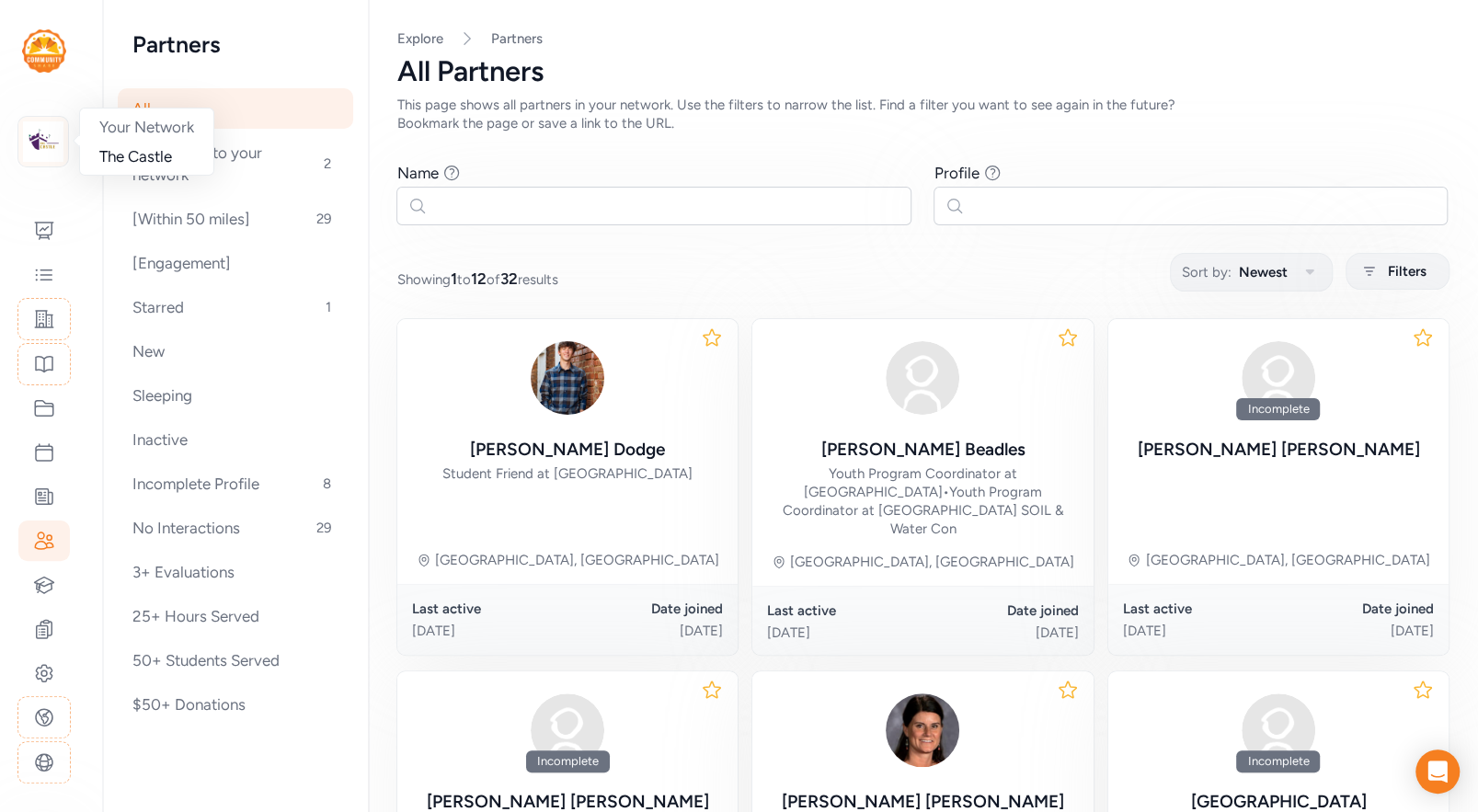 click at bounding box center [43, 142] 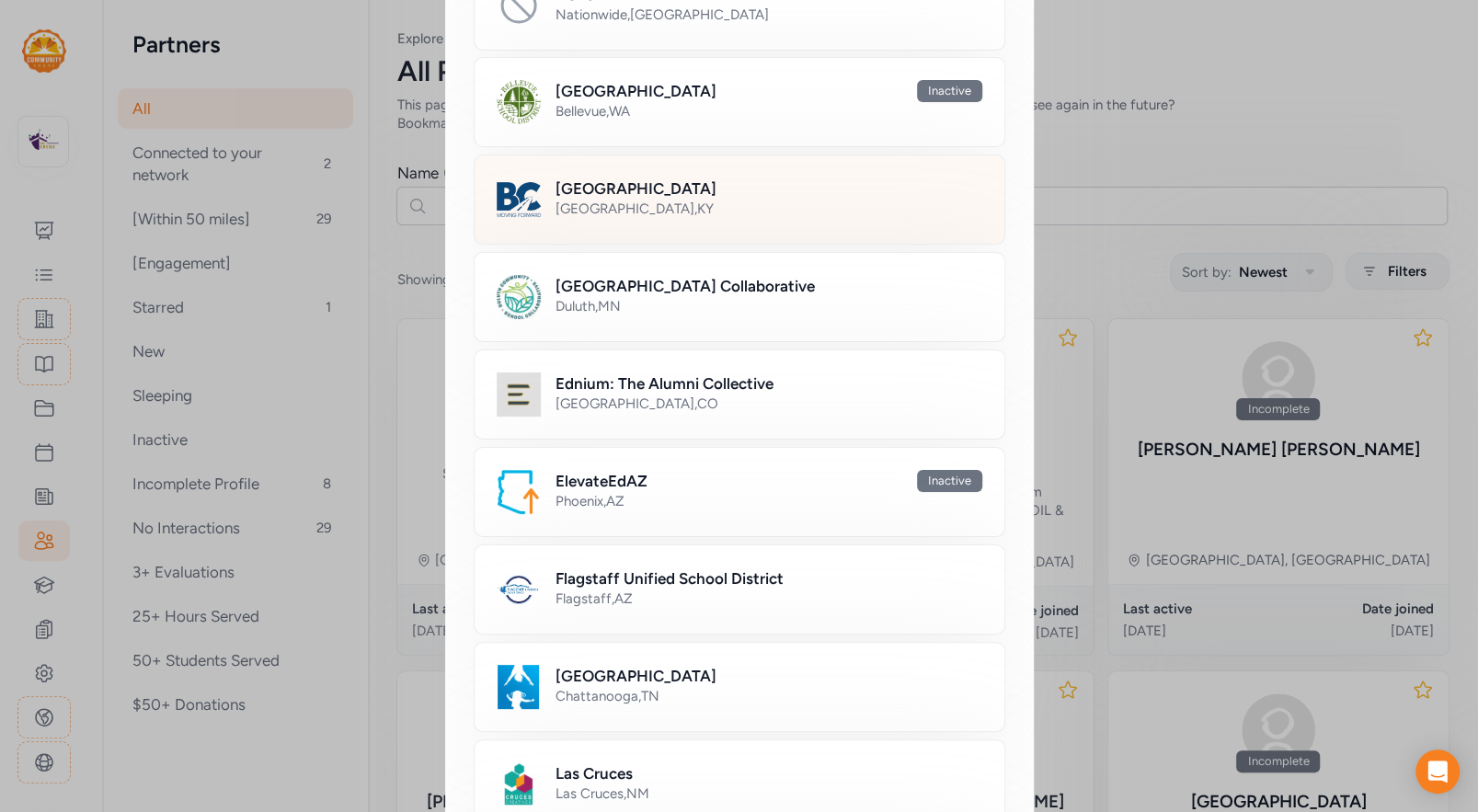 scroll, scrollTop: 609, scrollLeft: 0, axis: vertical 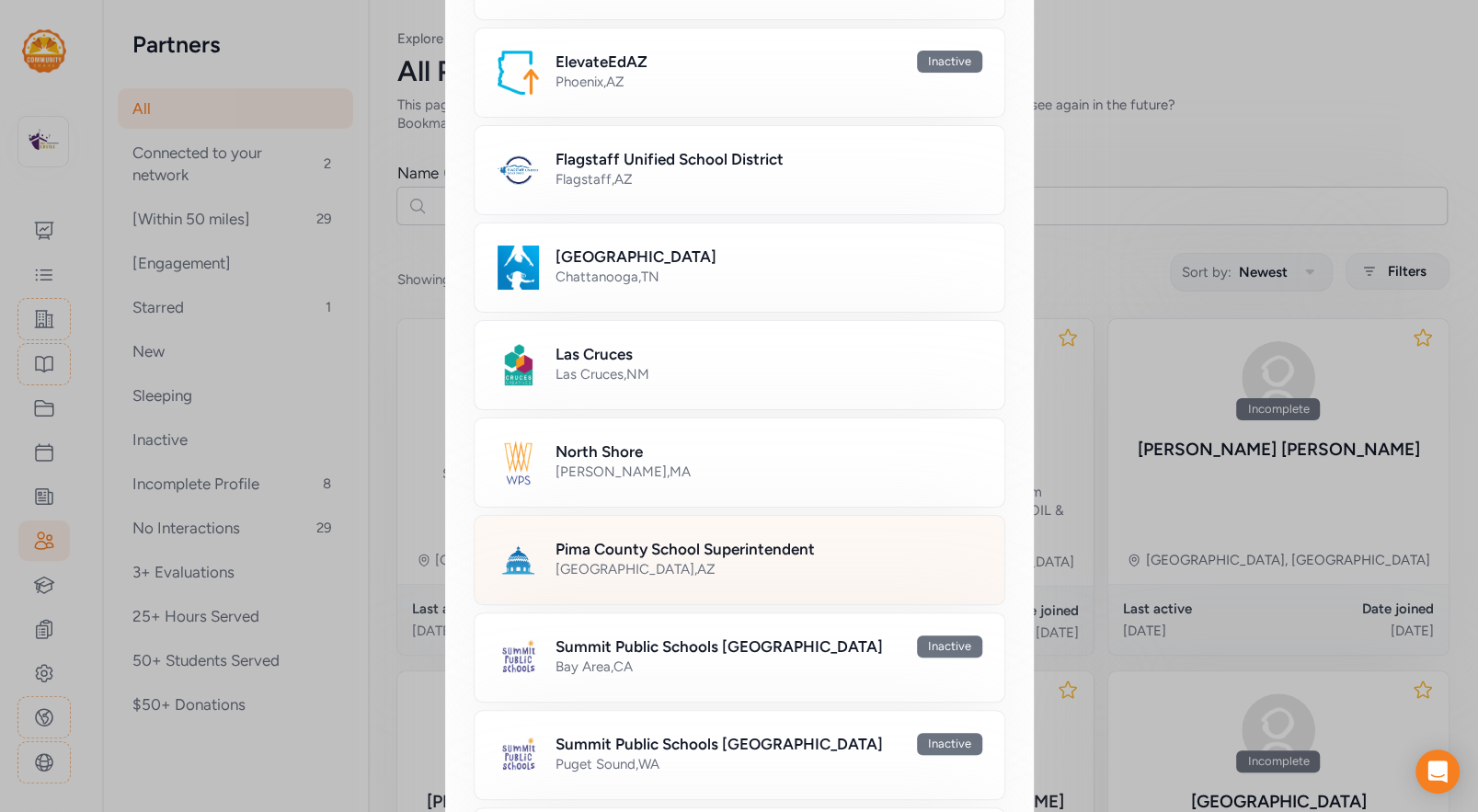 click on "Tucson ,  AZ" at bounding box center (769, 569) 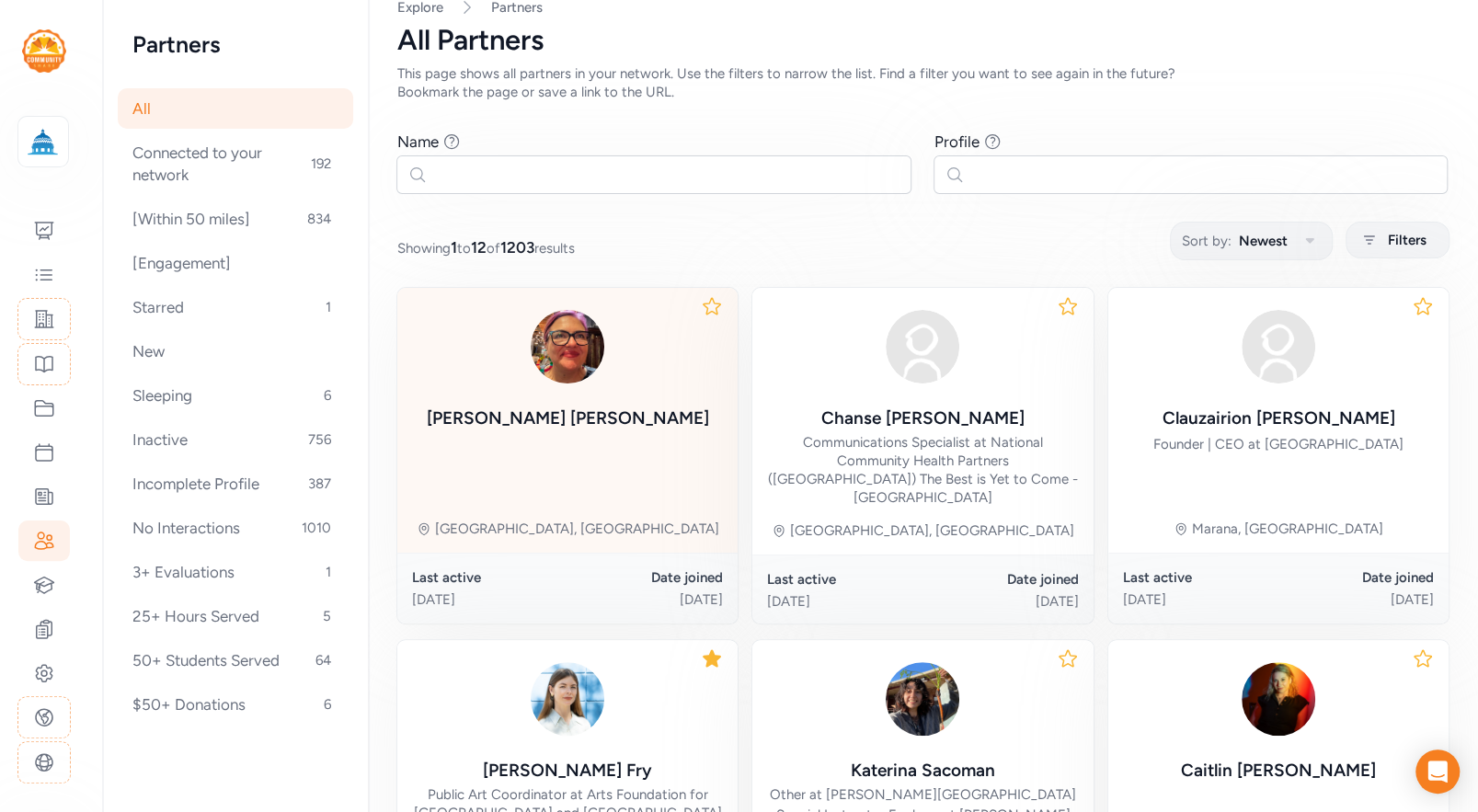 scroll, scrollTop: 0, scrollLeft: 0, axis: both 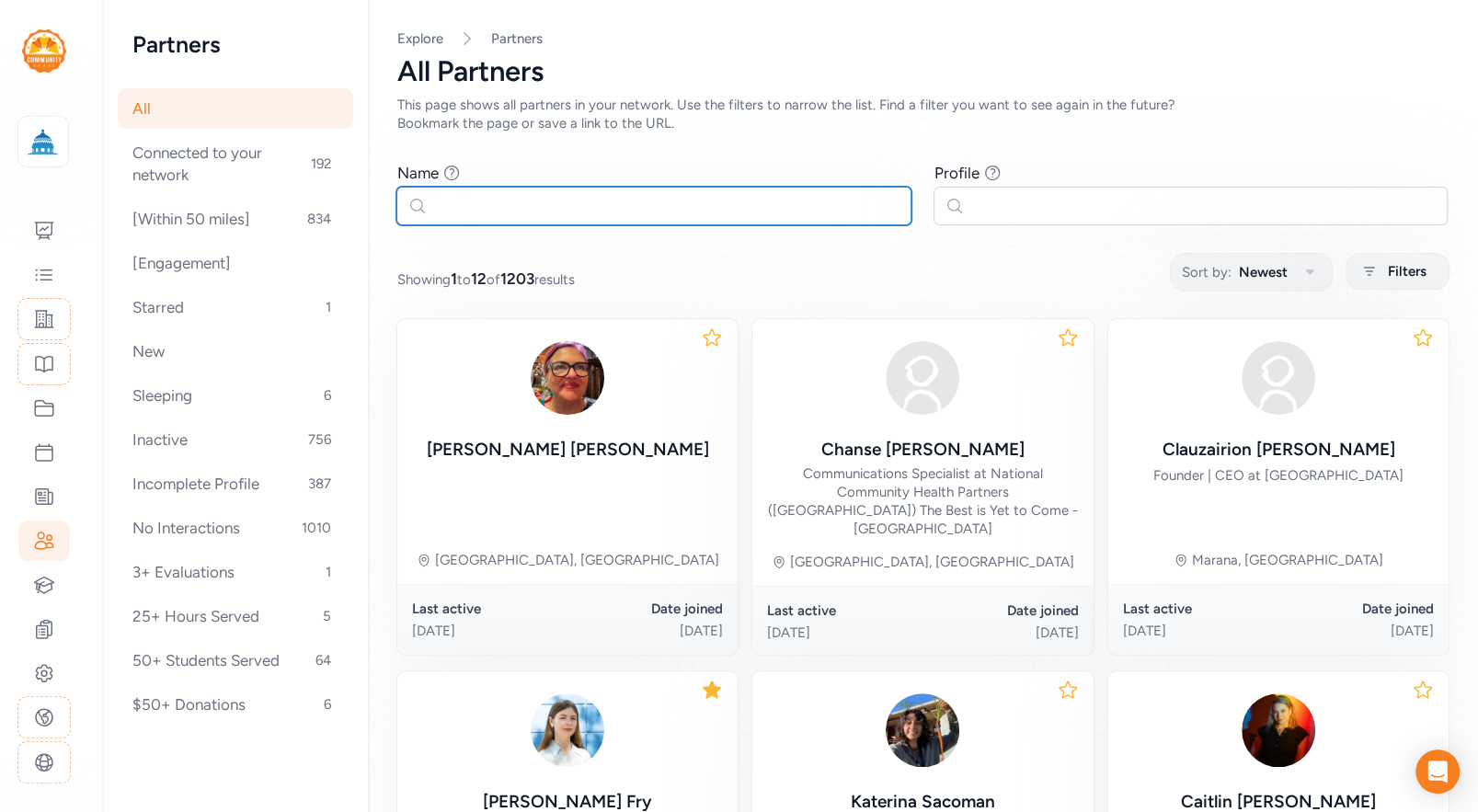 click at bounding box center (654, 206) 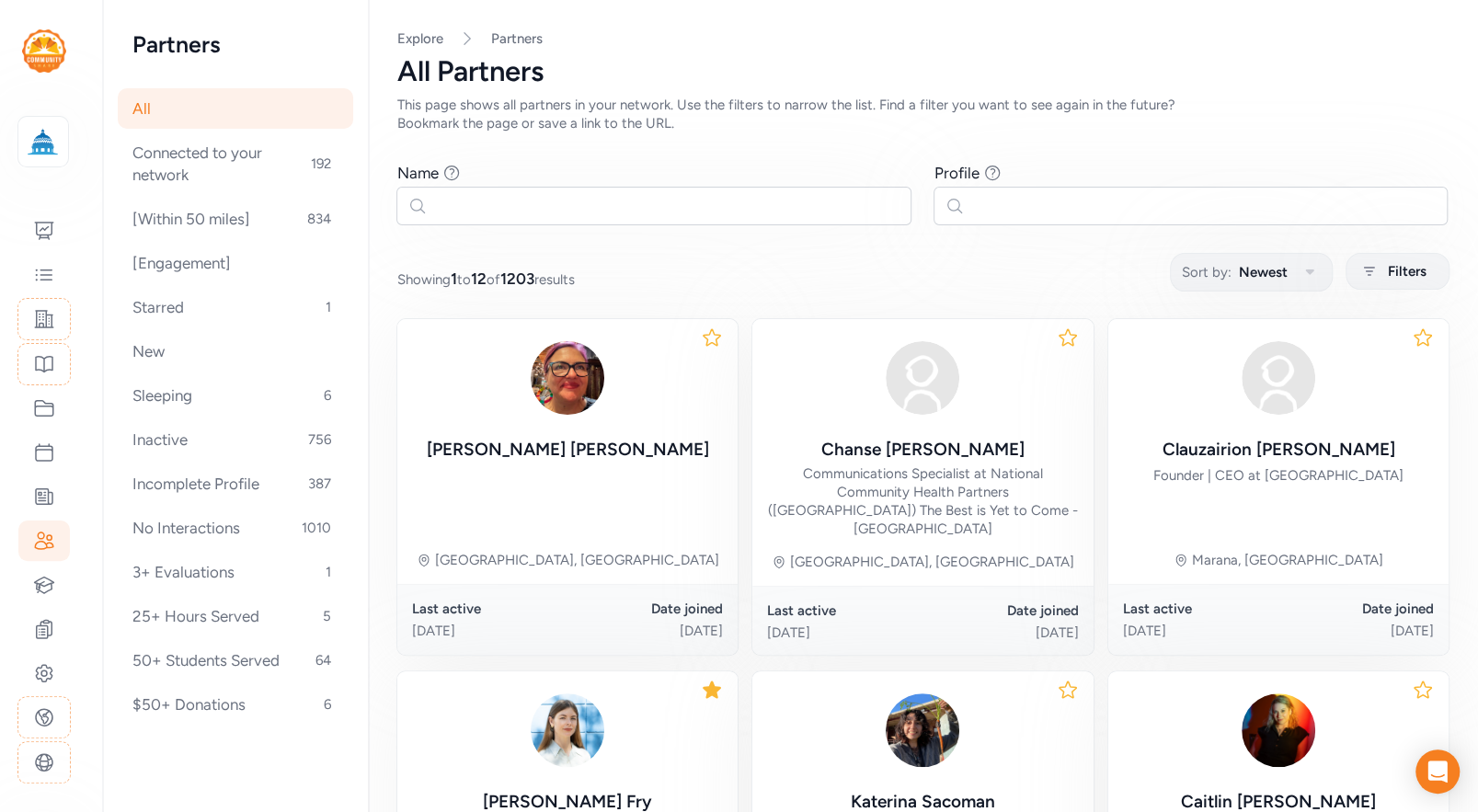 click on "Page All Explore Partners All Partners This page shows all partners in your network. Use the filters to narrow the list. Find a filter you want to see again in the future? Bookmark the page or save a link to the URL. Name Find partners whose first or last name matches any of the words you enter. Profile Find partners that have a specific phrase in their biography, or in the description of their skills and experience. Showing  1  to  12  of  1203  results Sort by: Newest Filters Alisha    Vasquez Tucson, AZ Last active 16 days ago Date joined Jun 23, 2025 Chanse   Frenette Communications Specialist at National Community Health Partners (NCHP) The Best is Yet to Come - Tucson Tucson, AZ Last active 1 month ago Date joined May 29, 2025 Clauzairion   Harris Founder | CEO at Pathway Academy High School  Marana, AZ Last active 2 months ago Date joined May 23, 2025 Ariel   Fry Public Art Coordinator at Arts Foundation for Tucson and Southern Arizona Tucson, AZ Last active 1 month ago Date joined May 21, 2025" at bounding box center [922, 916] 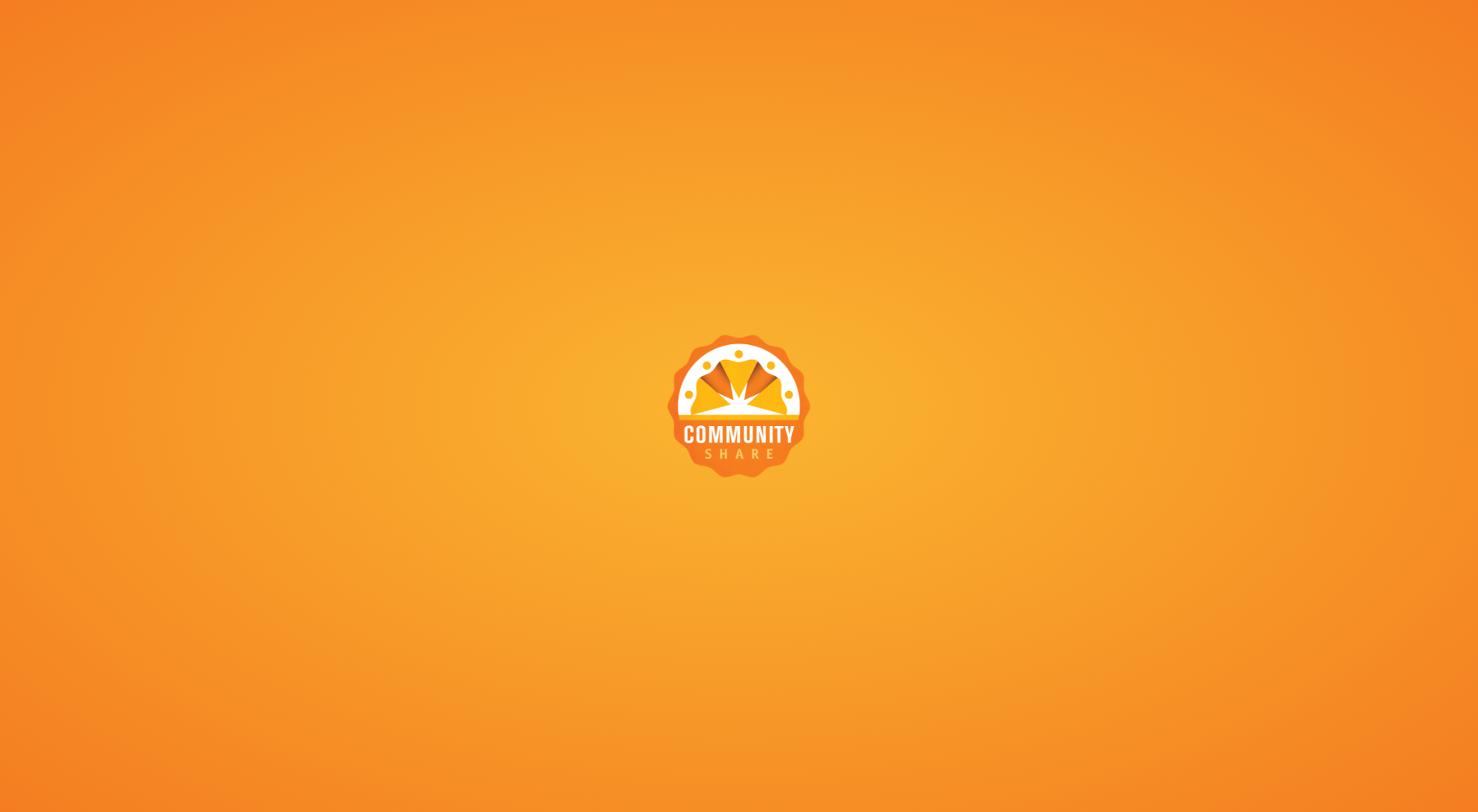 scroll, scrollTop: 0, scrollLeft: 0, axis: both 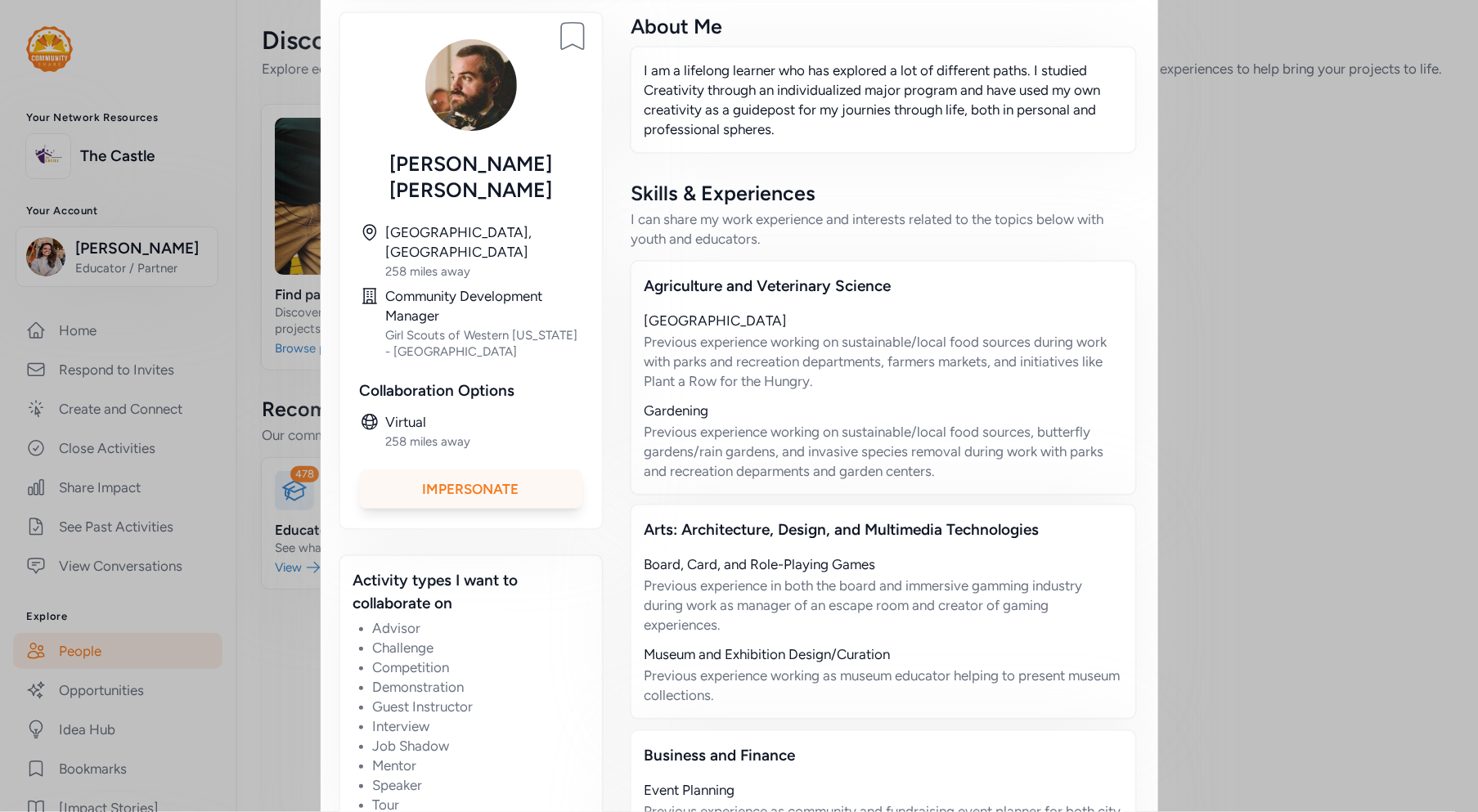 click on "Impersonate" at bounding box center (471, 489) 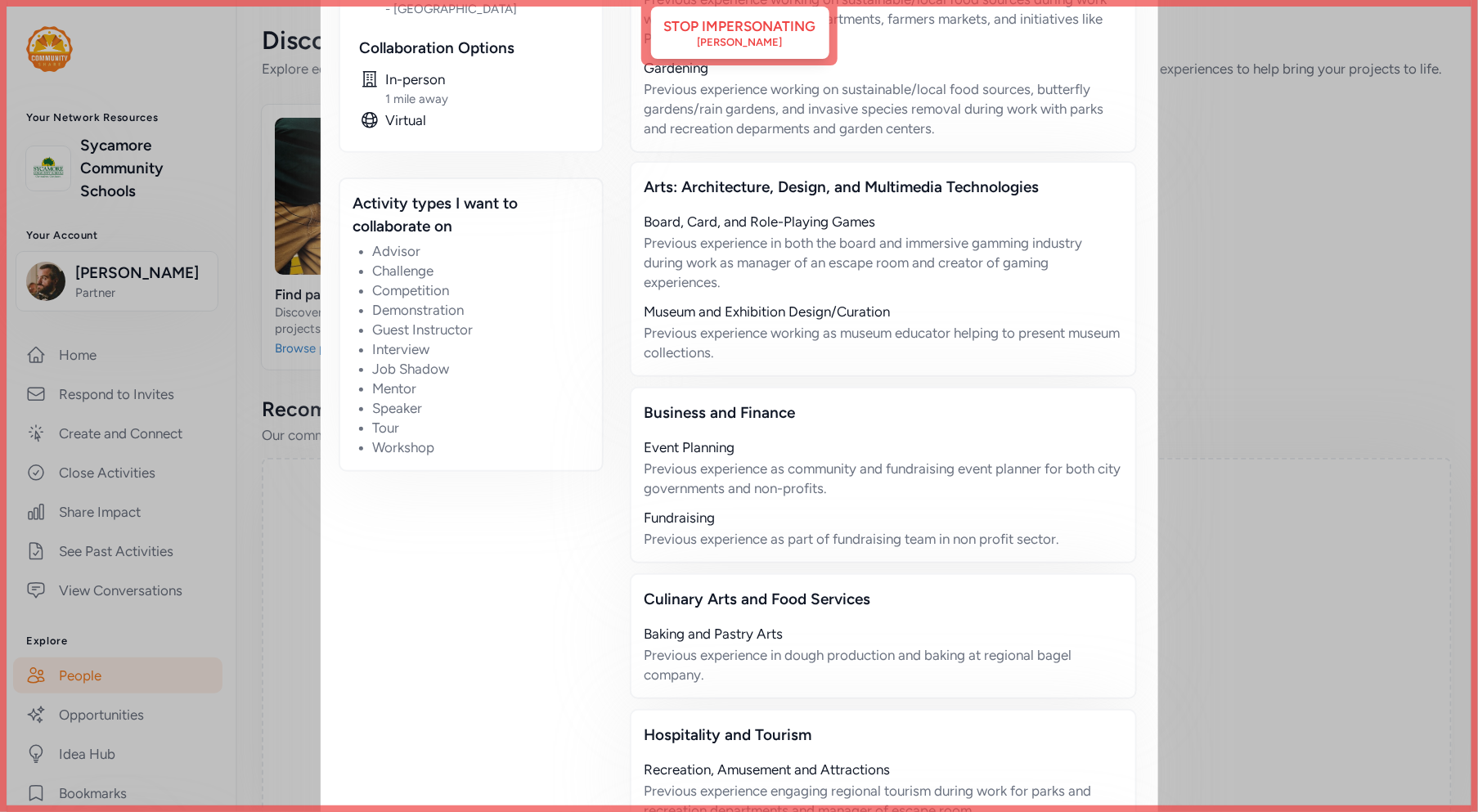 scroll, scrollTop: 597, scrollLeft: 0, axis: vertical 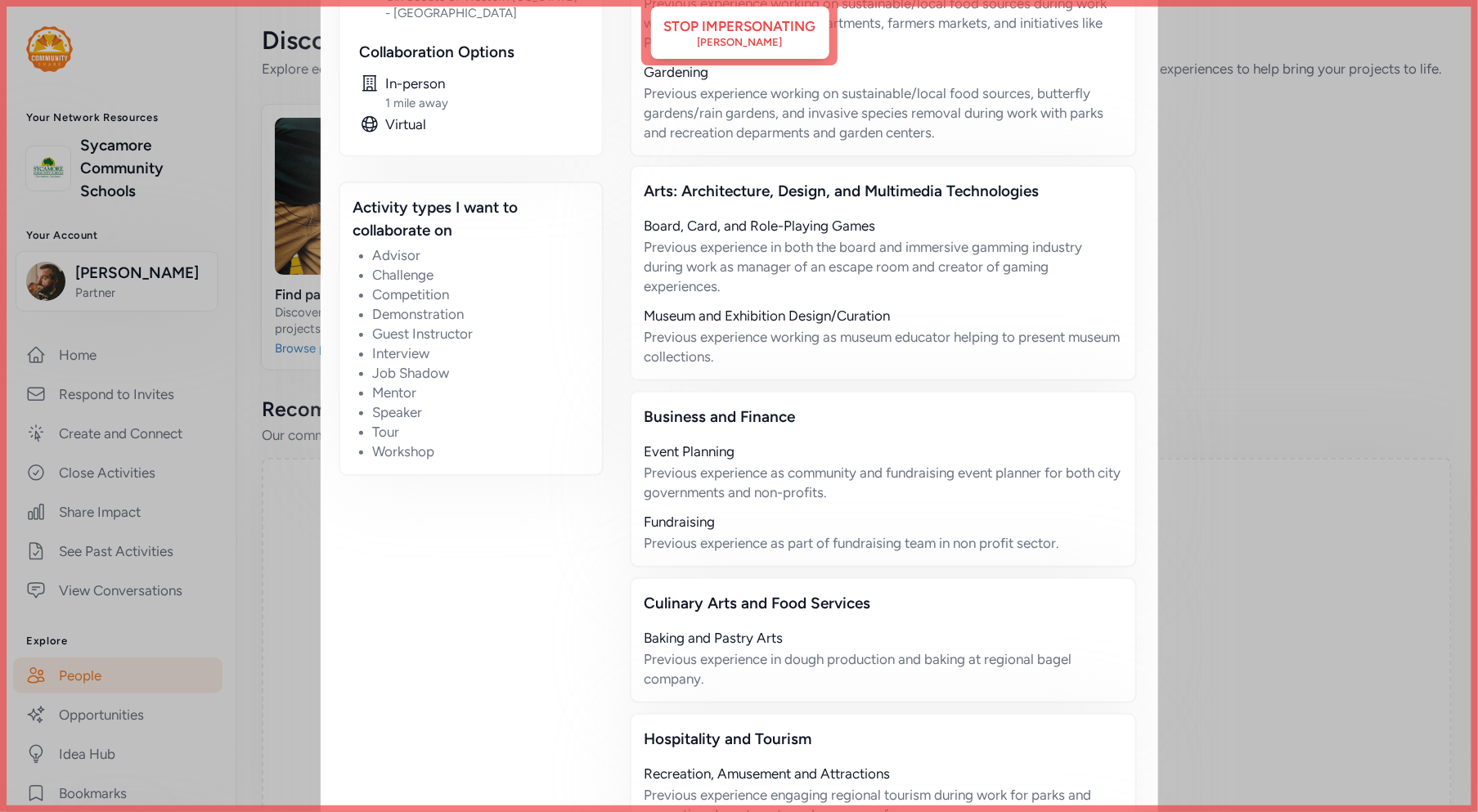 click on "Ready to connect with  Derek ? You can ask a quick question, get feedback on a project idea, see if they're interested in working with you, or ask them to refer you to someone else. This is you Bookmark person Derek   Greene Cincinnati, OH 1 mile away Community Development Manager Girl Scouts of Western Ohio - Cincinnati Collaboration Options In-person 1 mile away Virtual Activity types I want to collaborate on Advisor Challenge Competition Demonstration Guest Instructor Interview Job Shadow Mentor Speaker Tour Workshop About Me I am a lifelong learner who has explored a lot of different paths.  I studied Creativity through an individualized major program and have used my own creativity as a guidepost for my journies through life, both in personal and professional spheres.
Skills & Experiences I can share my work experience and interests related to the topics below with youth and educators. Agriculture and Veterinary Science Community Gardens Gardening Arts: Architecture, Design, and Multimedia Technologies" at bounding box center [739, 456] 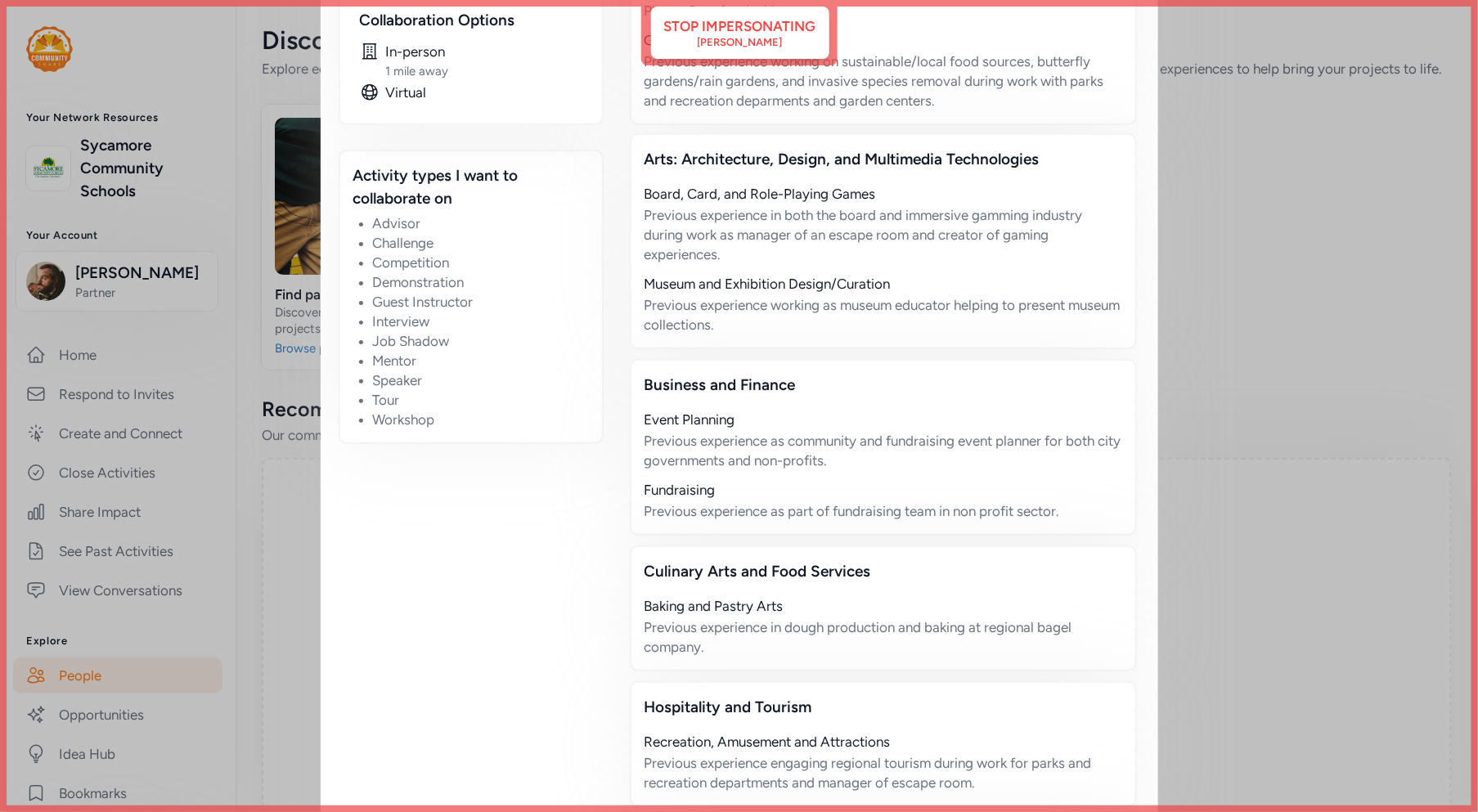 scroll, scrollTop: 0, scrollLeft: 0, axis: both 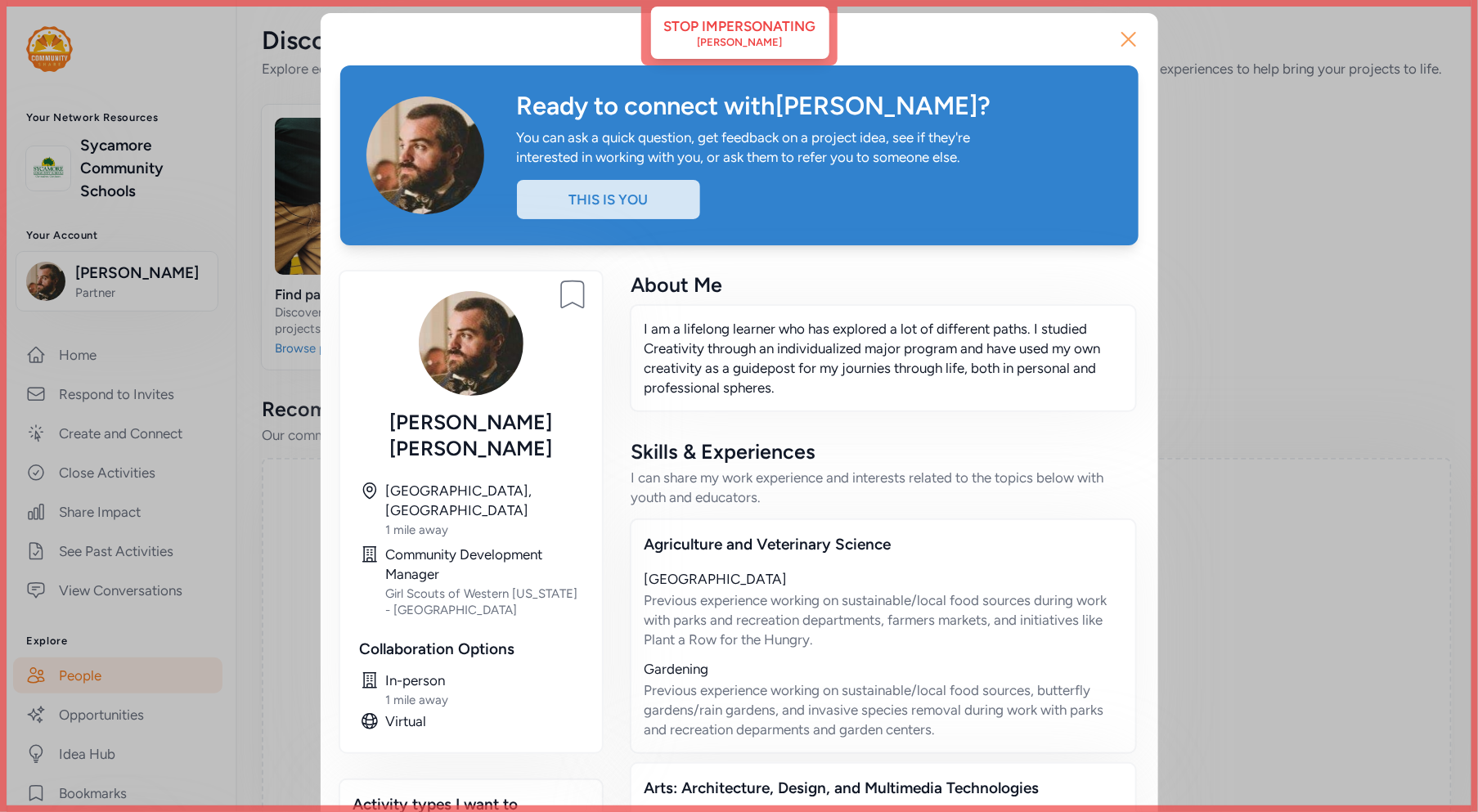 click 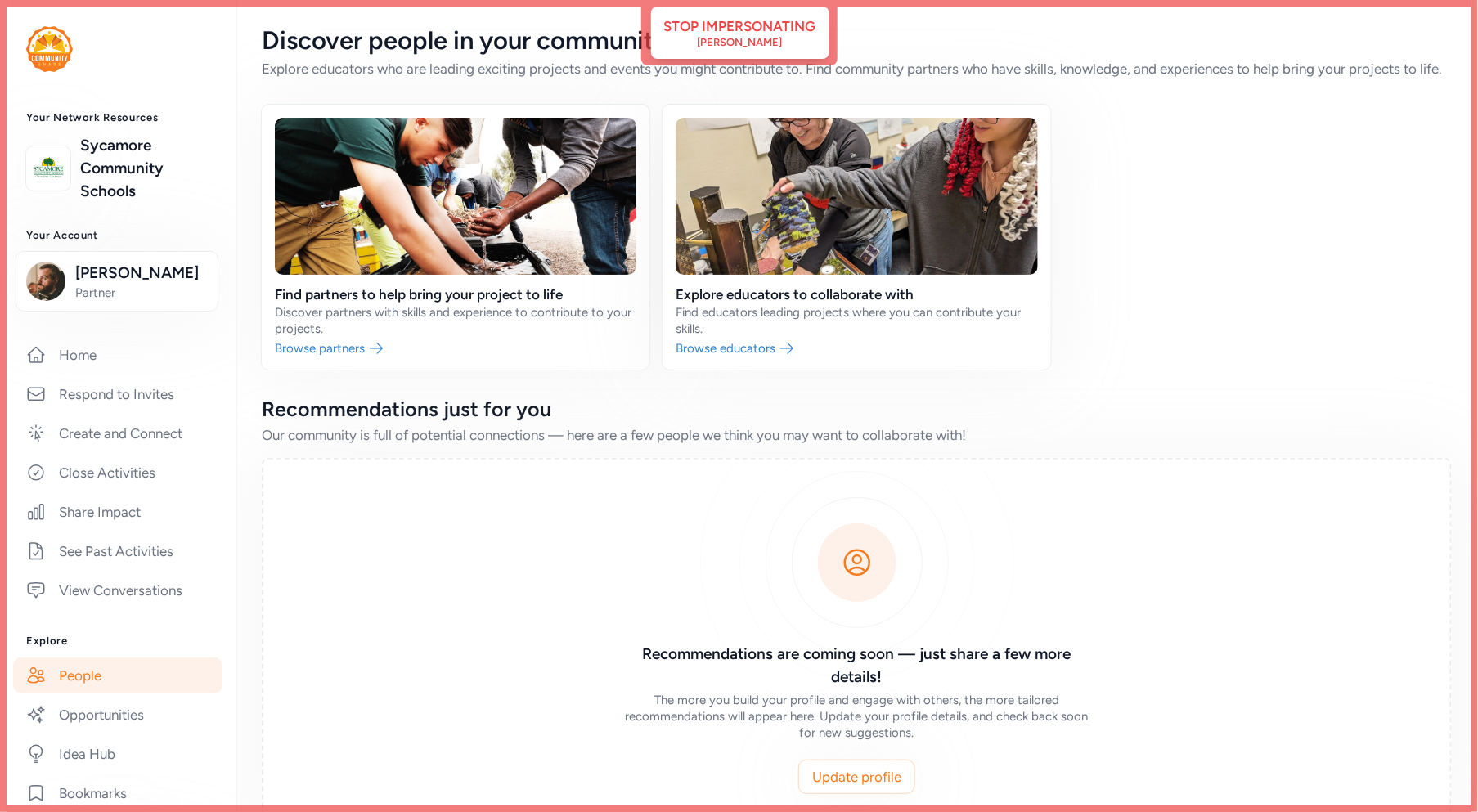click at bounding box center [49, 49] 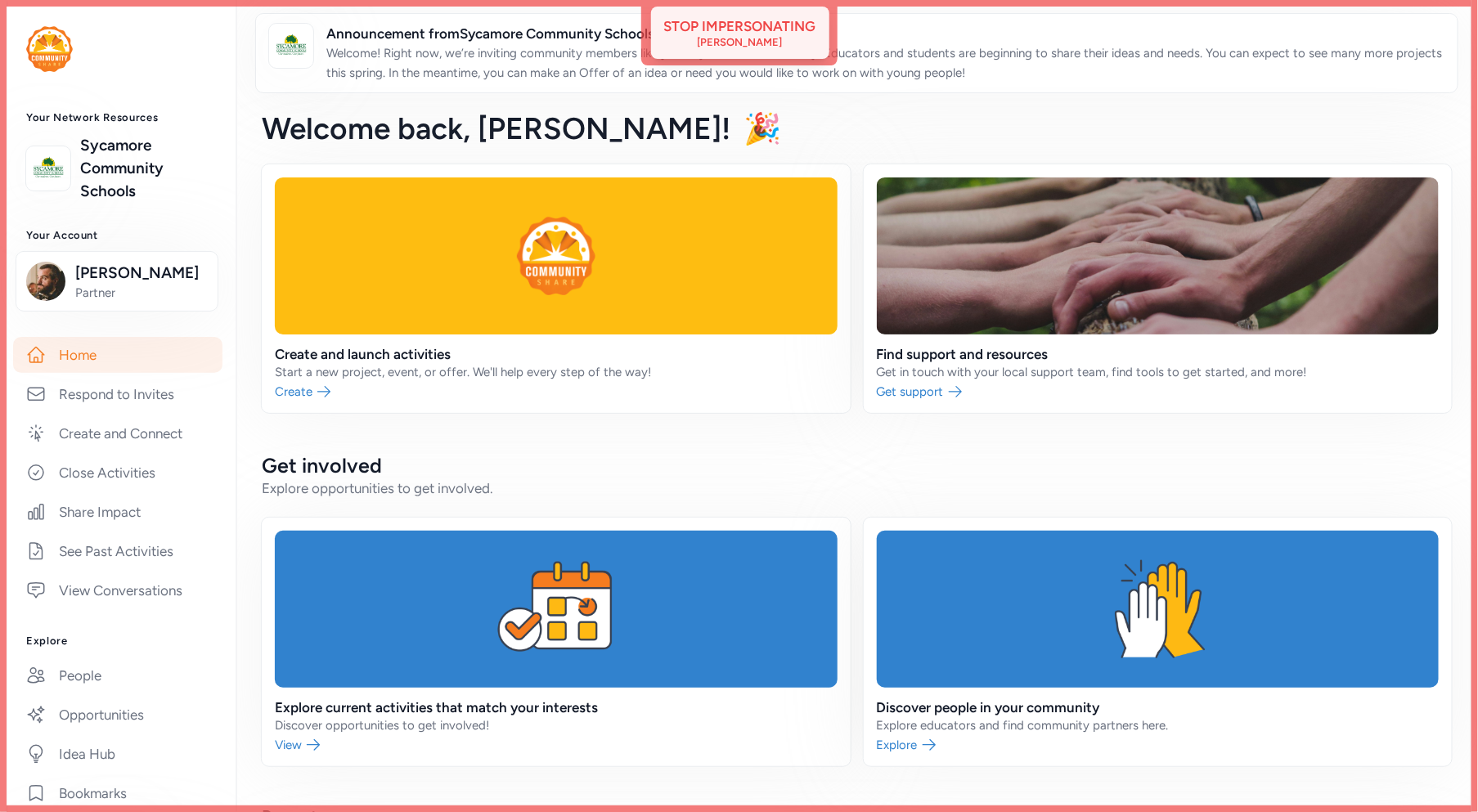 click on "Stop impersonating" at bounding box center (740, 26) 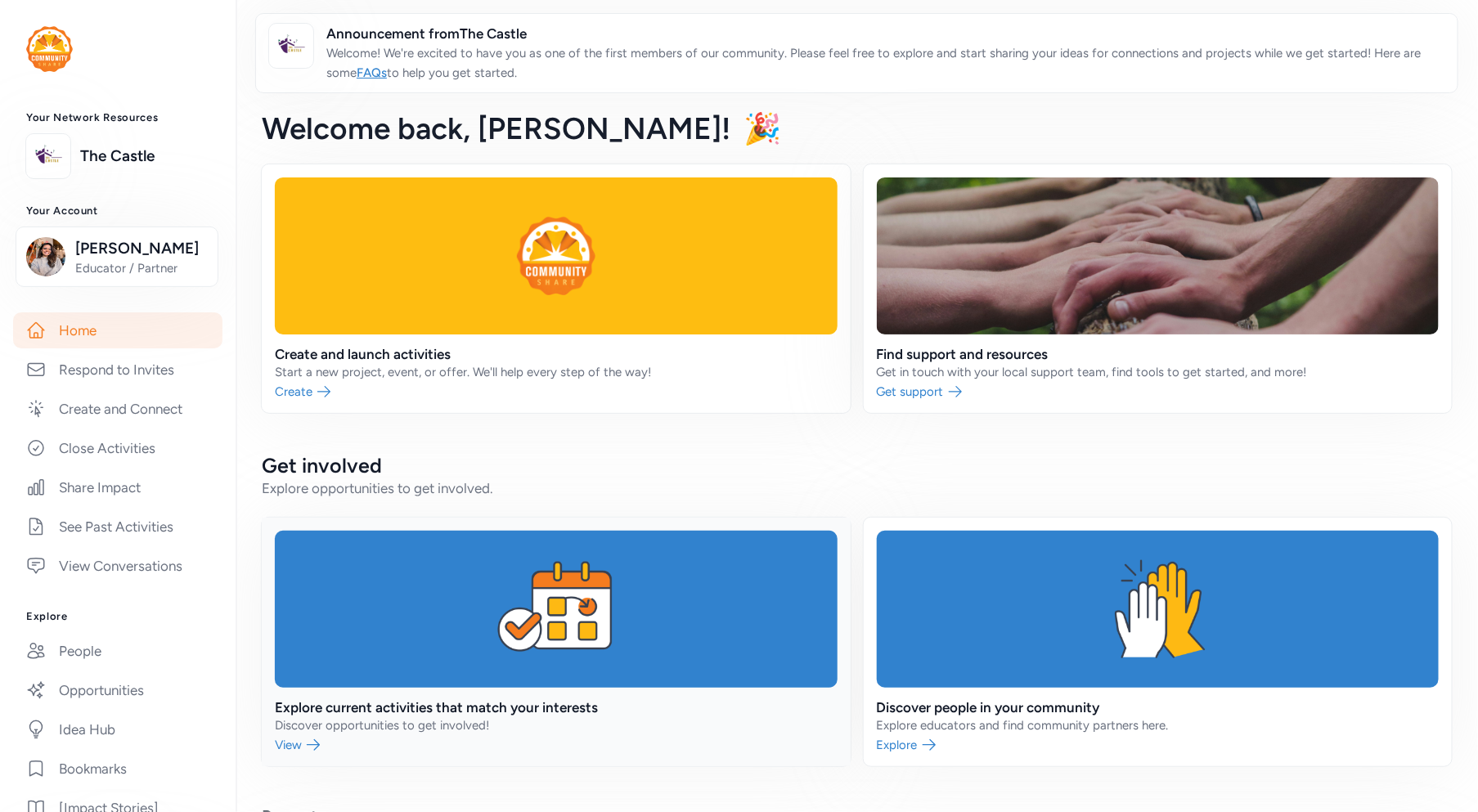 click at bounding box center (556, 642) 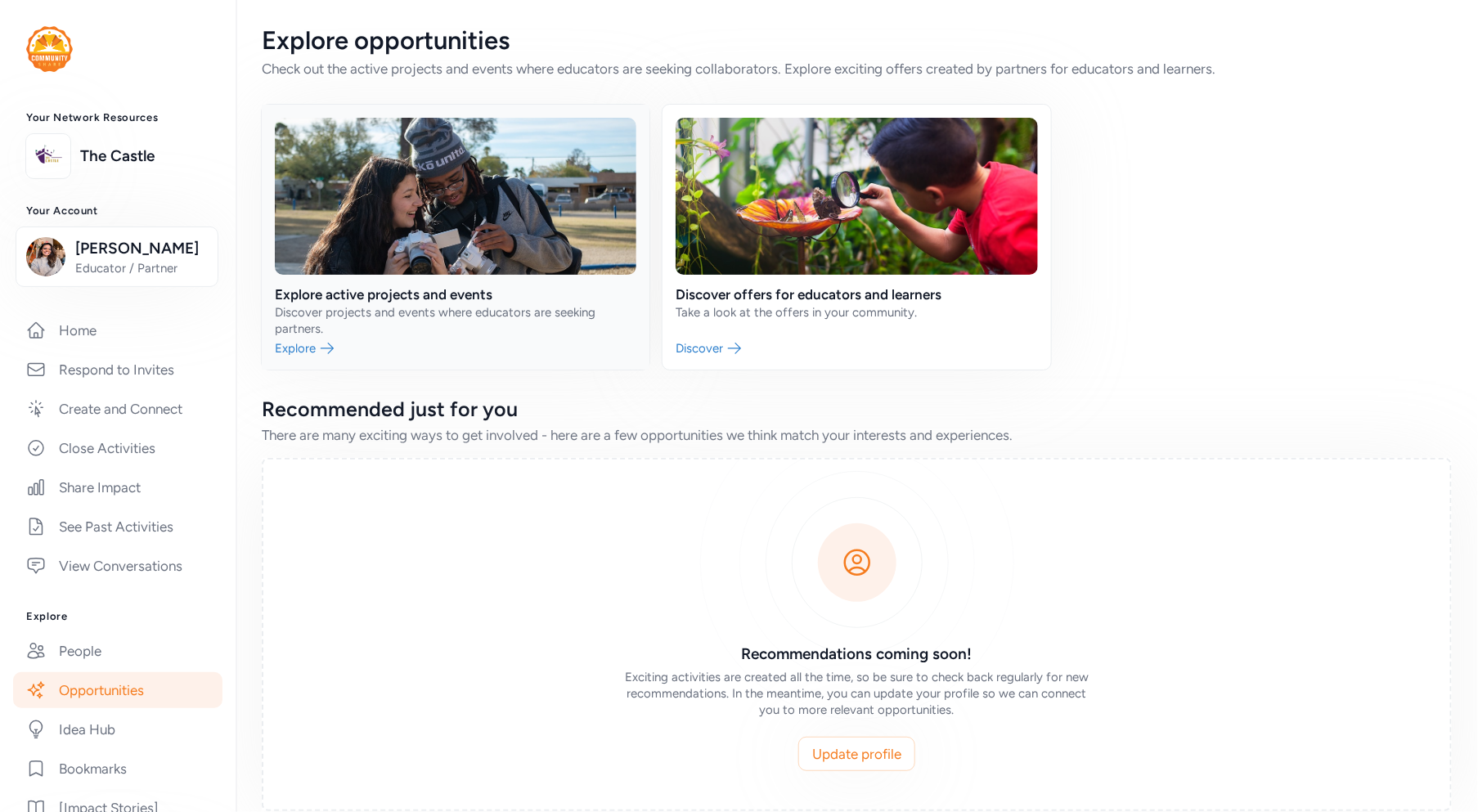 click at bounding box center [456, 237] 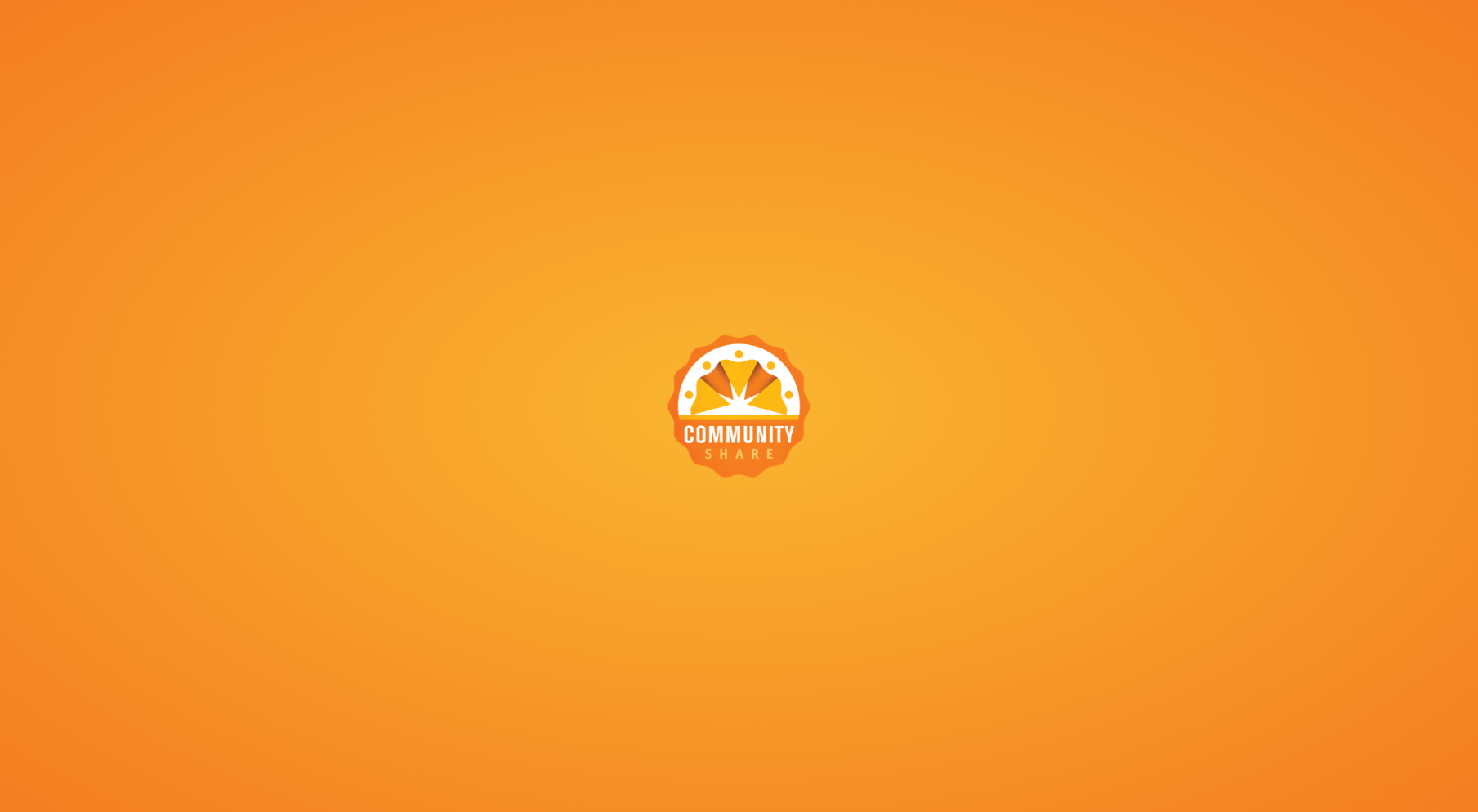 scroll, scrollTop: 0, scrollLeft: 0, axis: both 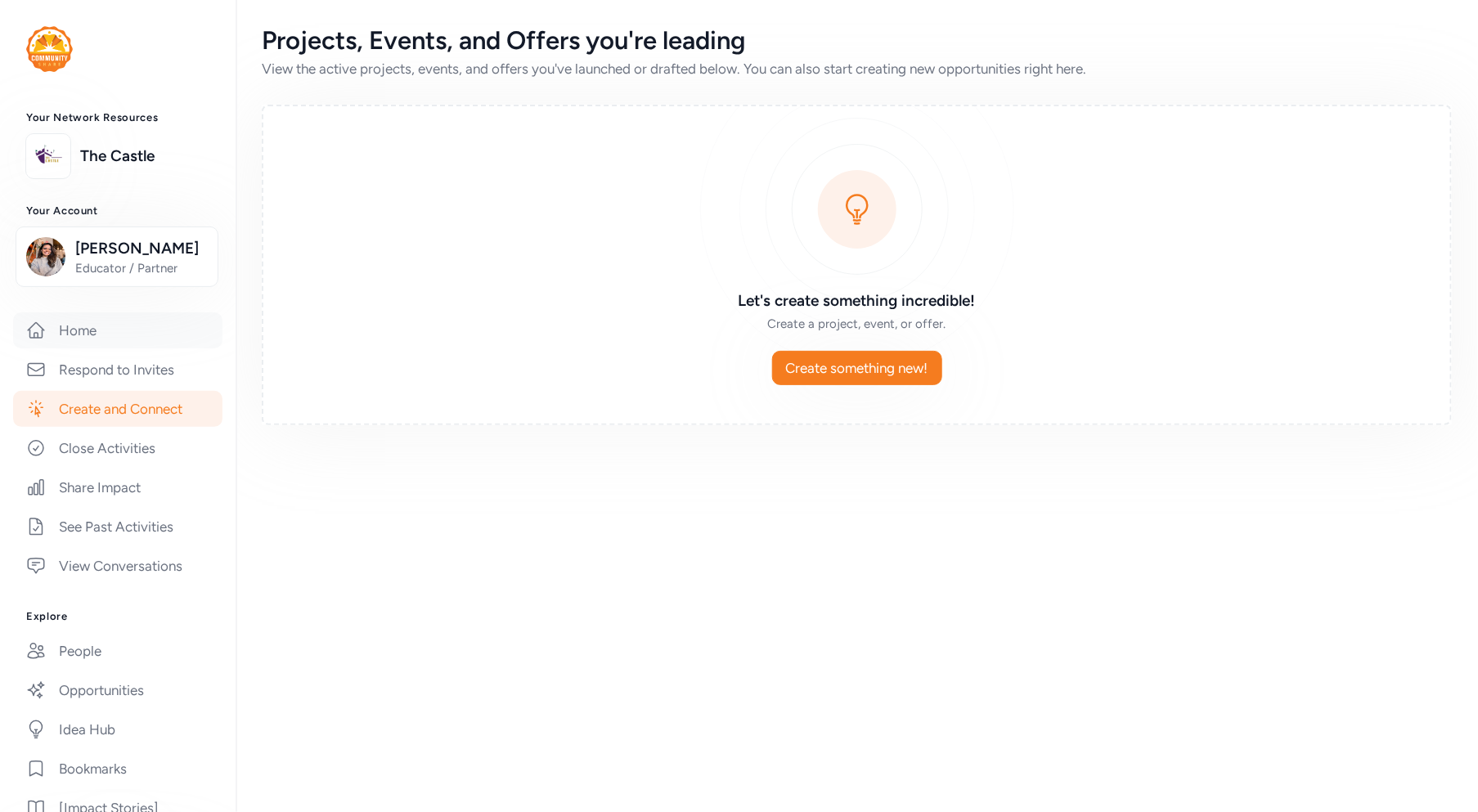 click on "Home" at bounding box center [118, 330] 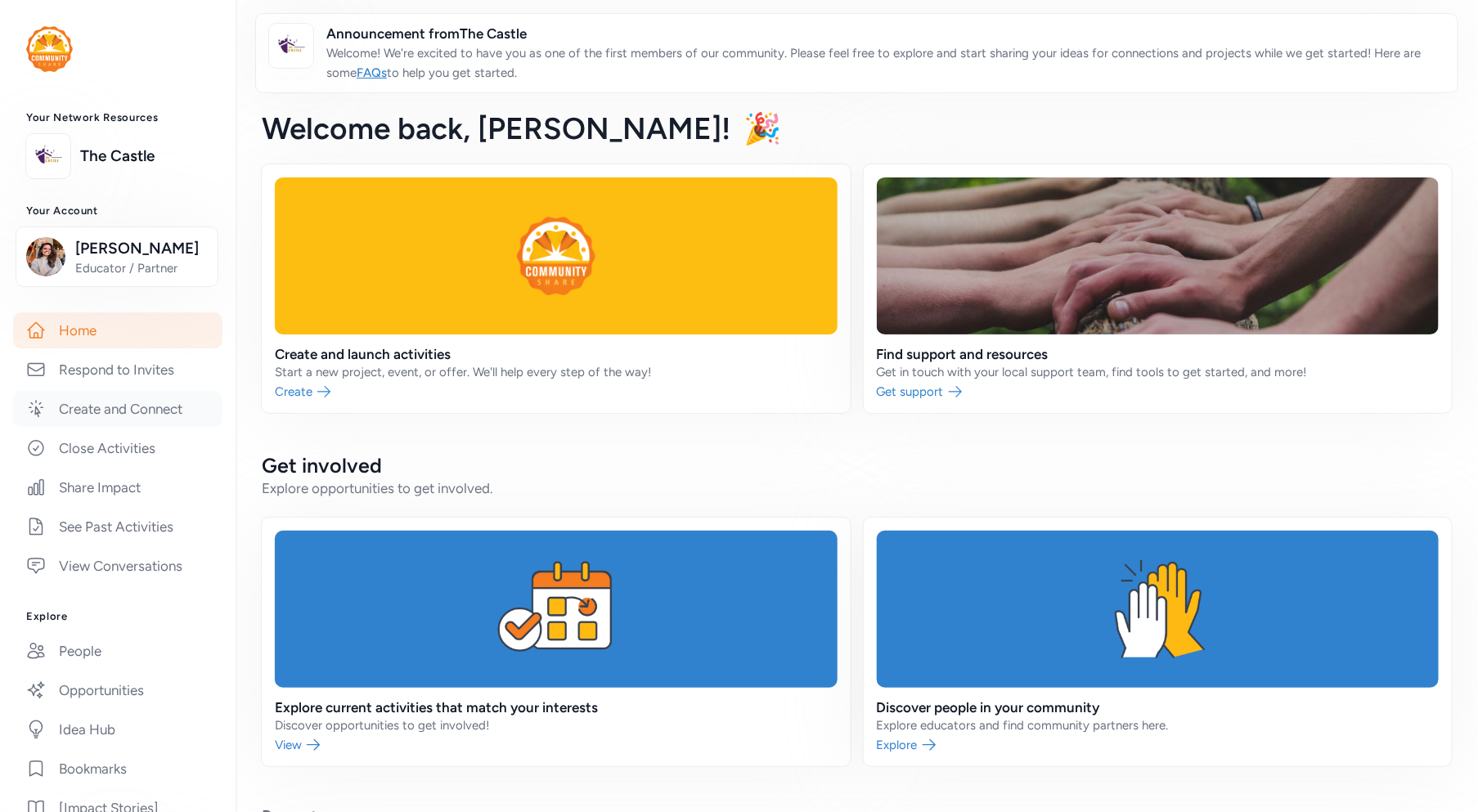 click on "Create and Connect" at bounding box center [118, 409] 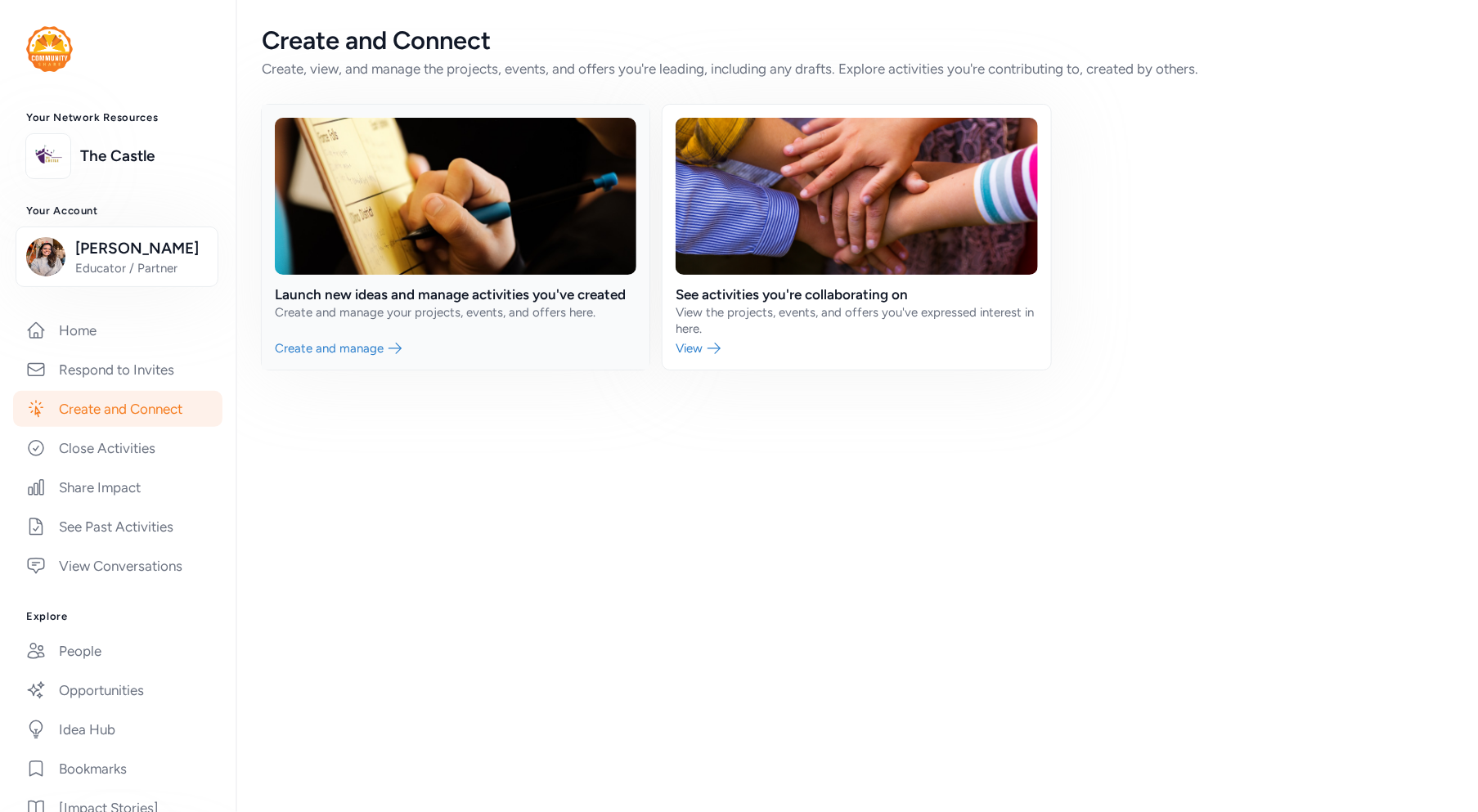 click at bounding box center [456, 237] 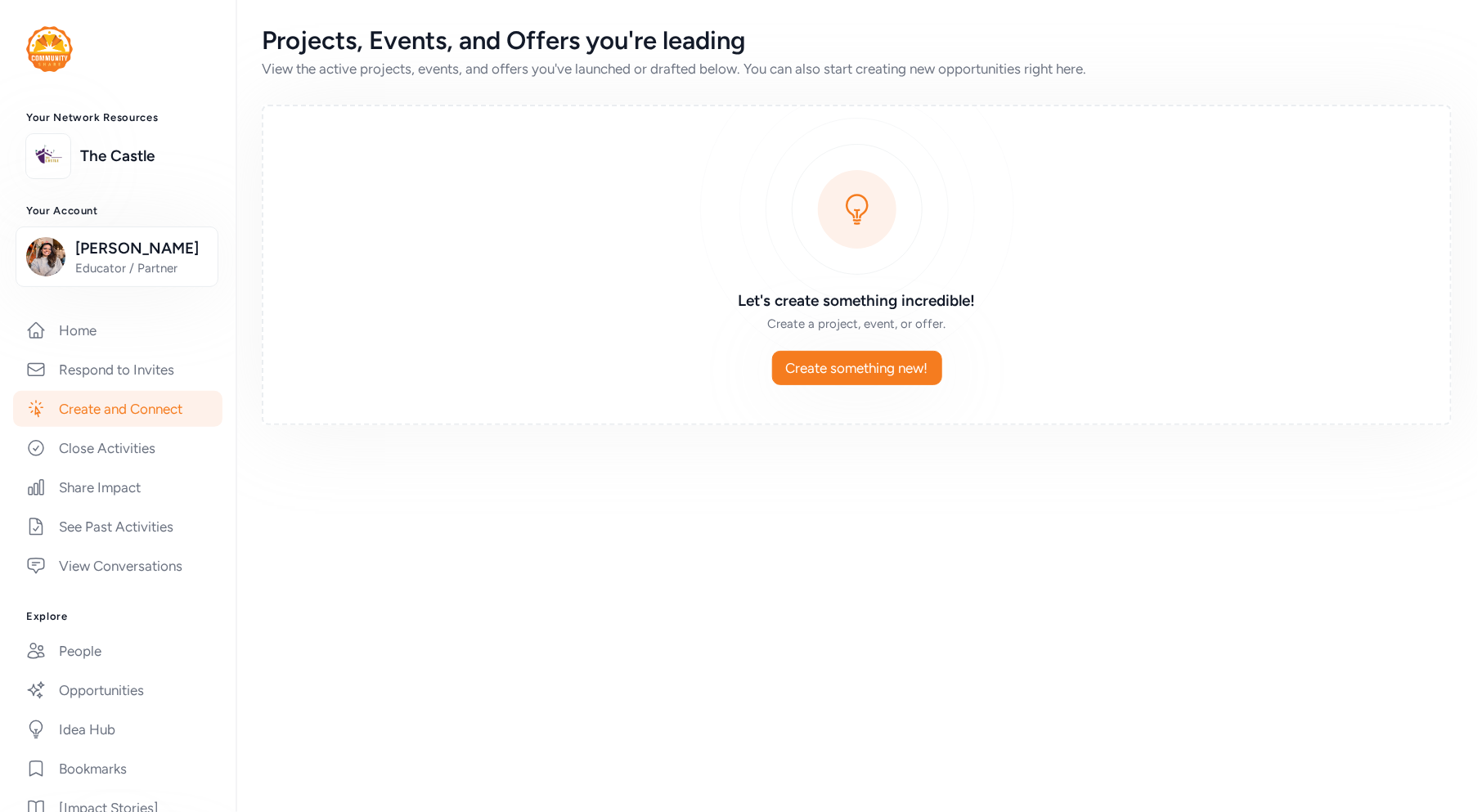 click on "Create and Connect" at bounding box center (118, 409) 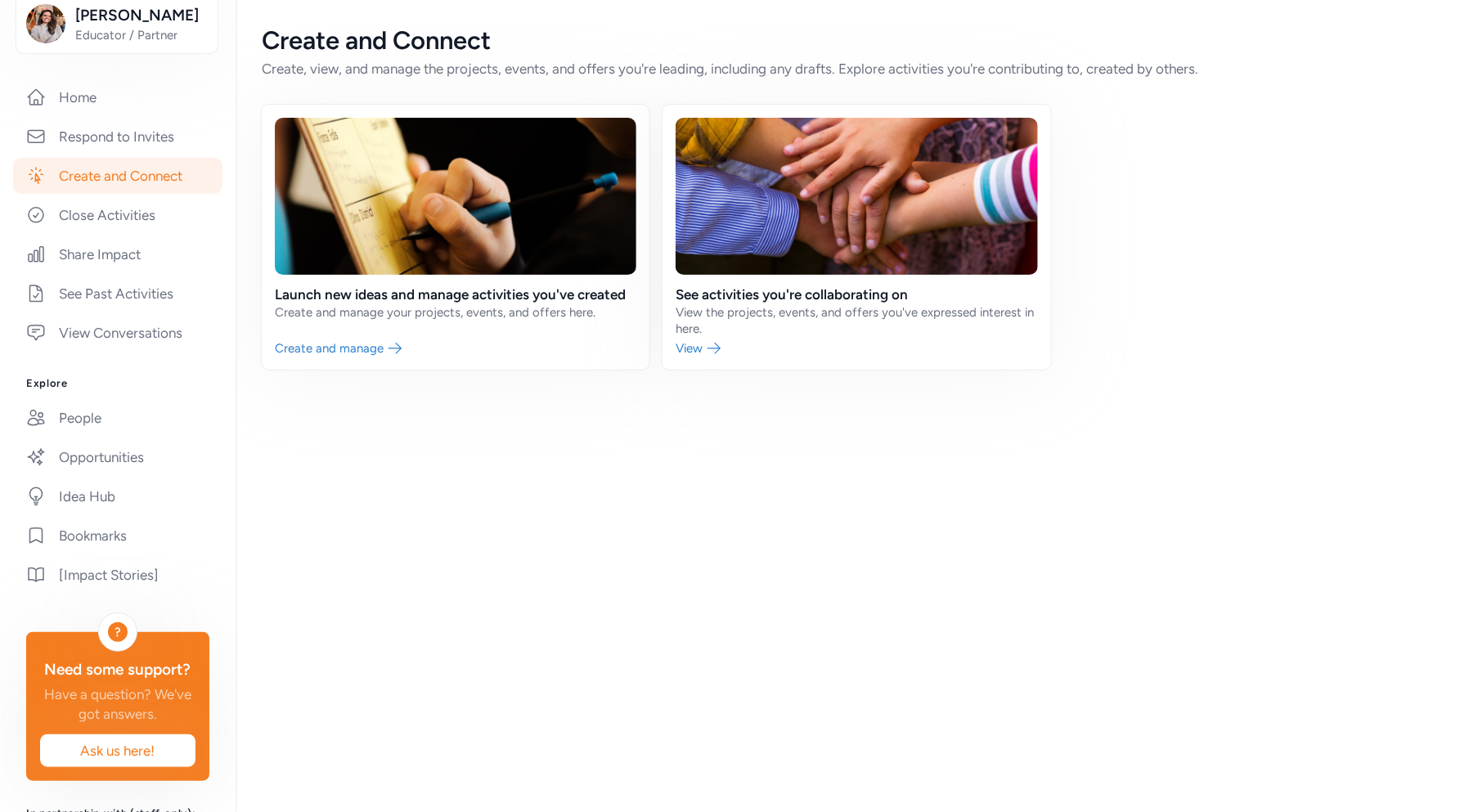 scroll, scrollTop: 0, scrollLeft: 0, axis: both 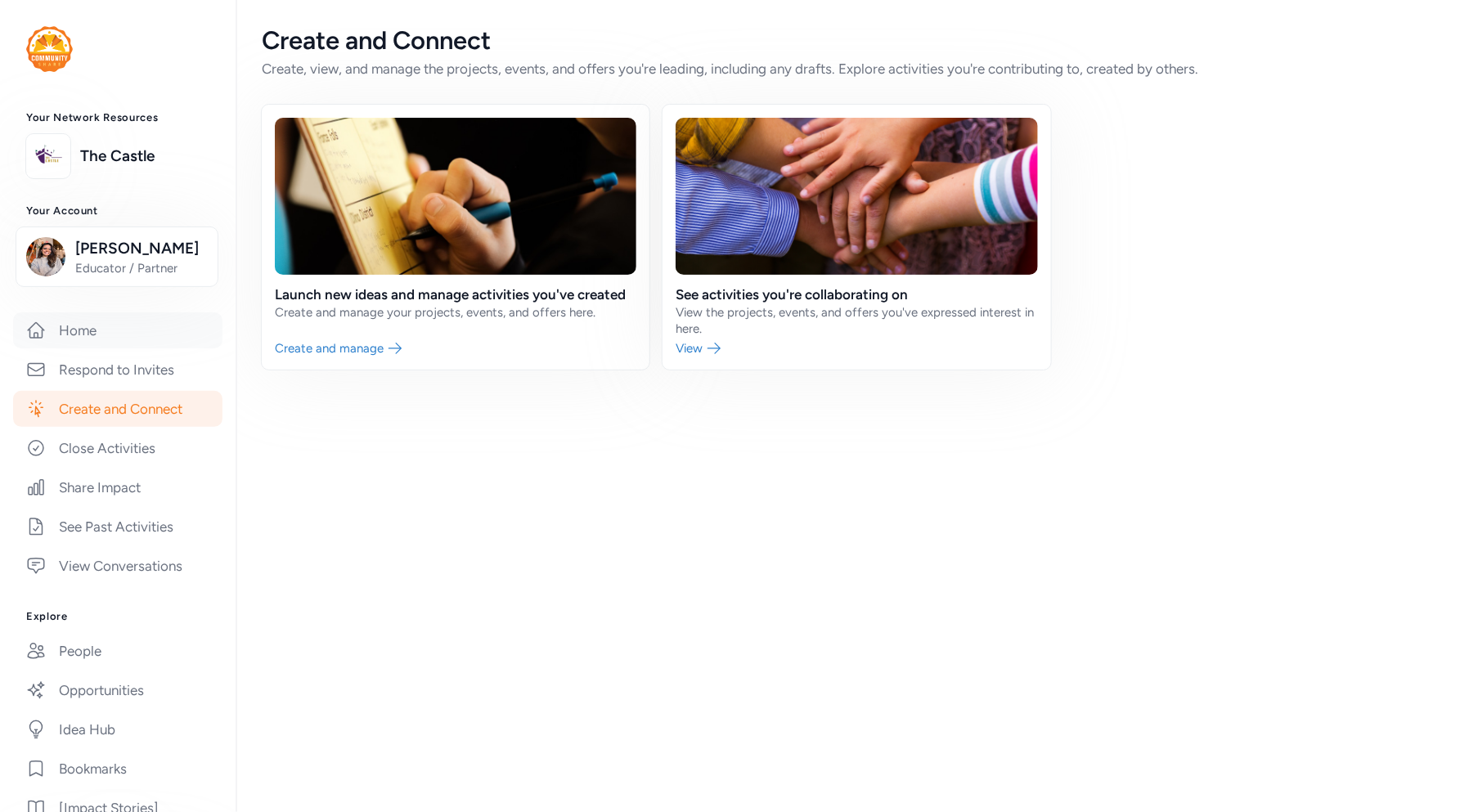 click on "Home" at bounding box center (118, 330) 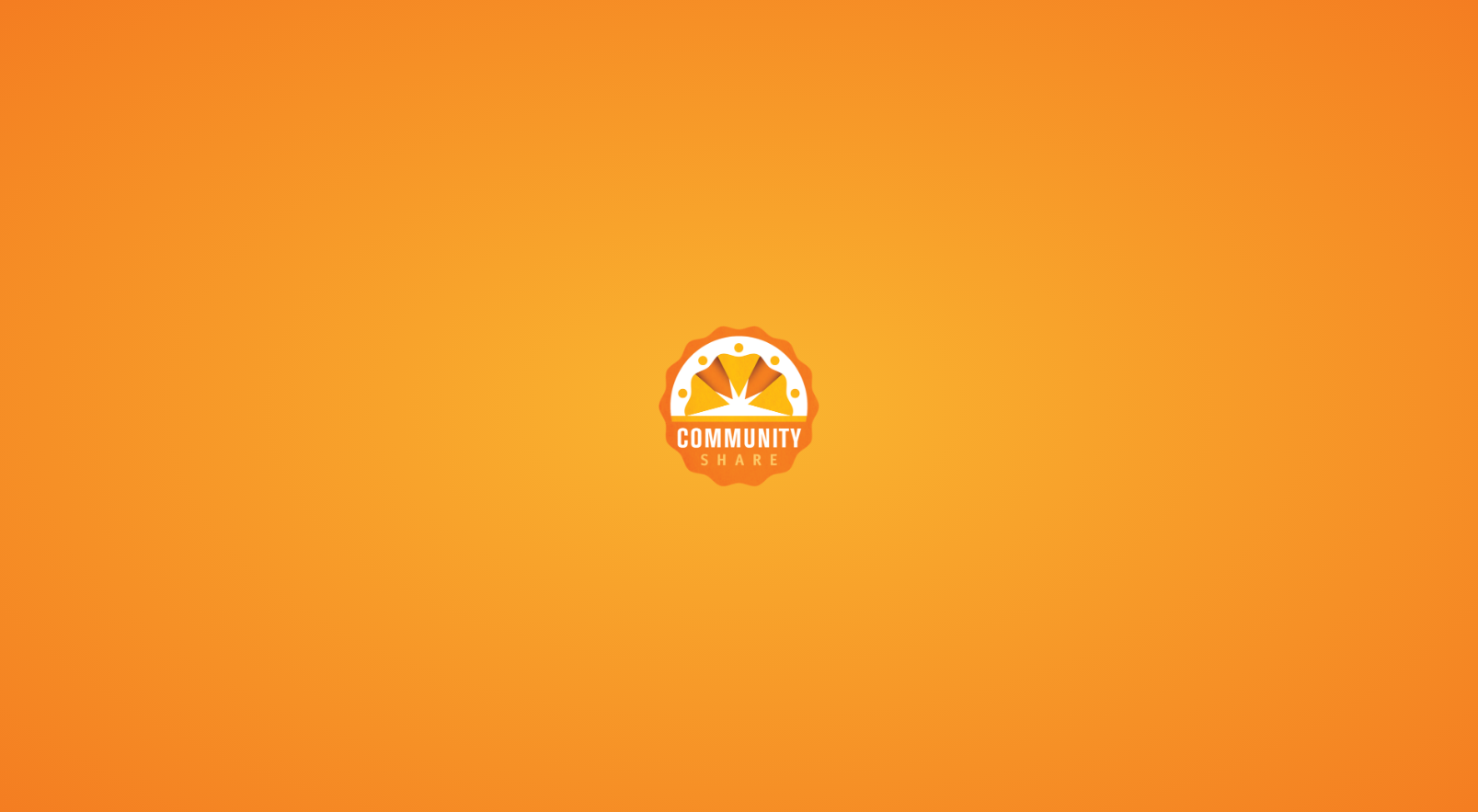 scroll, scrollTop: 0, scrollLeft: 0, axis: both 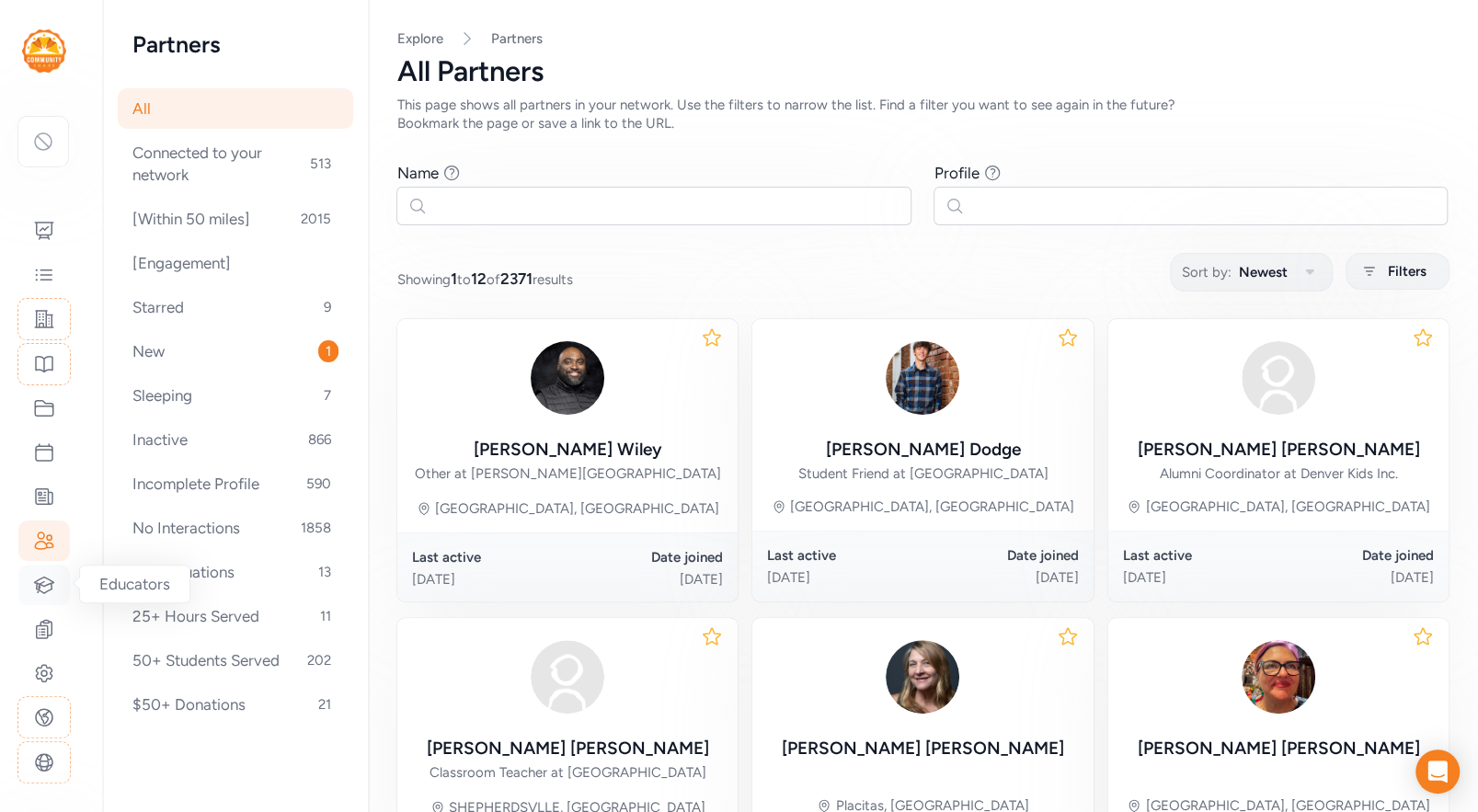 click 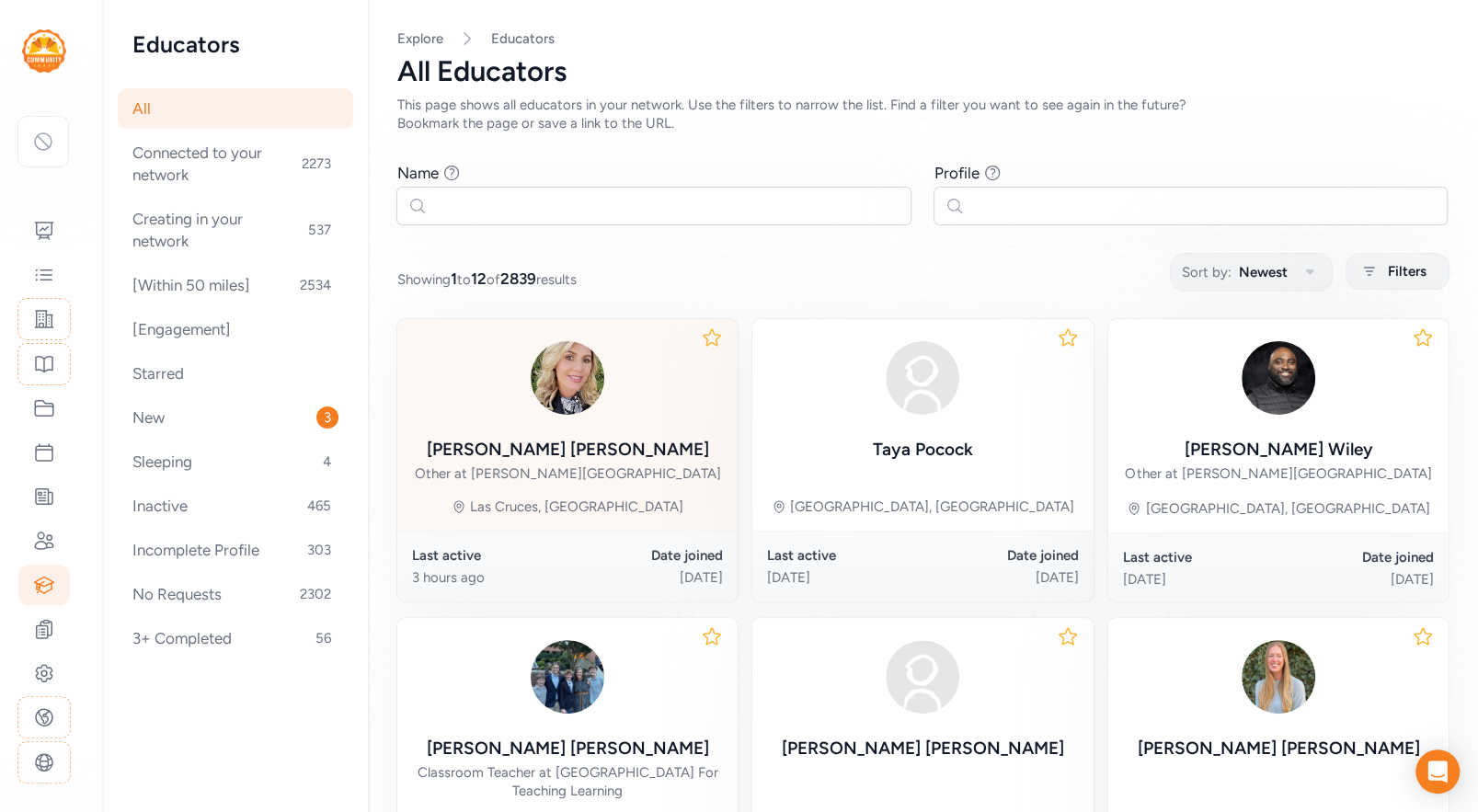 click on "[PERSON_NAME] Other at [PERSON_NAME][GEOGRAPHIC_DATA]" at bounding box center (567, 460) 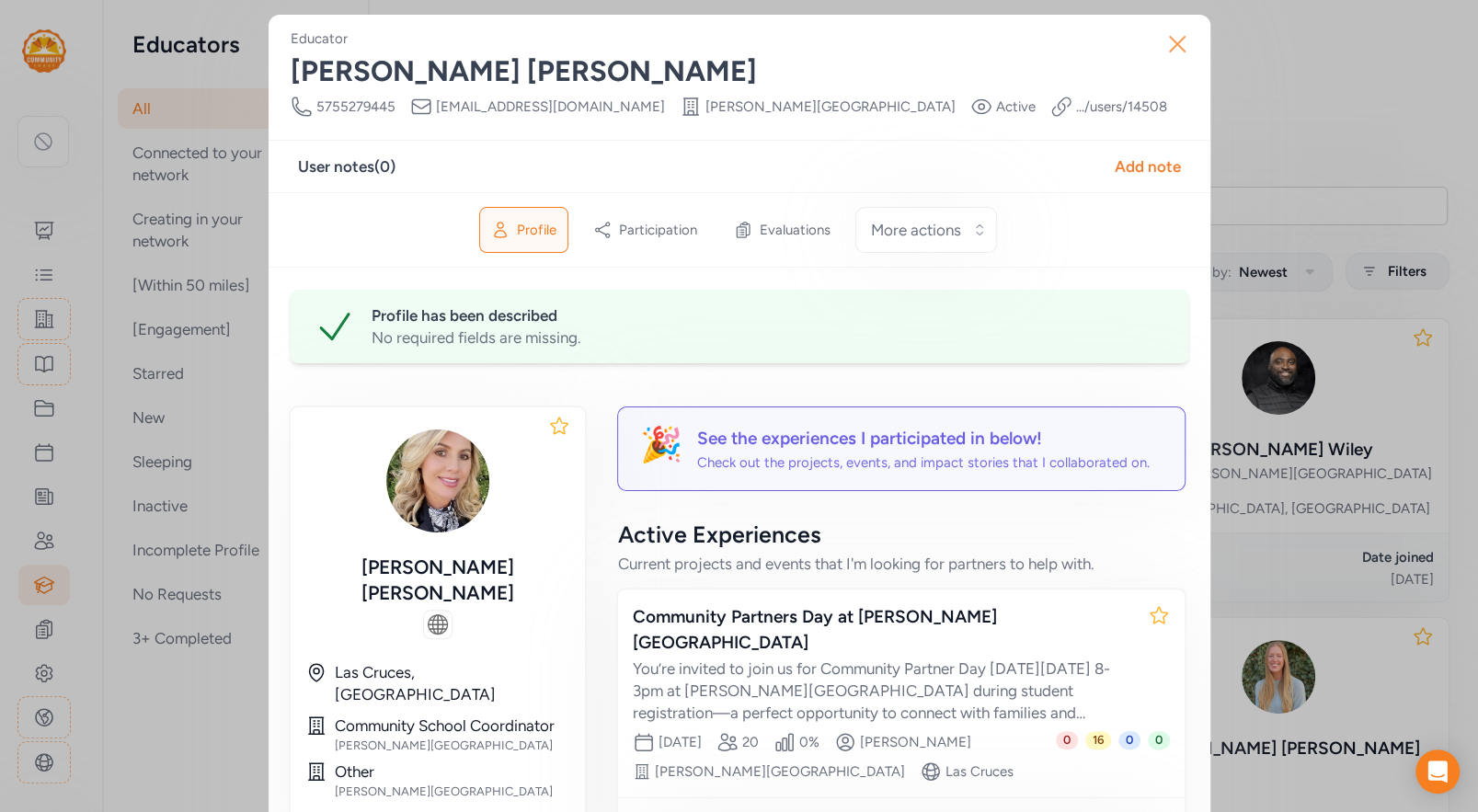 click 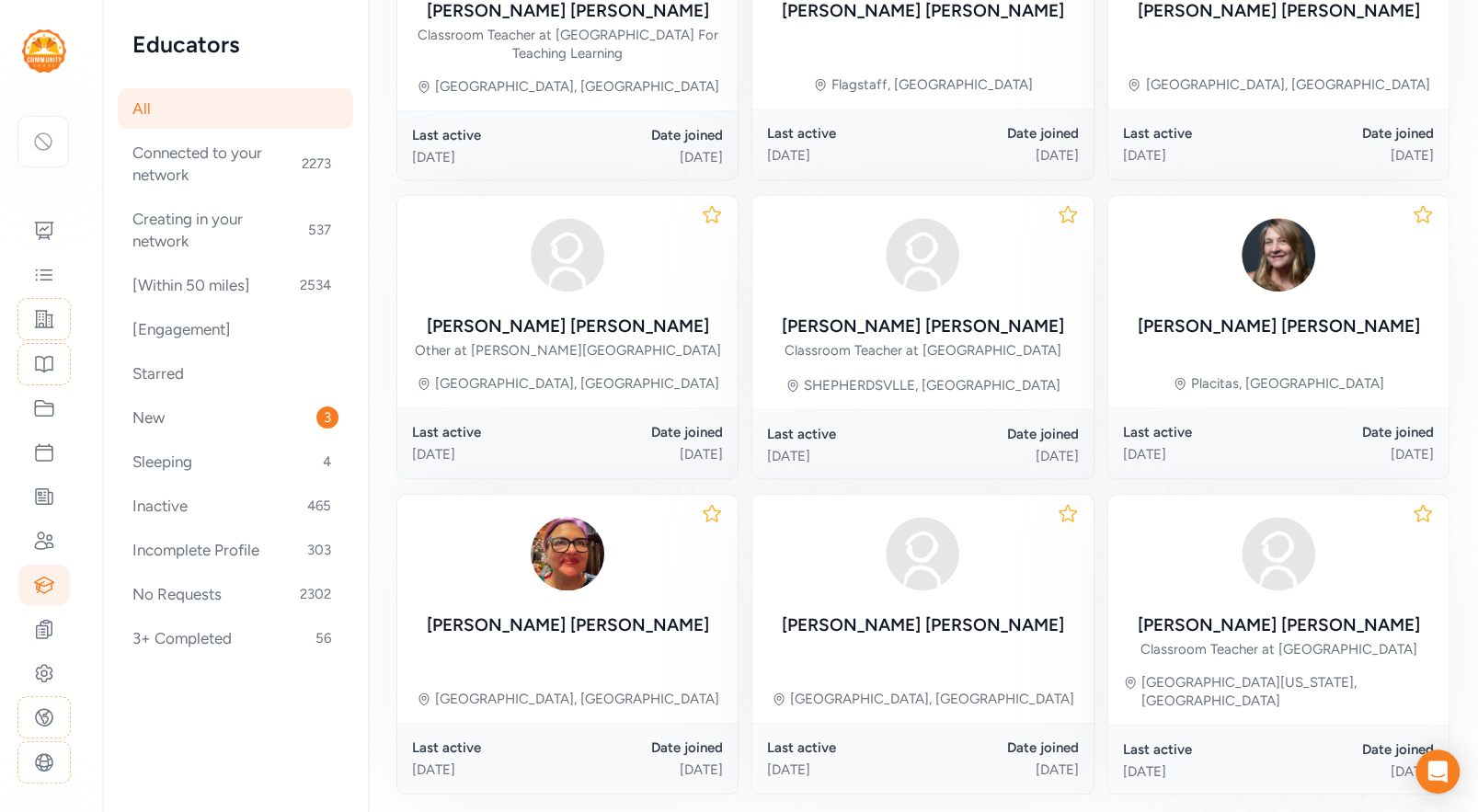 scroll, scrollTop: 726, scrollLeft: 0, axis: vertical 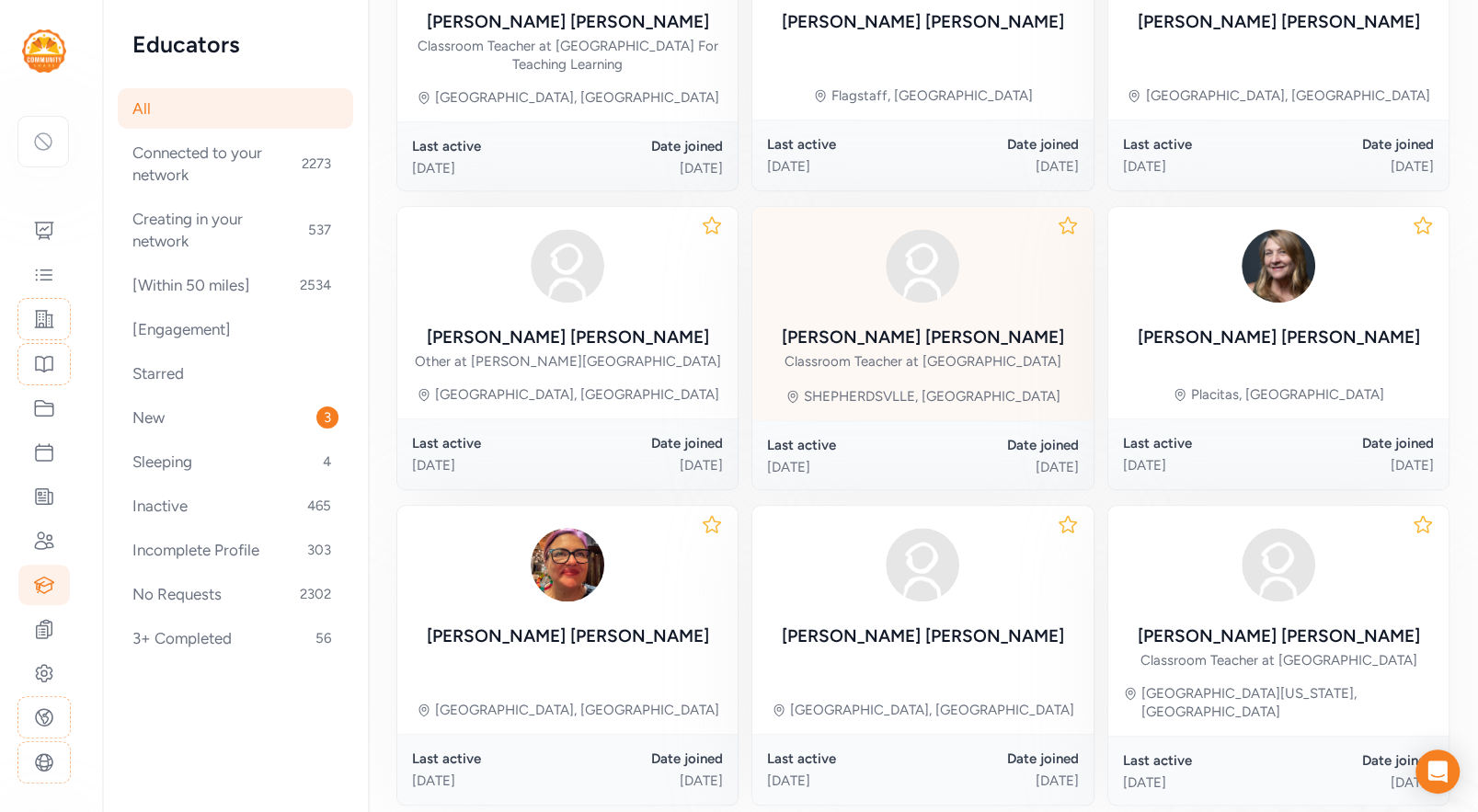click on "Classroom Teacher at [GEOGRAPHIC_DATA]" at bounding box center (922, 361) 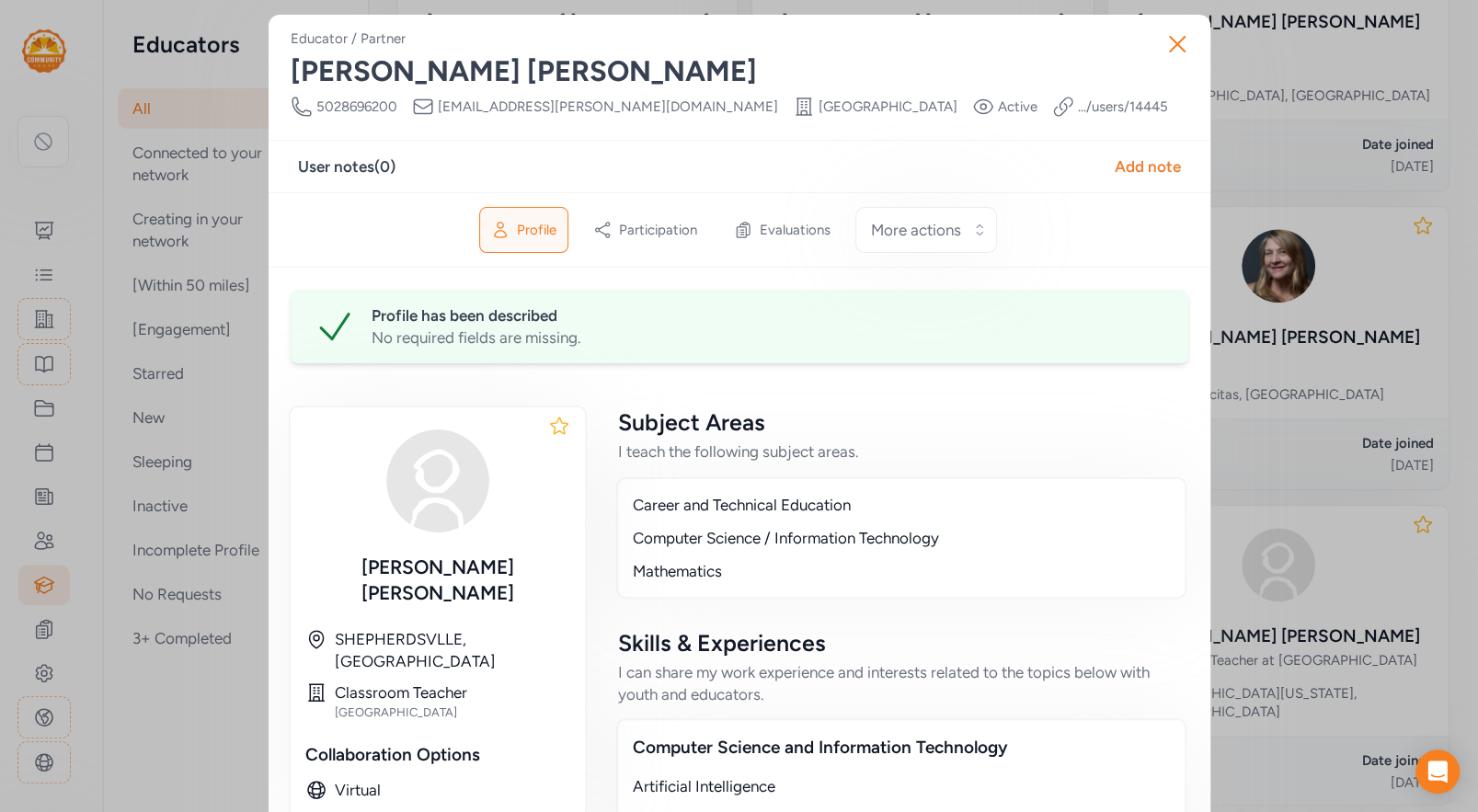 click on "Profile" at bounding box center [536, 230] 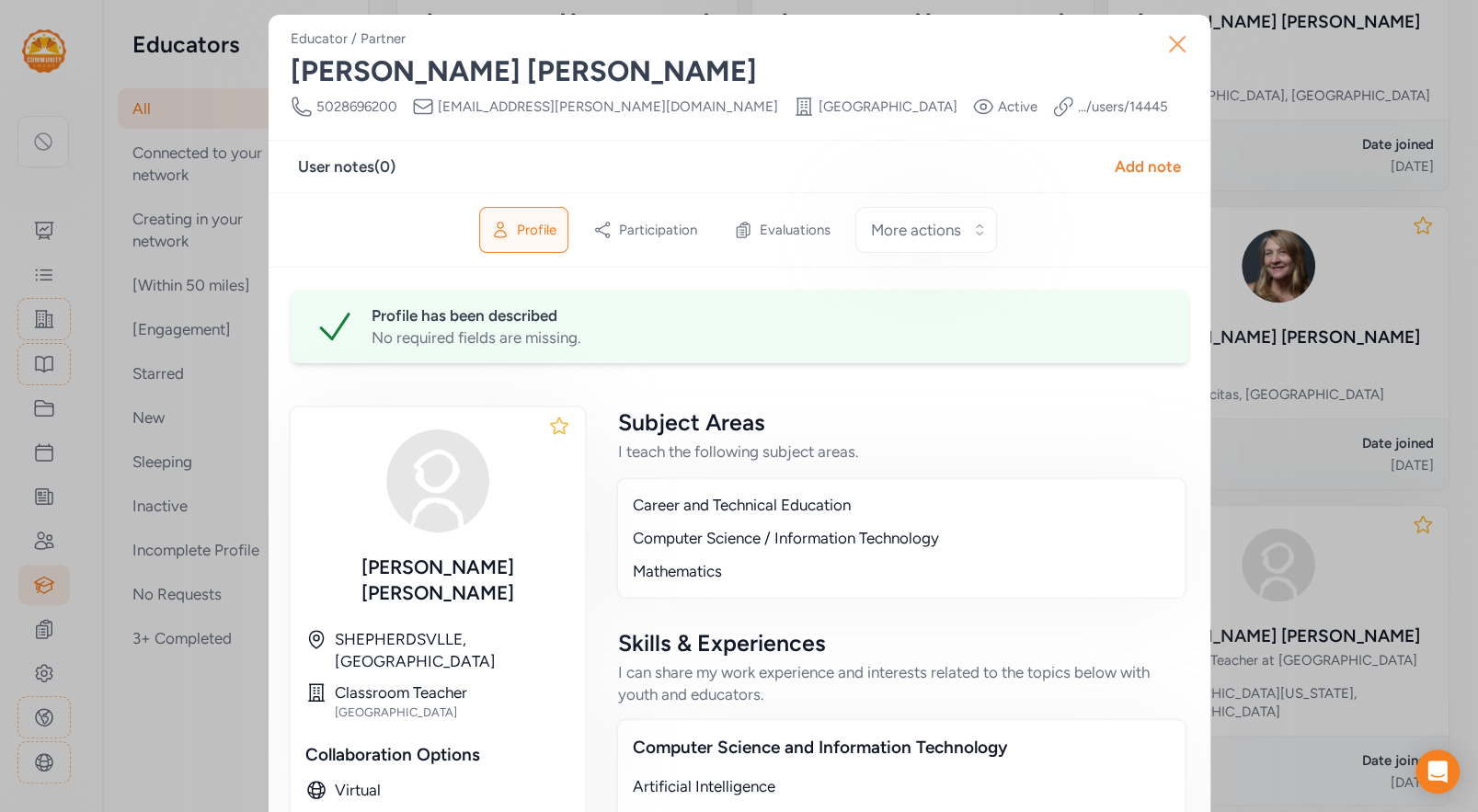 click 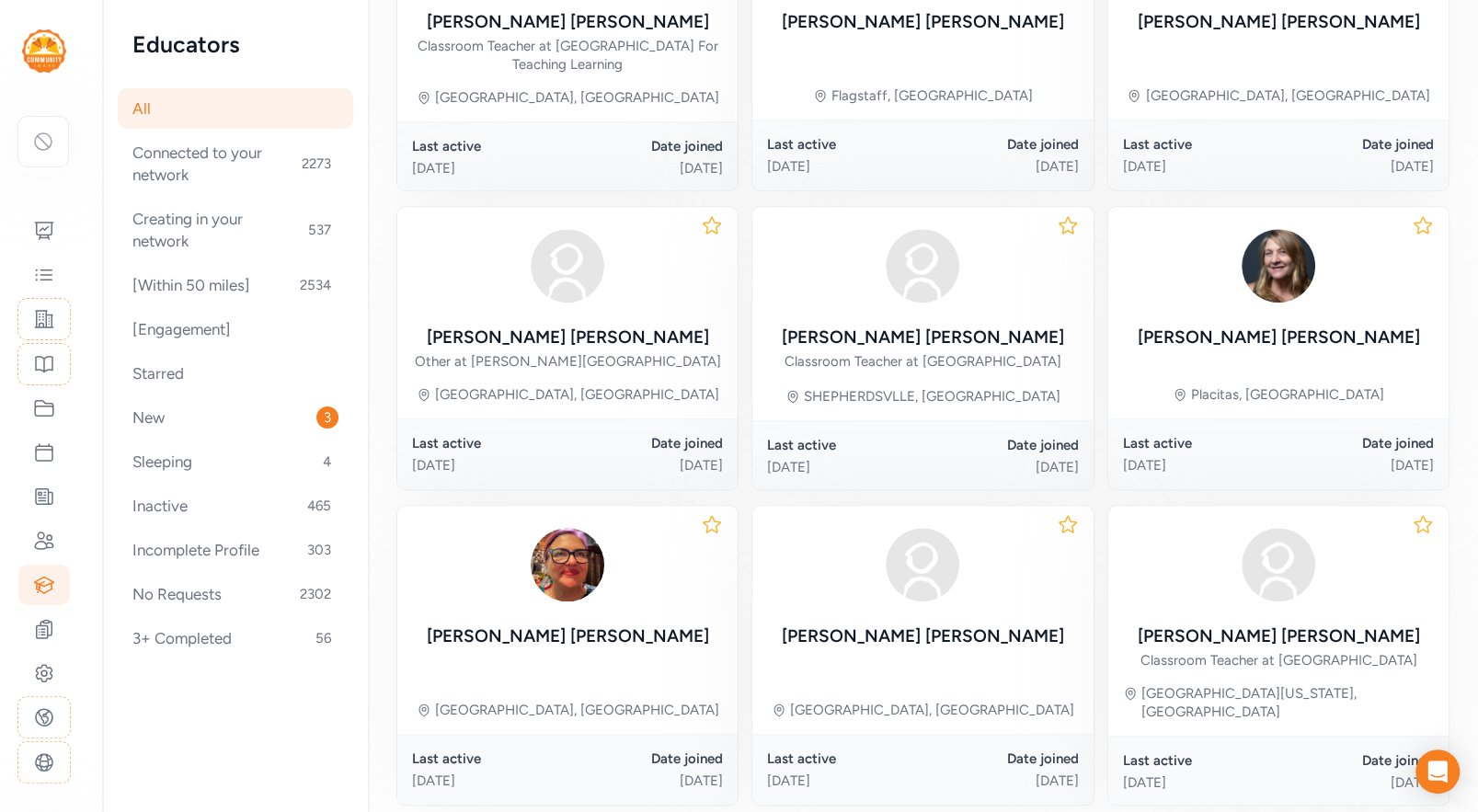 scroll, scrollTop: 0, scrollLeft: 0, axis: both 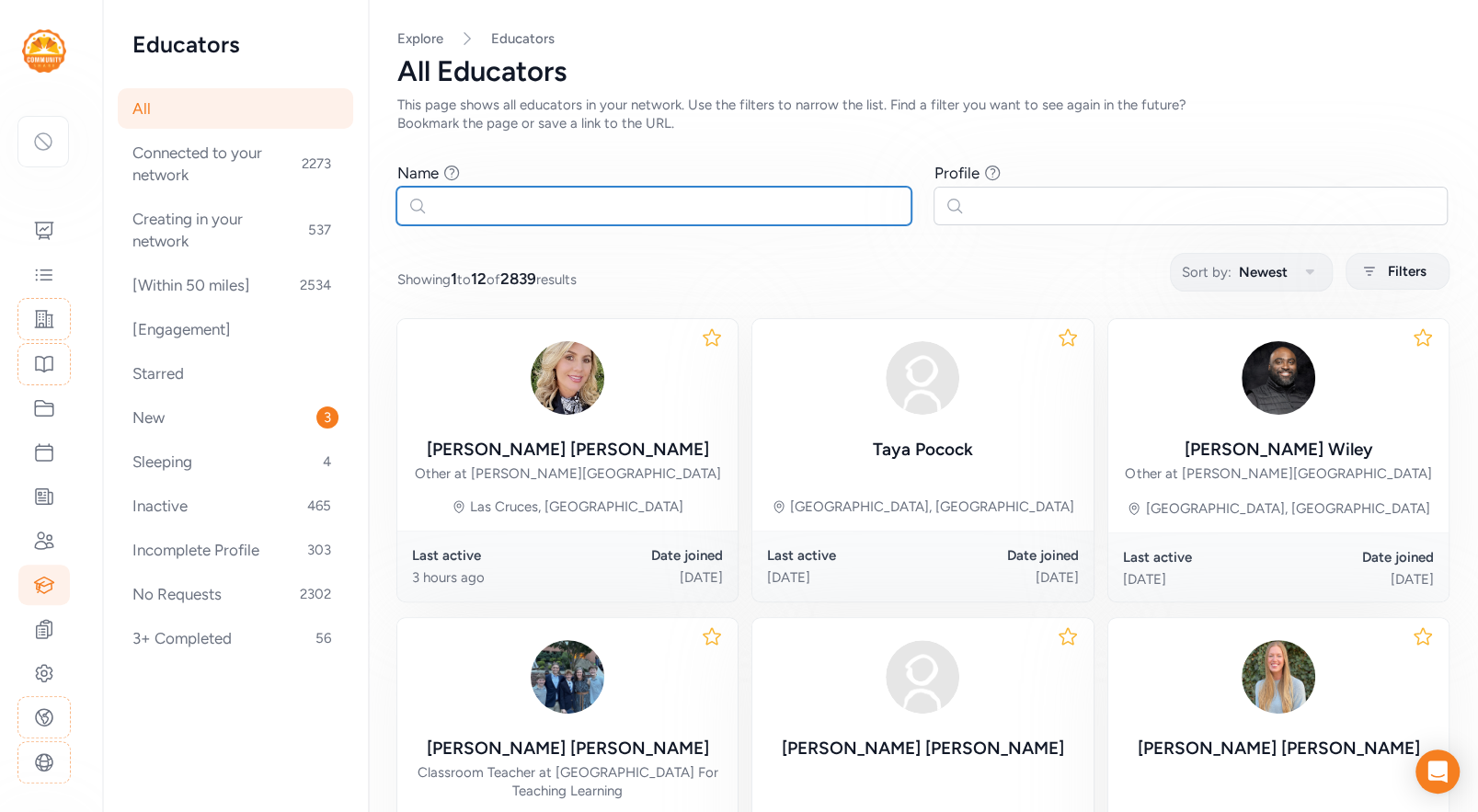 click at bounding box center [654, 206] 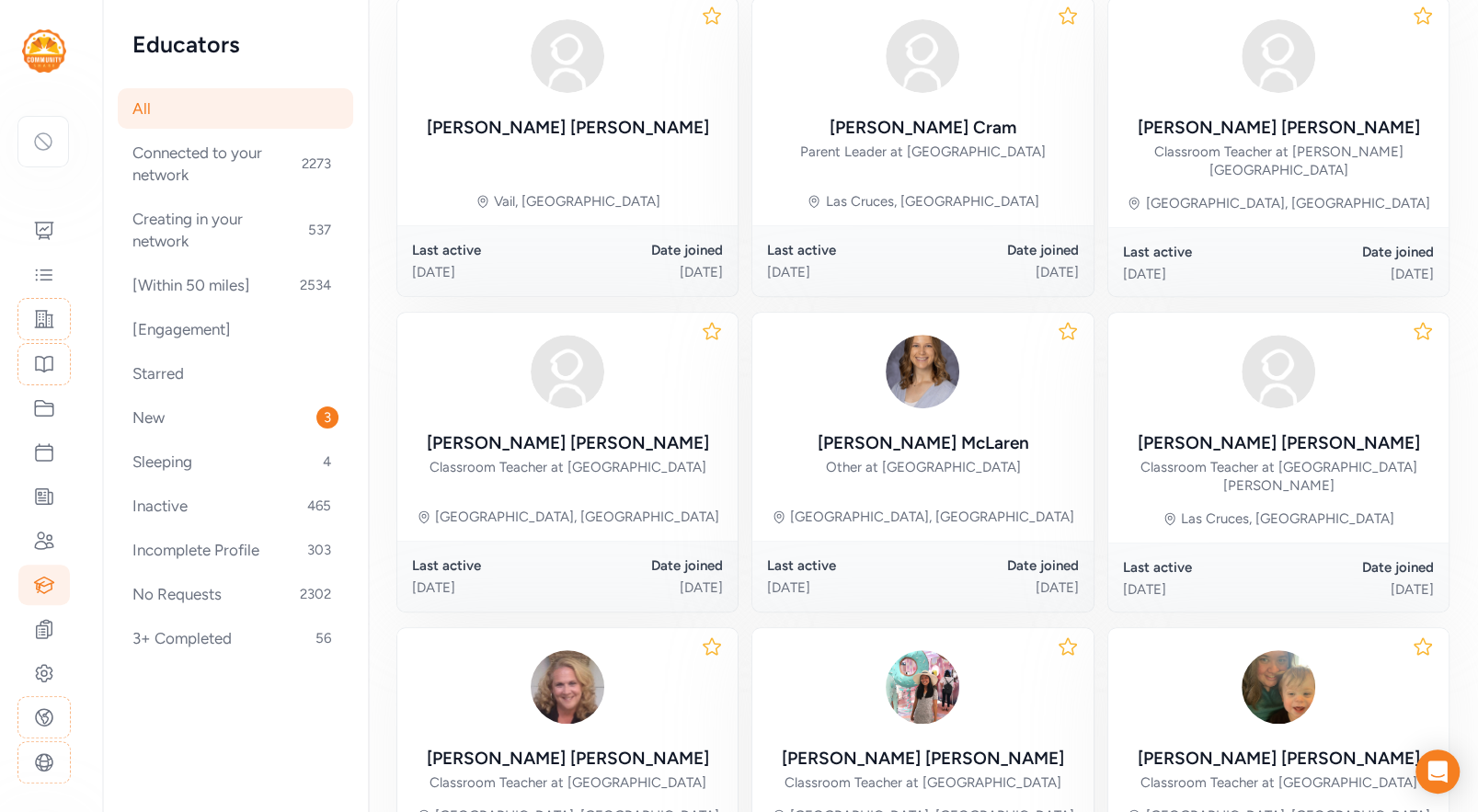scroll, scrollTop: 0, scrollLeft: 0, axis: both 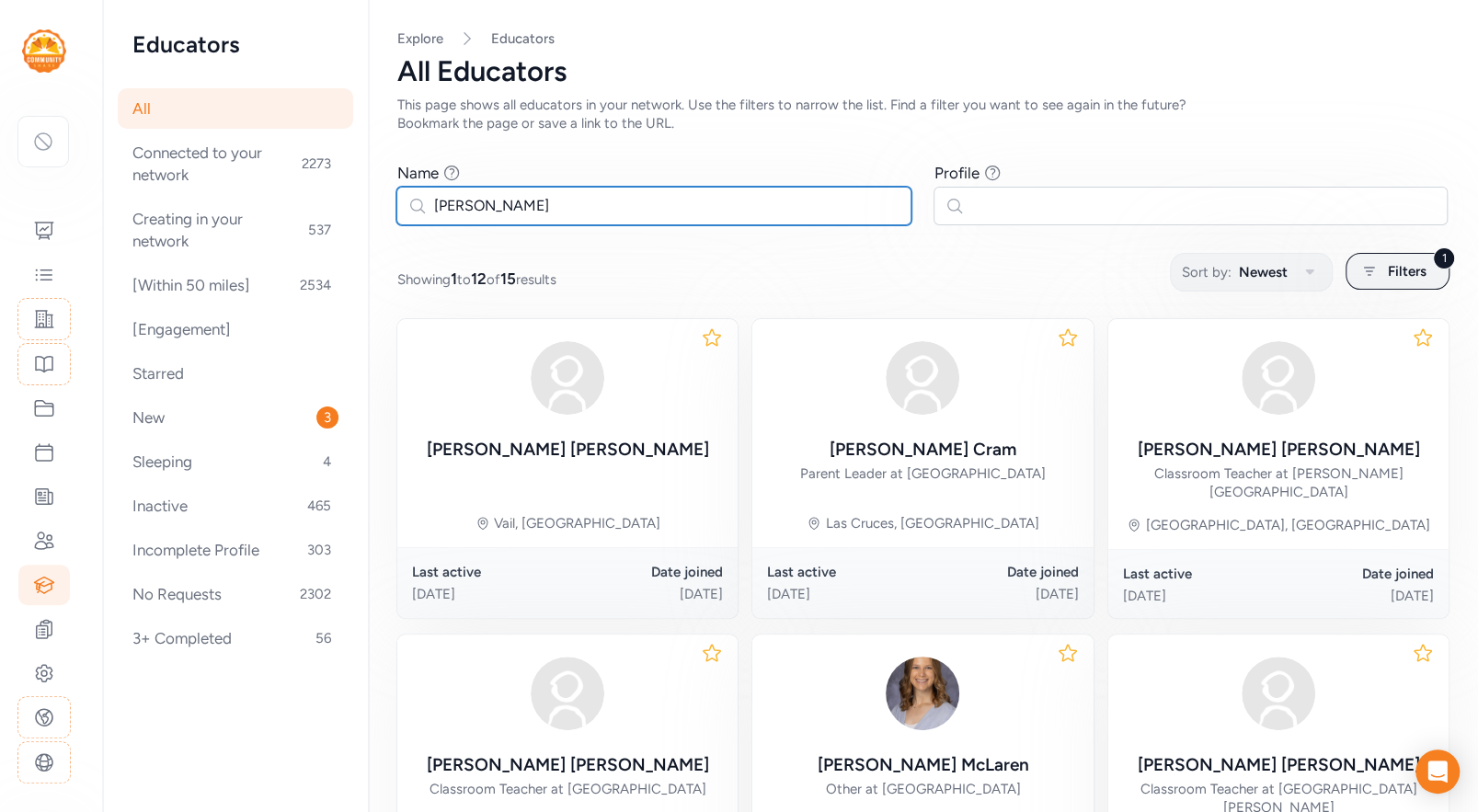 click on "rebecca" at bounding box center (654, 206) 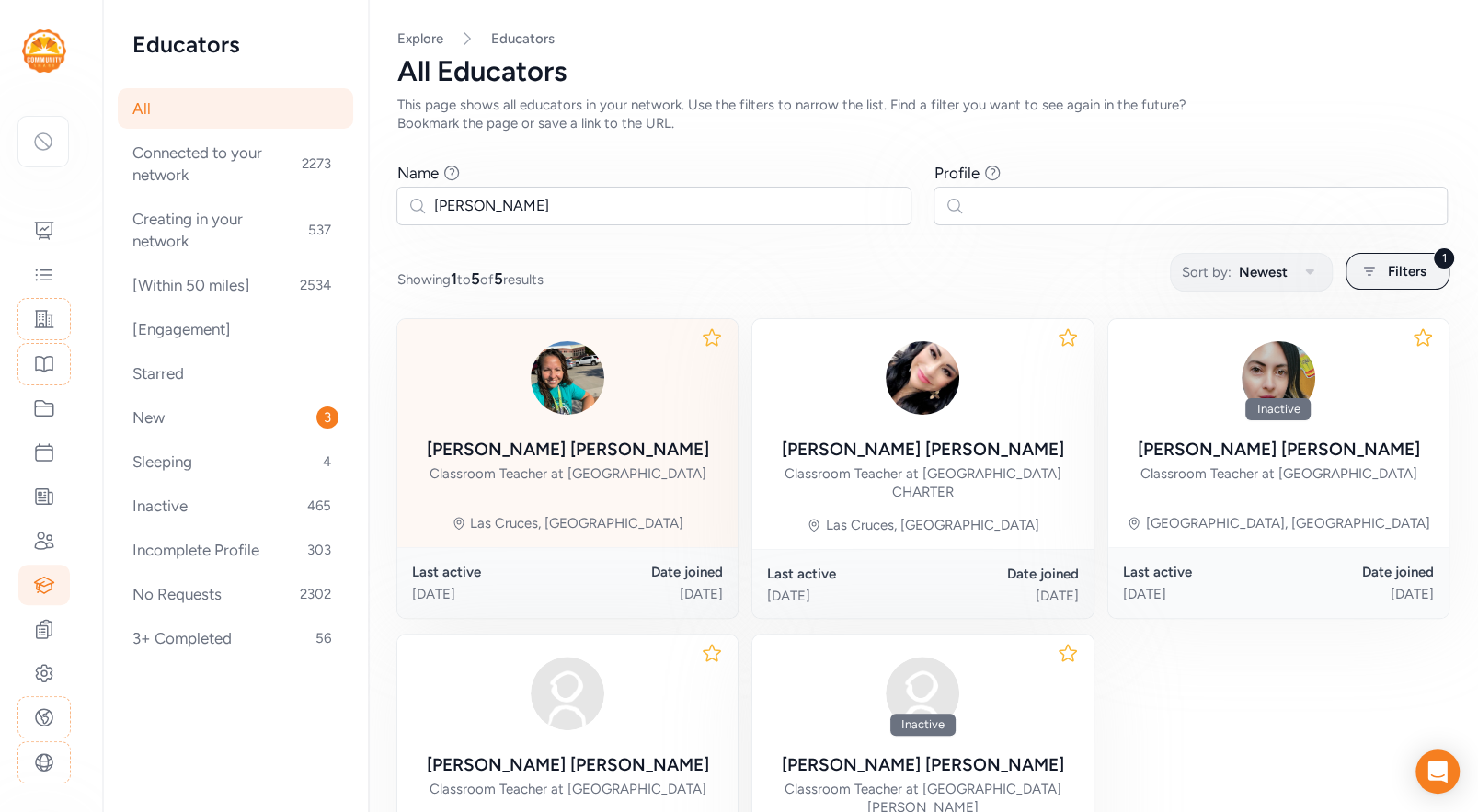 click on "Claudia   Lemus" at bounding box center (567, 450) 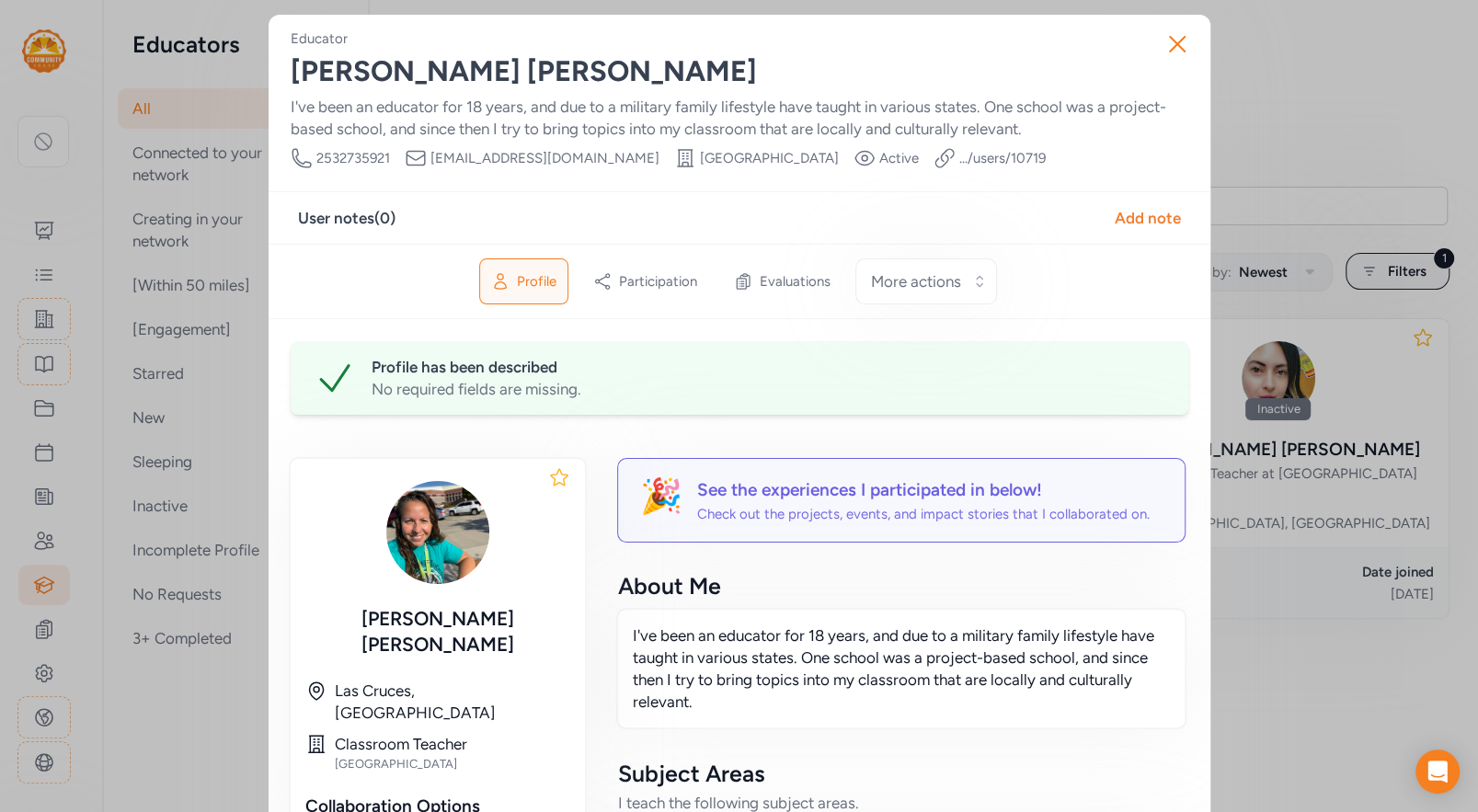 click on ".../users/ 10719" at bounding box center [1003, 158] 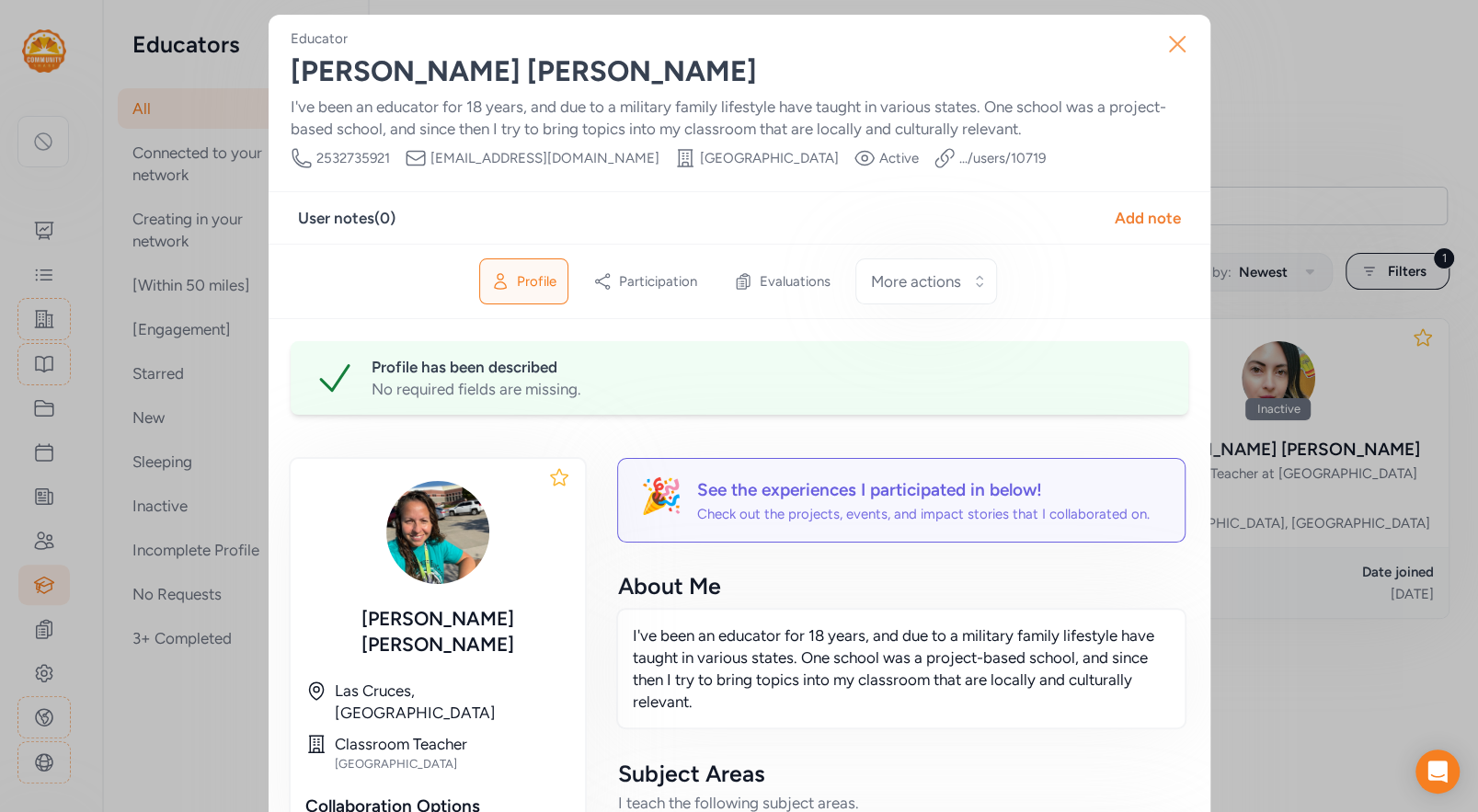 click 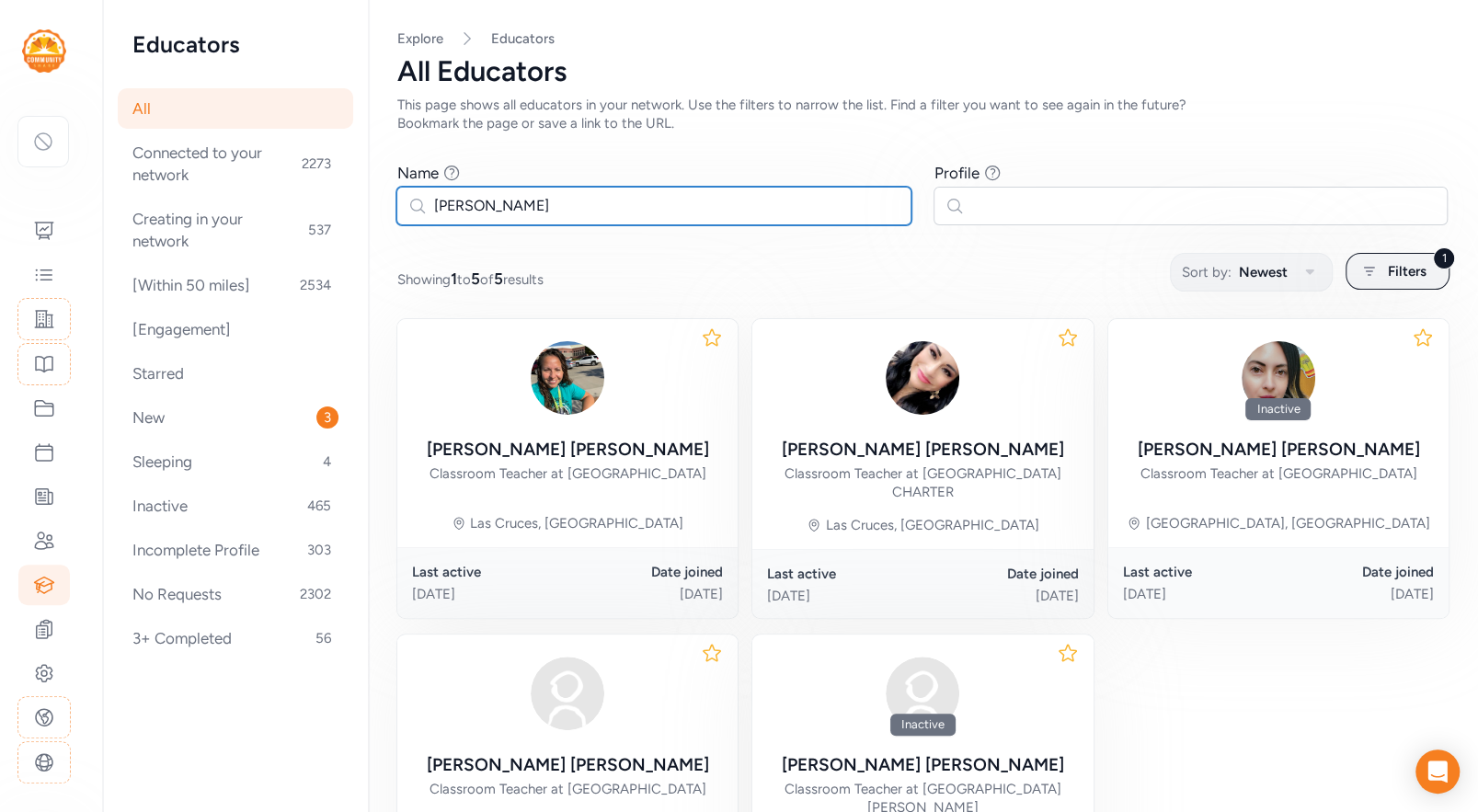 click on "claudia lemus" at bounding box center (654, 206) 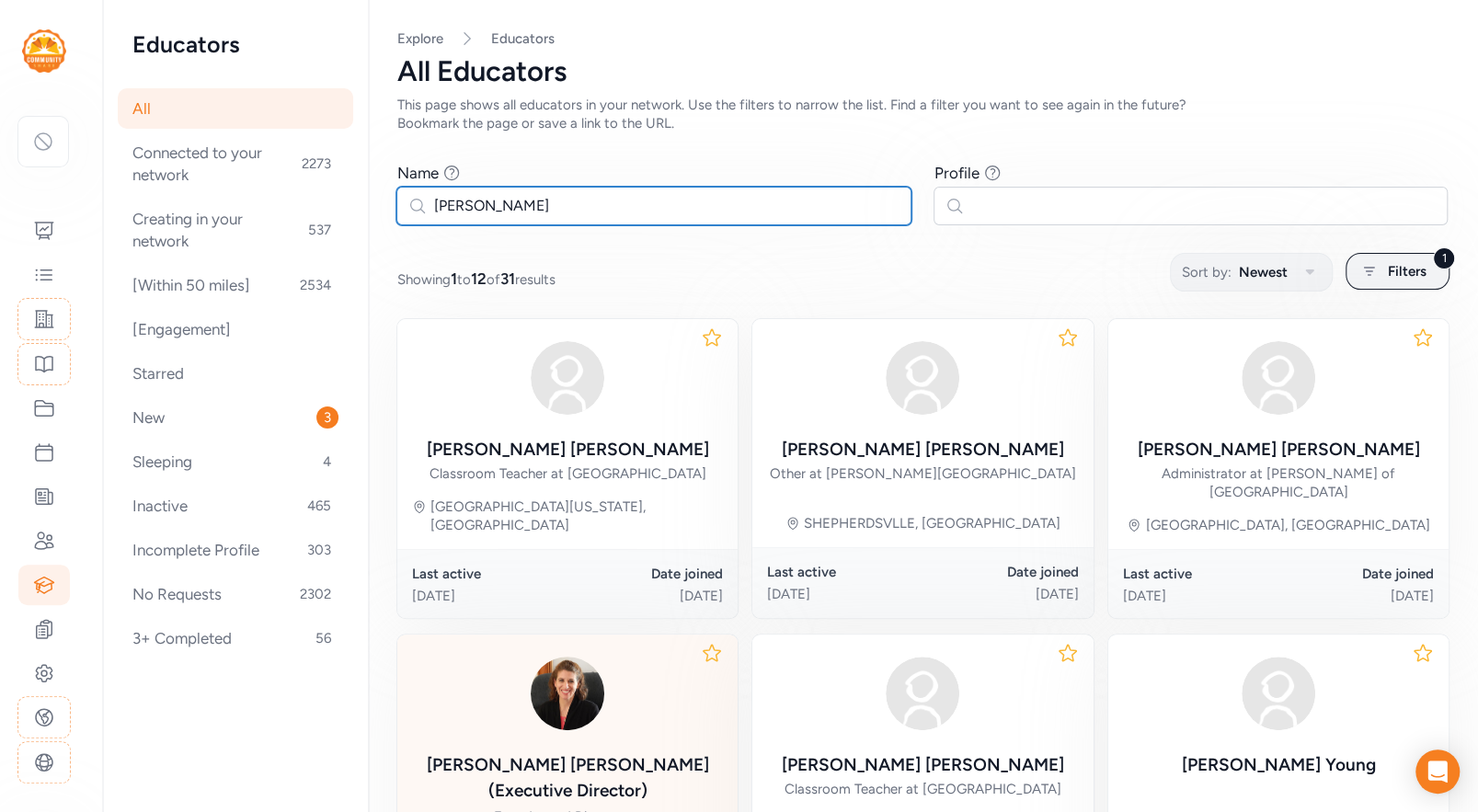 type on "beth" 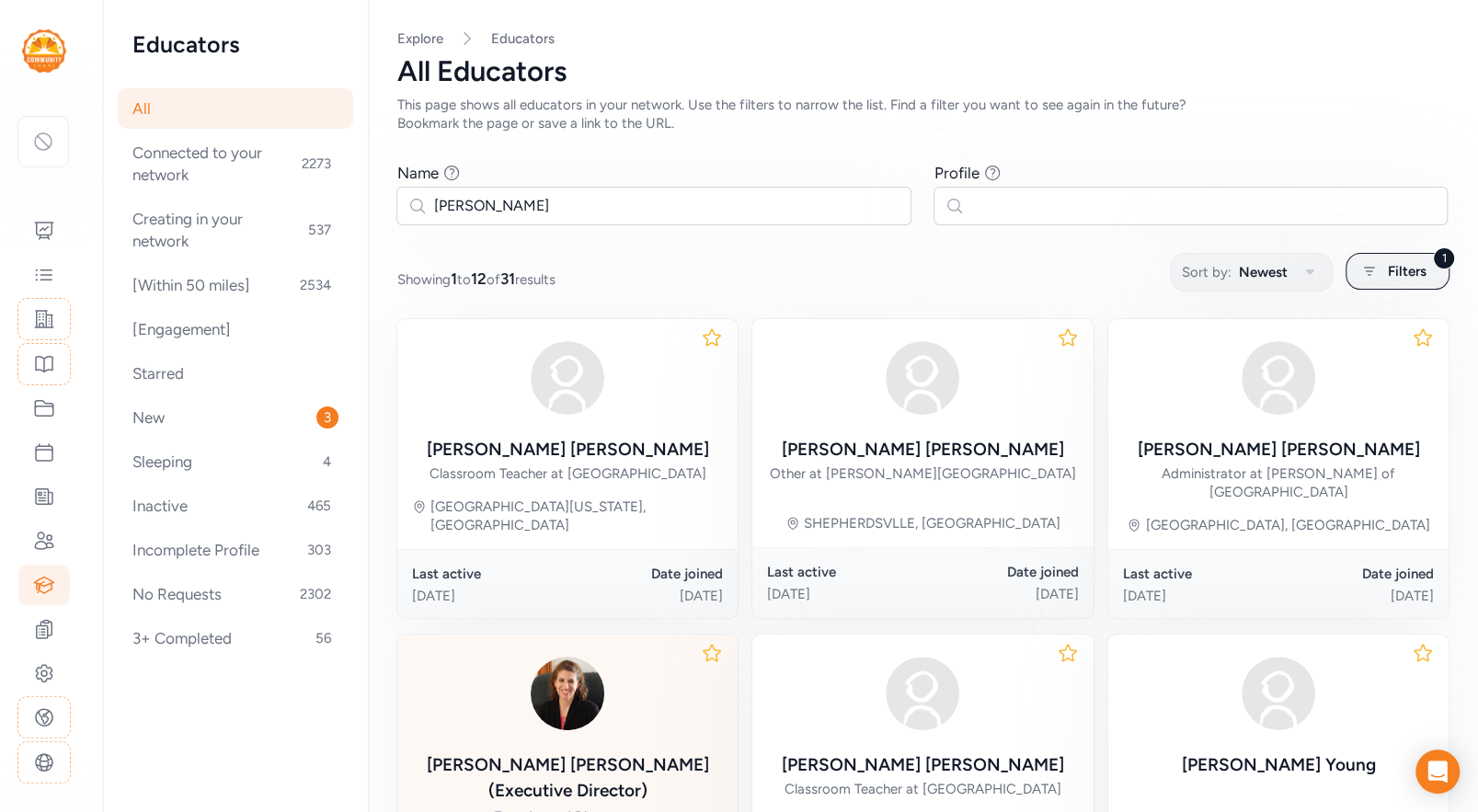 click at bounding box center (567, 693) 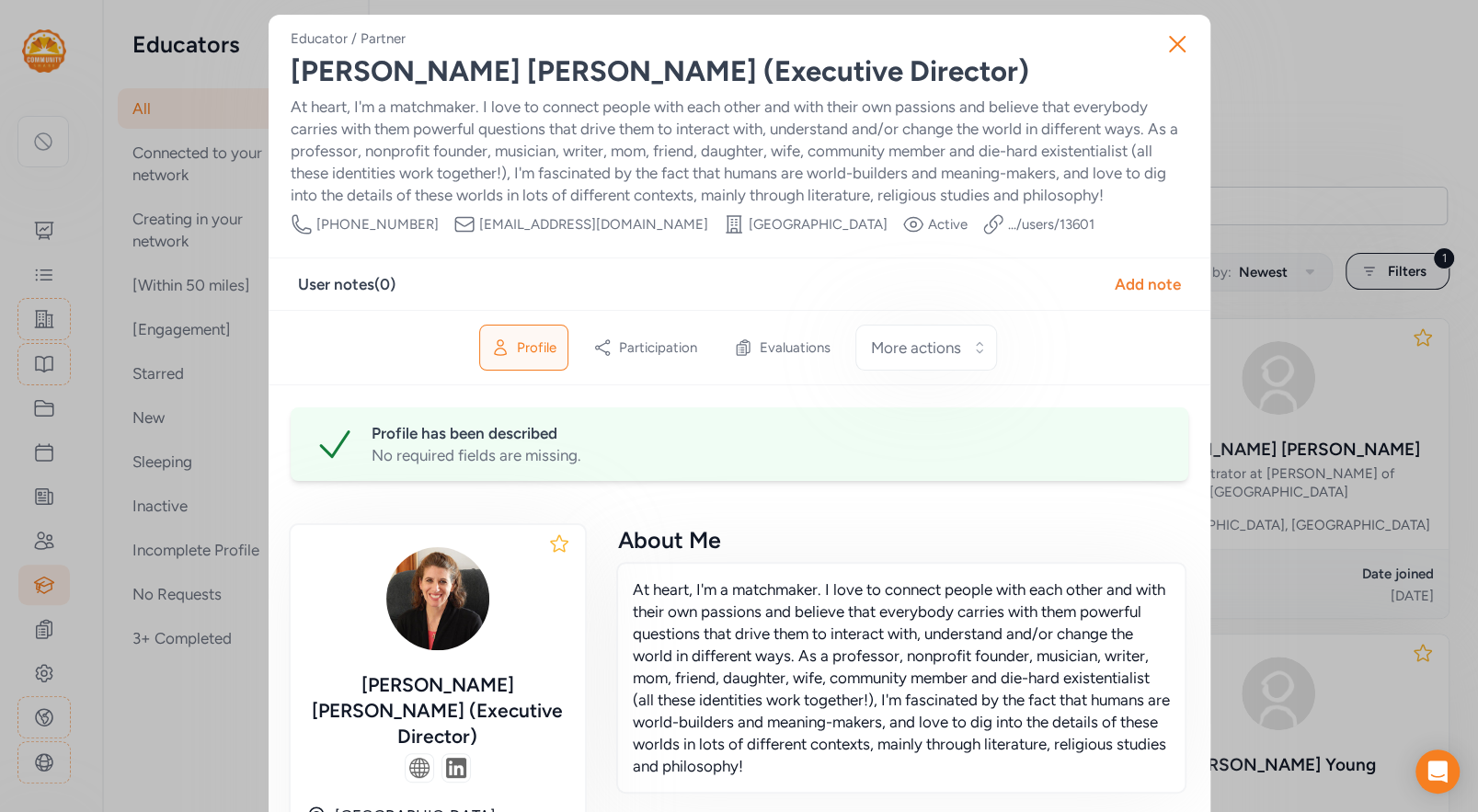 click on ".../users/ 13601" at bounding box center (1051, 224) 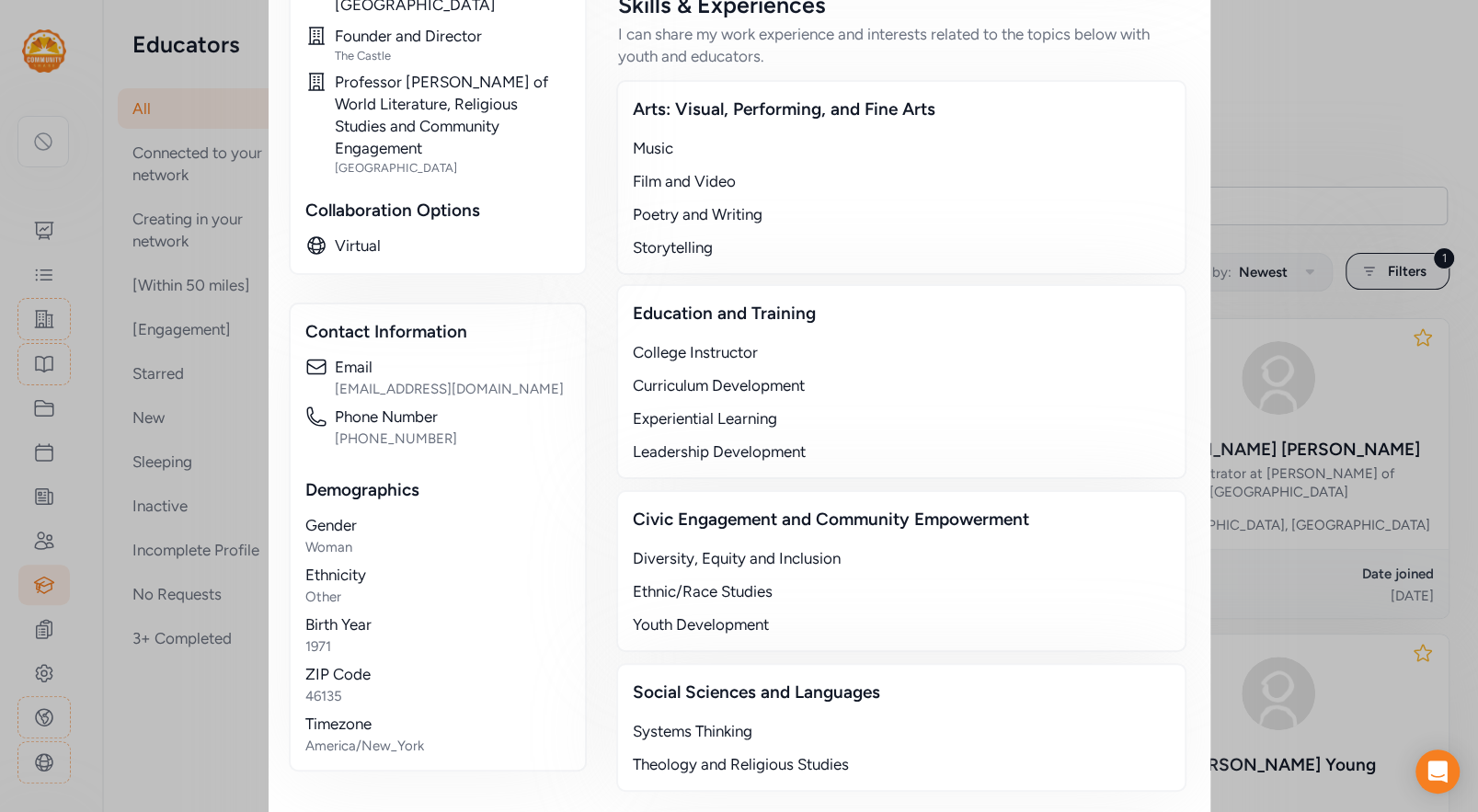 scroll, scrollTop: 0, scrollLeft: 0, axis: both 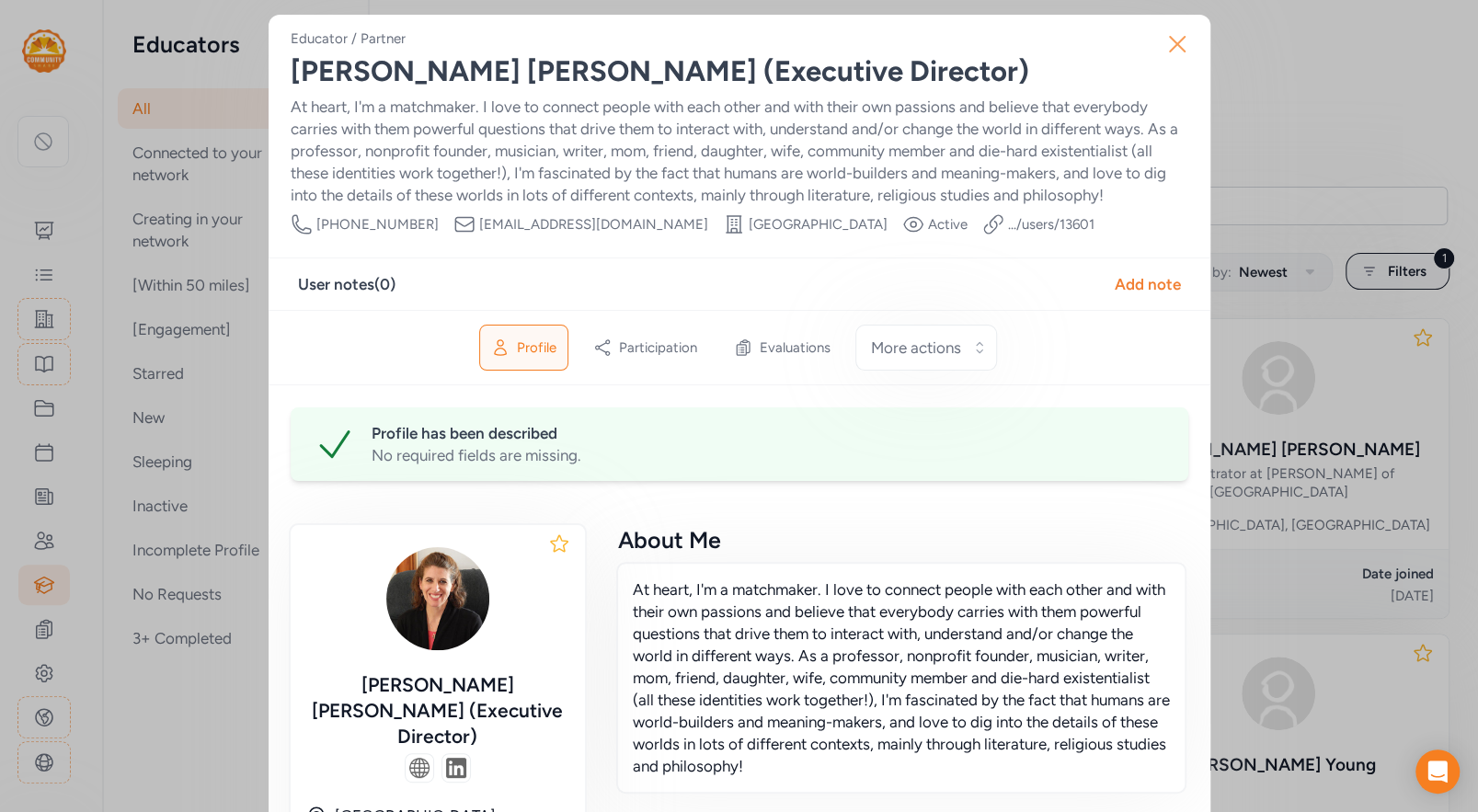 click 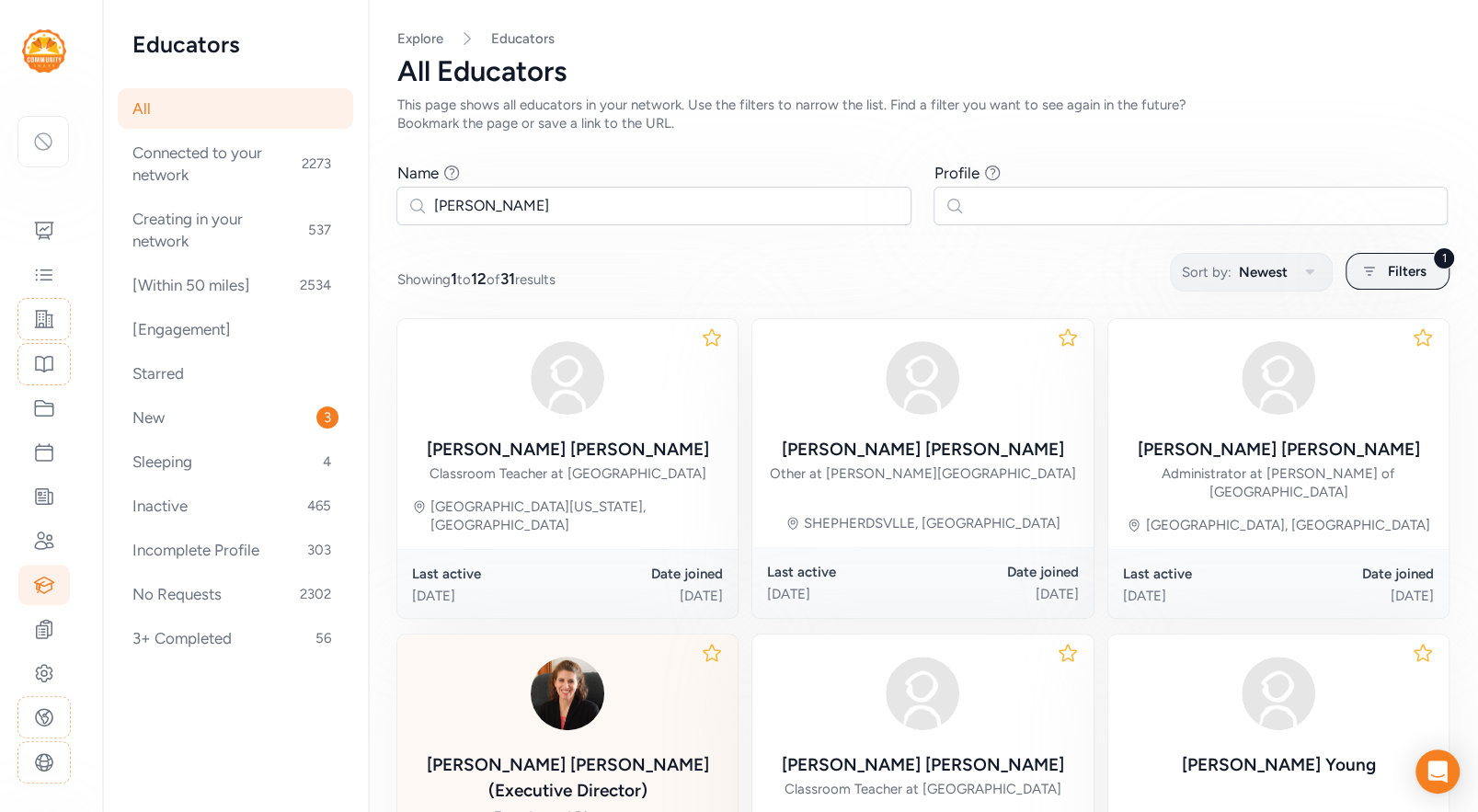 click at bounding box center (567, 693) 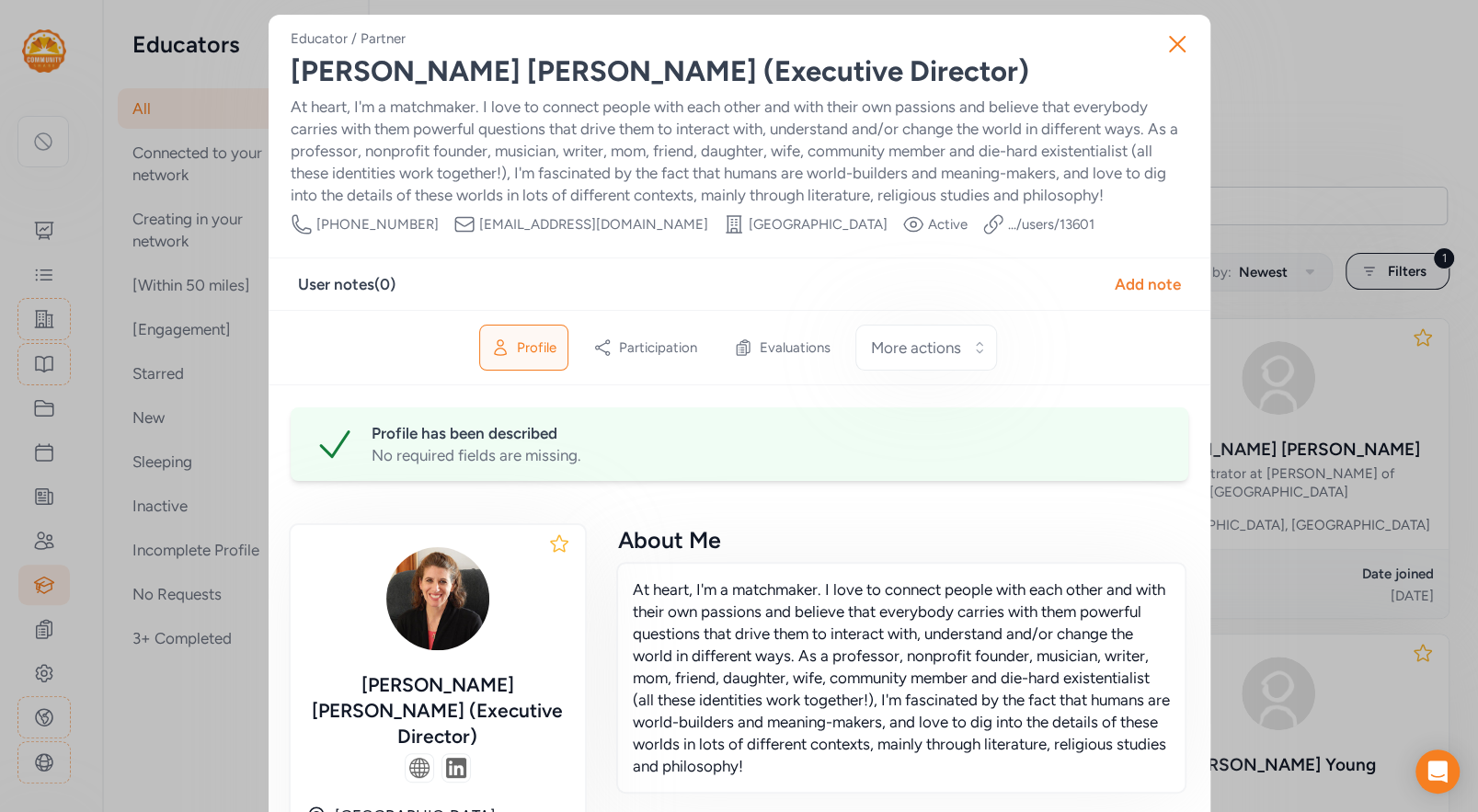 click on ".../users/ 13601" at bounding box center [1051, 224] 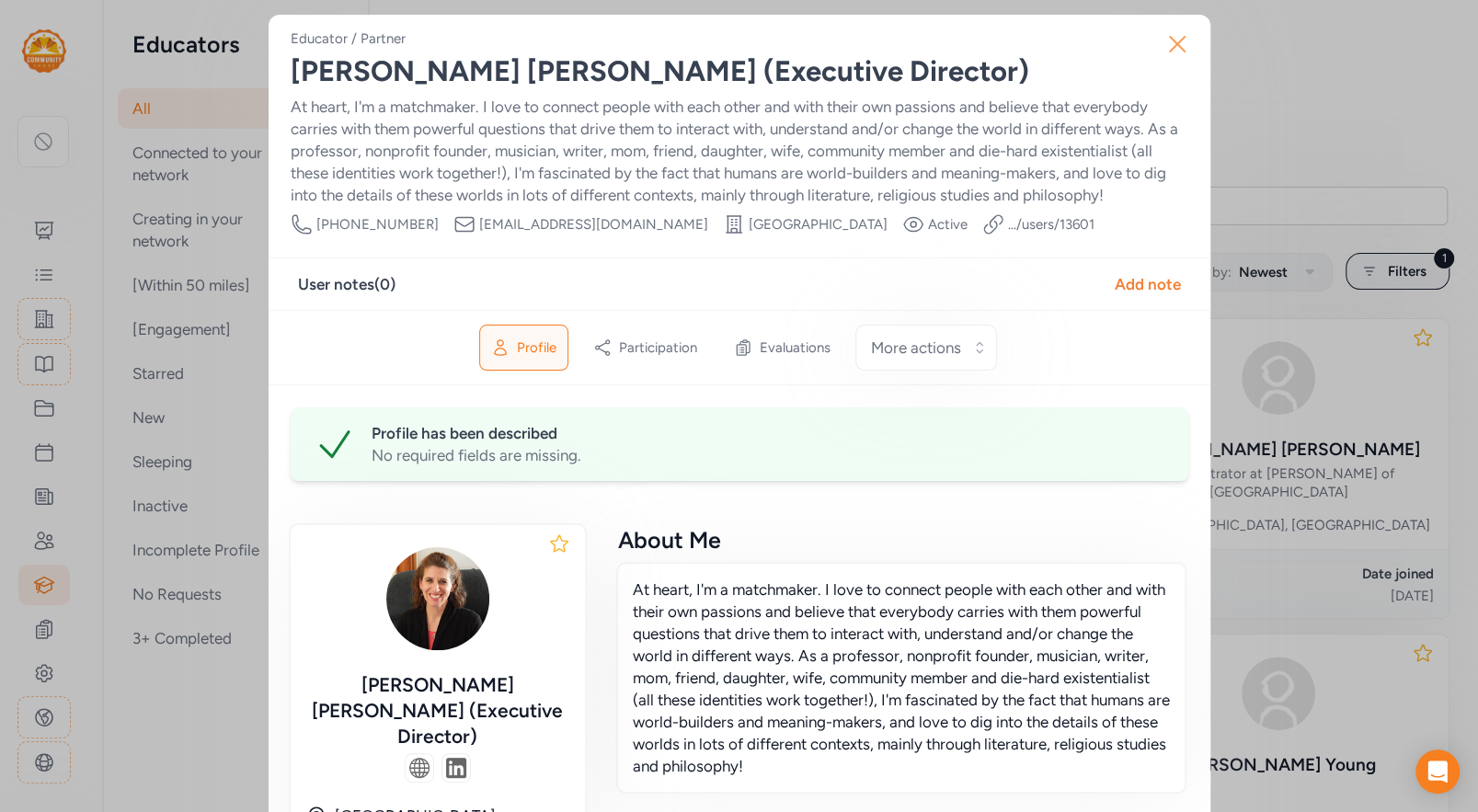 click 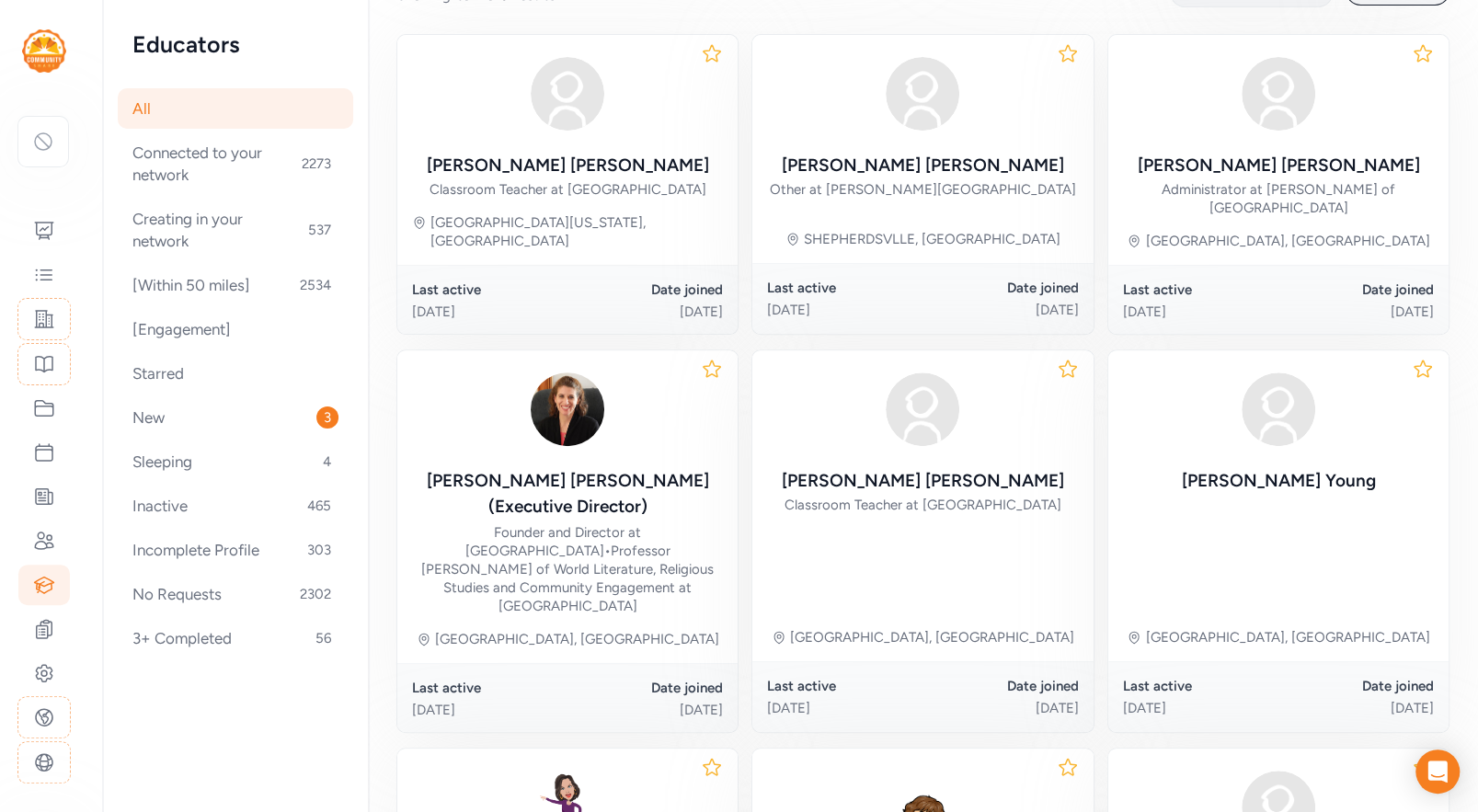 scroll, scrollTop: 0, scrollLeft: 0, axis: both 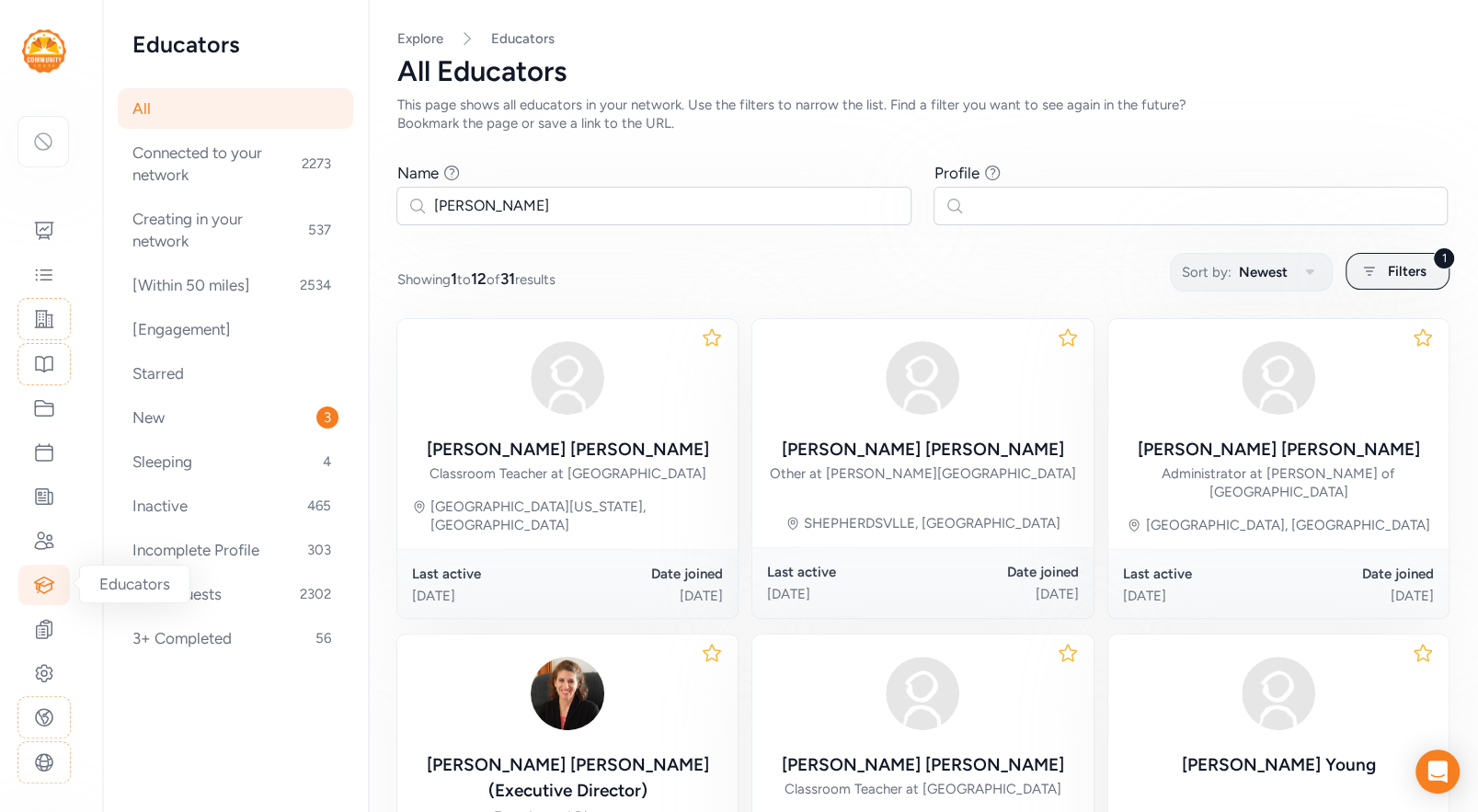 click 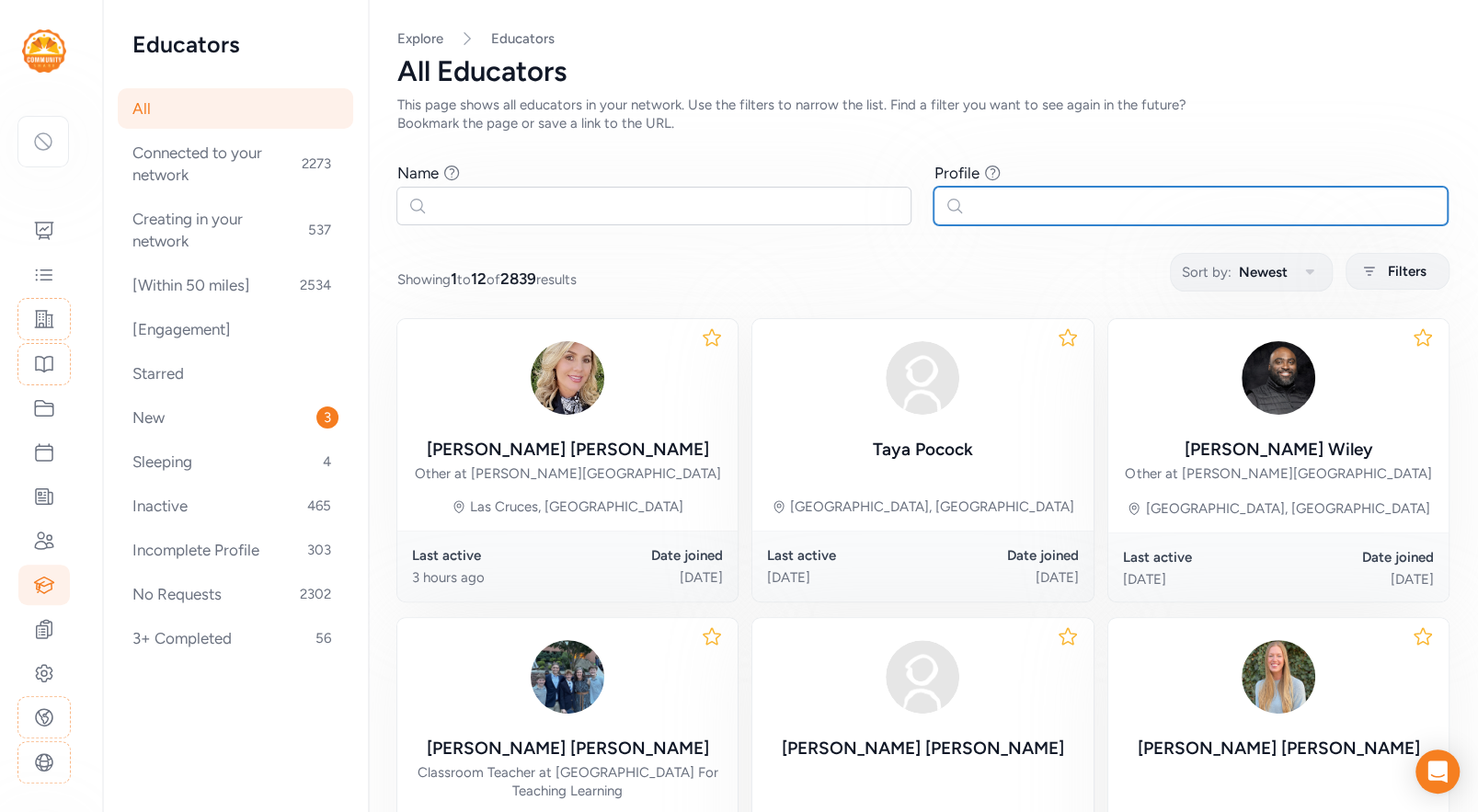click at bounding box center [1191, 206] 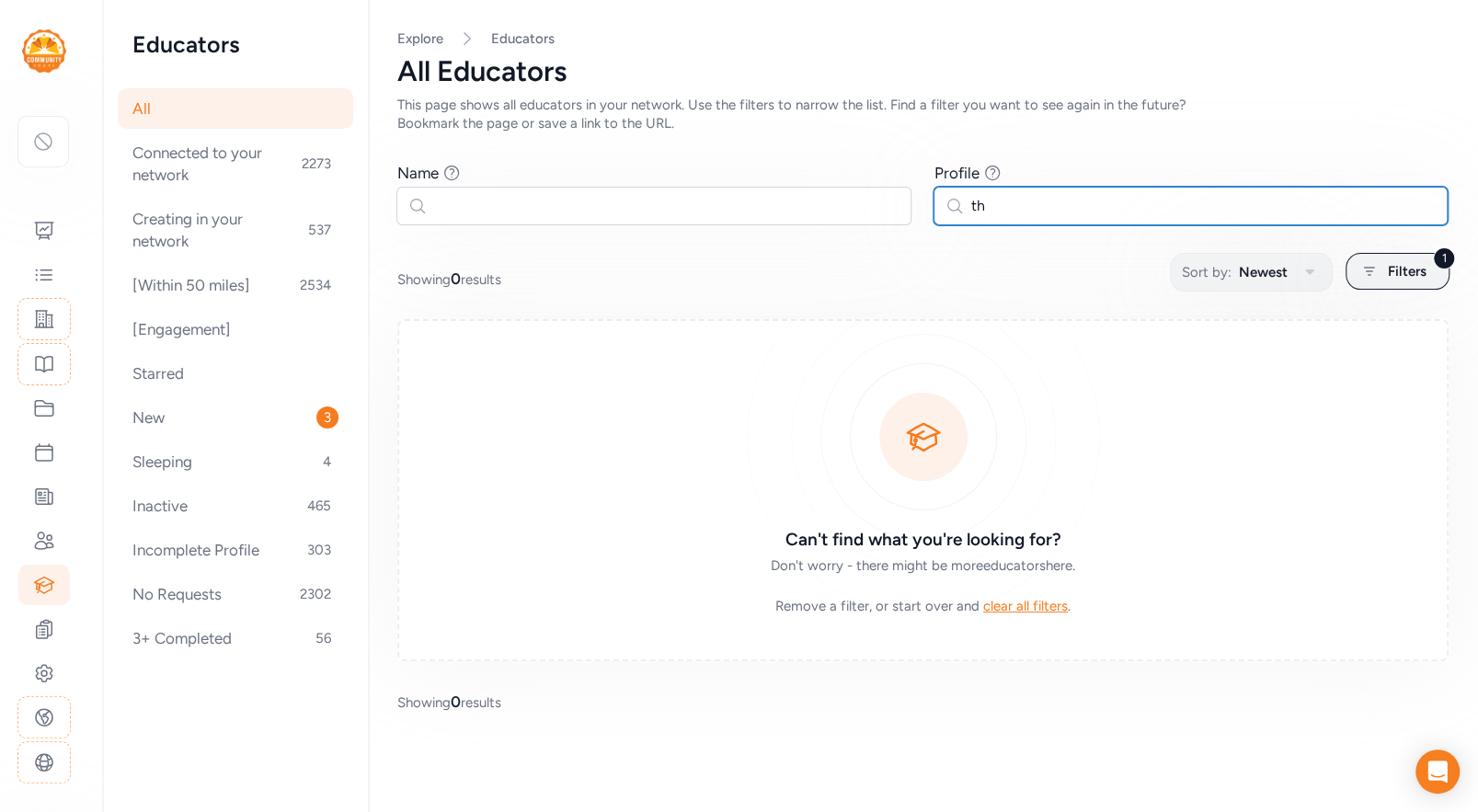 type on "t" 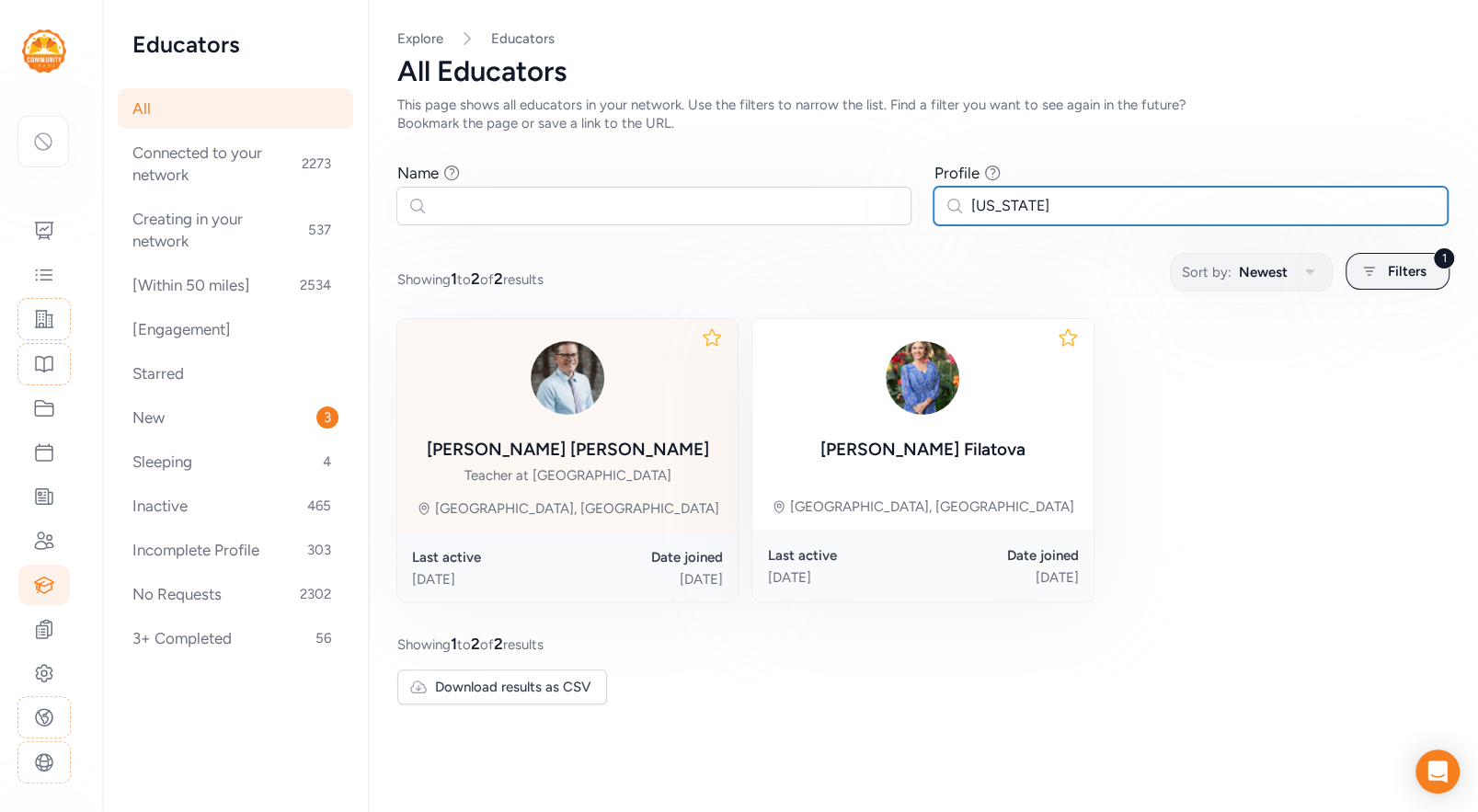 type on "indiana" 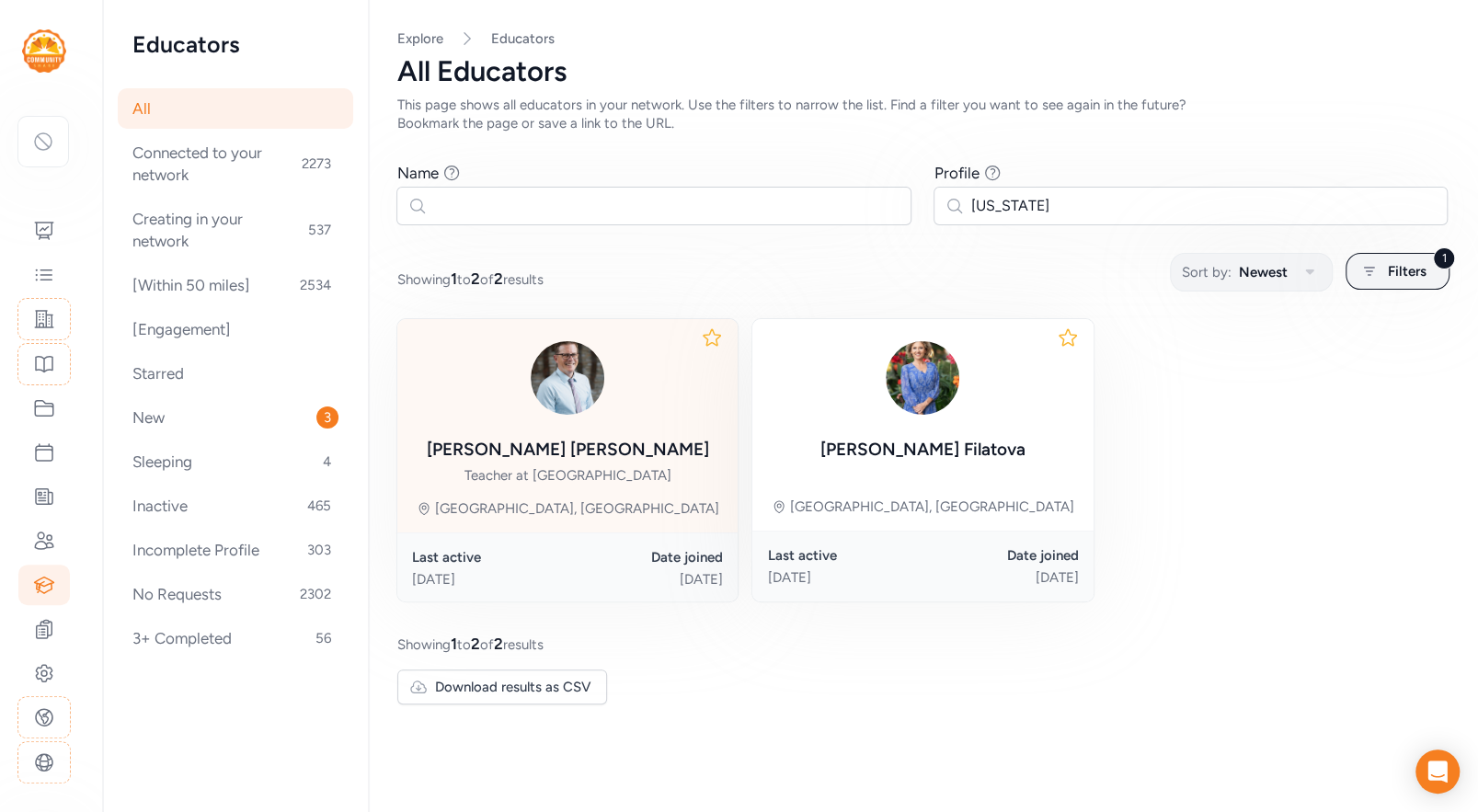 click on "Eric    Jenkins Teacher at Franklin Community High School" at bounding box center (567, 461) 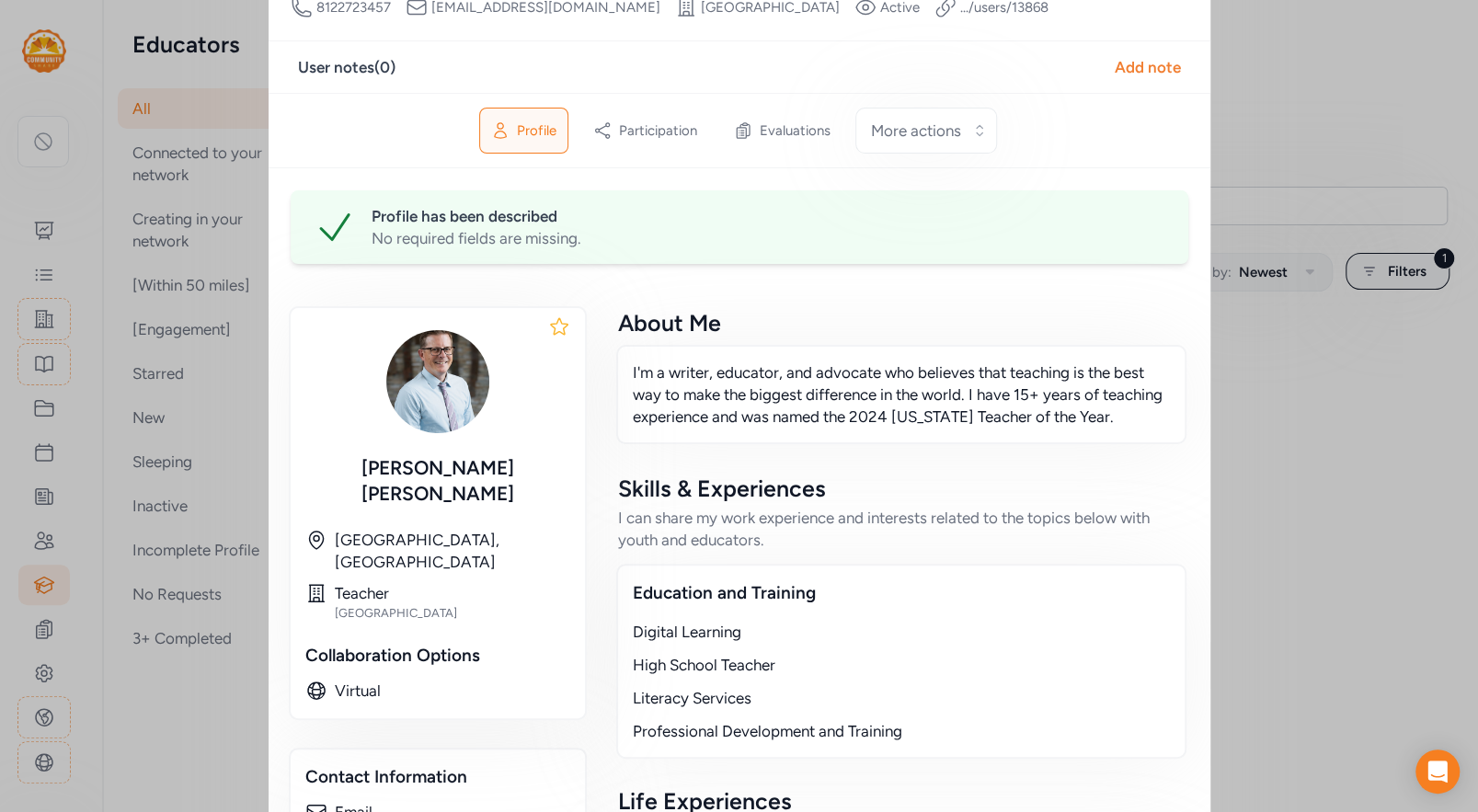 scroll, scrollTop: 0, scrollLeft: 0, axis: both 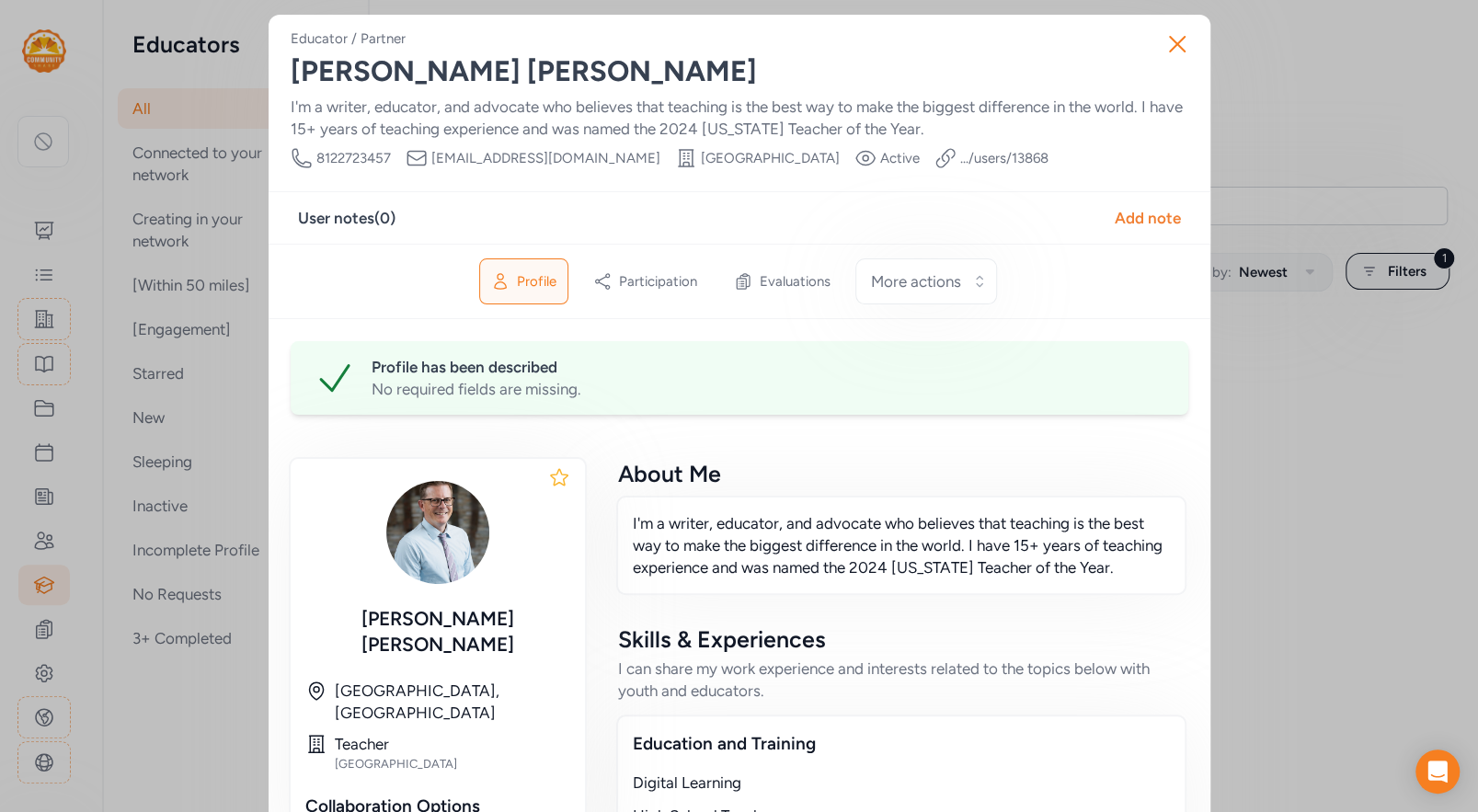 click on ".../users/ 13868" at bounding box center [1004, 158] 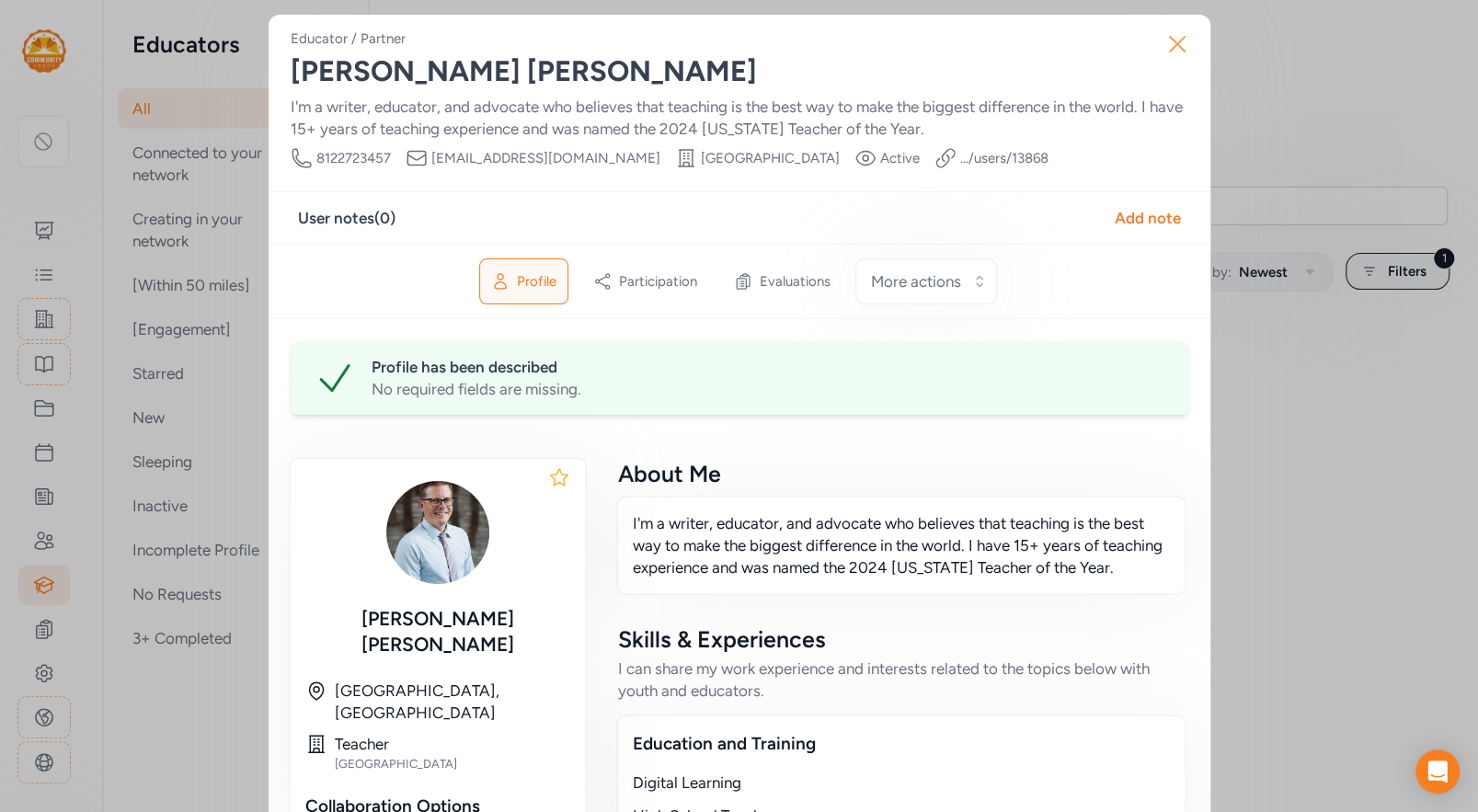 click 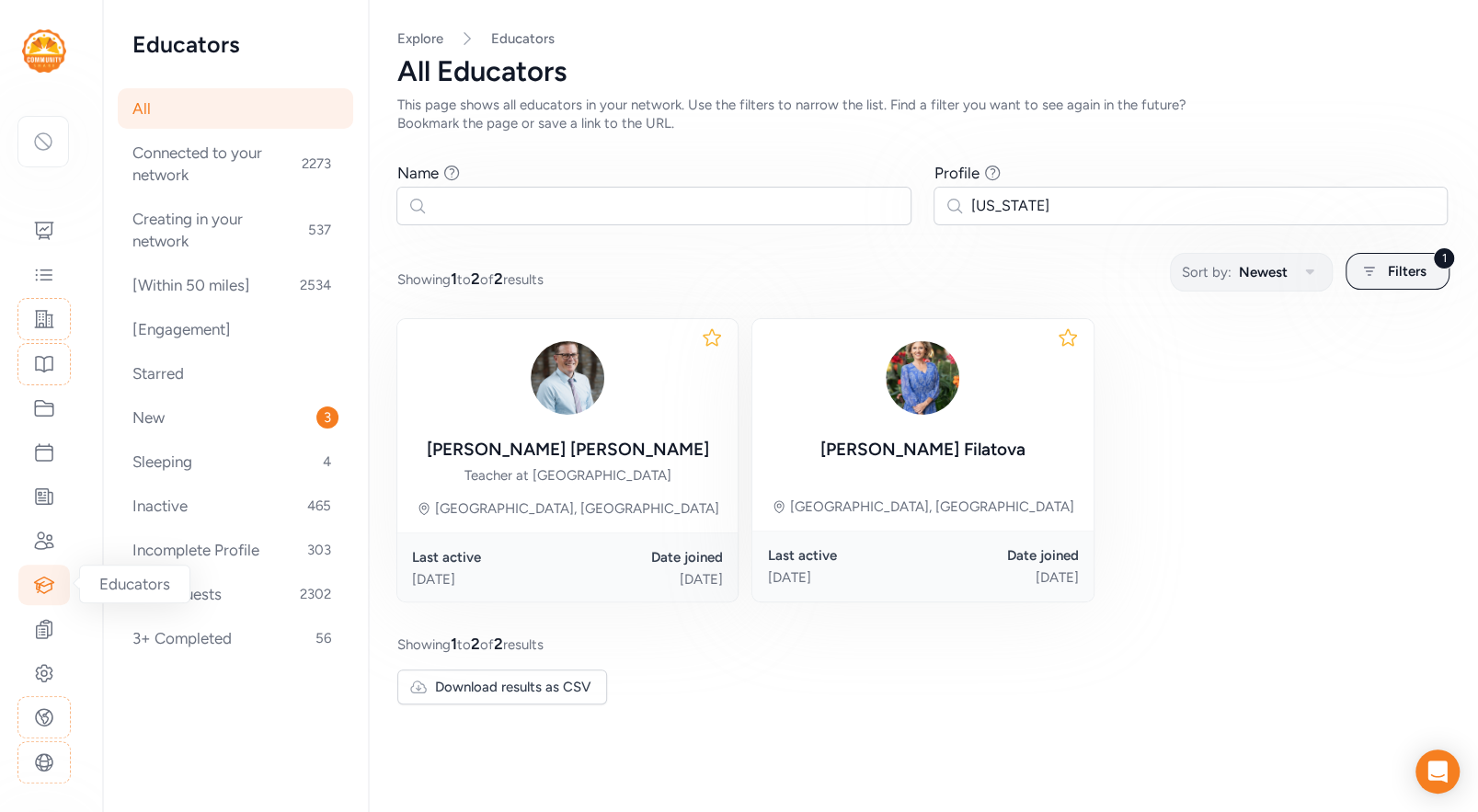 click 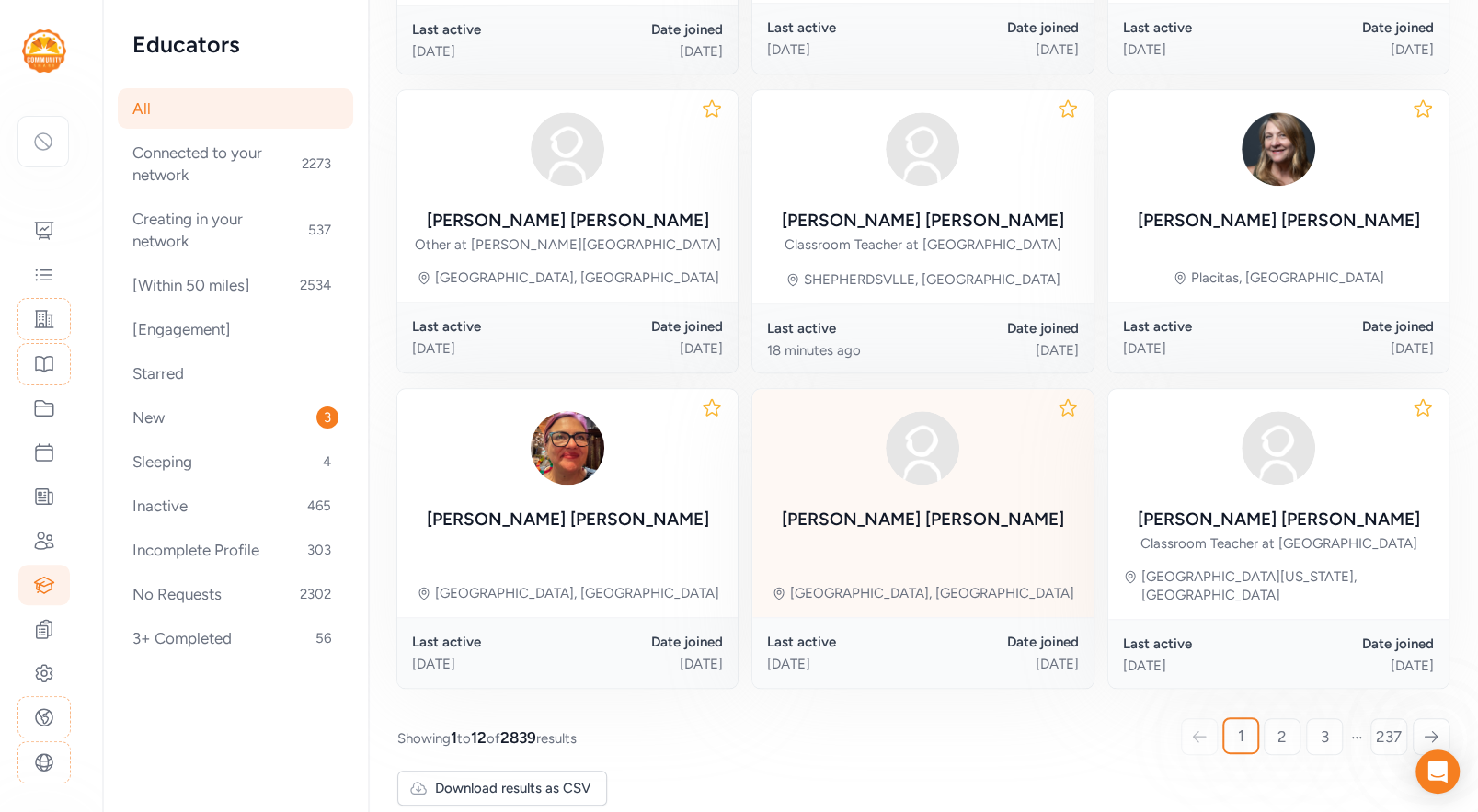 scroll, scrollTop: 836, scrollLeft: 0, axis: vertical 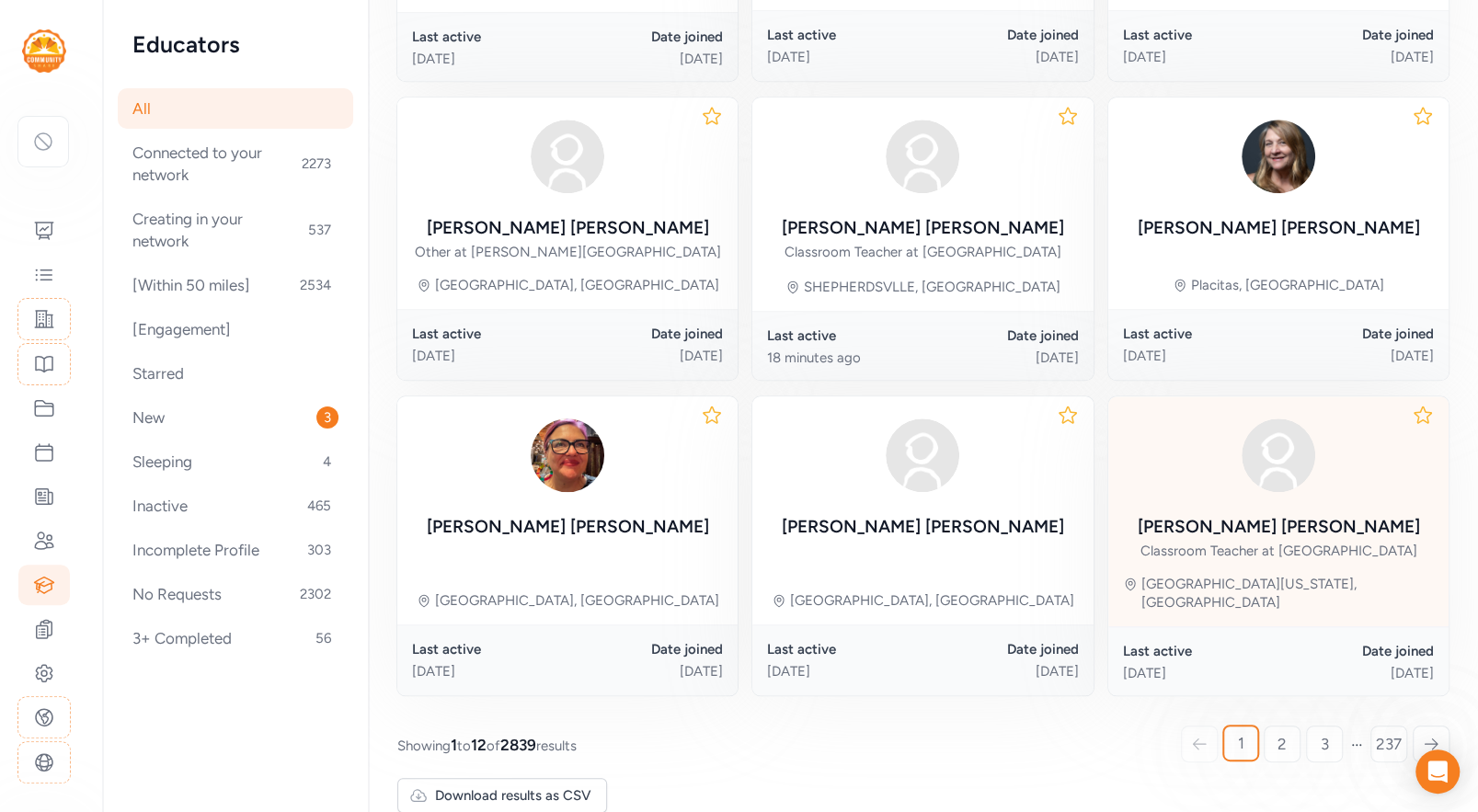 click on "Bethany   Hensley  Classroom Teacher at Bullitt Central High School" at bounding box center (1277, 486) 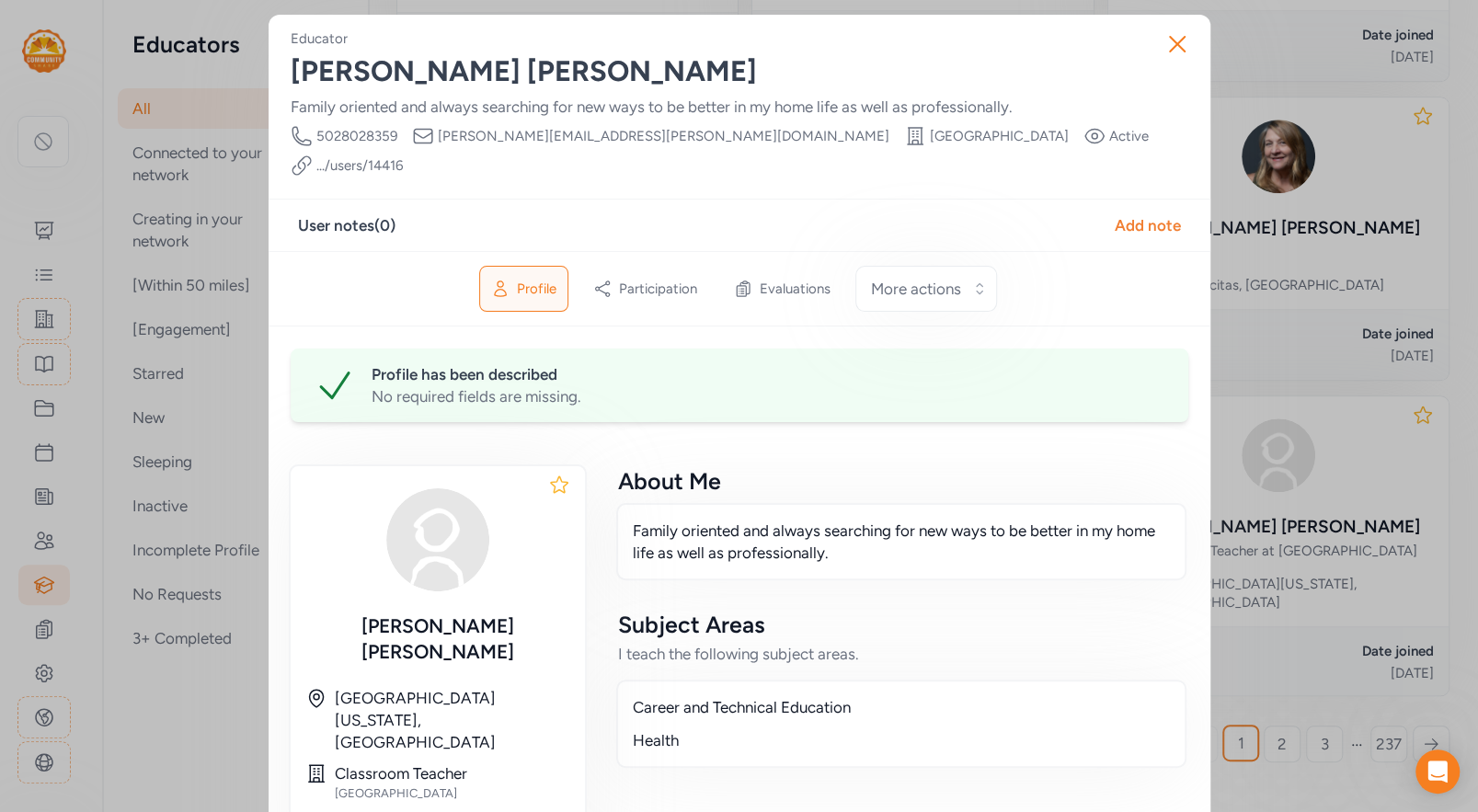 click on ".../users/ 14416" at bounding box center [360, 166] 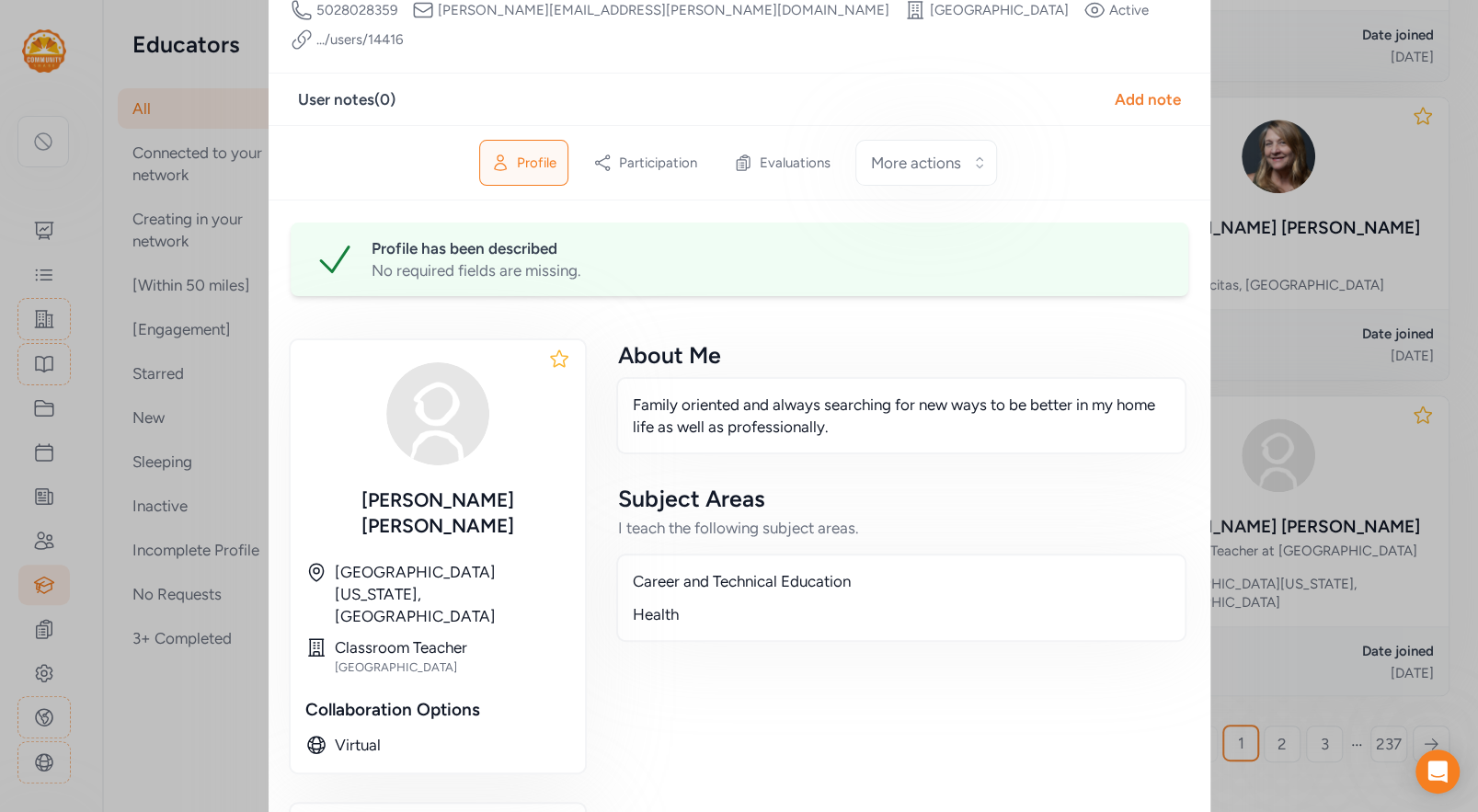 scroll, scrollTop: 0, scrollLeft: 0, axis: both 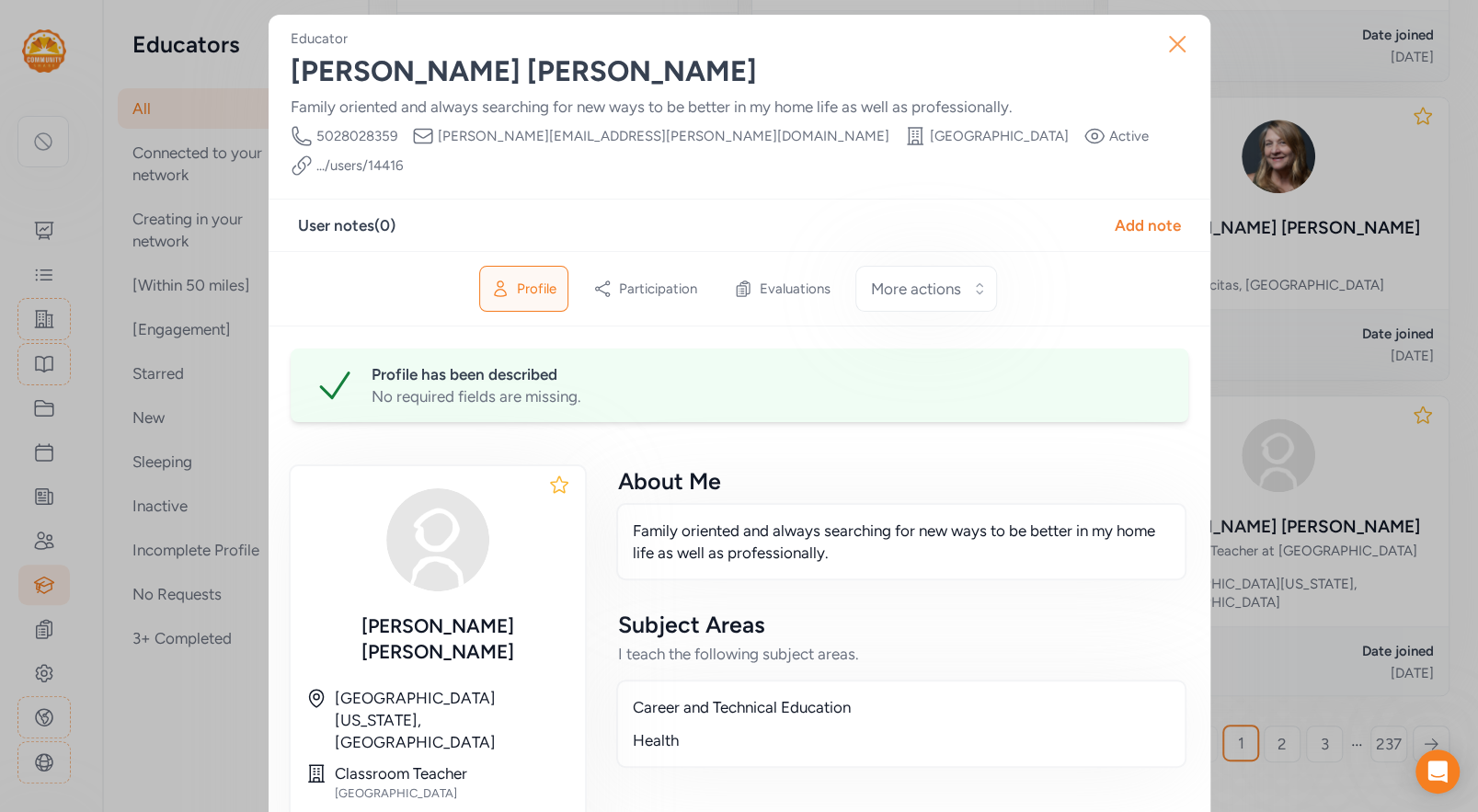 click 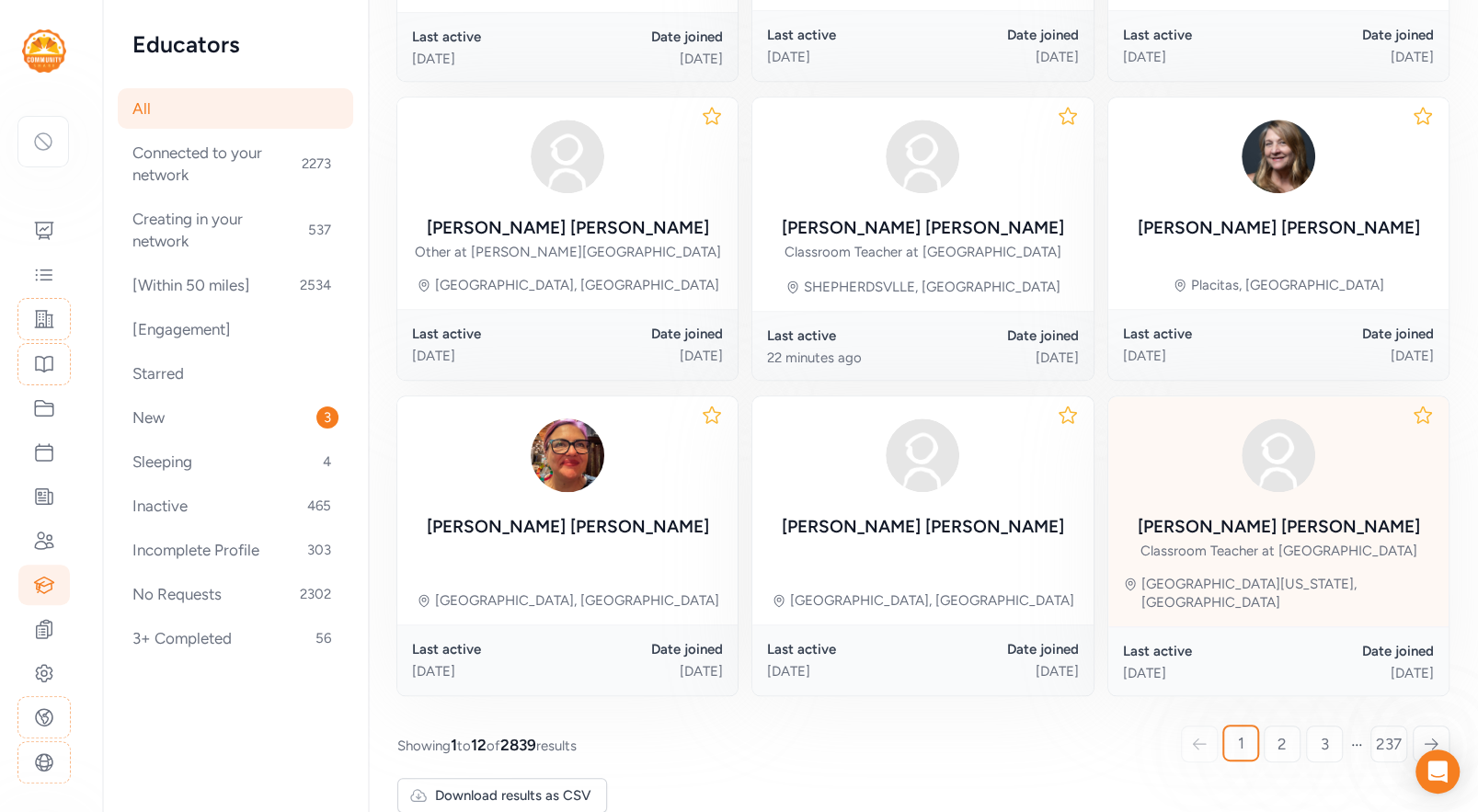 click on "Bethany   Hensley  Classroom Teacher at Bullitt Central High School" at bounding box center [1277, 486] 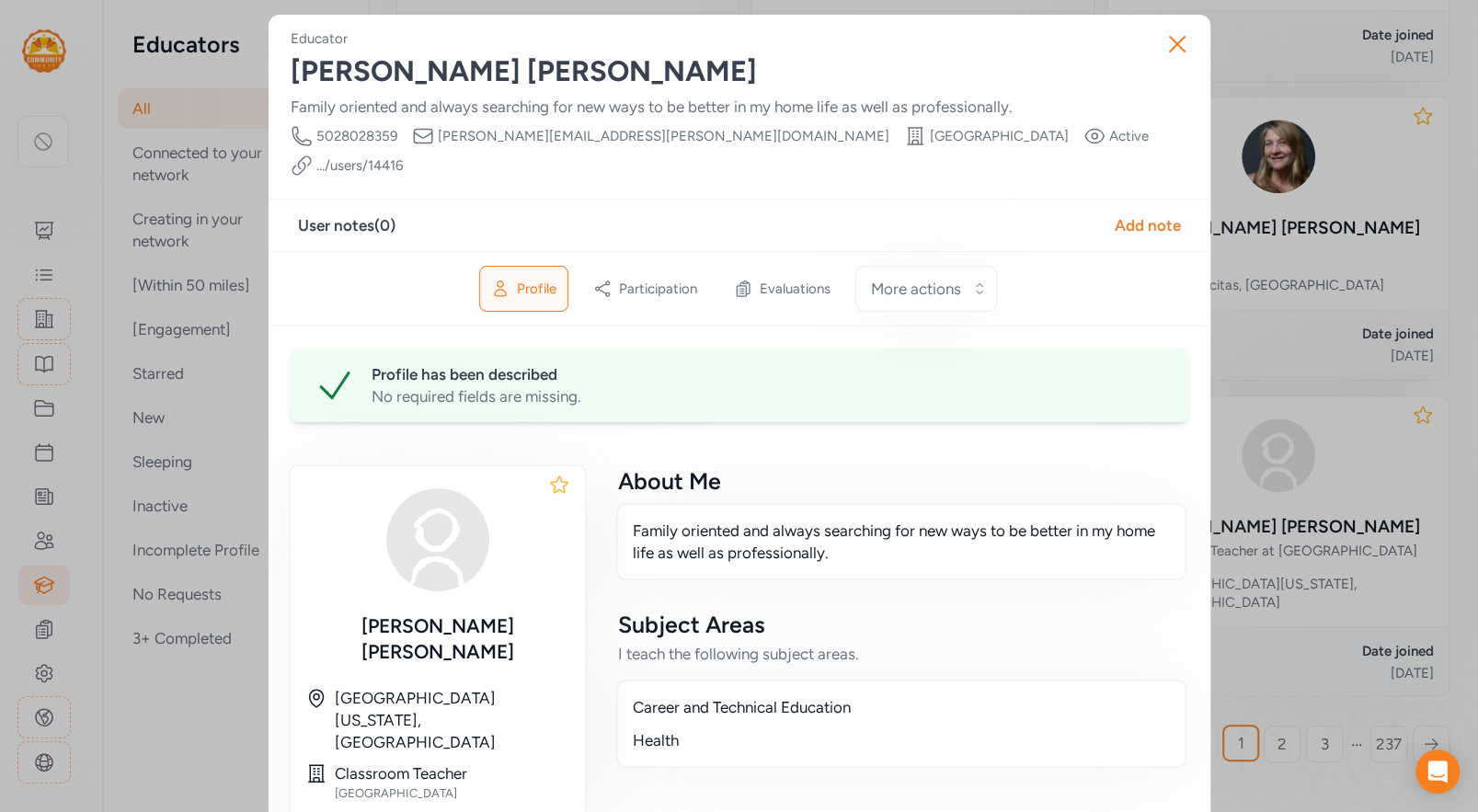 click on ".../users/ 14416" at bounding box center [360, 166] 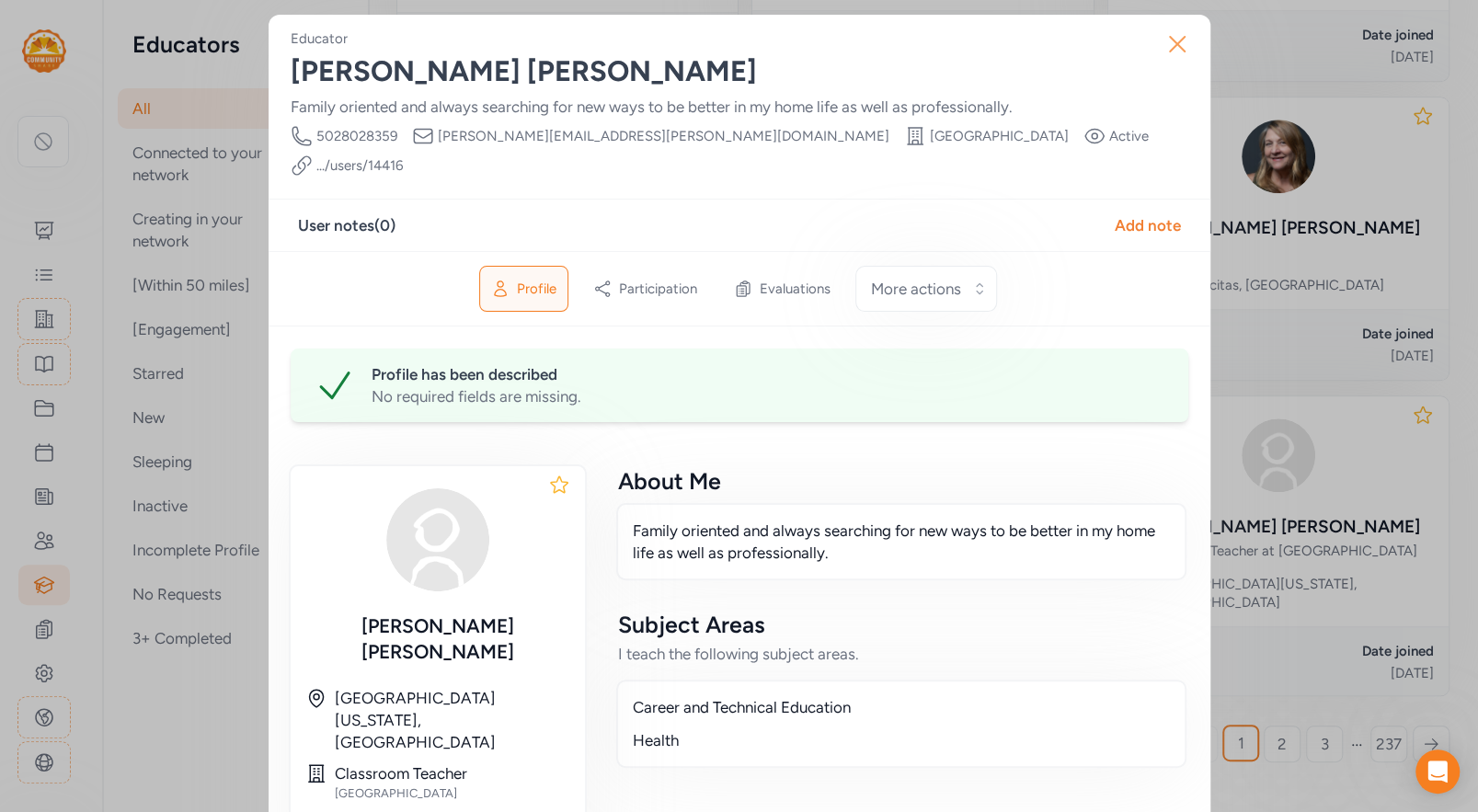 click 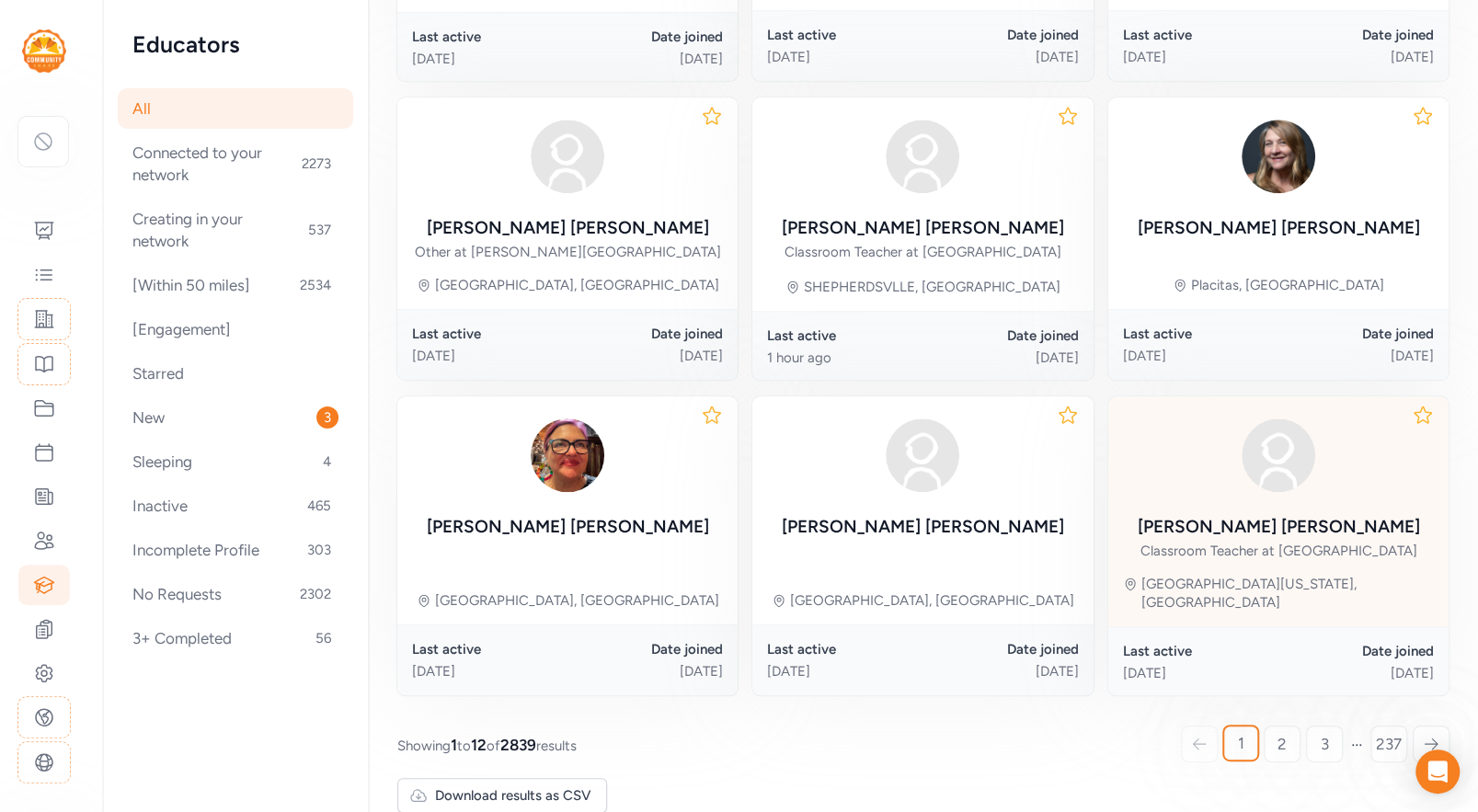 click on "Classroom Teacher at Bullitt Central High School" at bounding box center [1277, 551] 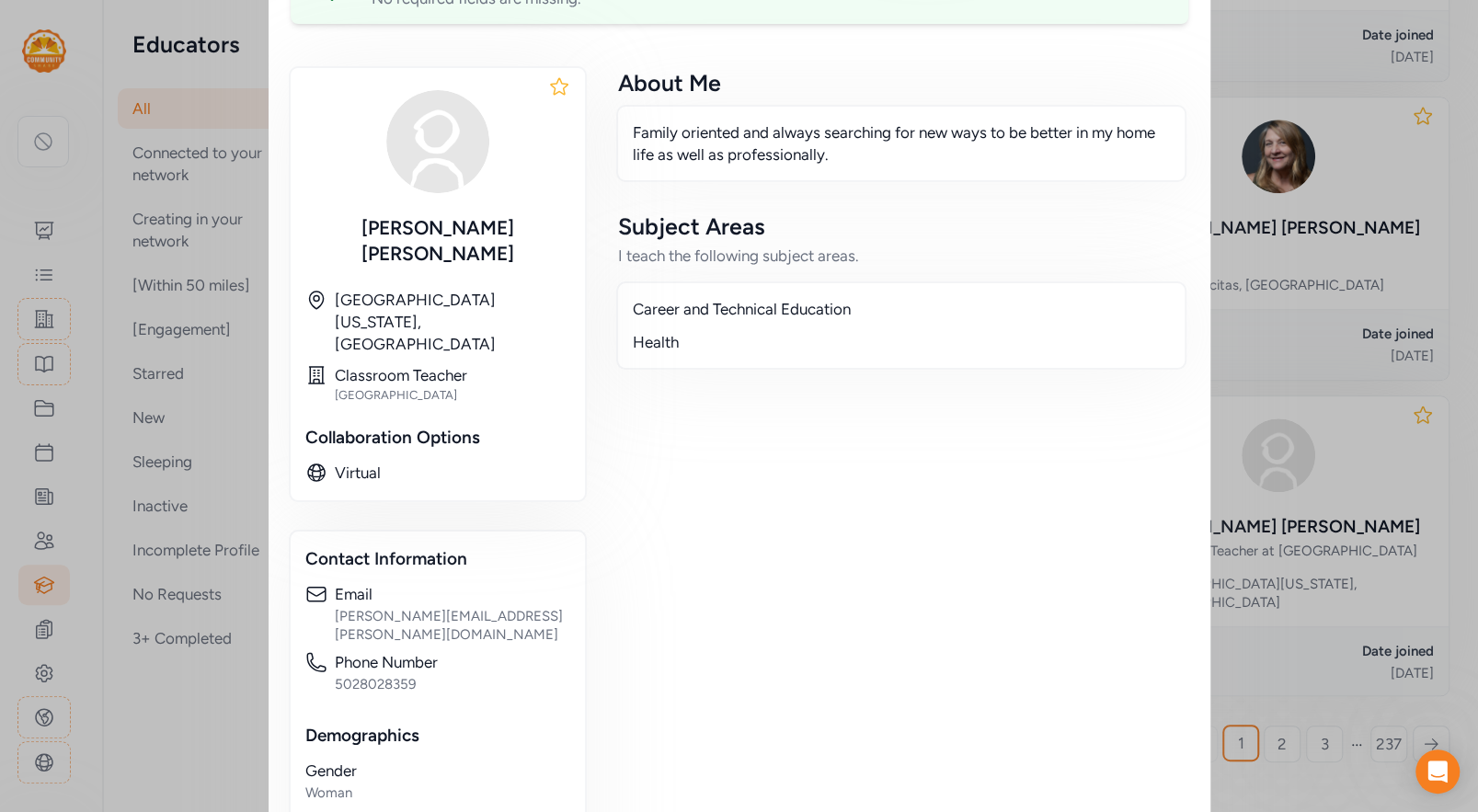 scroll, scrollTop: 0, scrollLeft: 0, axis: both 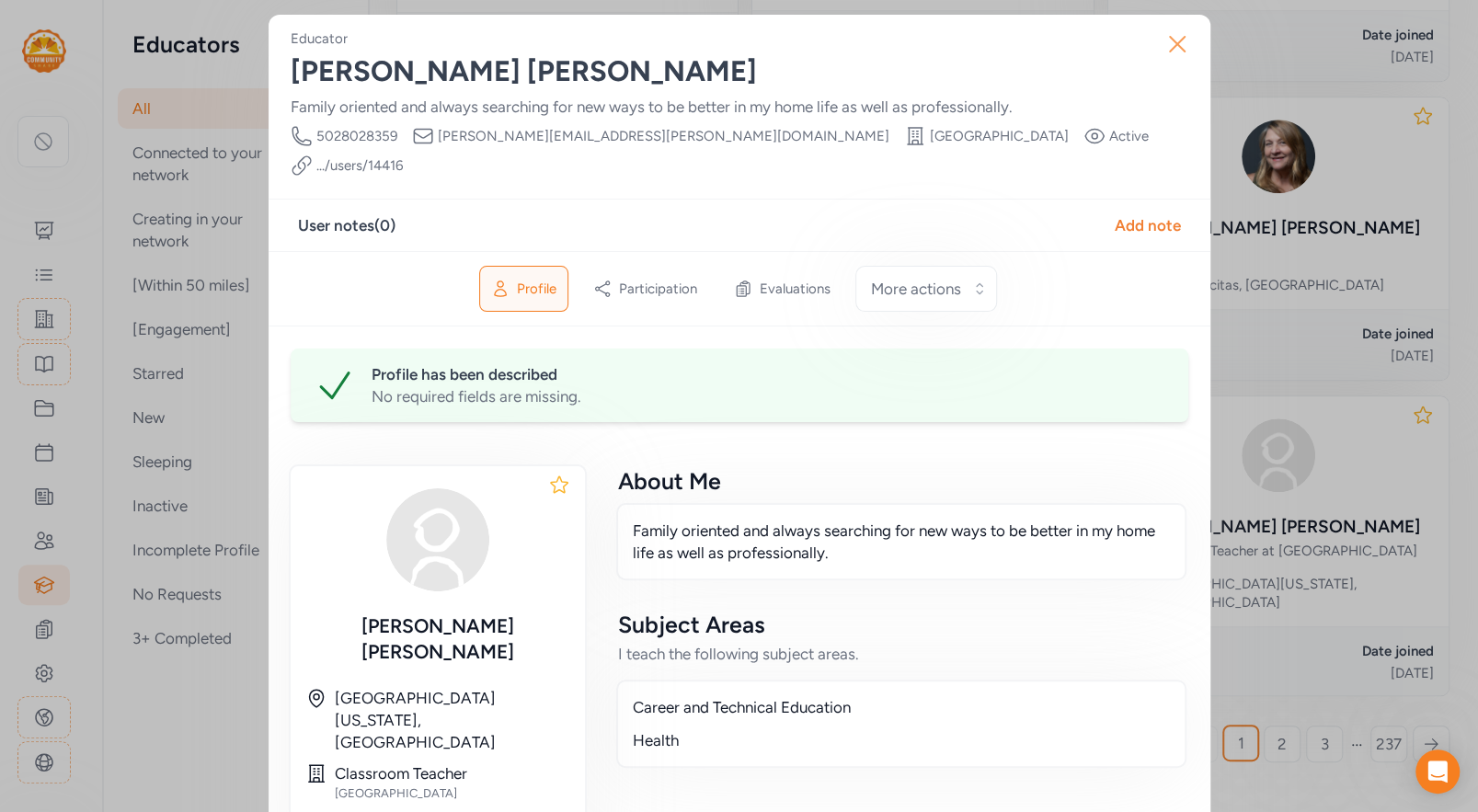 click 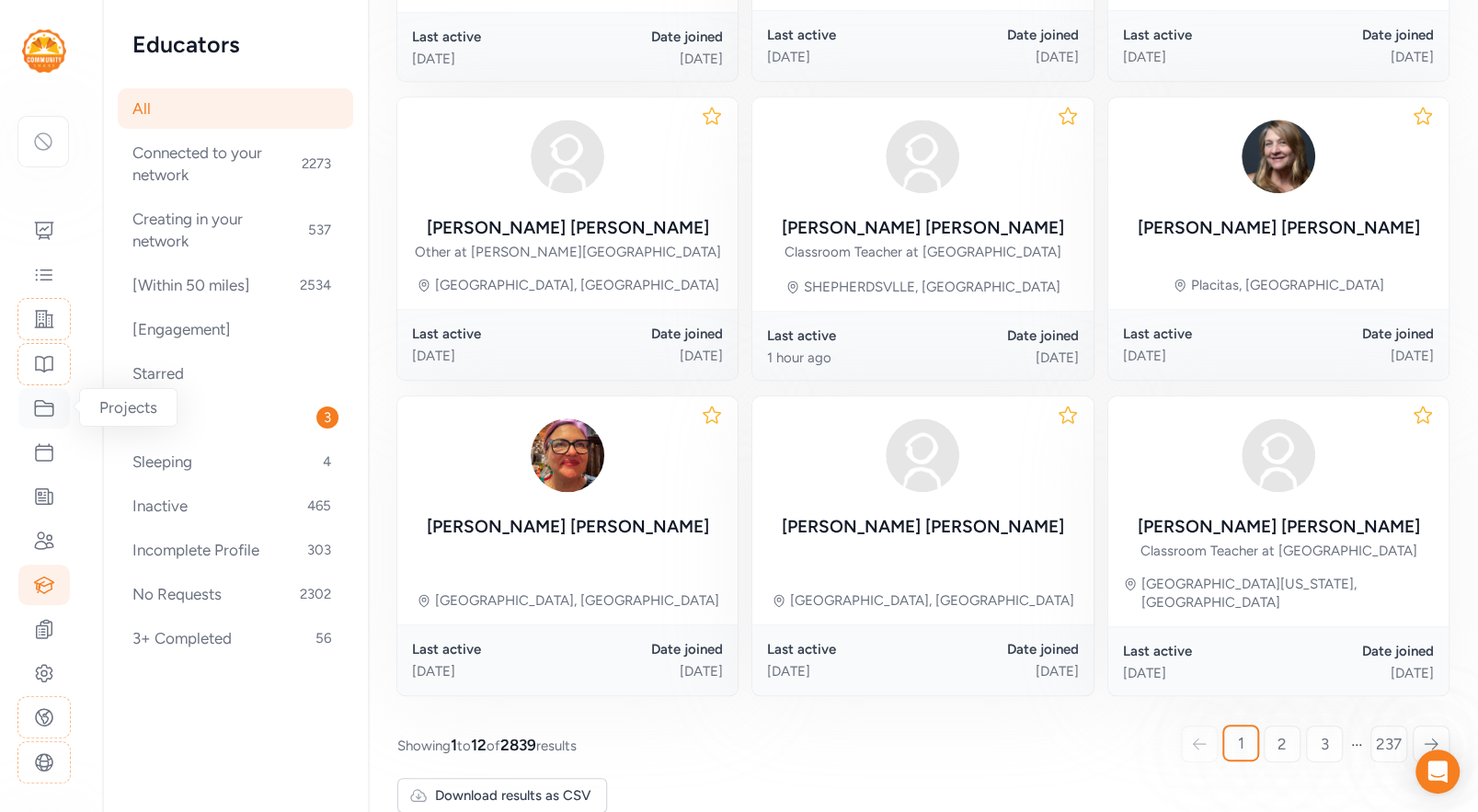 click 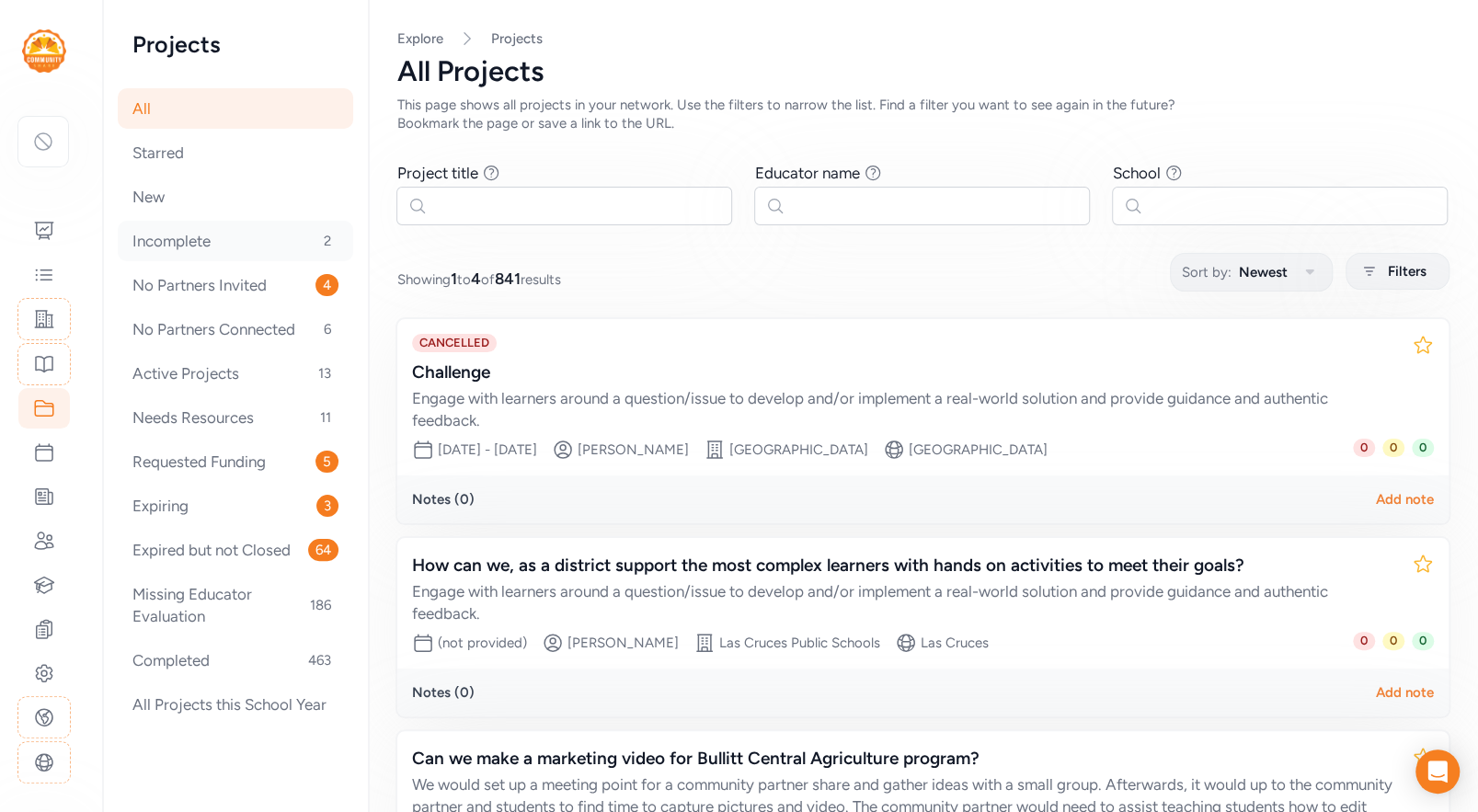 click on "Incomplete 2" at bounding box center [235, 241] 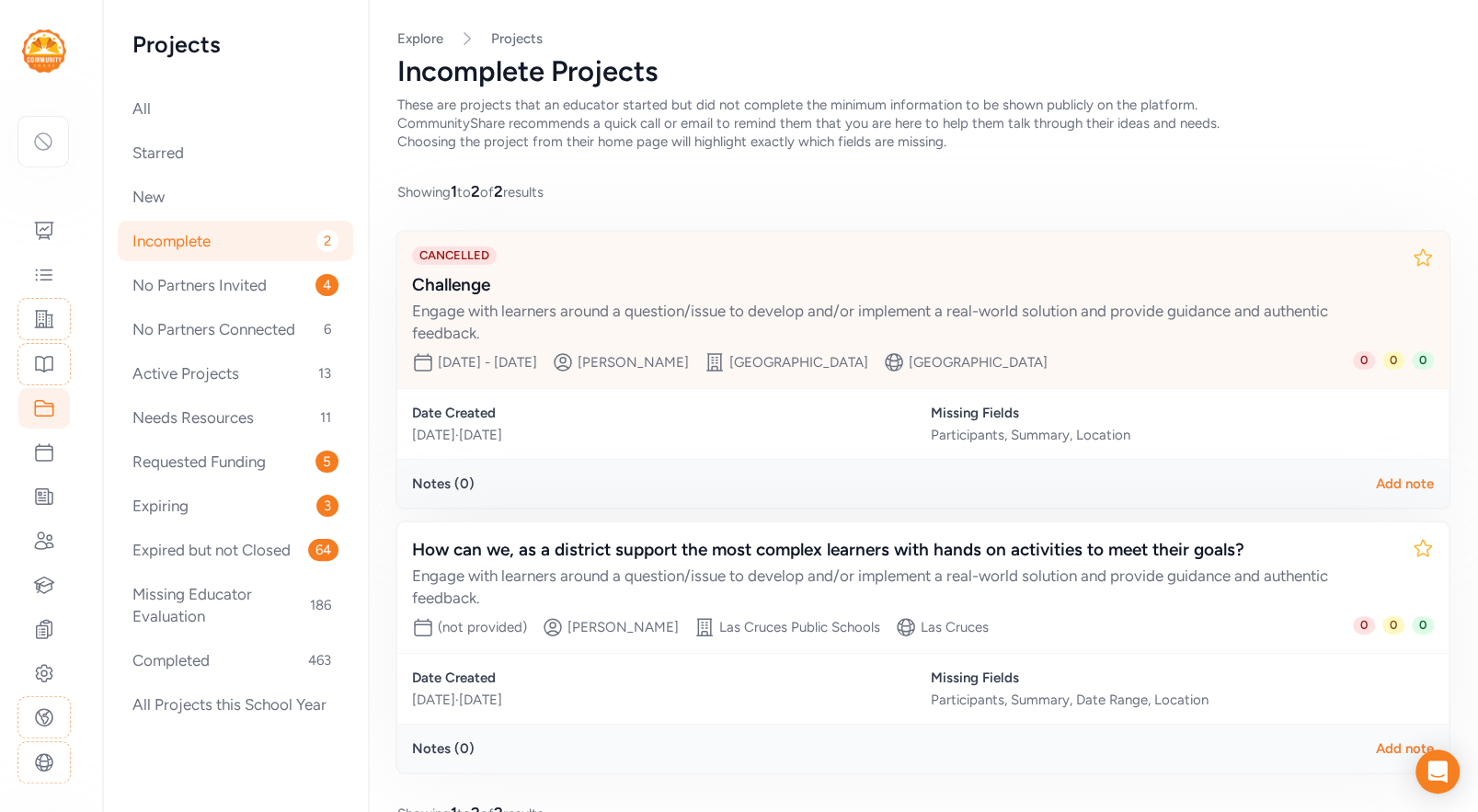 click on "Challenge" at bounding box center (904, 285) 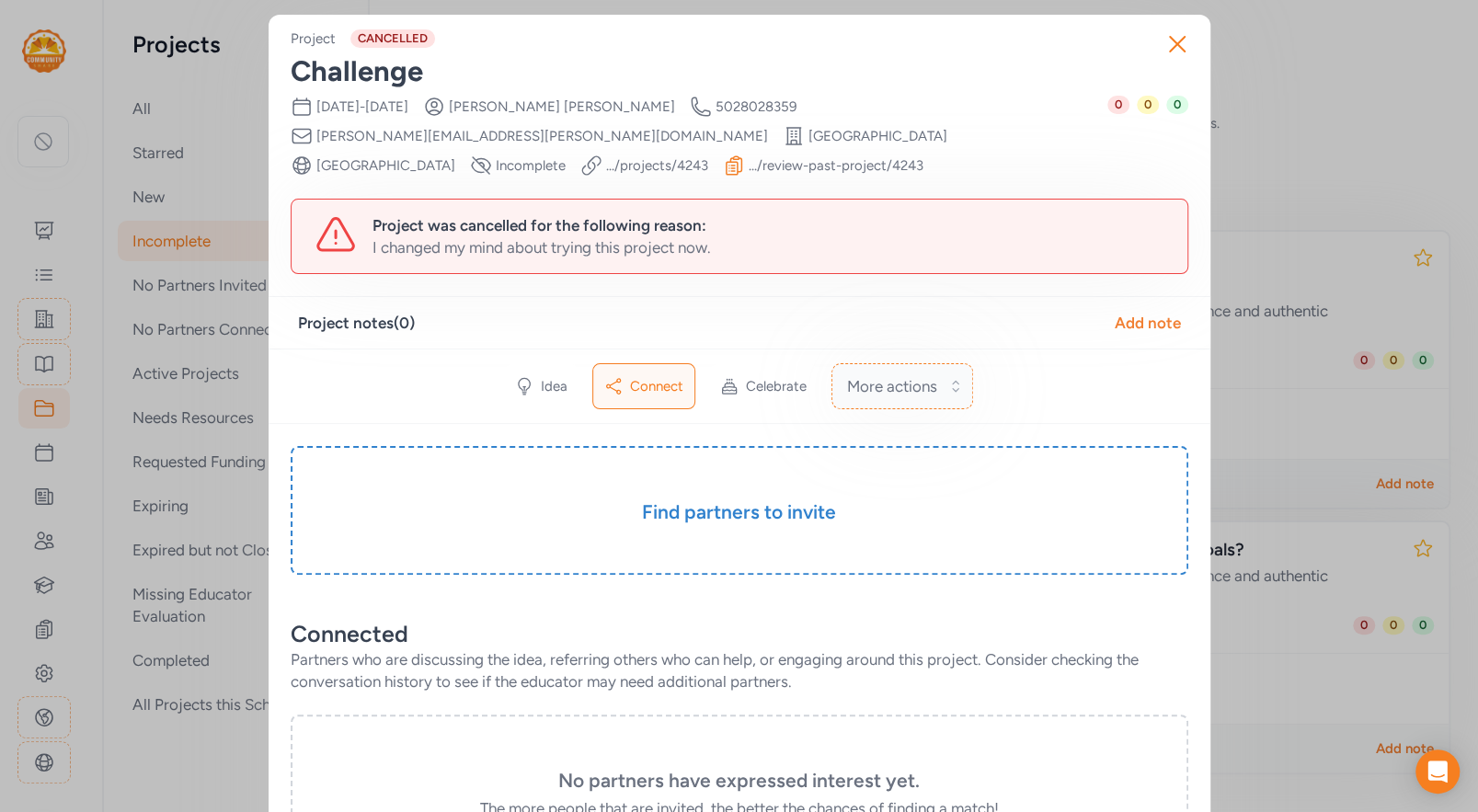 click on "More actions" at bounding box center (902, 386) 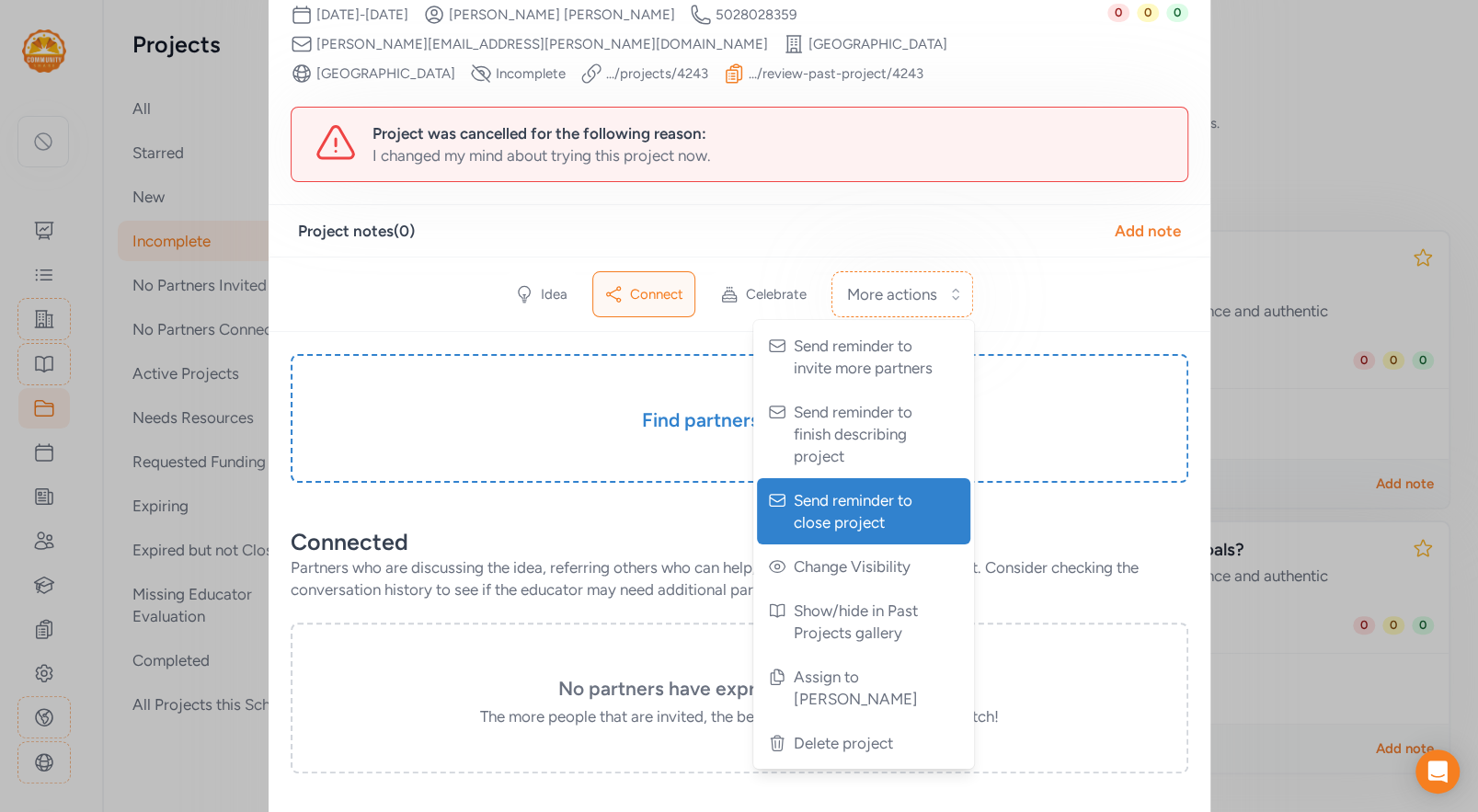 scroll, scrollTop: 116, scrollLeft: 0, axis: vertical 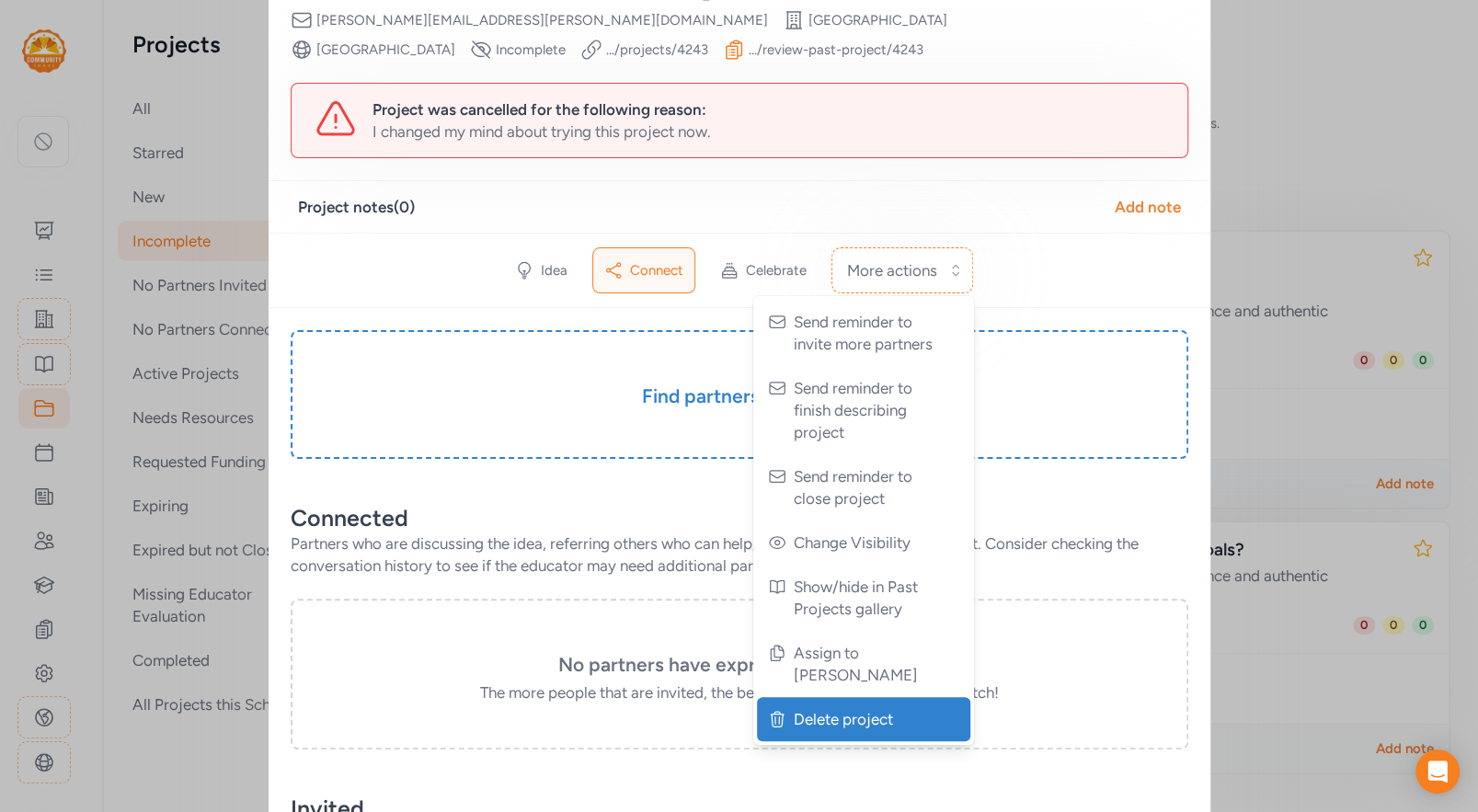 click on "Delete project" at bounding box center (865, 719) 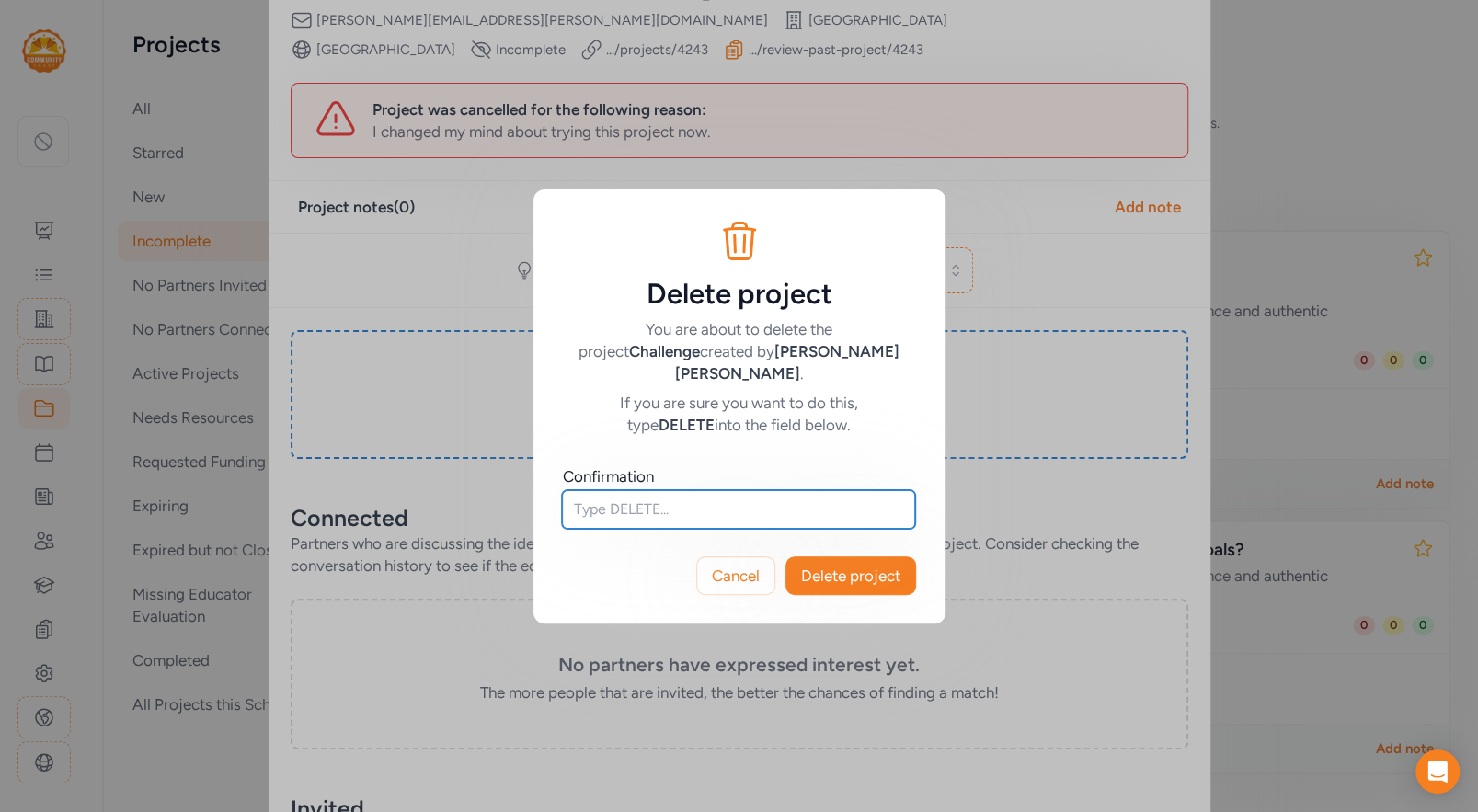 click at bounding box center (739, 509) 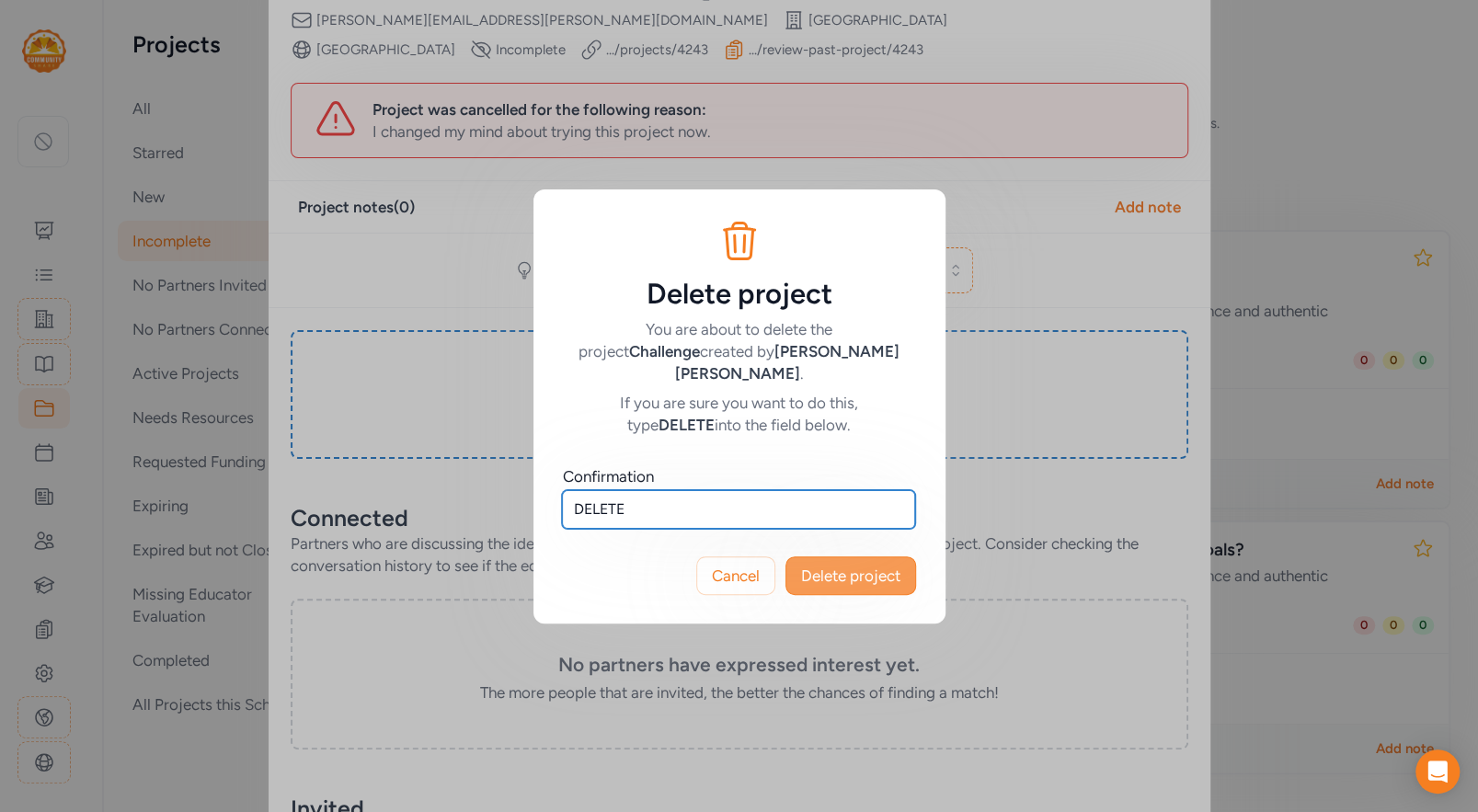 type on "DELETE" 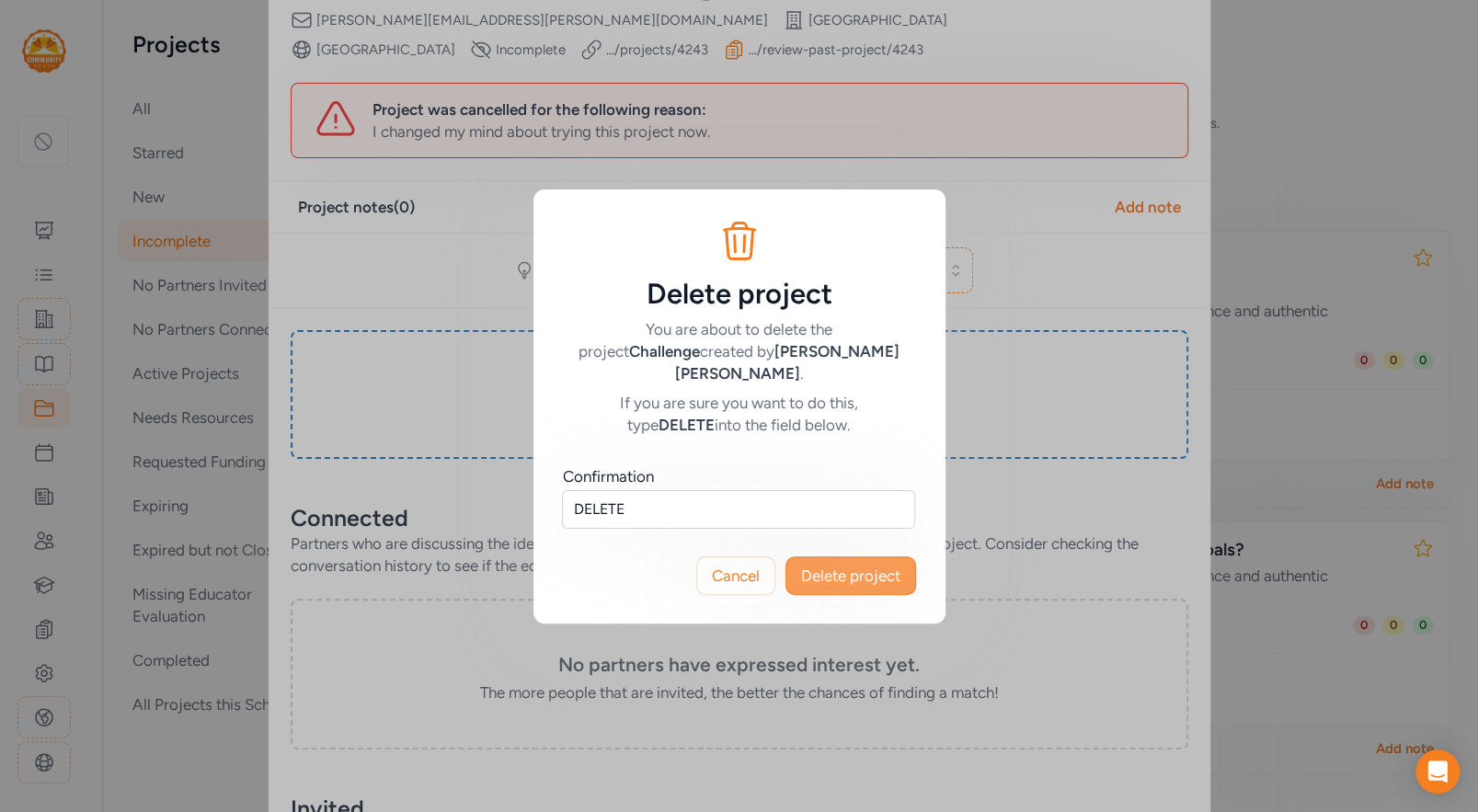 click on "Delete project" at bounding box center (851, 576) 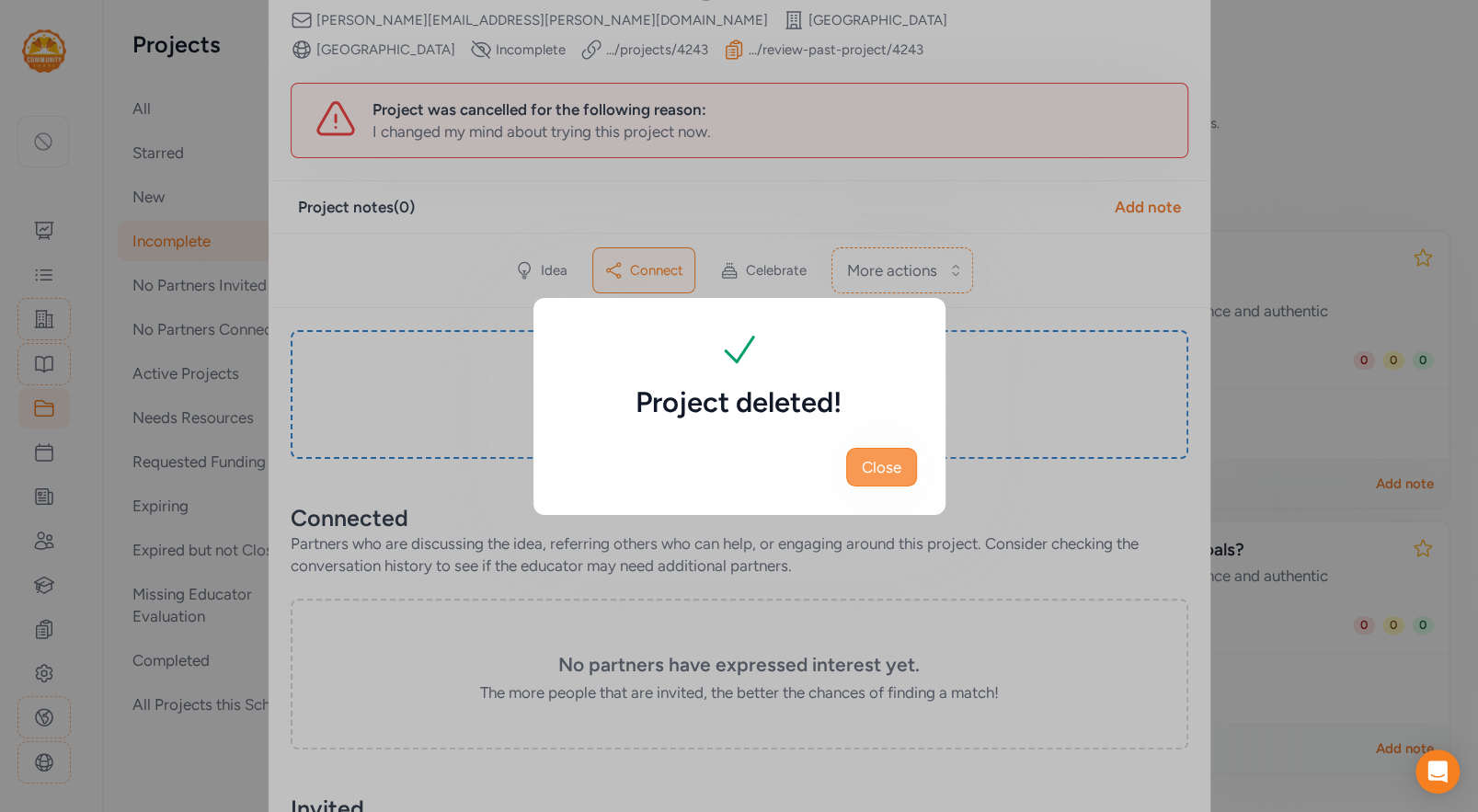 click on "Close" at bounding box center (881, 467) 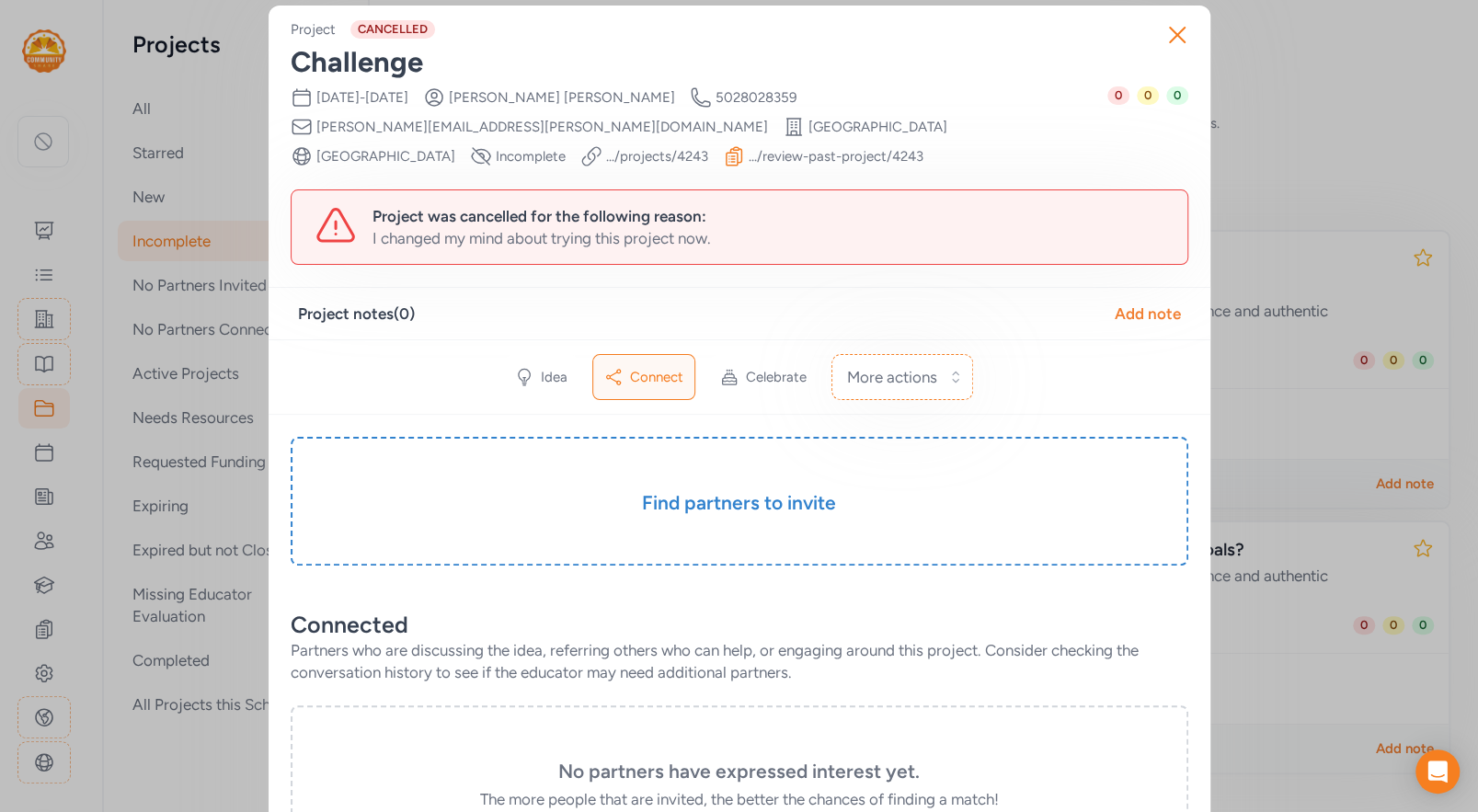 scroll, scrollTop: 0, scrollLeft: 0, axis: both 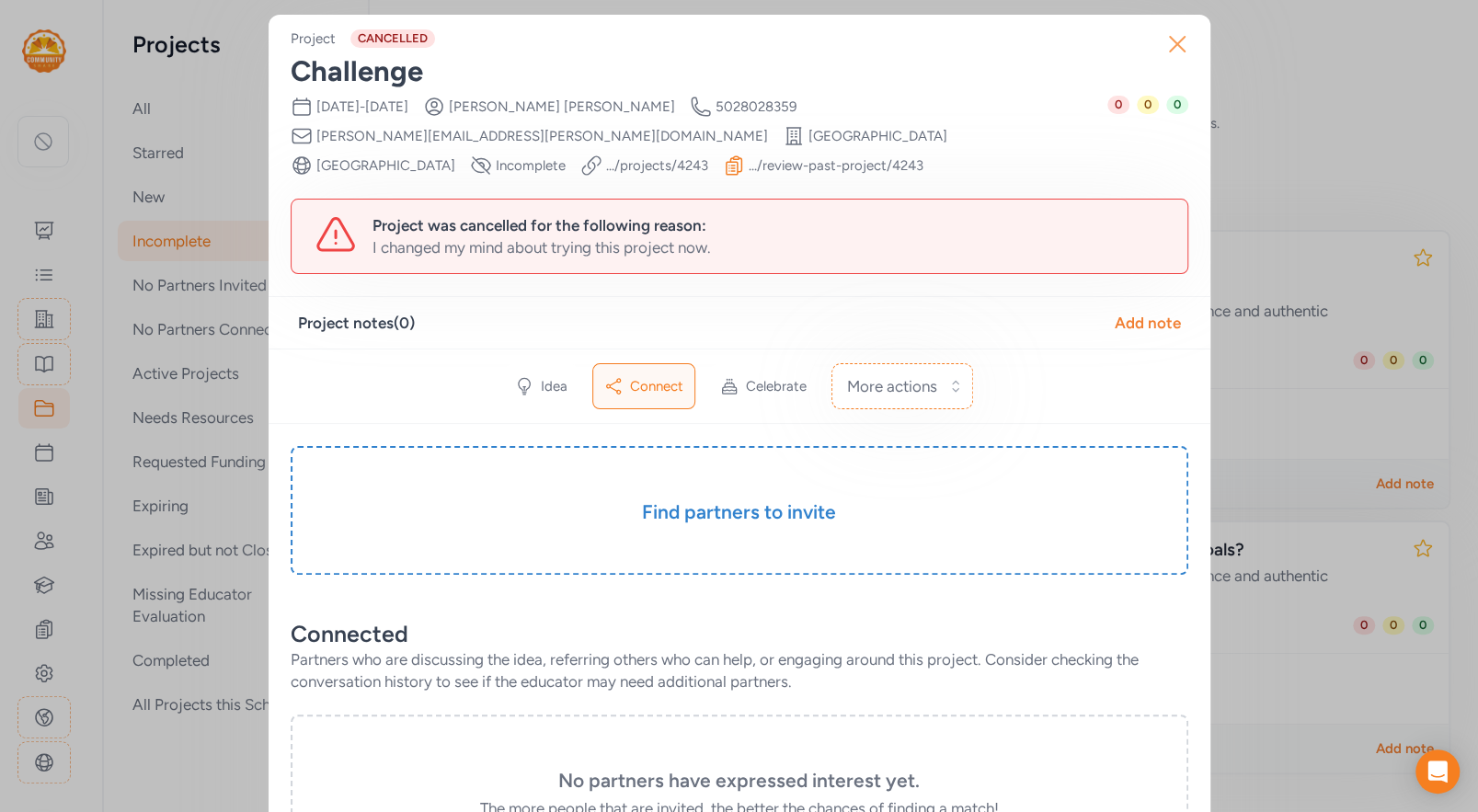 click 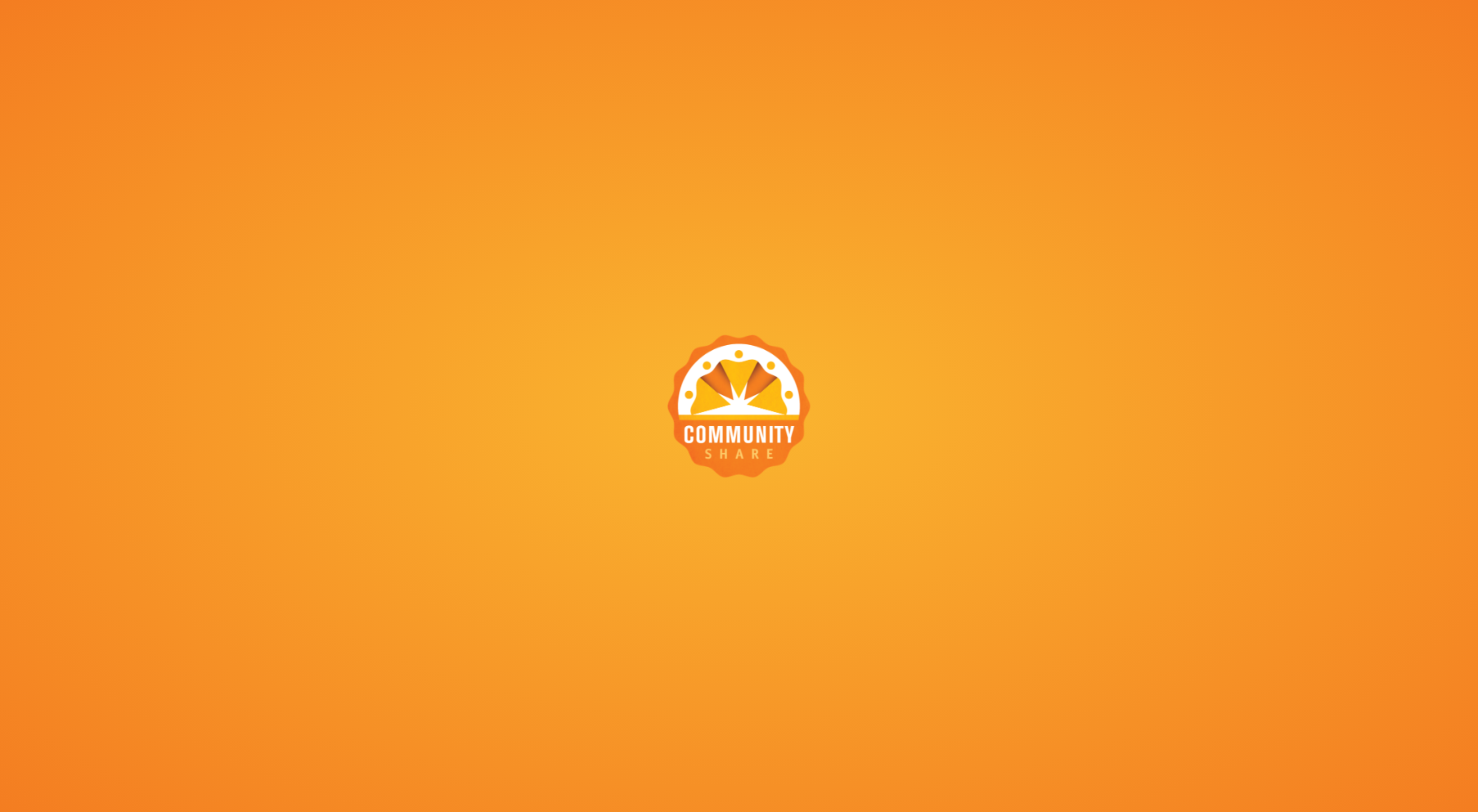 scroll, scrollTop: 0, scrollLeft: 0, axis: both 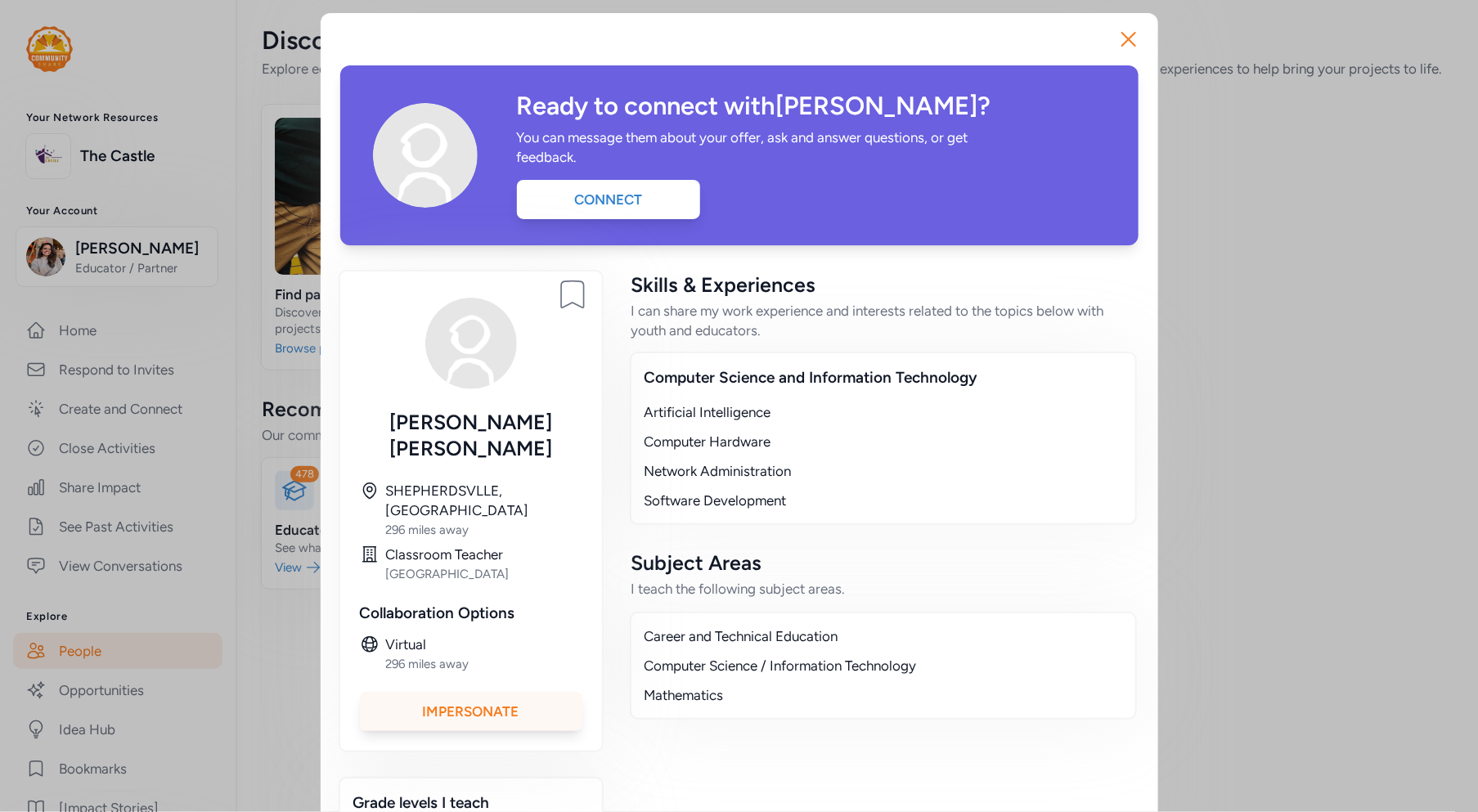 click on "Impersonate" at bounding box center [471, 711] 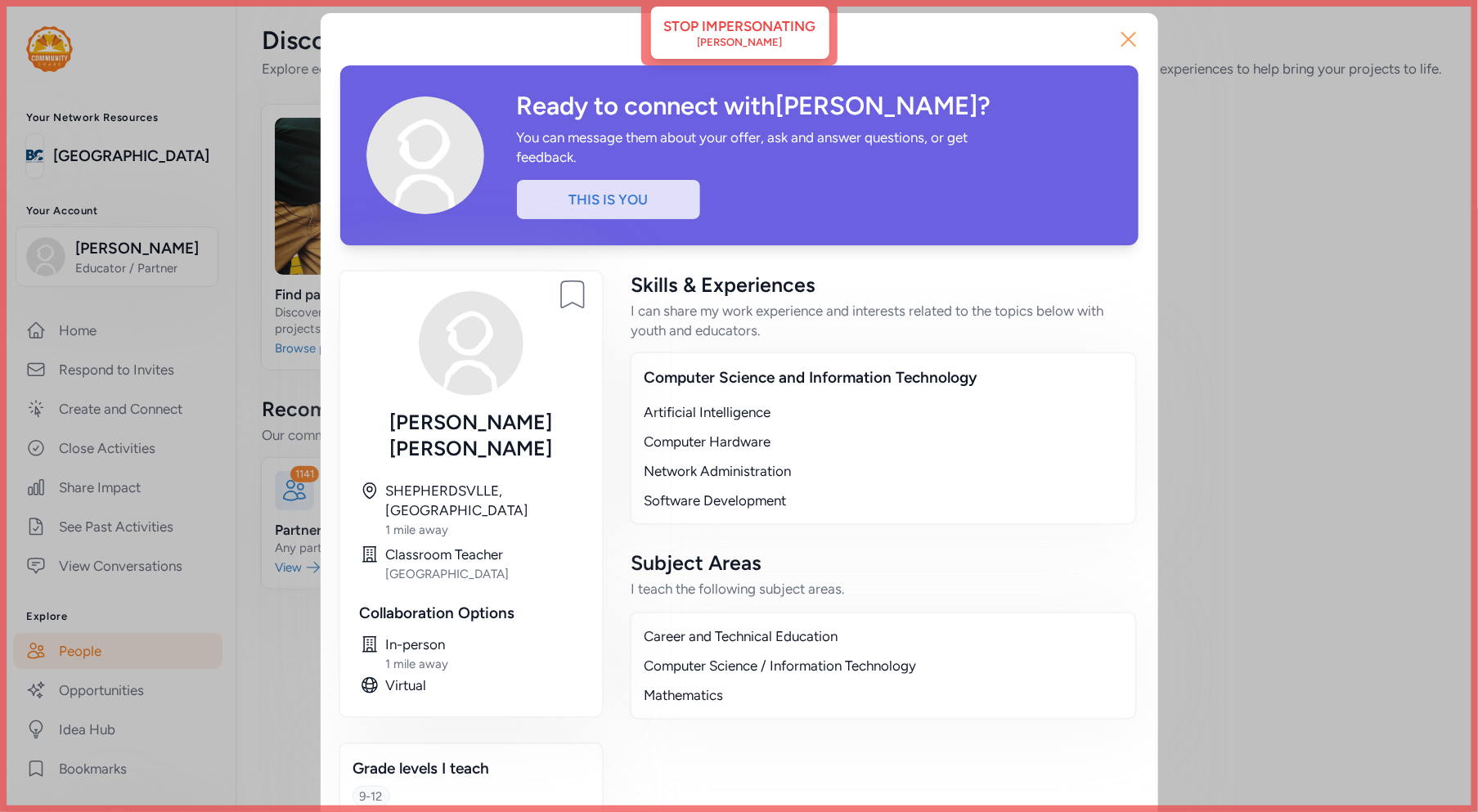 click 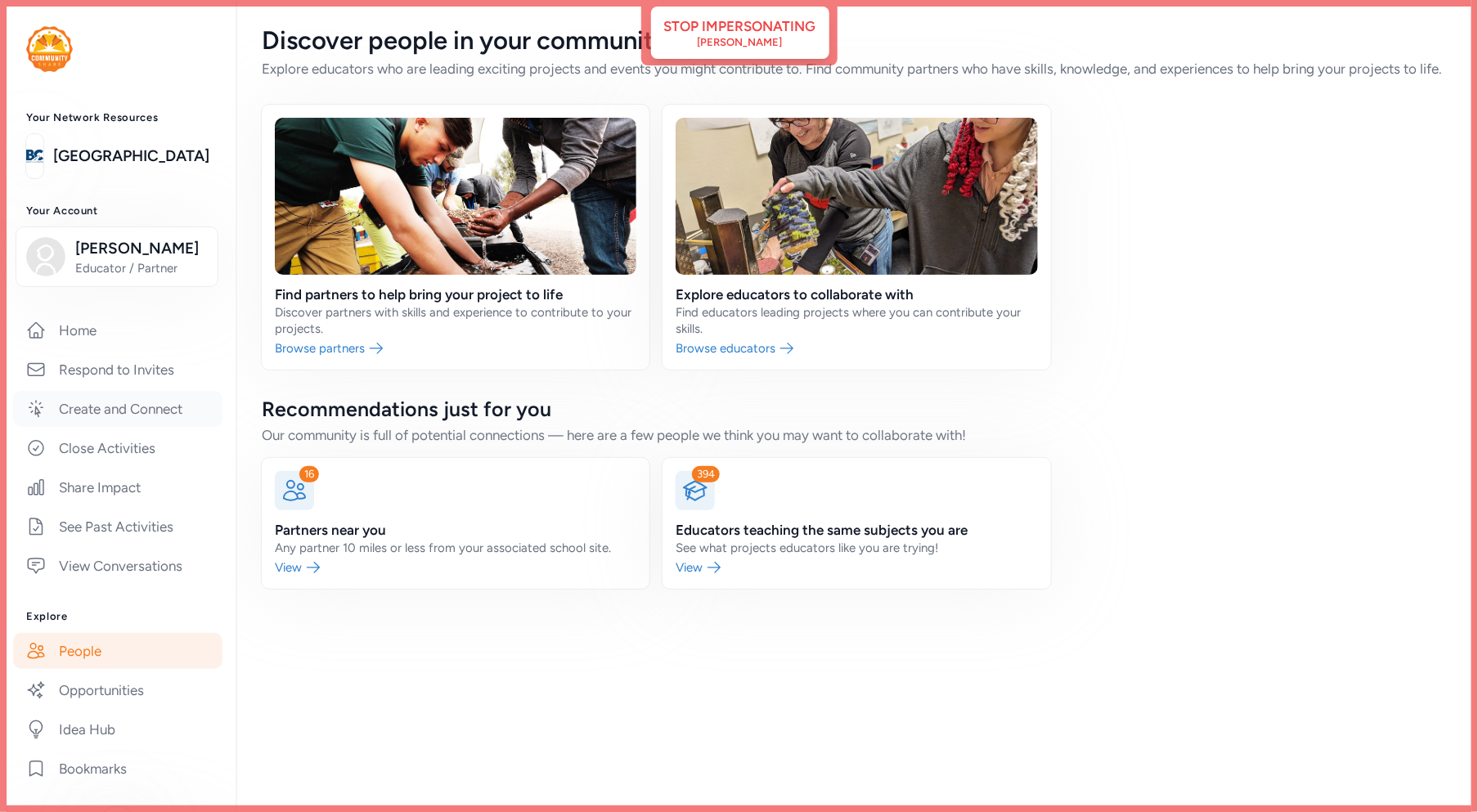 click on "Create and Connect" at bounding box center [118, 409] 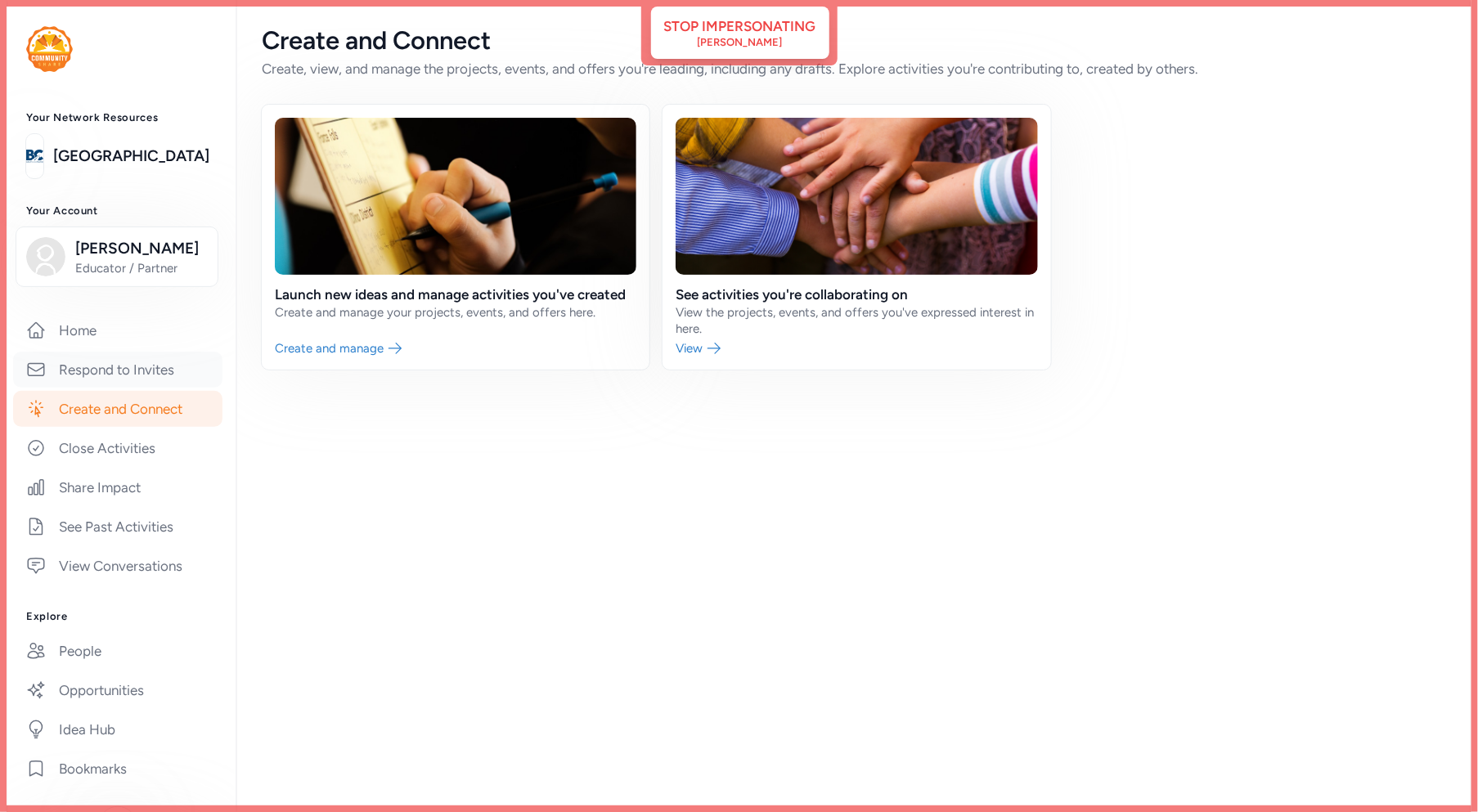 click on "Respond to Invites" at bounding box center [118, 370] 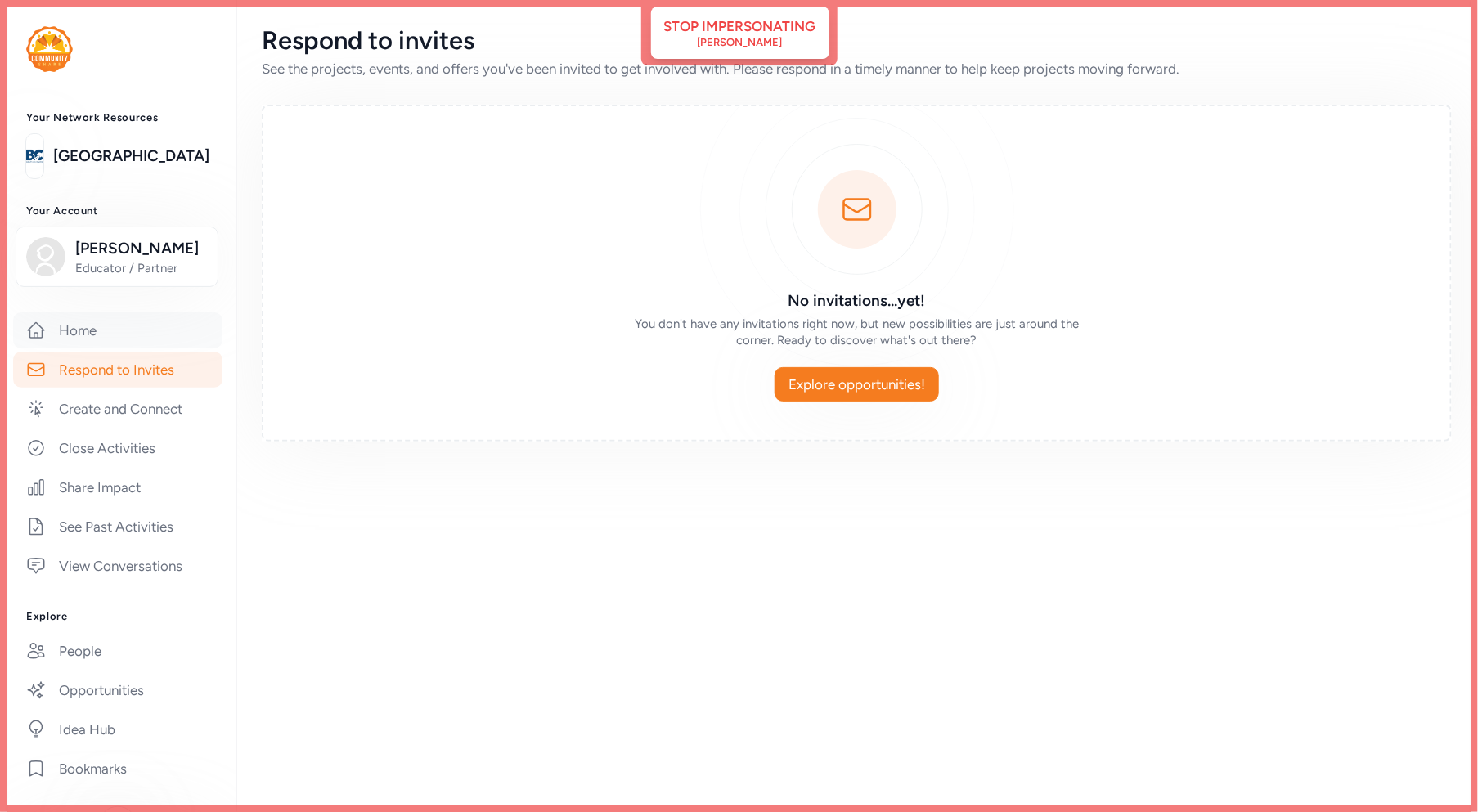 click on "Home" at bounding box center [118, 330] 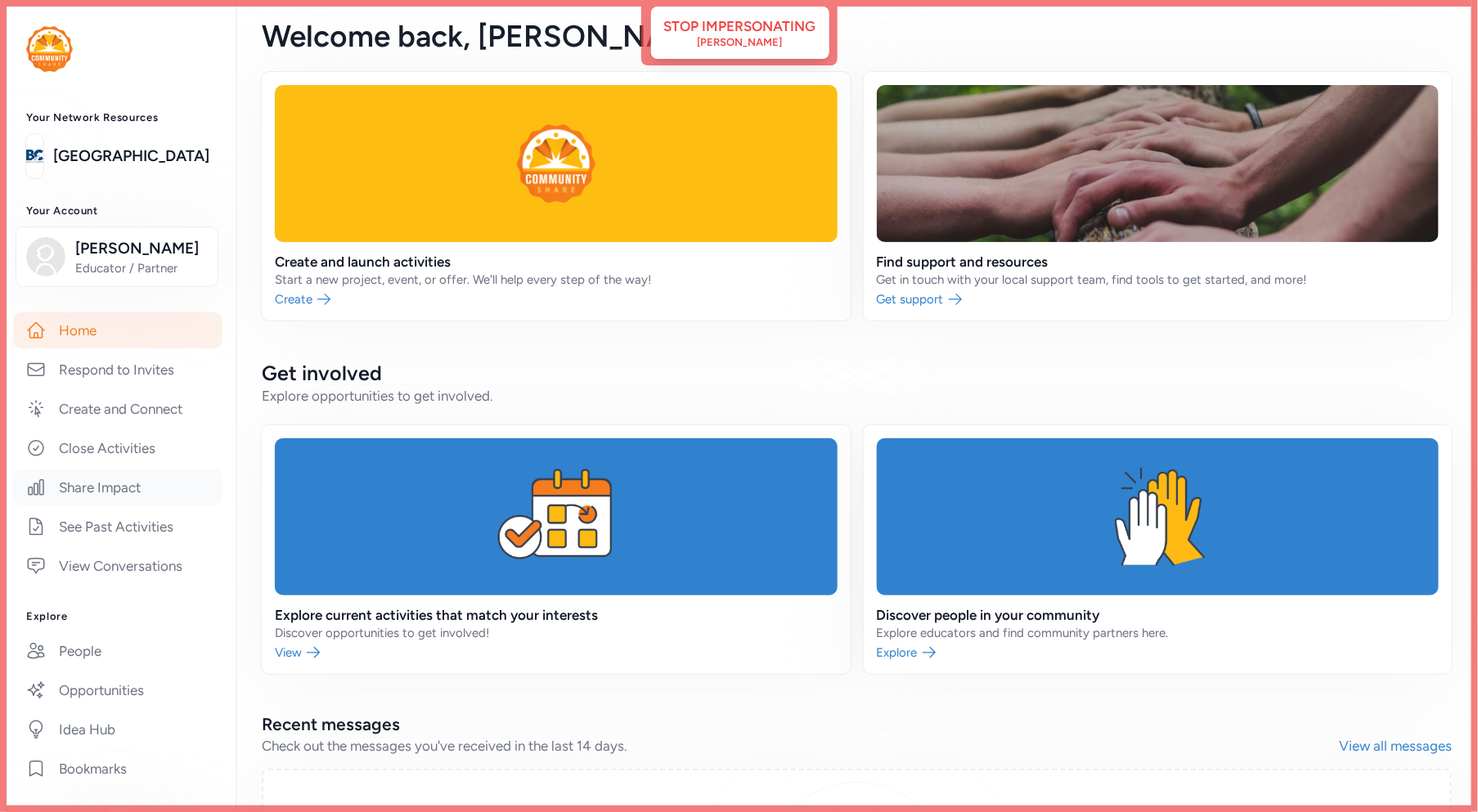 click on "Share Impact" at bounding box center [118, 487] 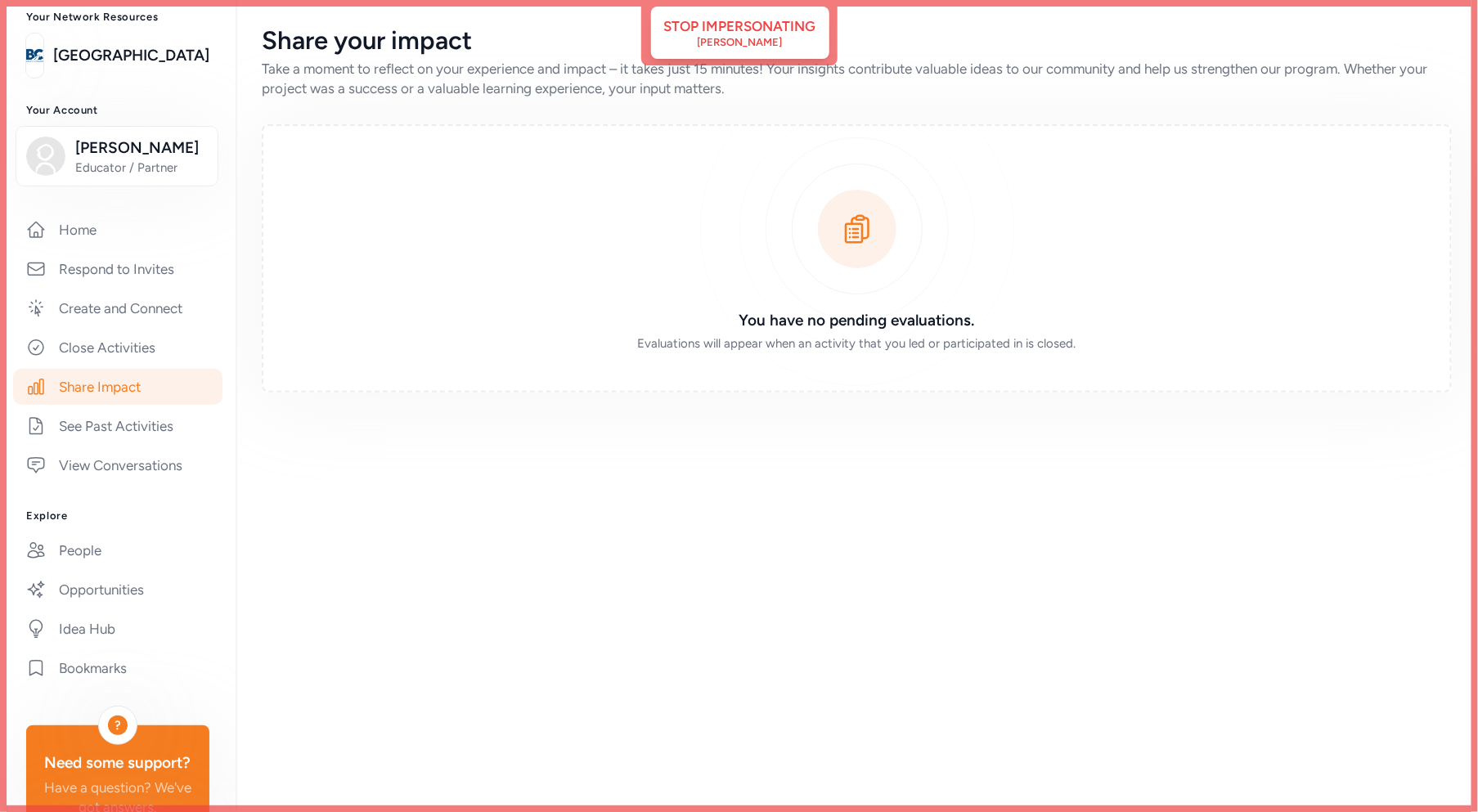 scroll, scrollTop: 99, scrollLeft: 0, axis: vertical 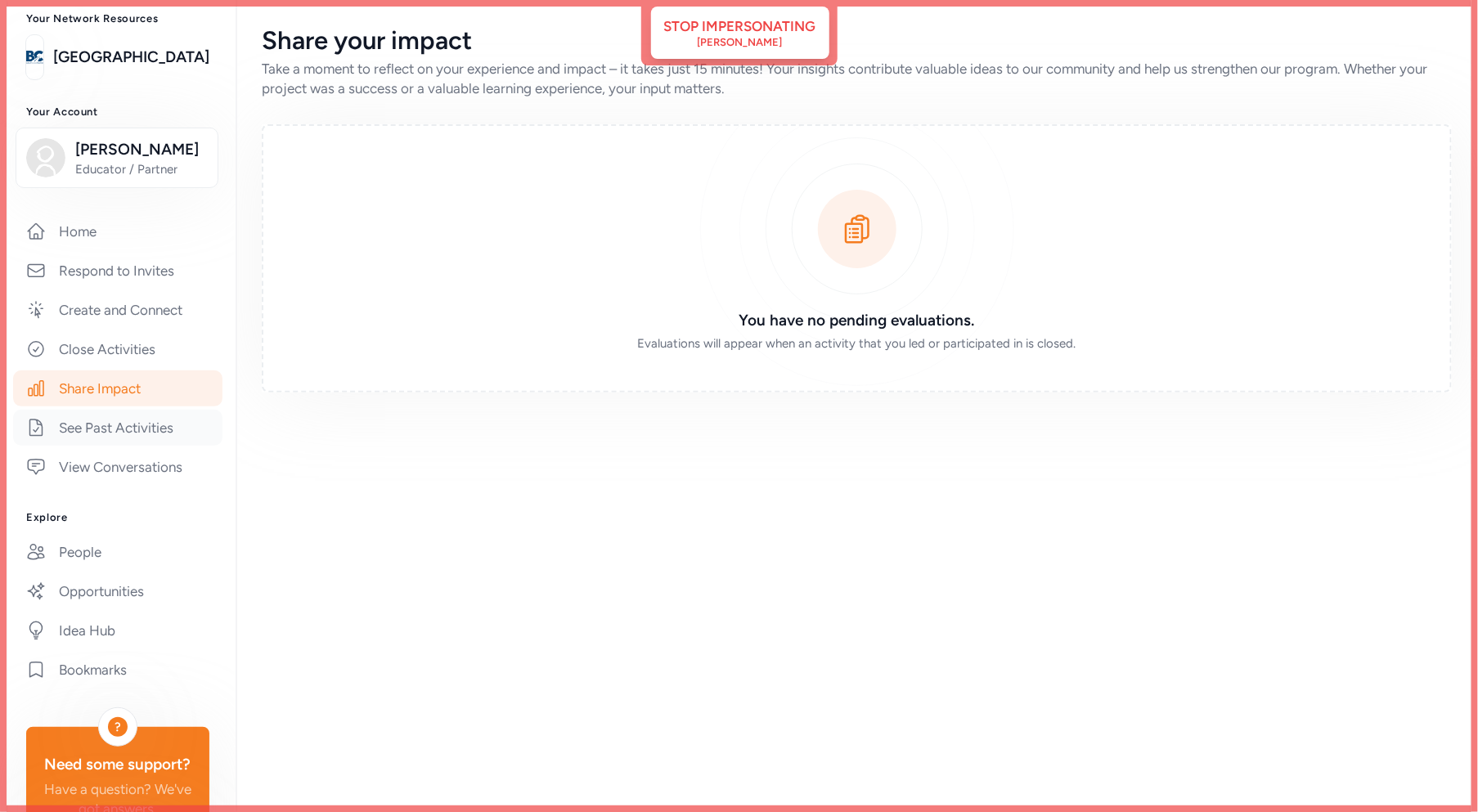 click on "See Past Activities" at bounding box center (118, 428) 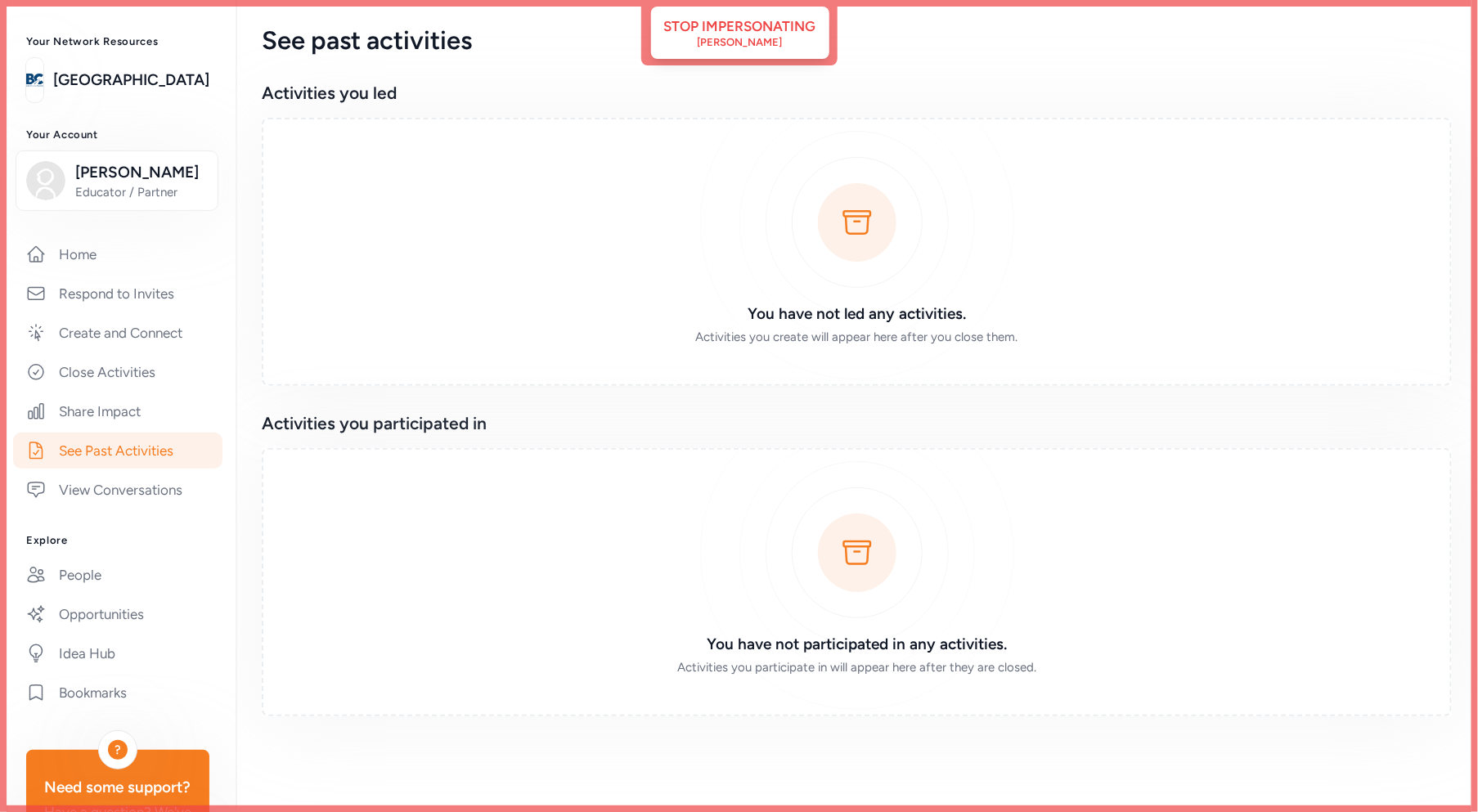 scroll, scrollTop: 189, scrollLeft: 0, axis: vertical 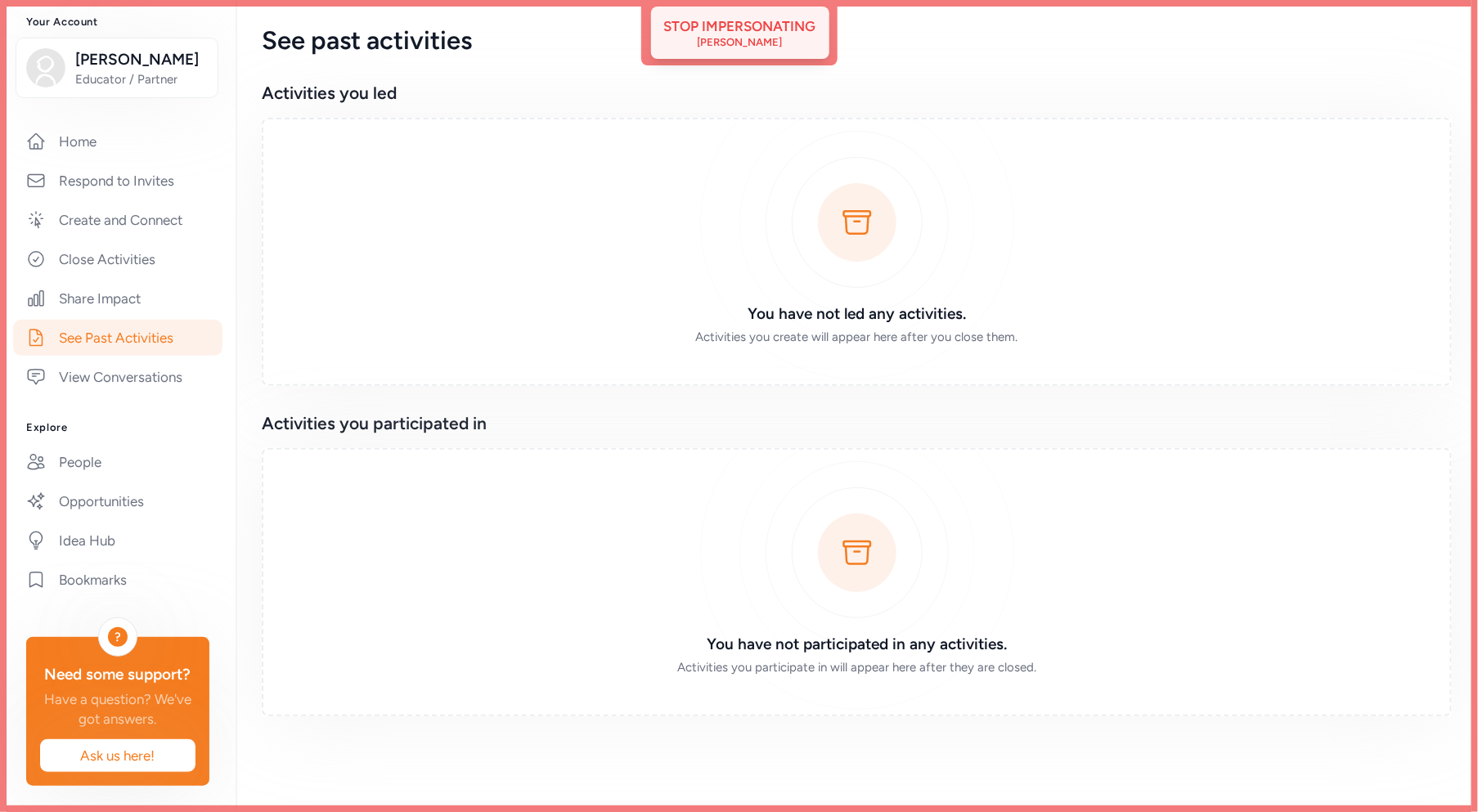 click on "Stop impersonating Rob Morrison" at bounding box center (740, 33) 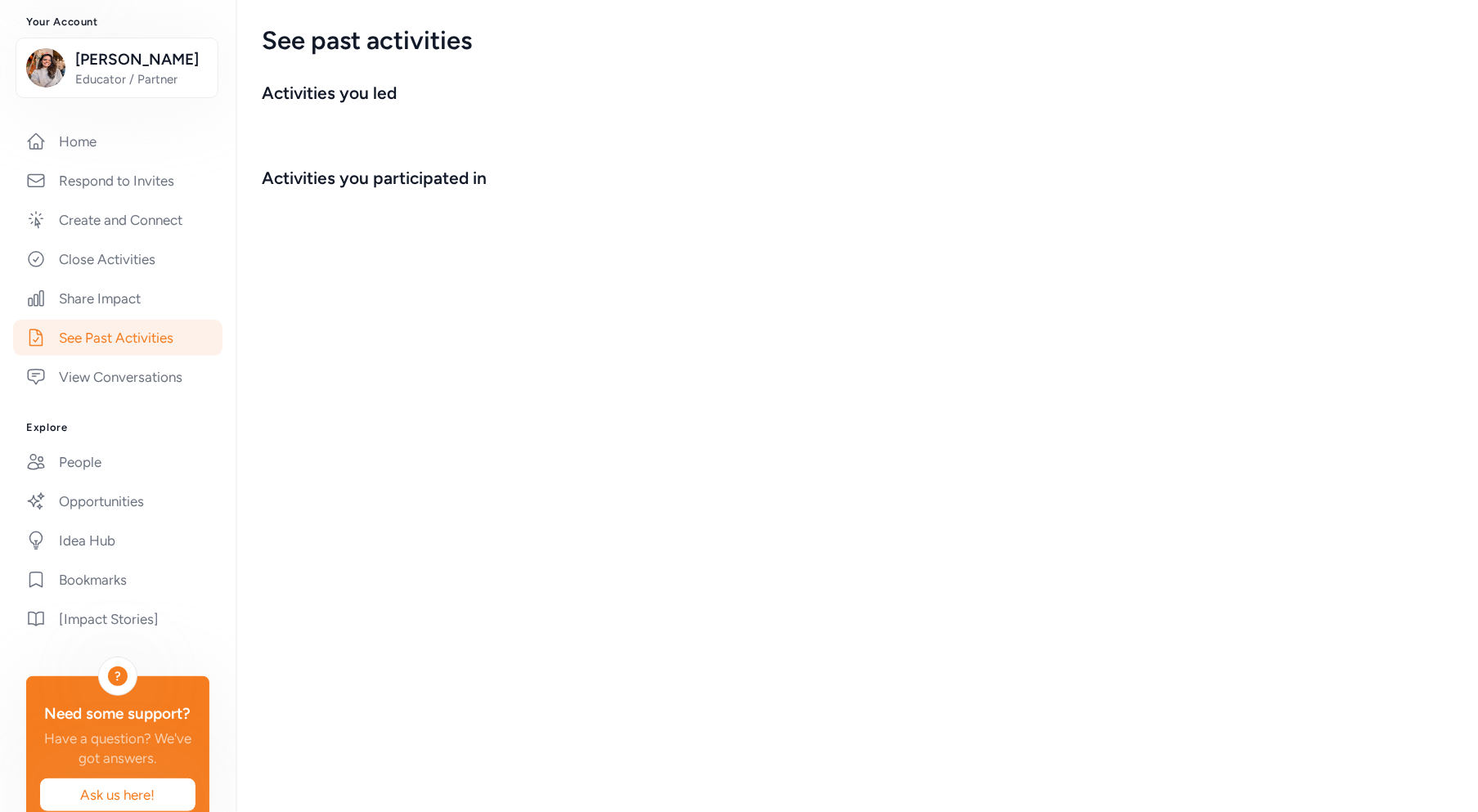 scroll, scrollTop: 187, scrollLeft: 0, axis: vertical 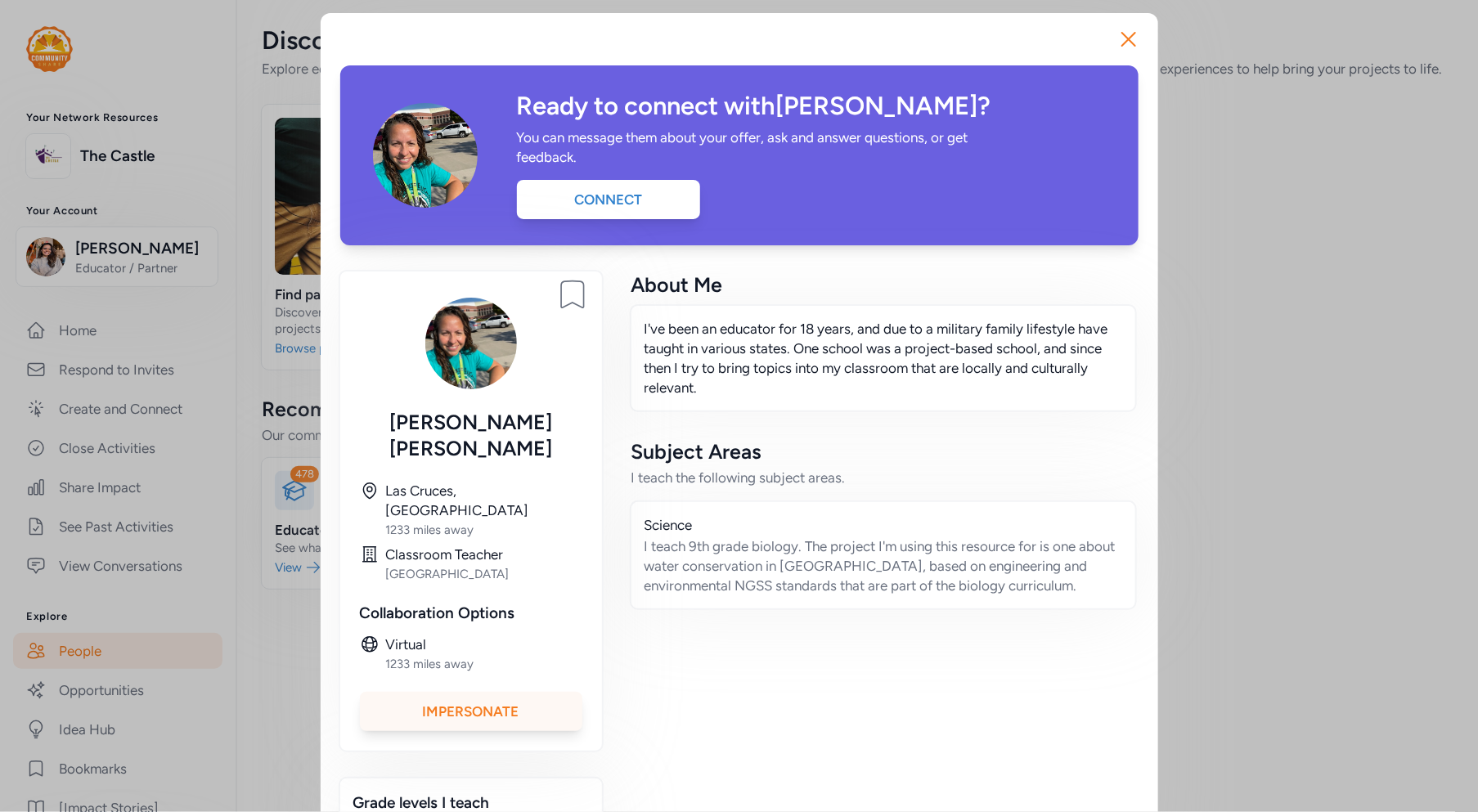 click on "Impersonate" at bounding box center [471, 711] 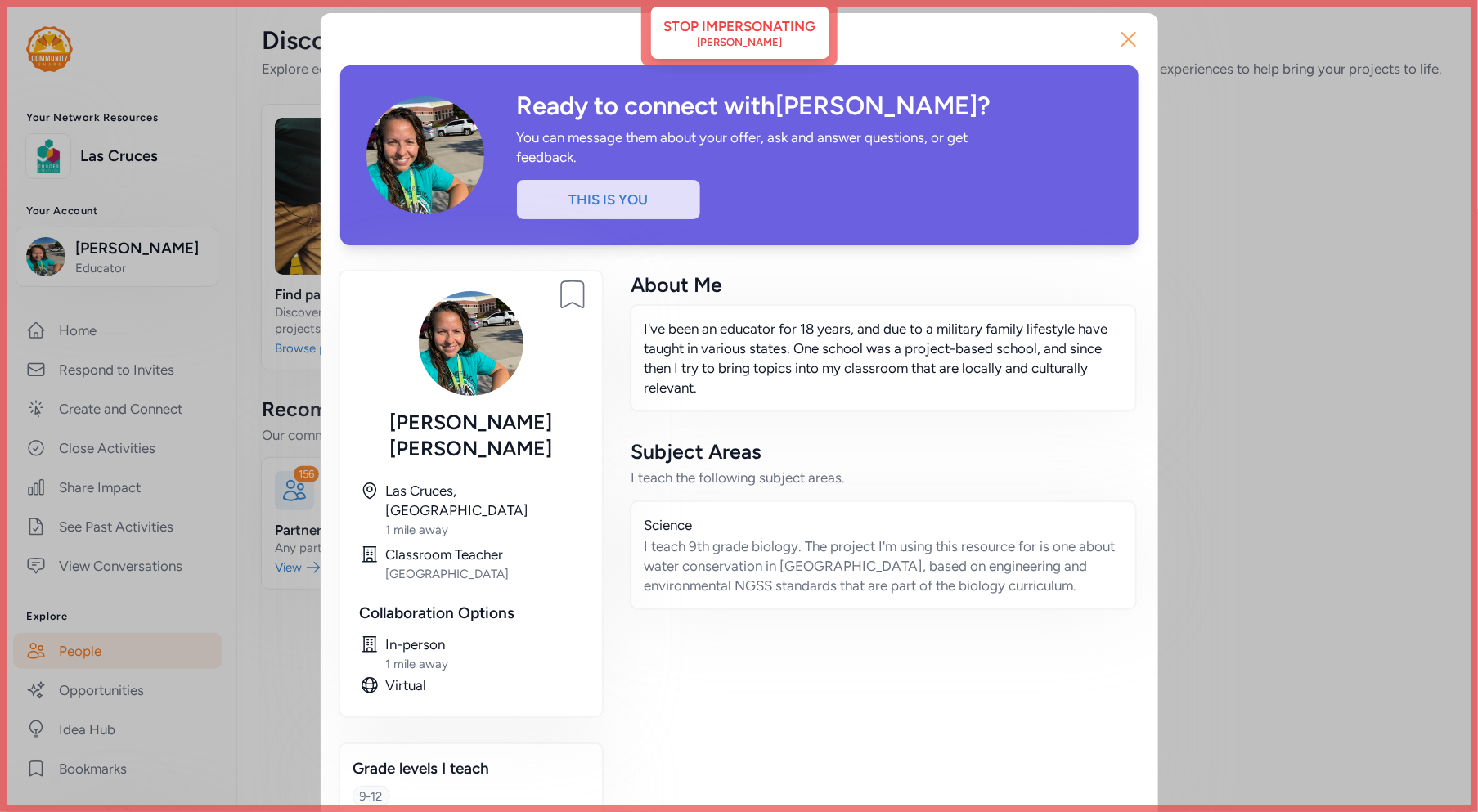 click 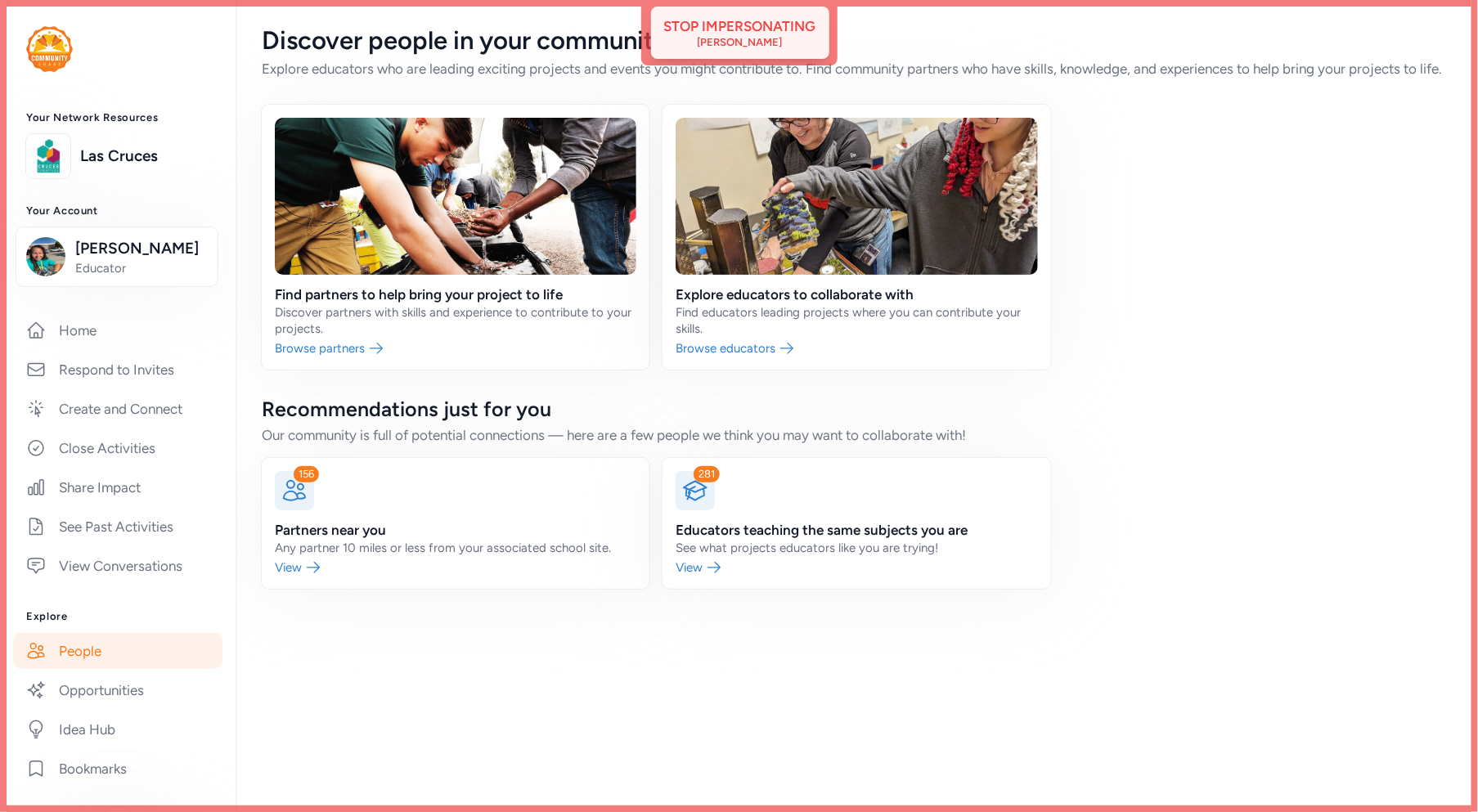 click on "Stop impersonating" at bounding box center (740, 26) 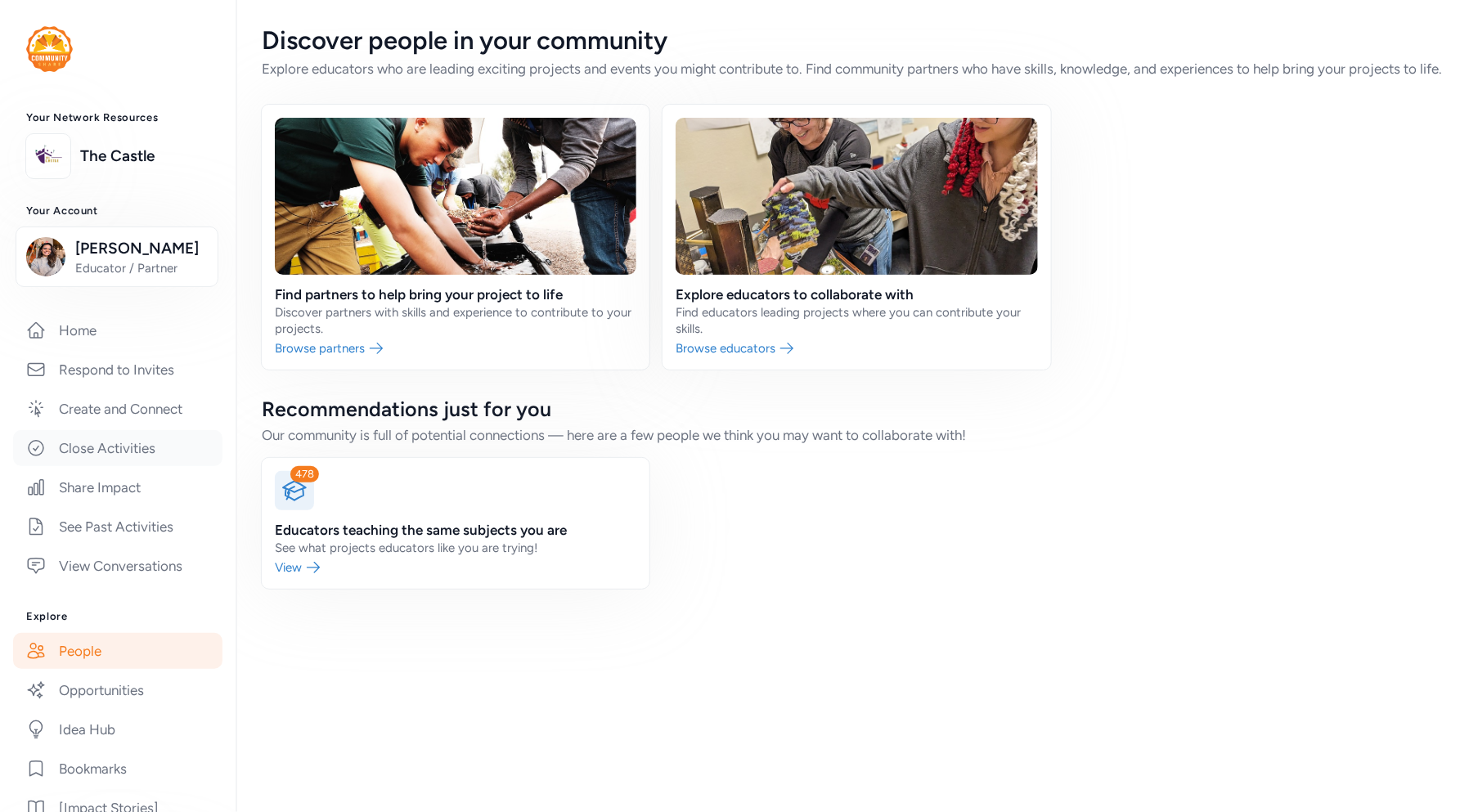 scroll, scrollTop: 1, scrollLeft: 0, axis: vertical 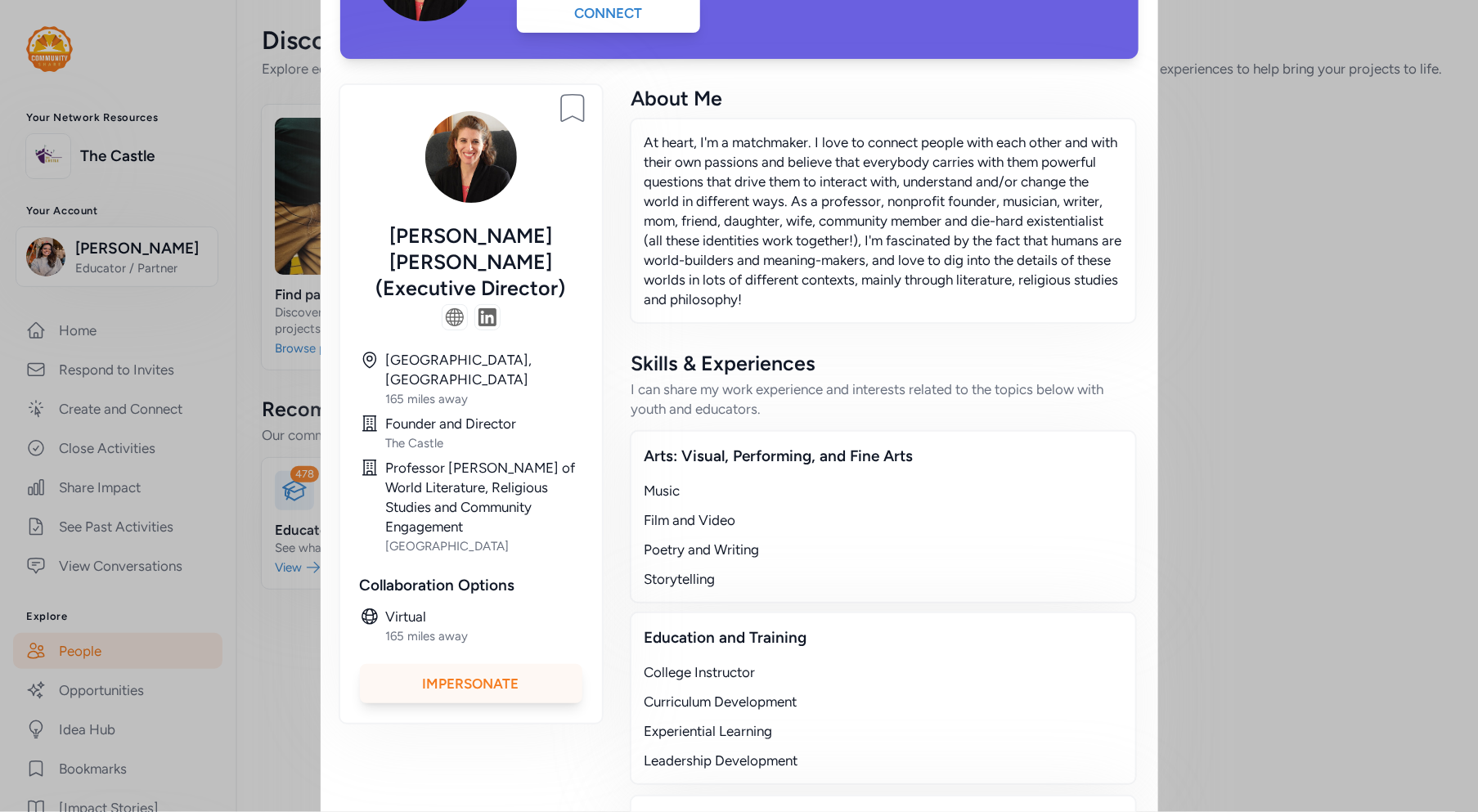 click on "Impersonate" at bounding box center [471, 684] 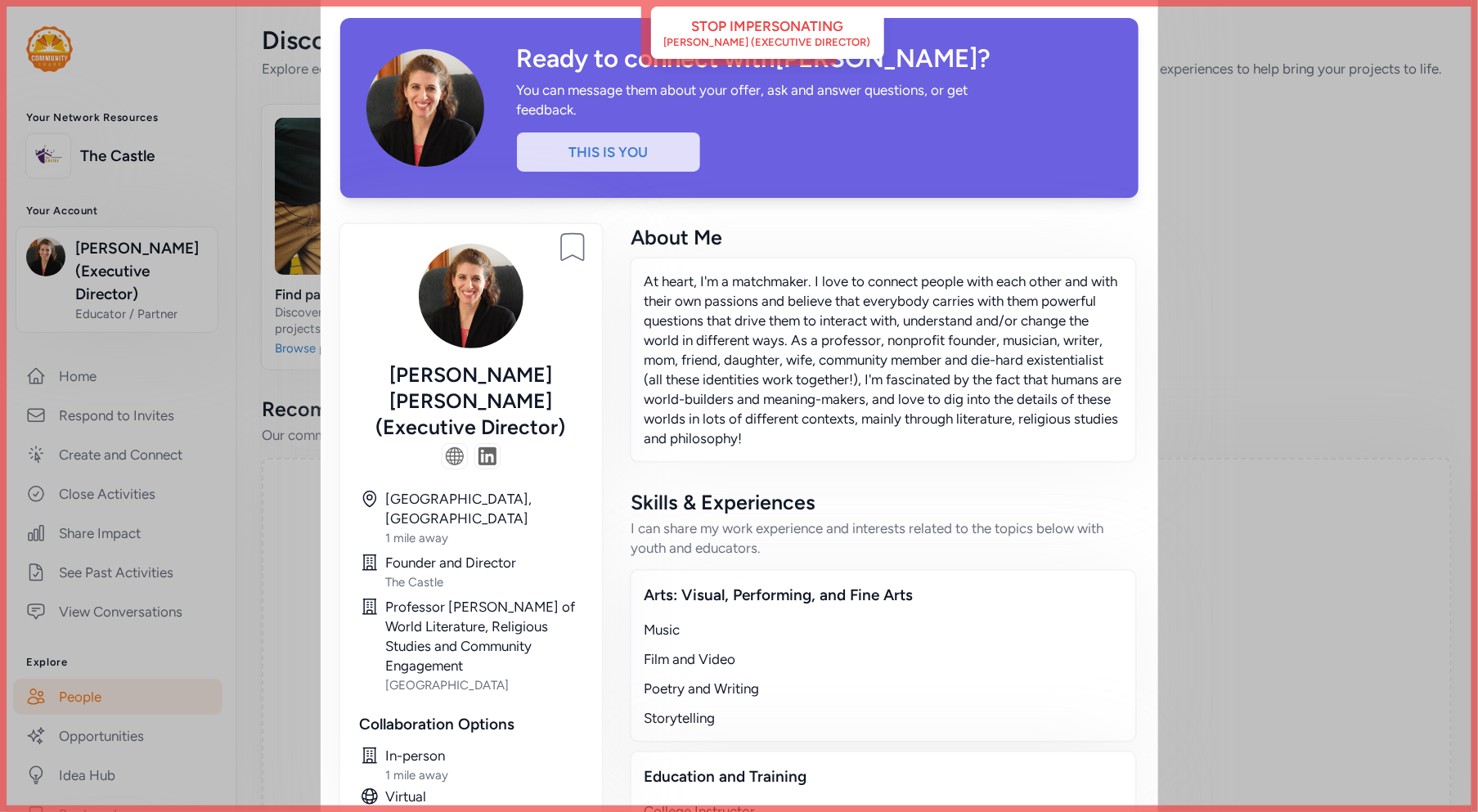 scroll, scrollTop: 0, scrollLeft: 0, axis: both 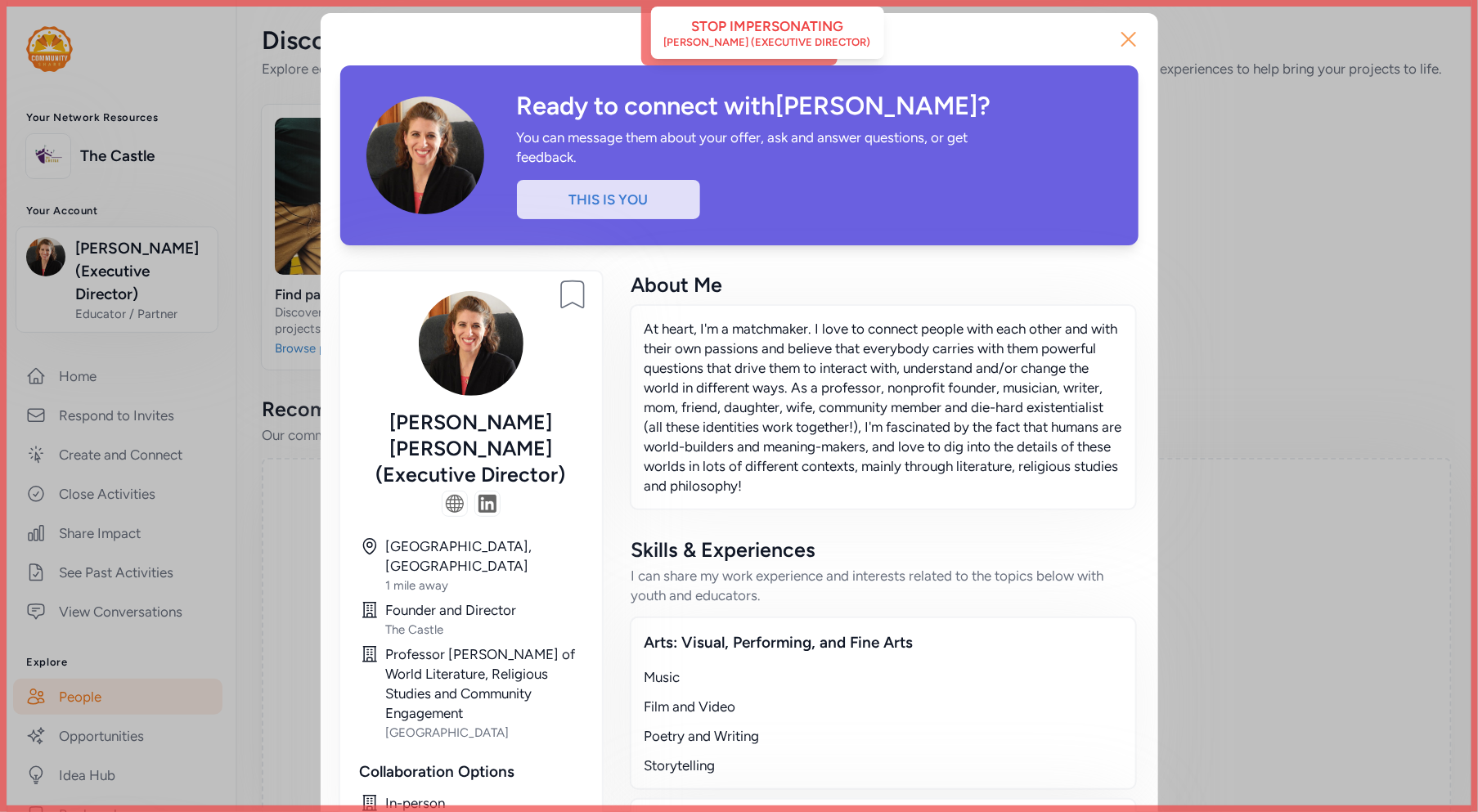 click 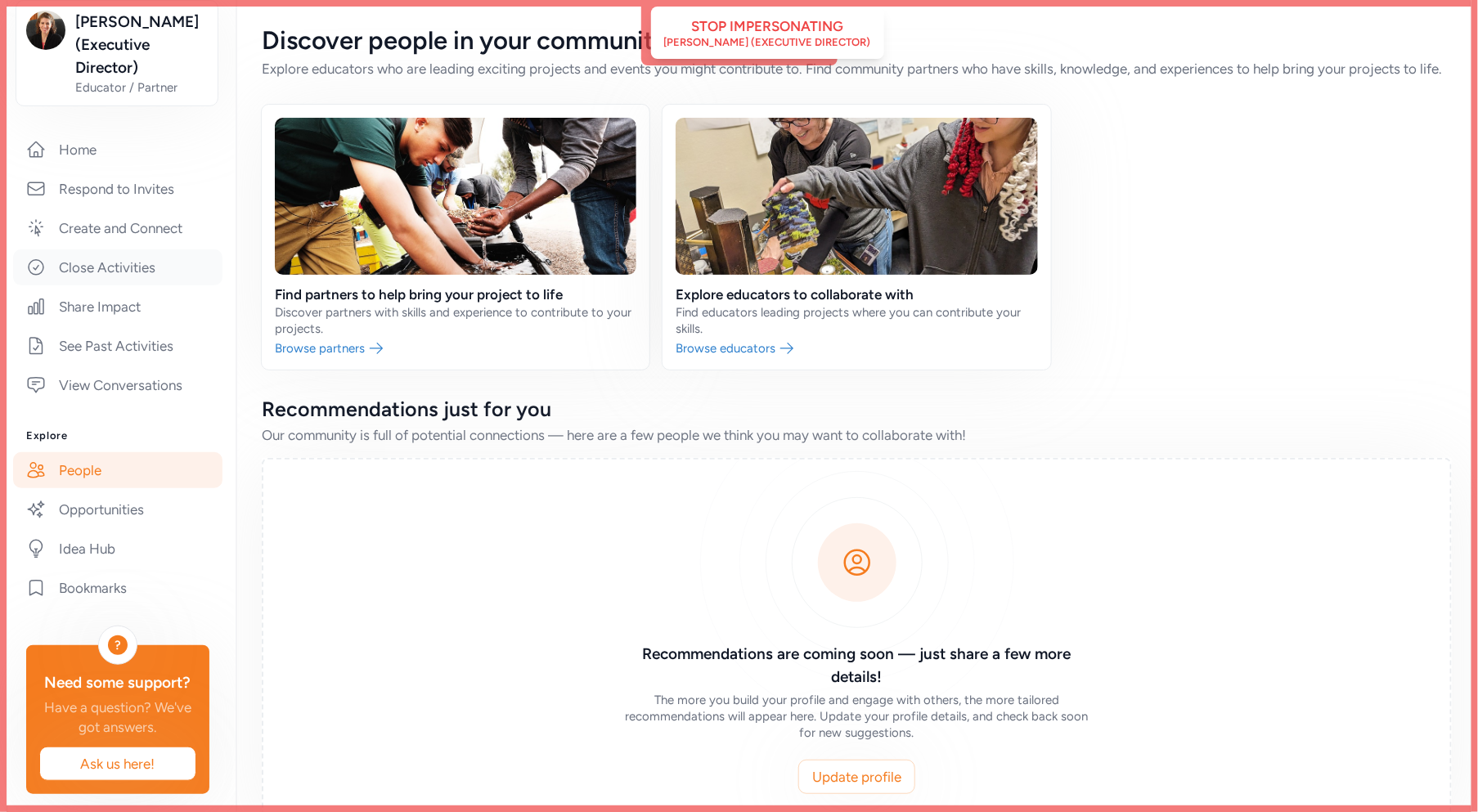 scroll, scrollTop: 233, scrollLeft: 0, axis: vertical 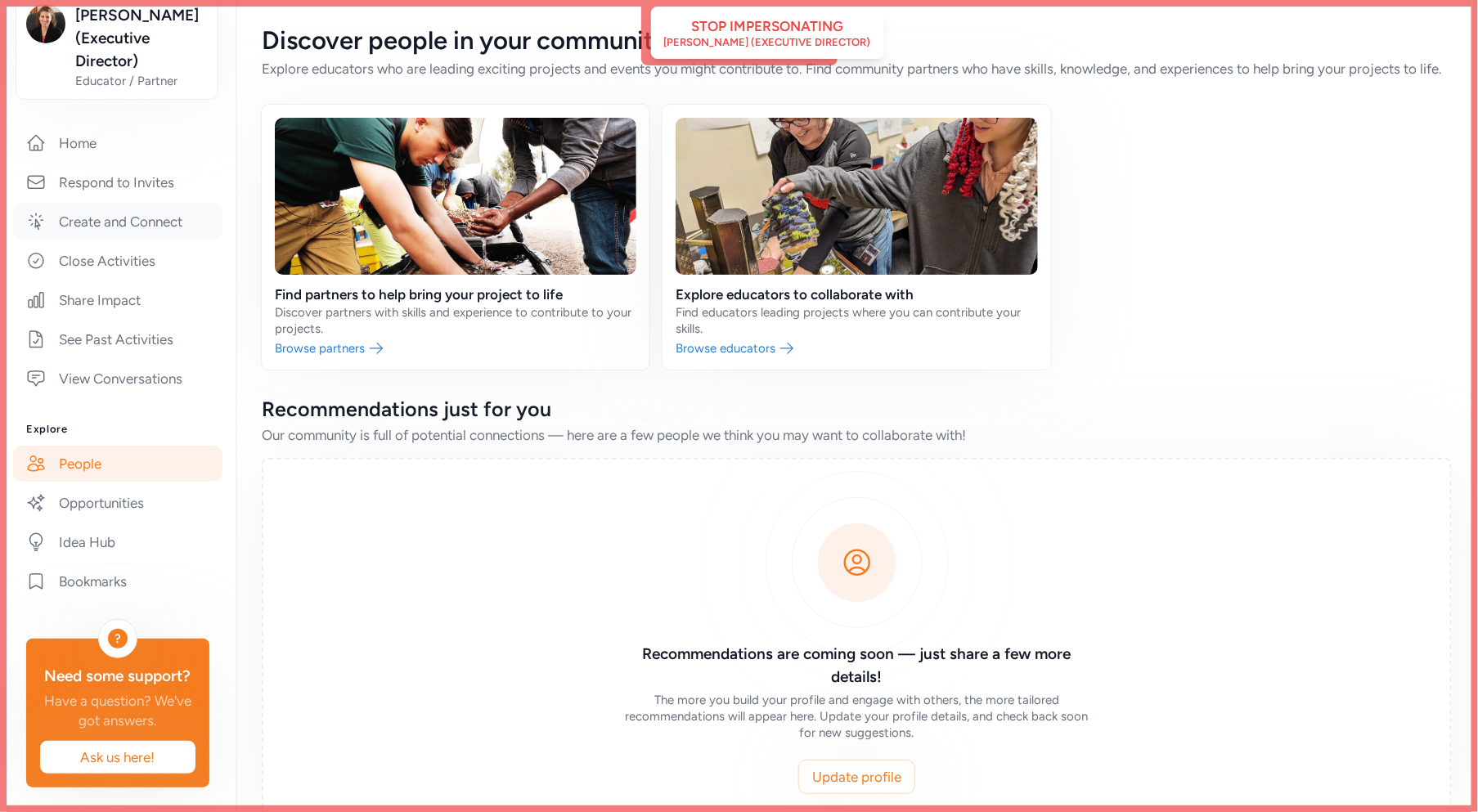 click on "Create and Connect" at bounding box center [118, 222] 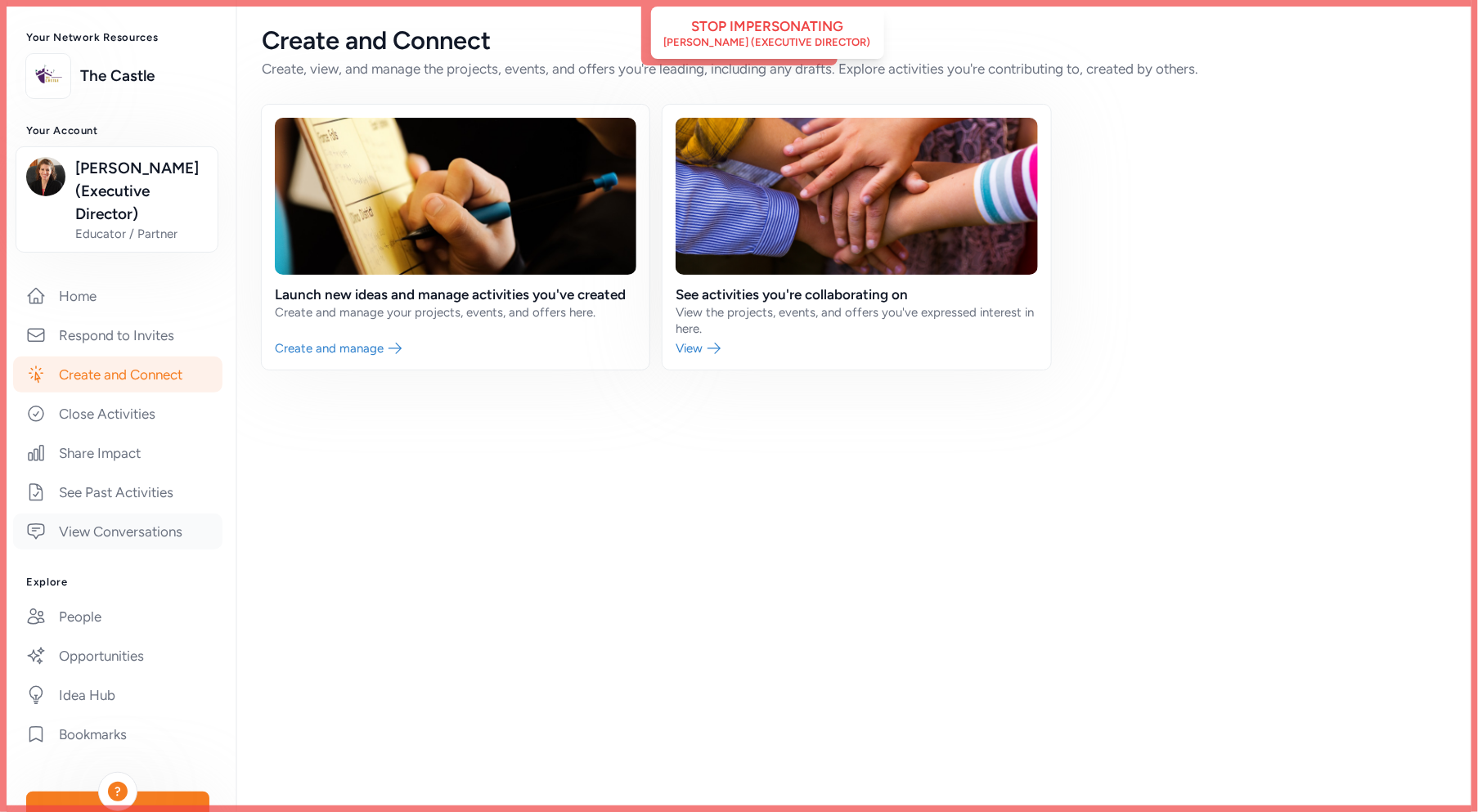 scroll, scrollTop: 76, scrollLeft: 0, axis: vertical 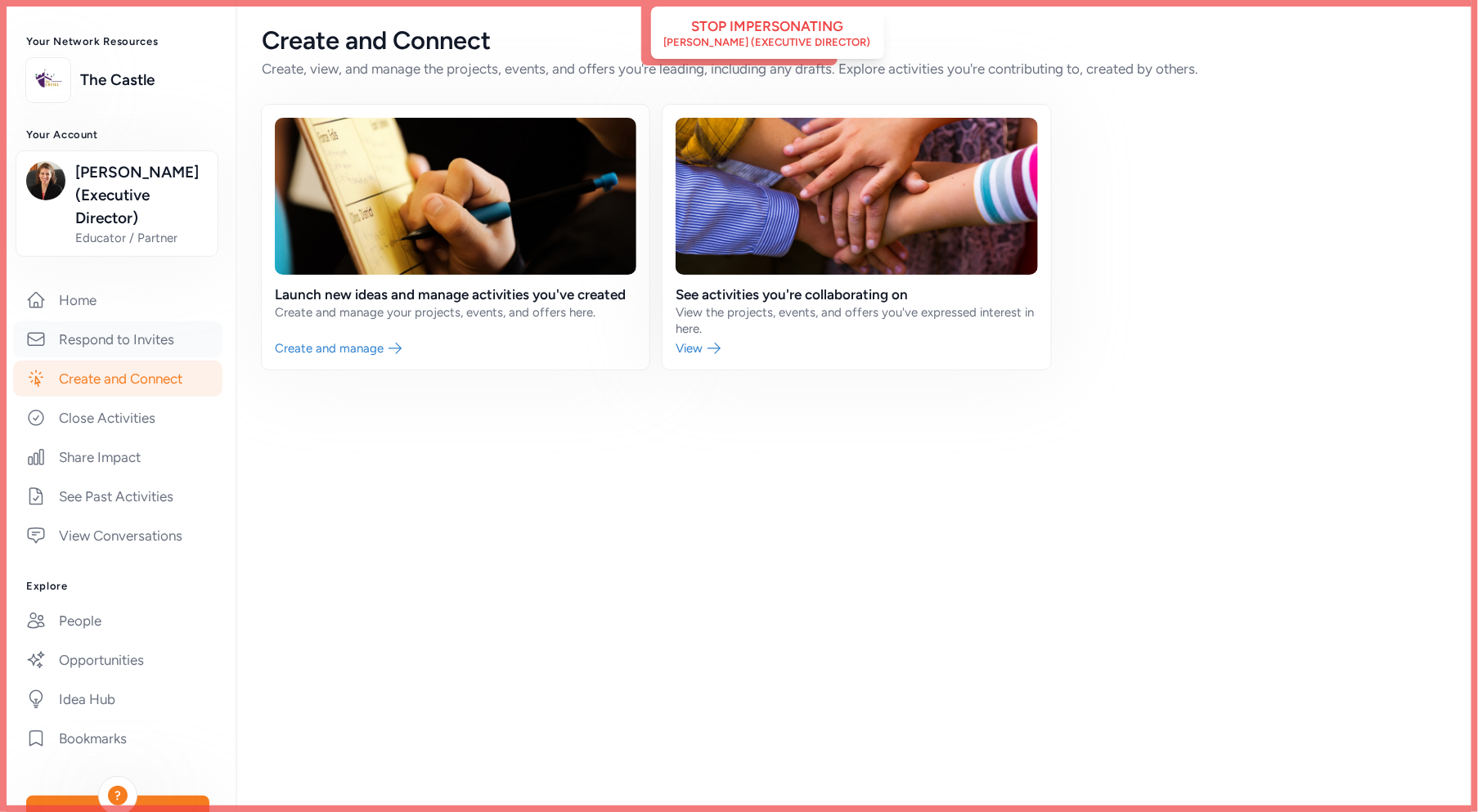 click on "Respond to Invites" at bounding box center [118, 339] 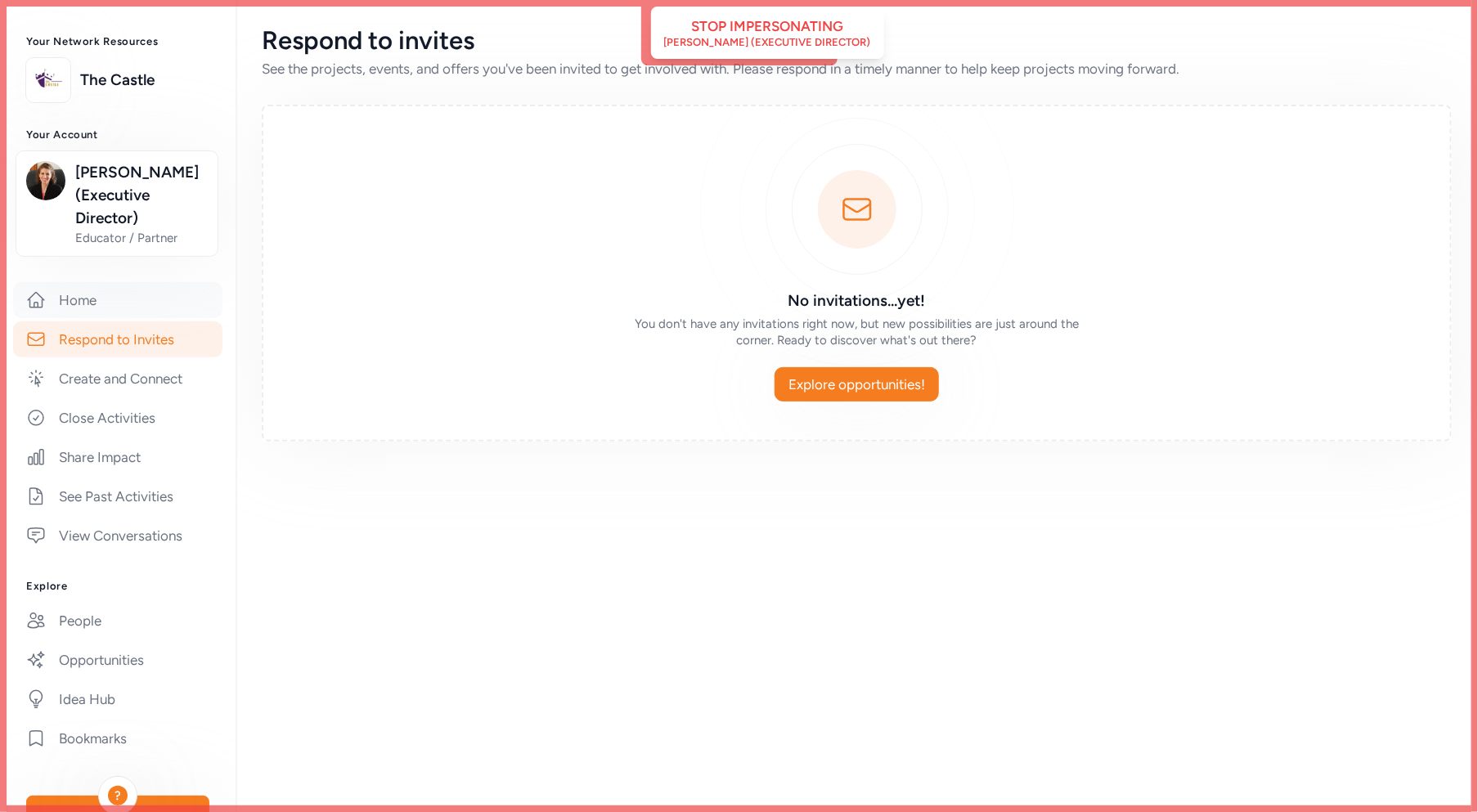 click on "Home" at bounding box center [118, 300] 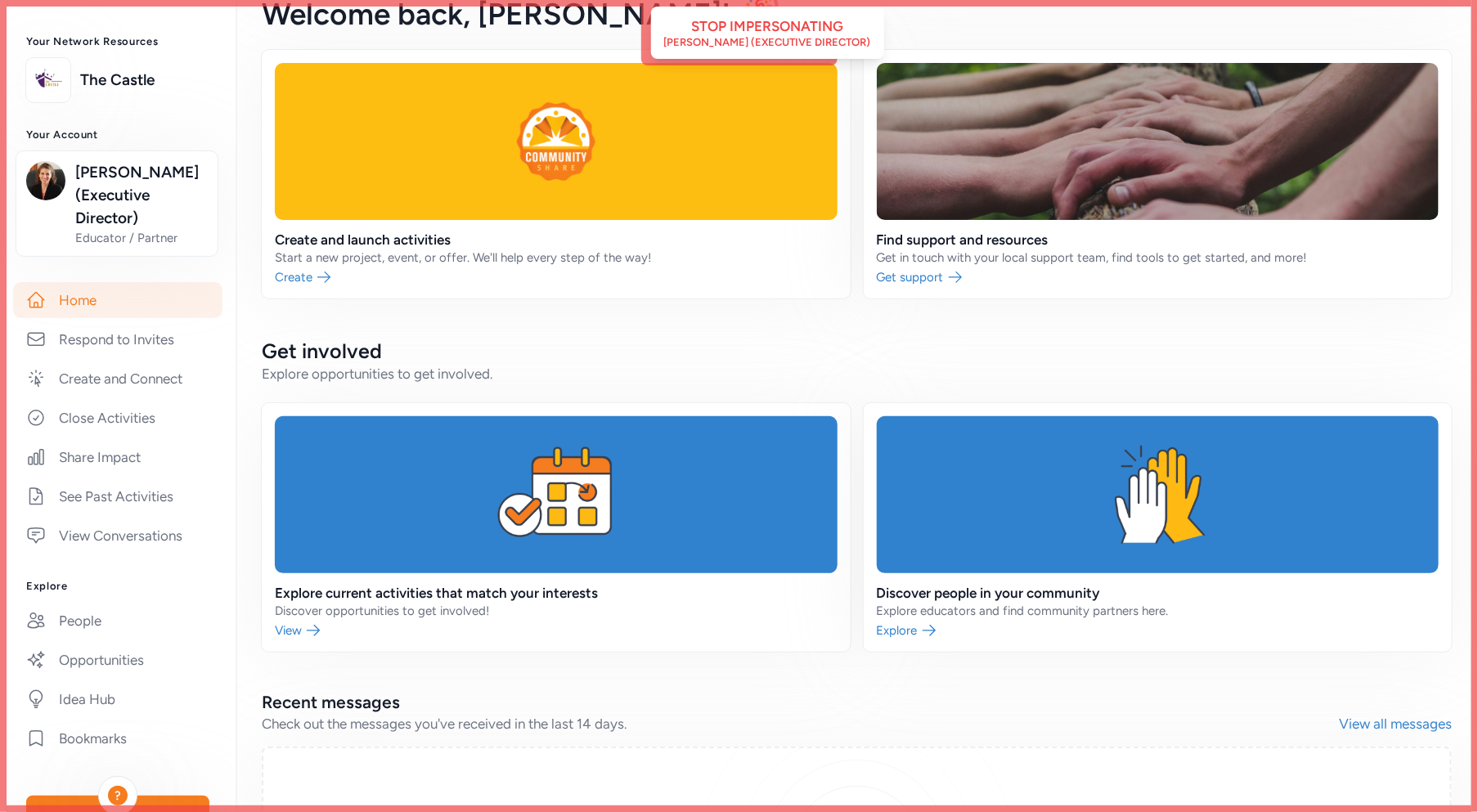 scroll, scrollTop: 0, scrollLeft: 0, axis: both 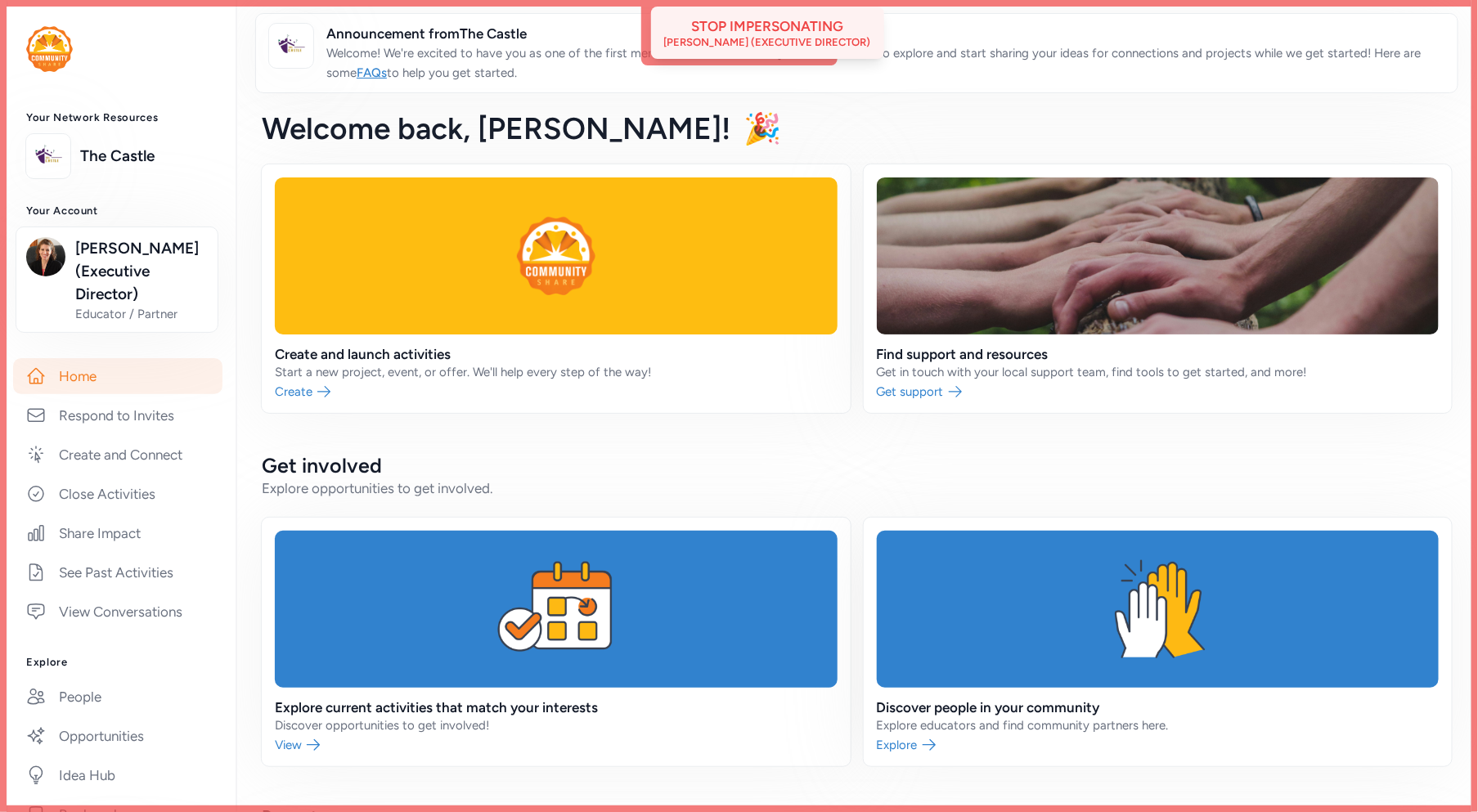 click on "Beth Benedix (Executive Director)" at bounding box center (767, 43) 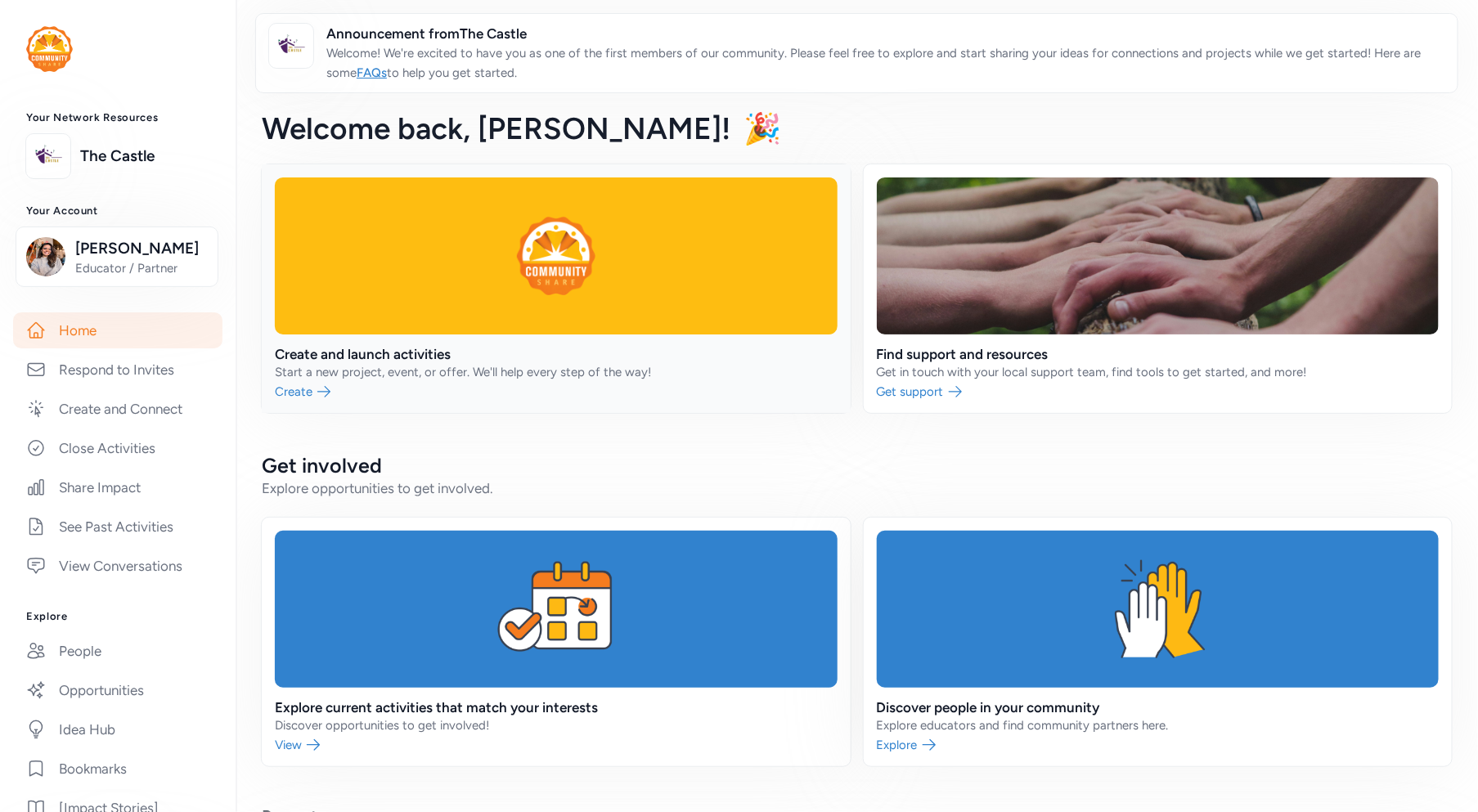 click at bounding box center [556, 289] 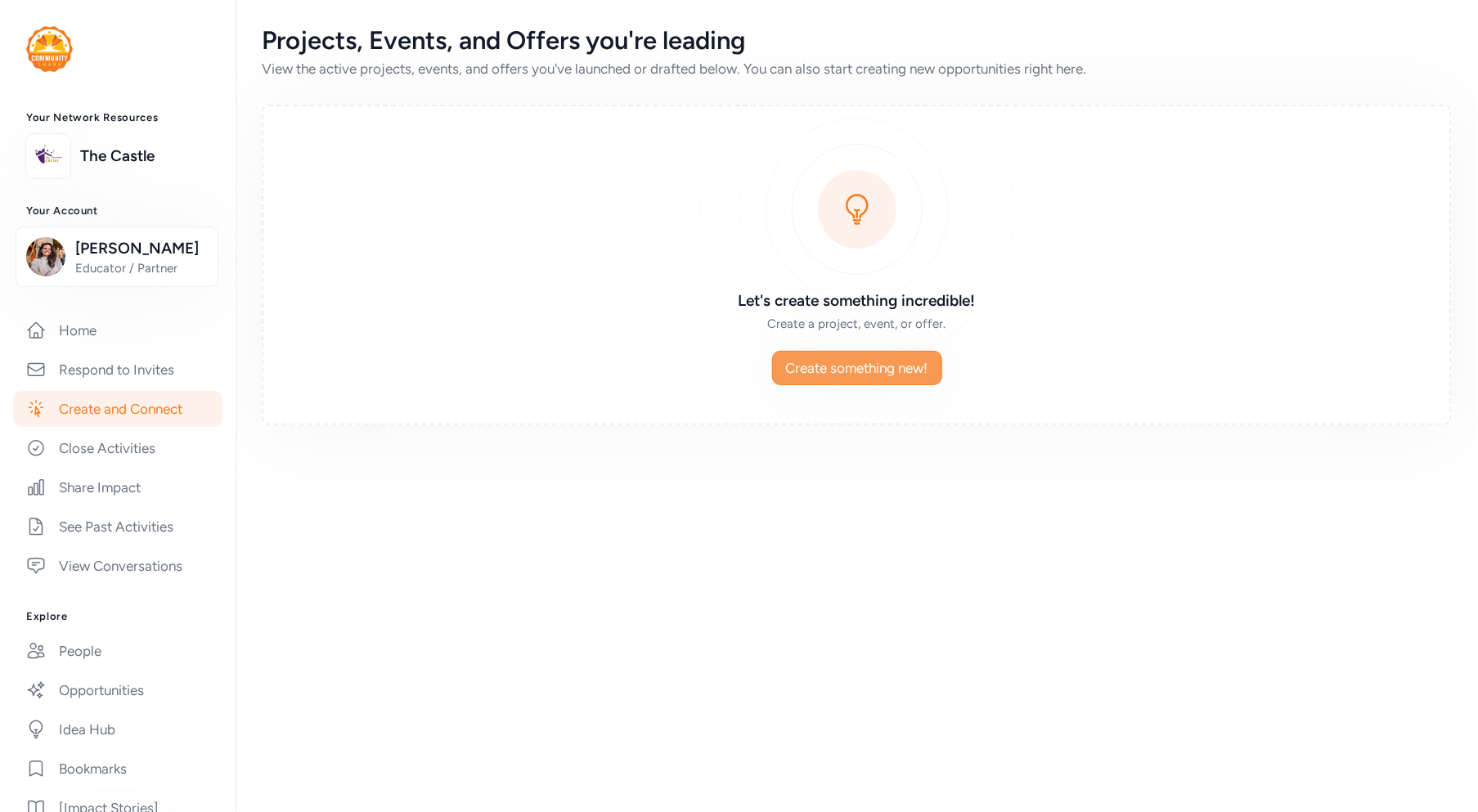 click on "Create something new!" at bounding box center [857, 368] 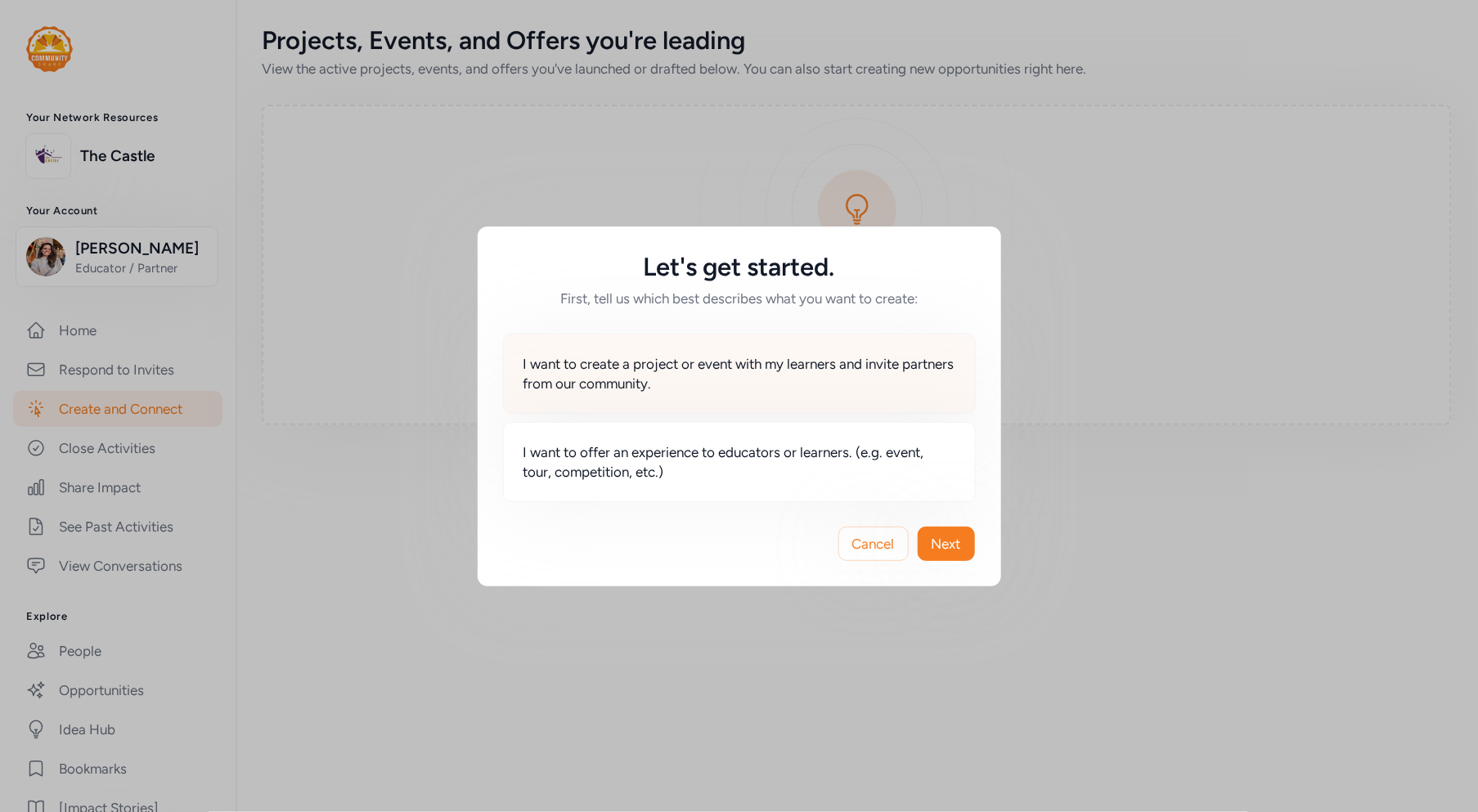 click on "I want to create a project or event with my learners and invite partners from our community." at bounding box center (739, 374) 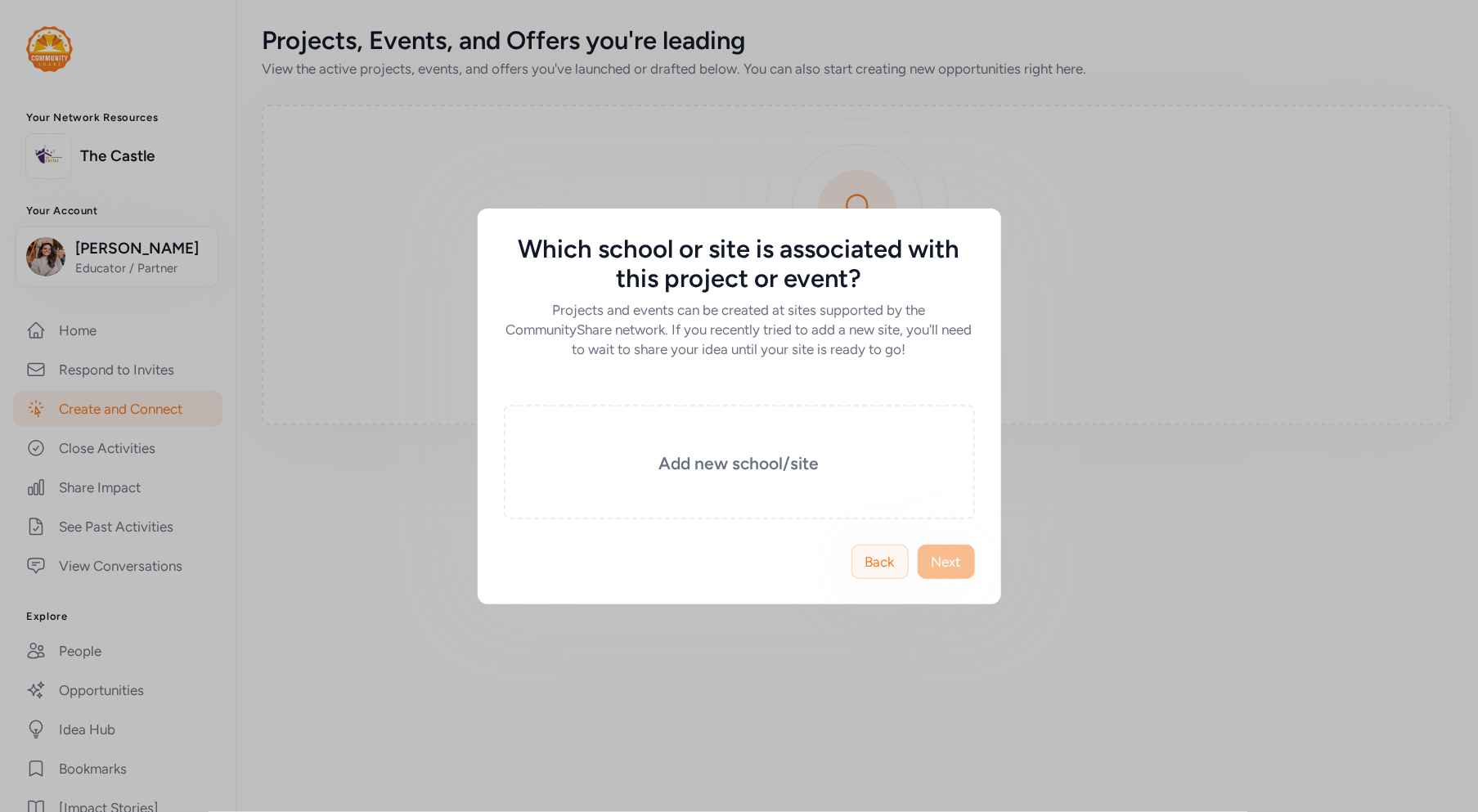 click on "Back" at bounding box center [880, 562] 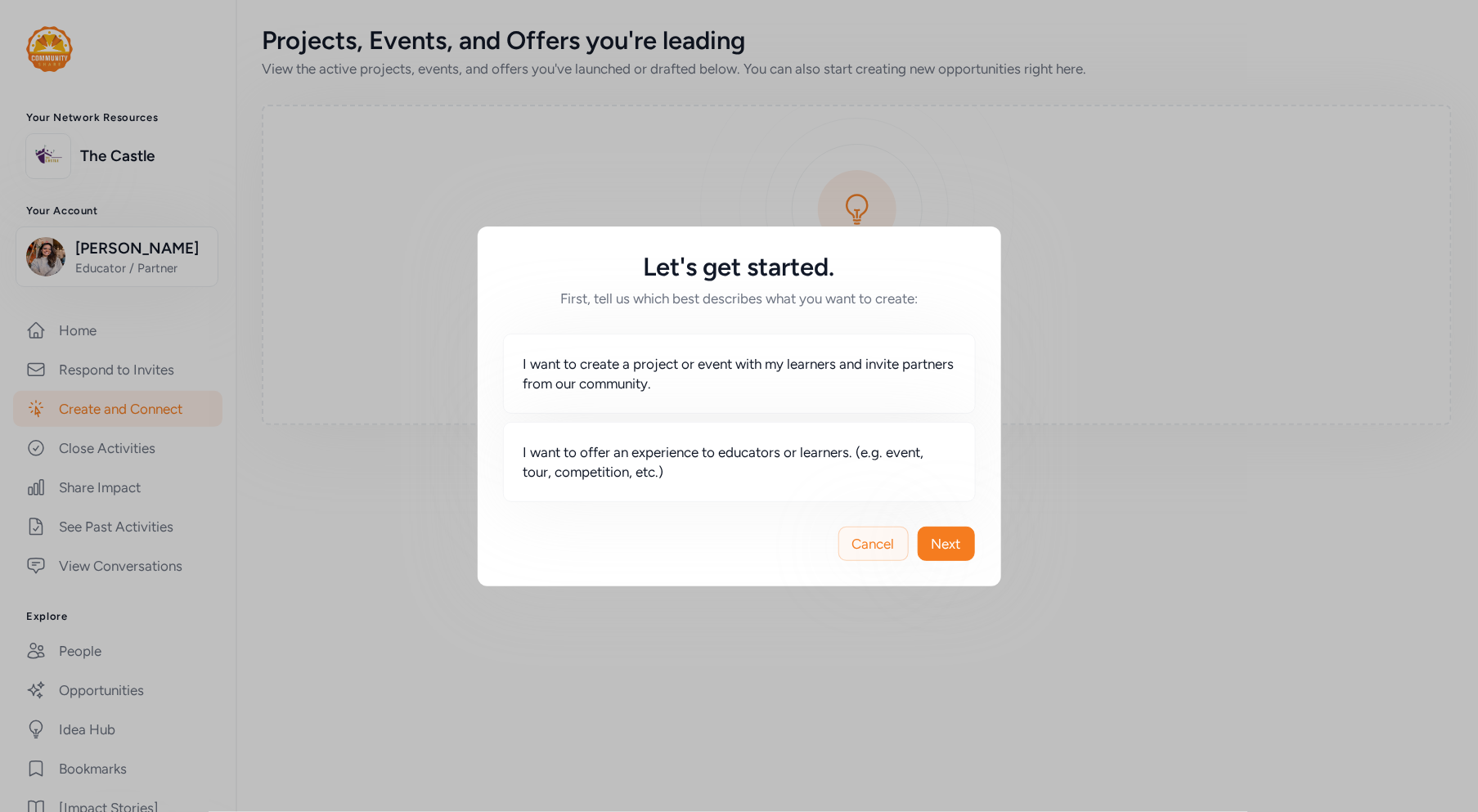 click on "Cancel" at bounding box center [874, 544] 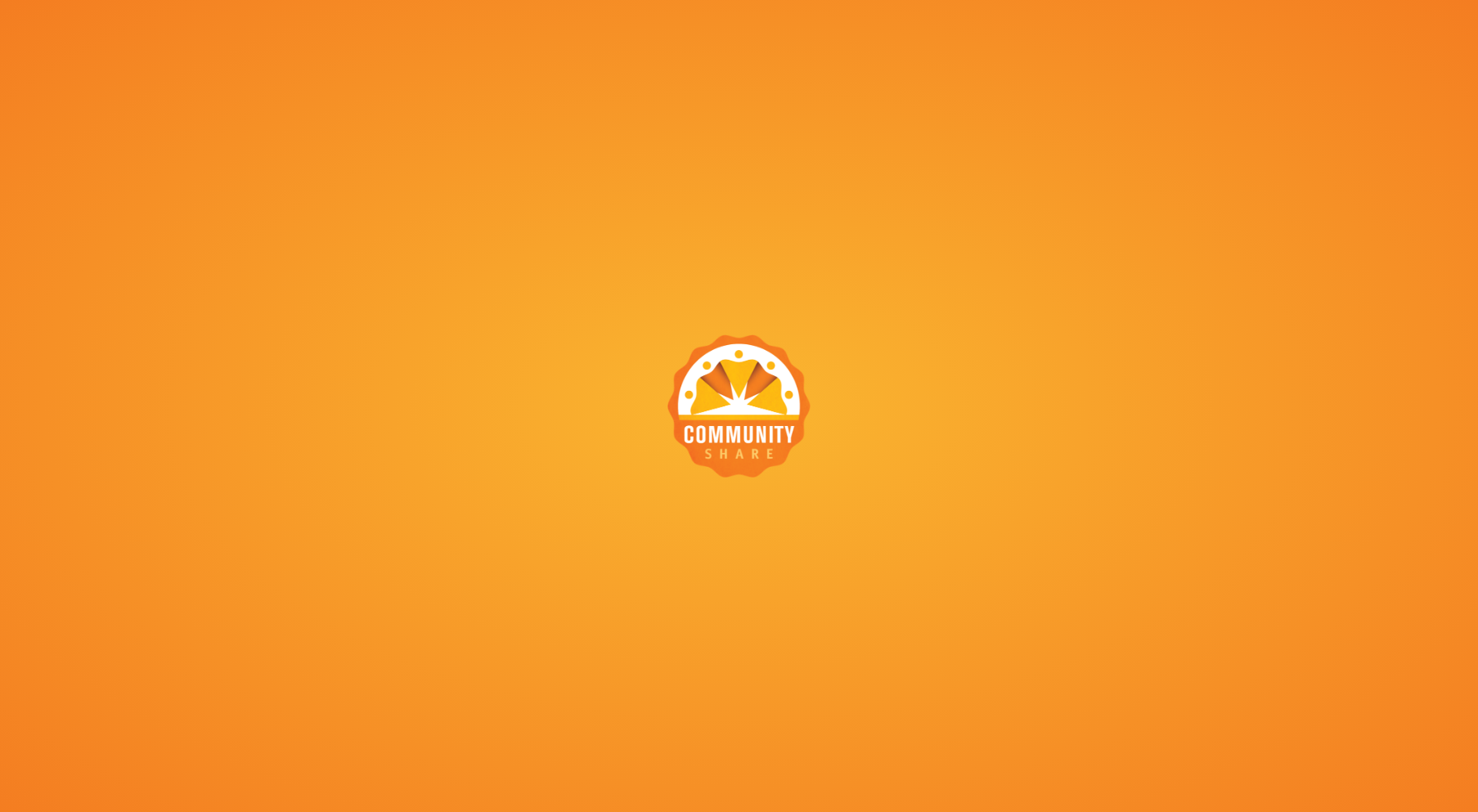 scroll, scrollTop: 0, scrollLeft: 0, axis: both 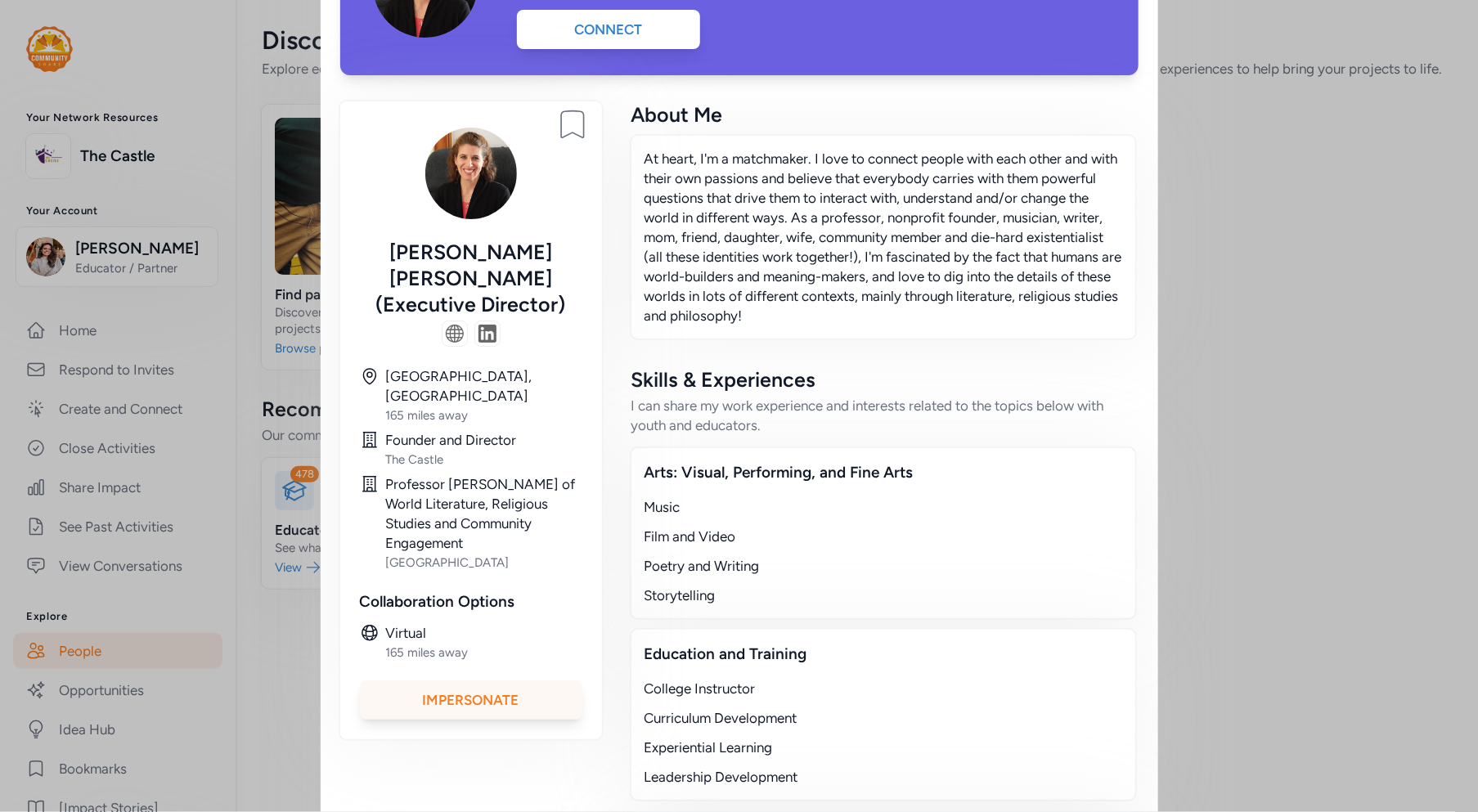 click on "Impersonate" at bounding box center [471, 700] 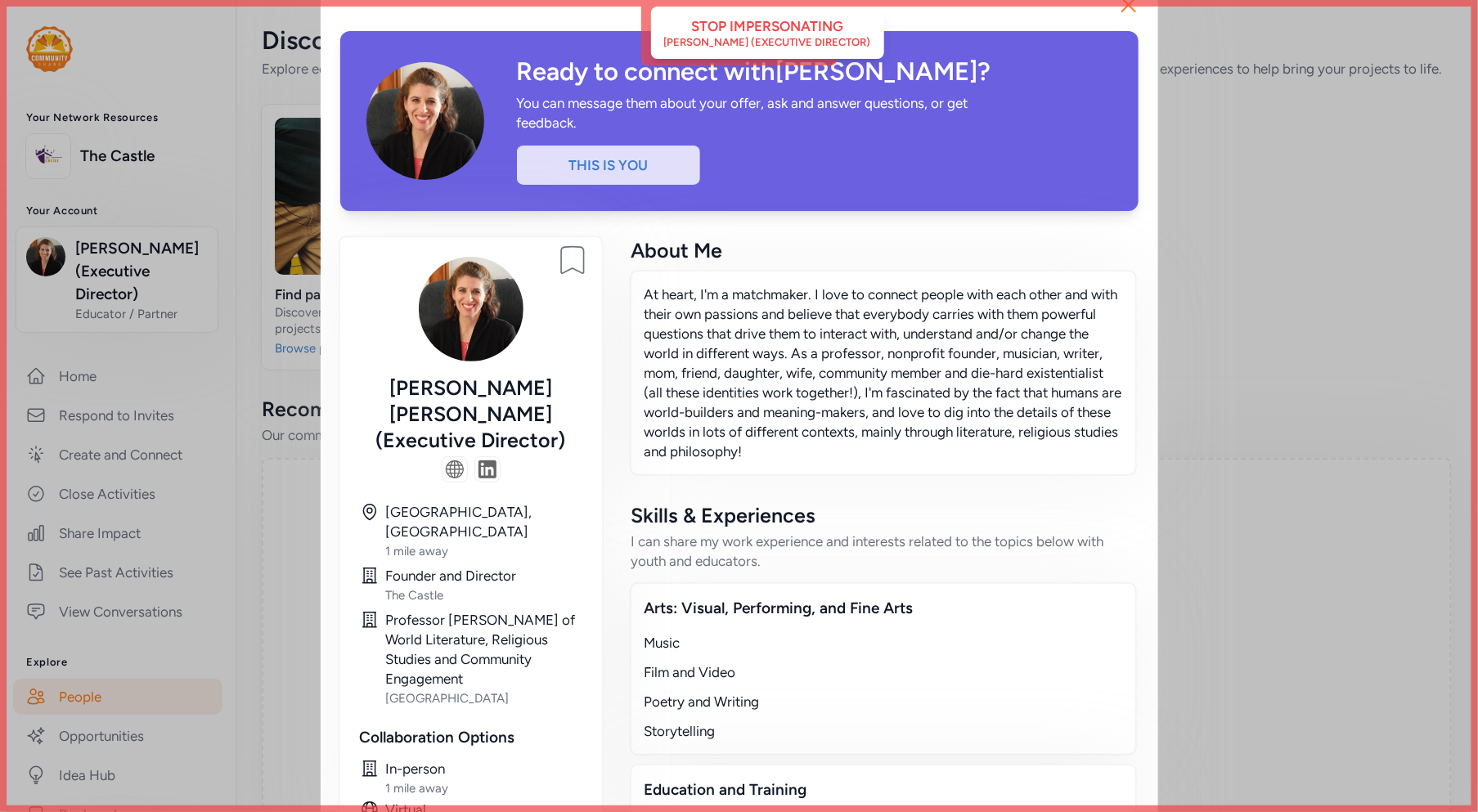 scroll, scrollTop: 0, scrollLeft: 0, axis: both 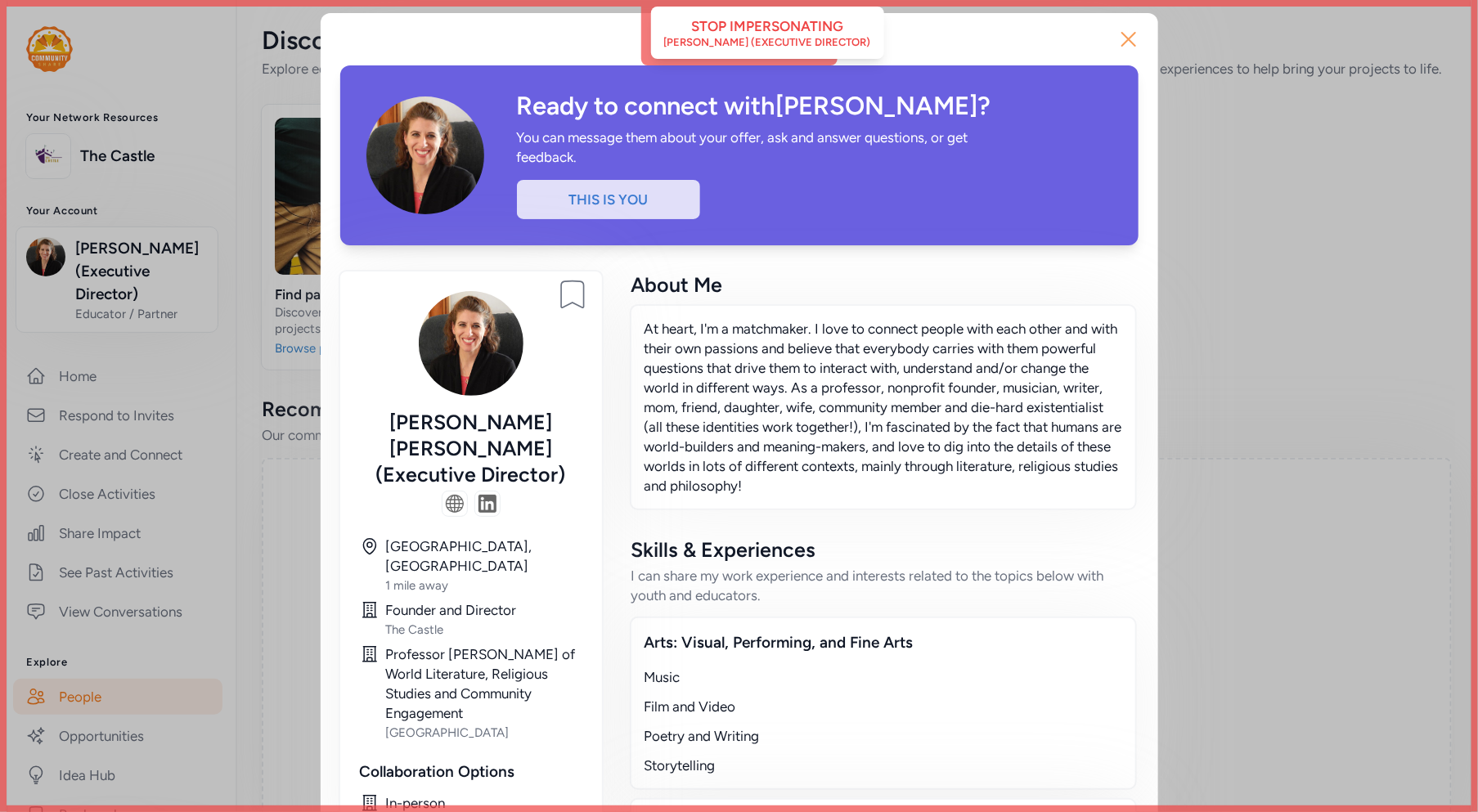 click 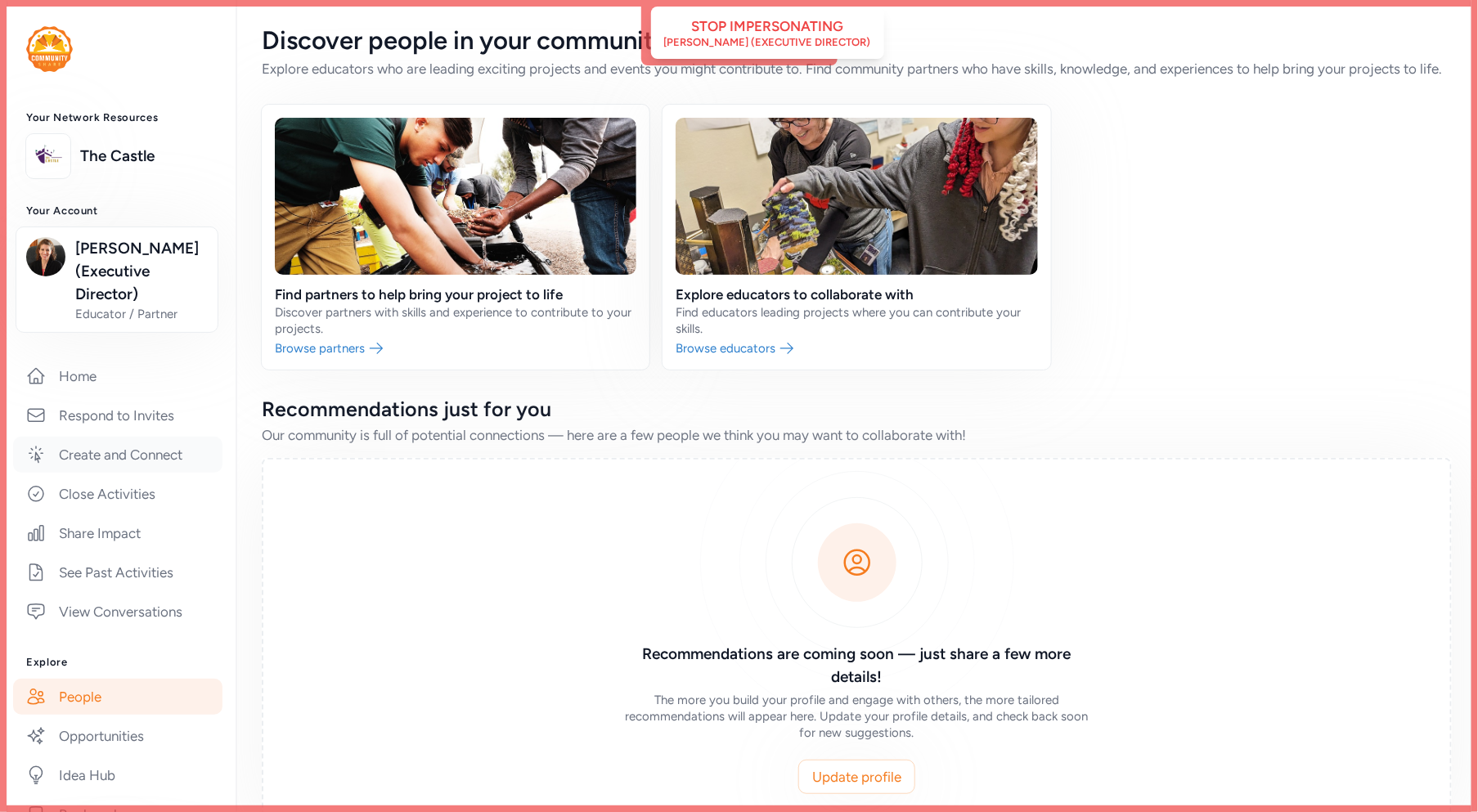 click on "Create and Connect" at bounding box center (118, 455) 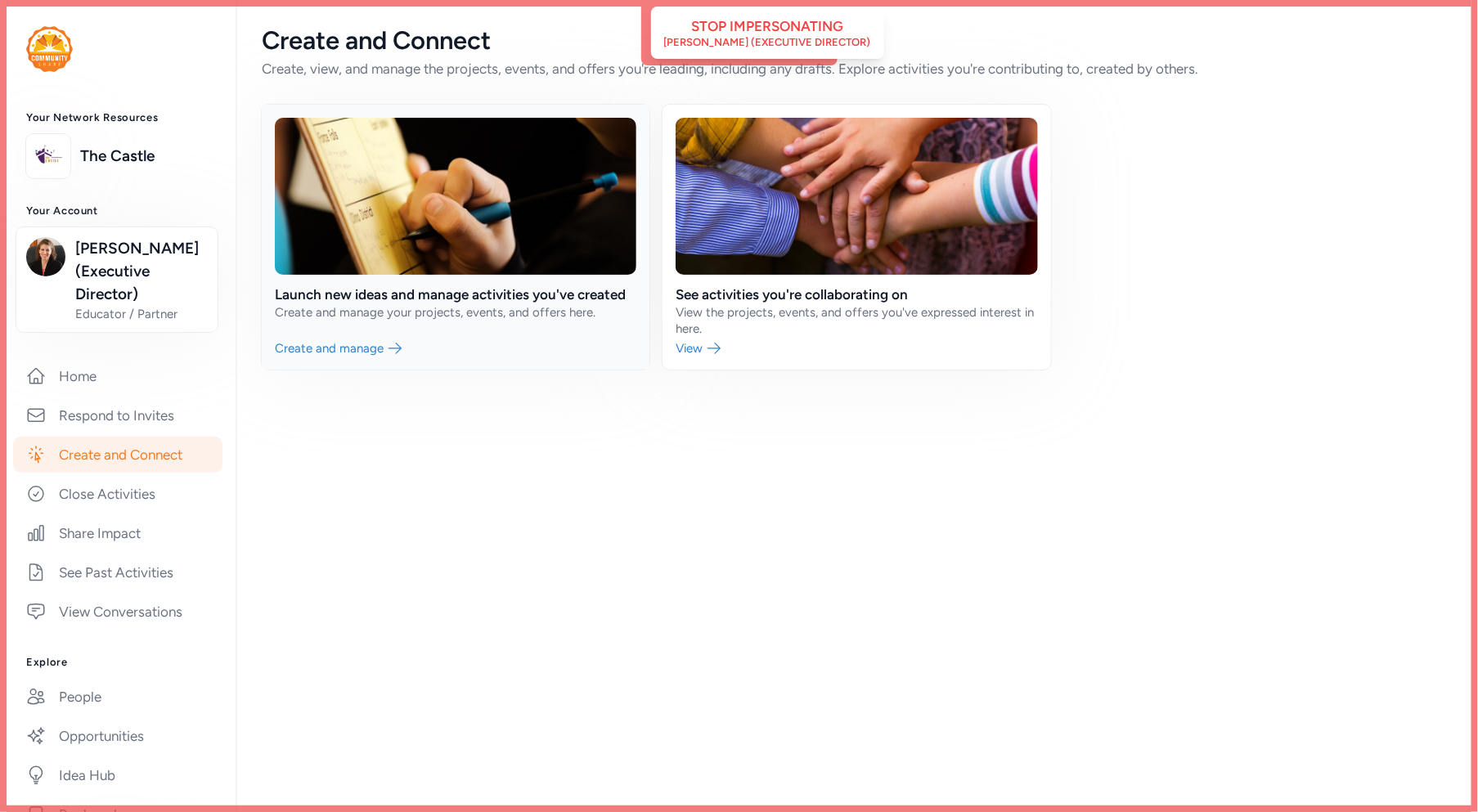 click at bounding box center [456, 237] 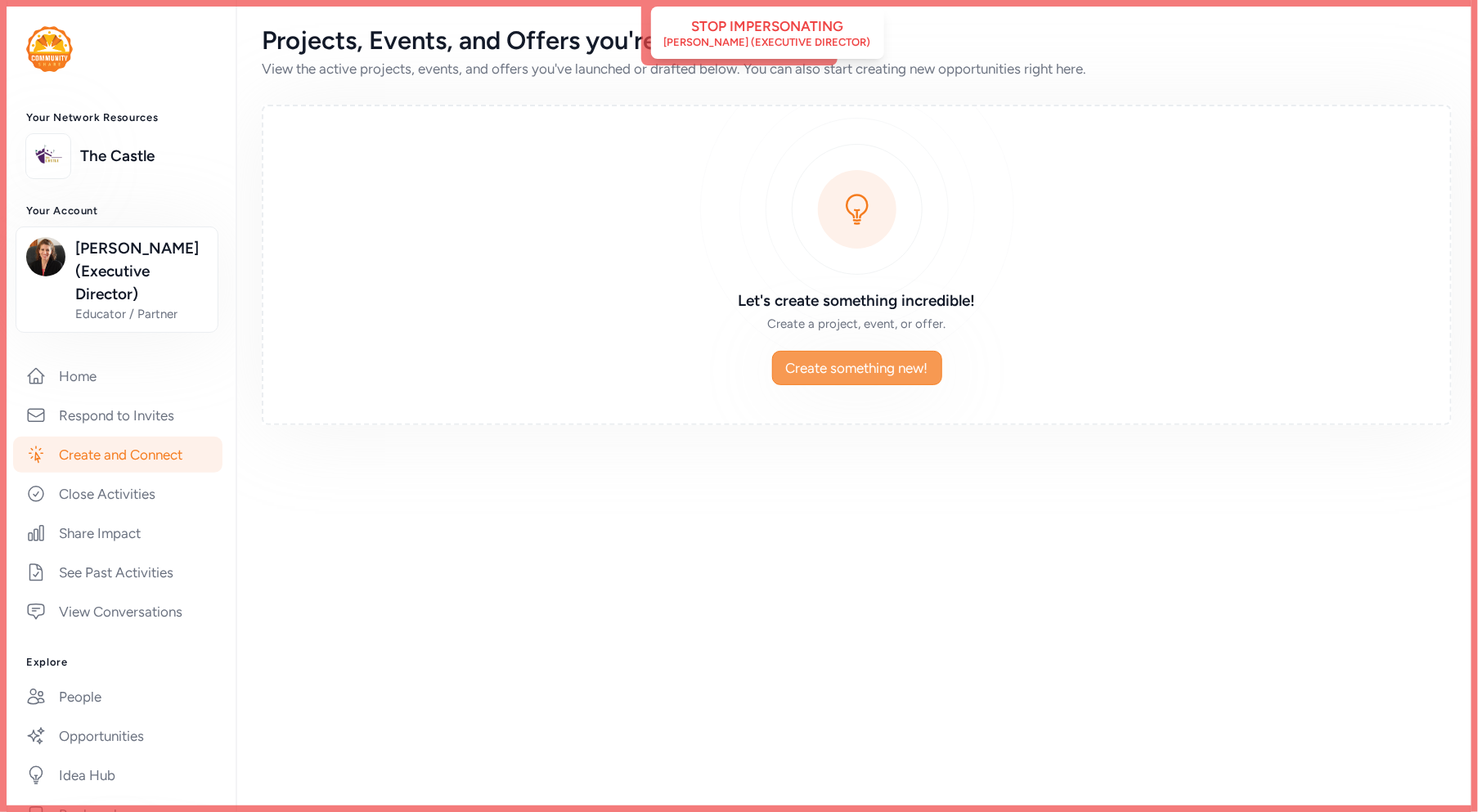 click on "Create something new!" at bounding box center [857, 368] 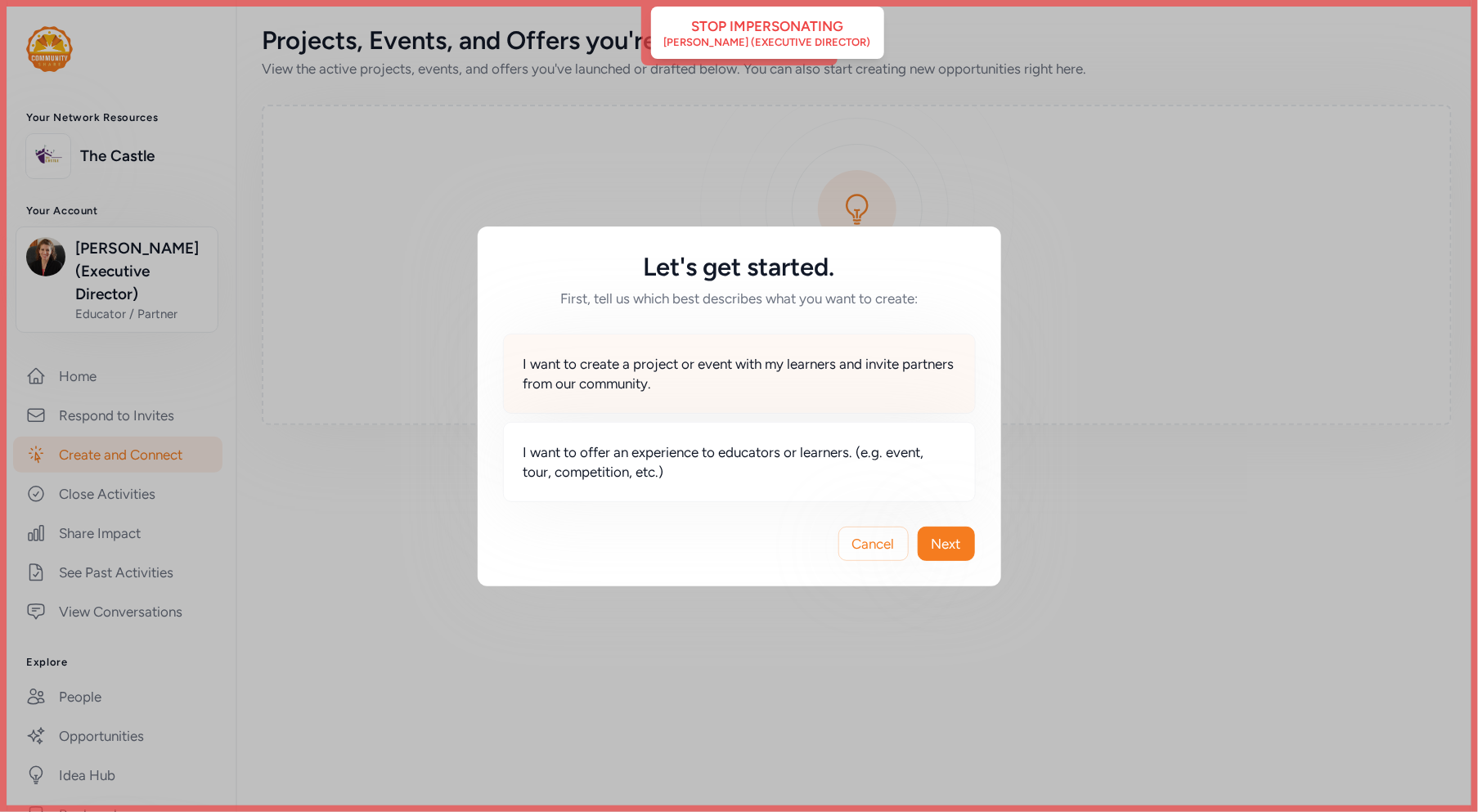 click on "I want to create a project or event with my learners and invite partners from our community." at bounding box center (739, 374) 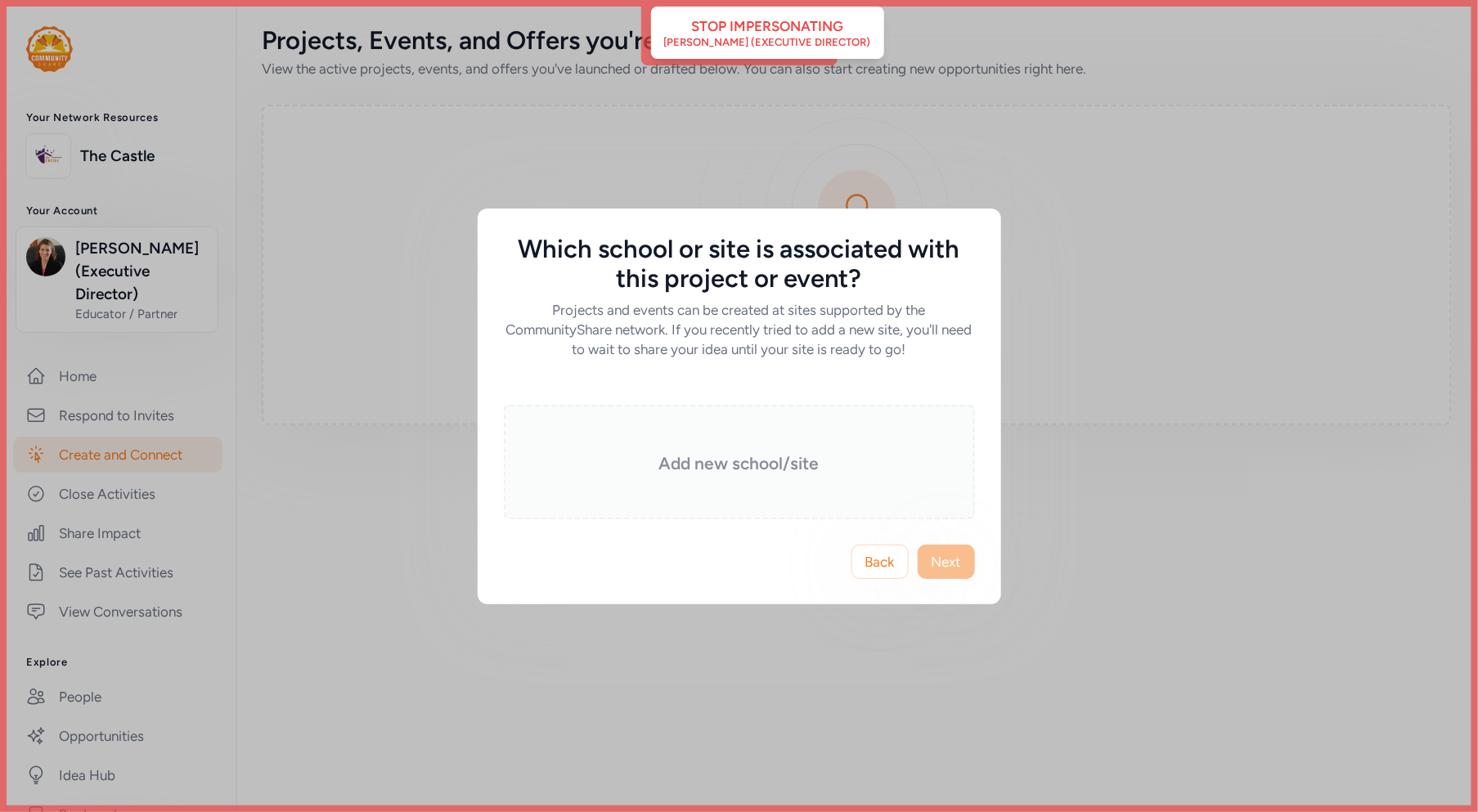 click on "Add new school/site" at bounding box center [739, 464] 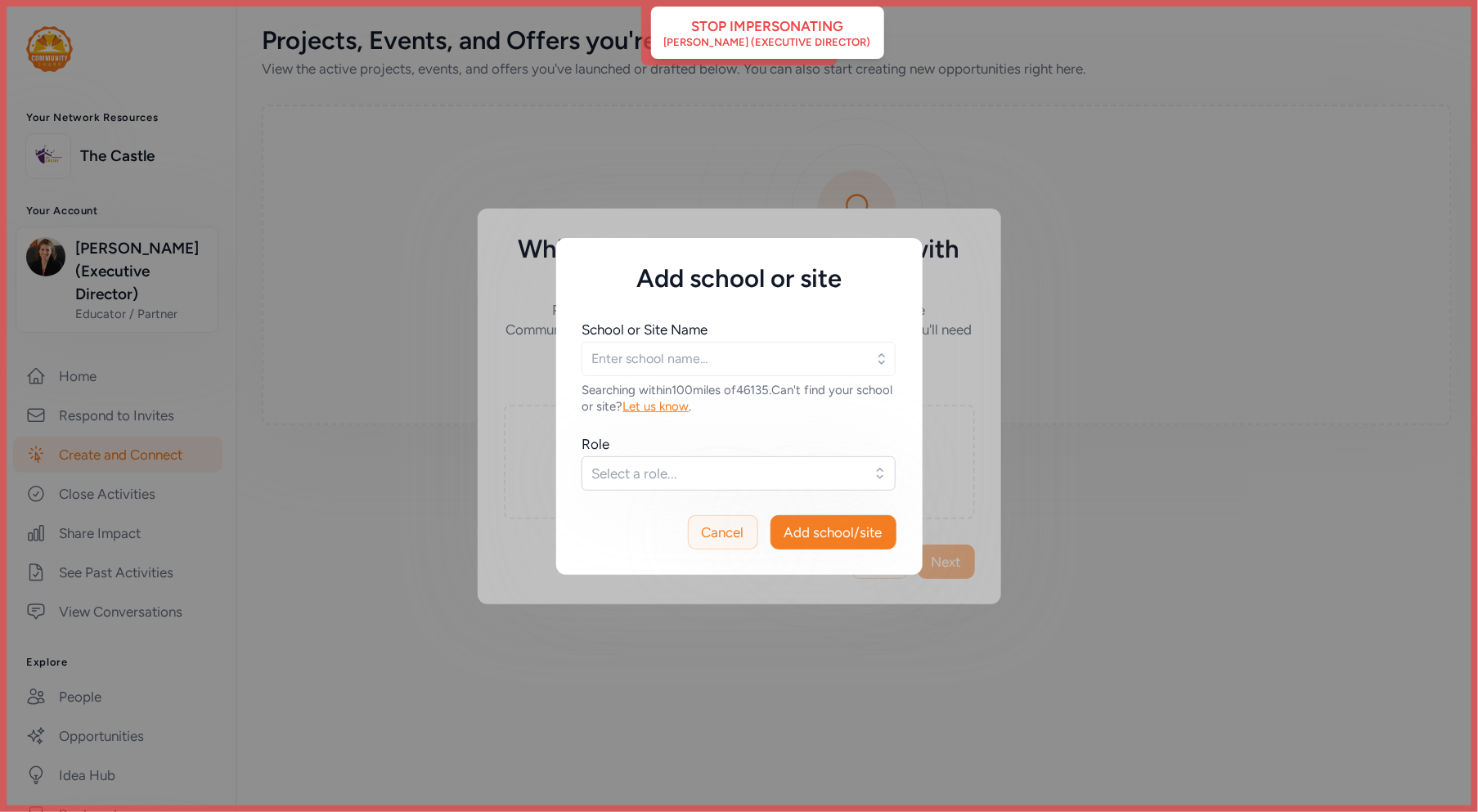 click on "Cancel" at bounding box center [723, 532] 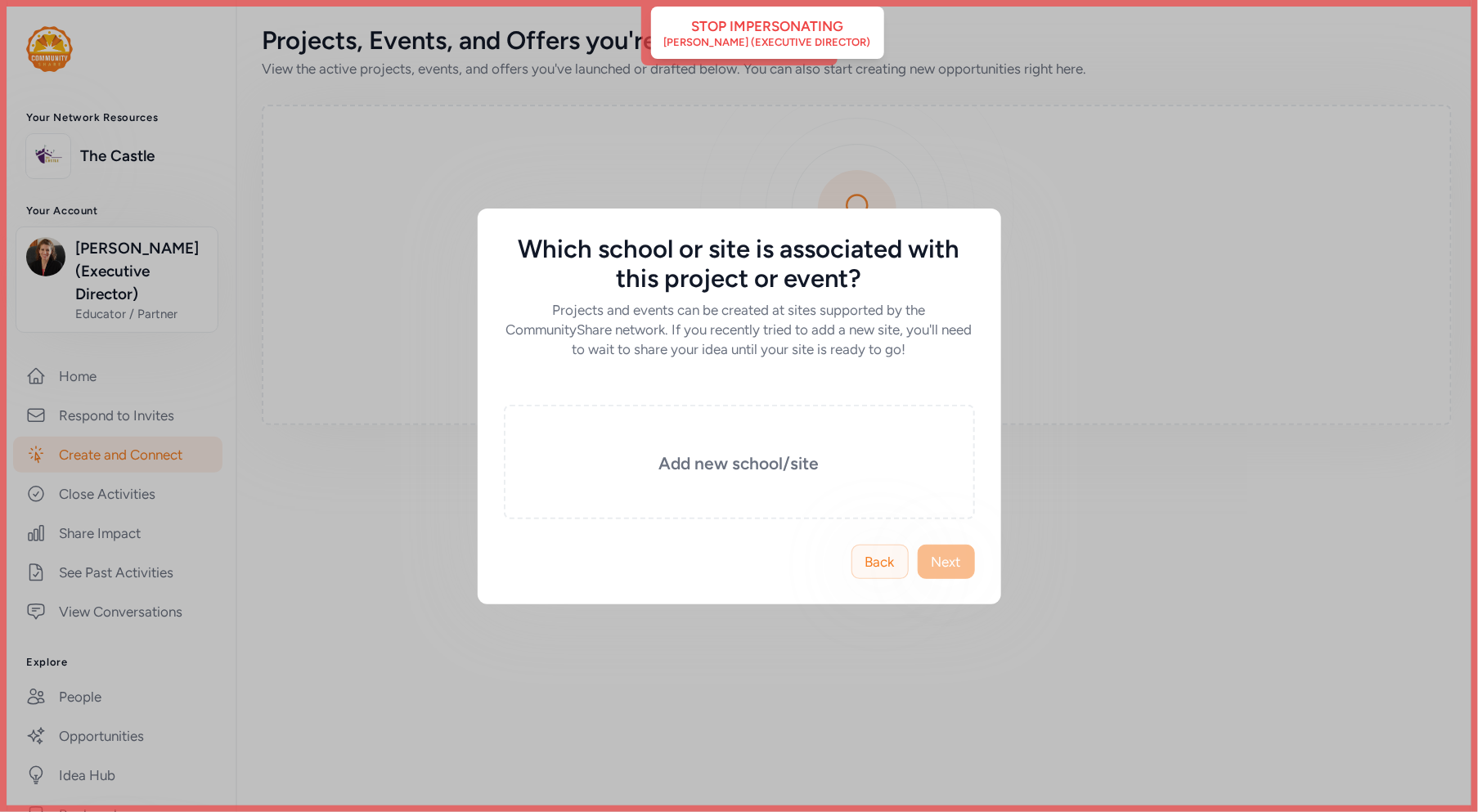 click on "Back" at bounding box center [880, 562] 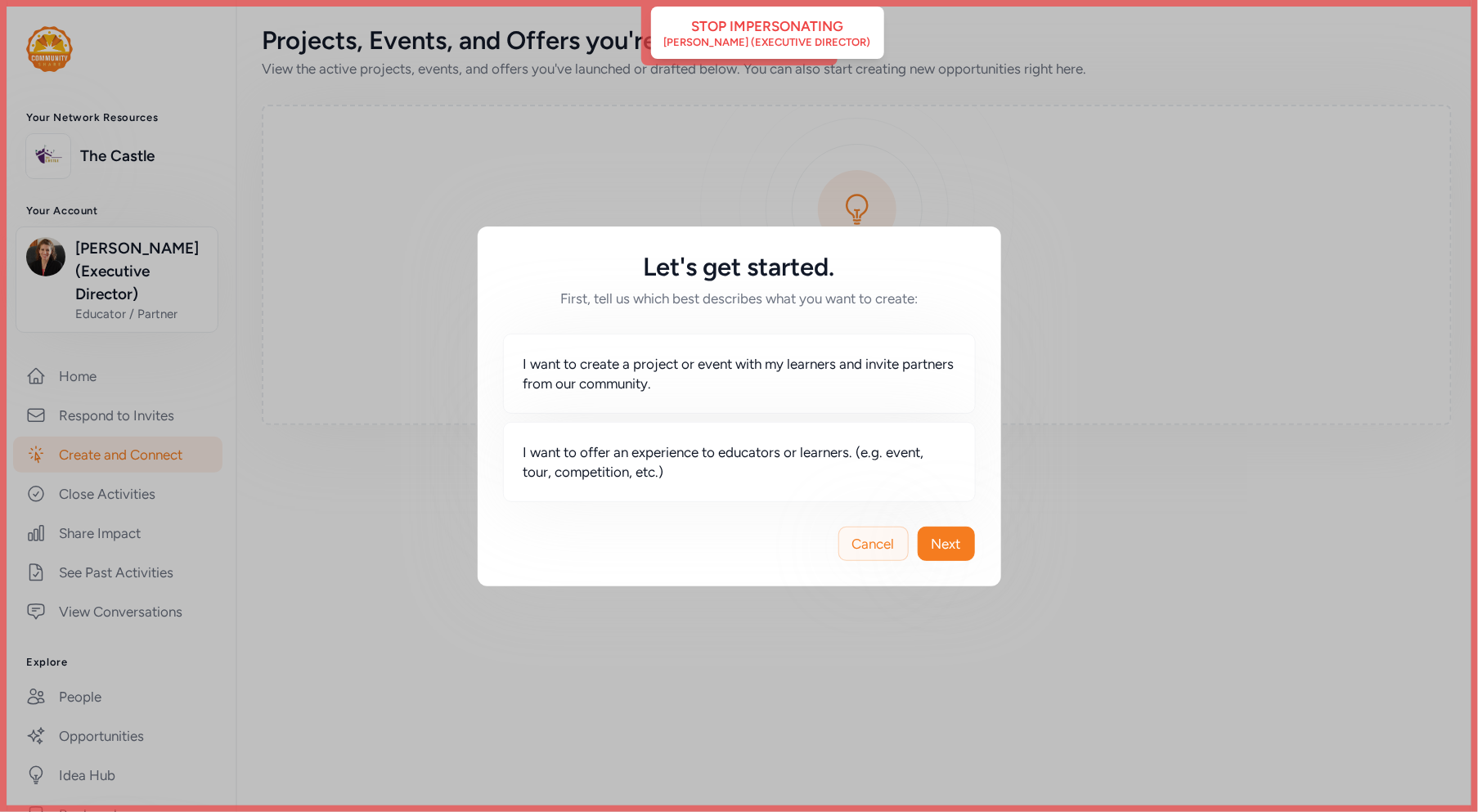 click on "Cancel" at bounding box center [874, 544] 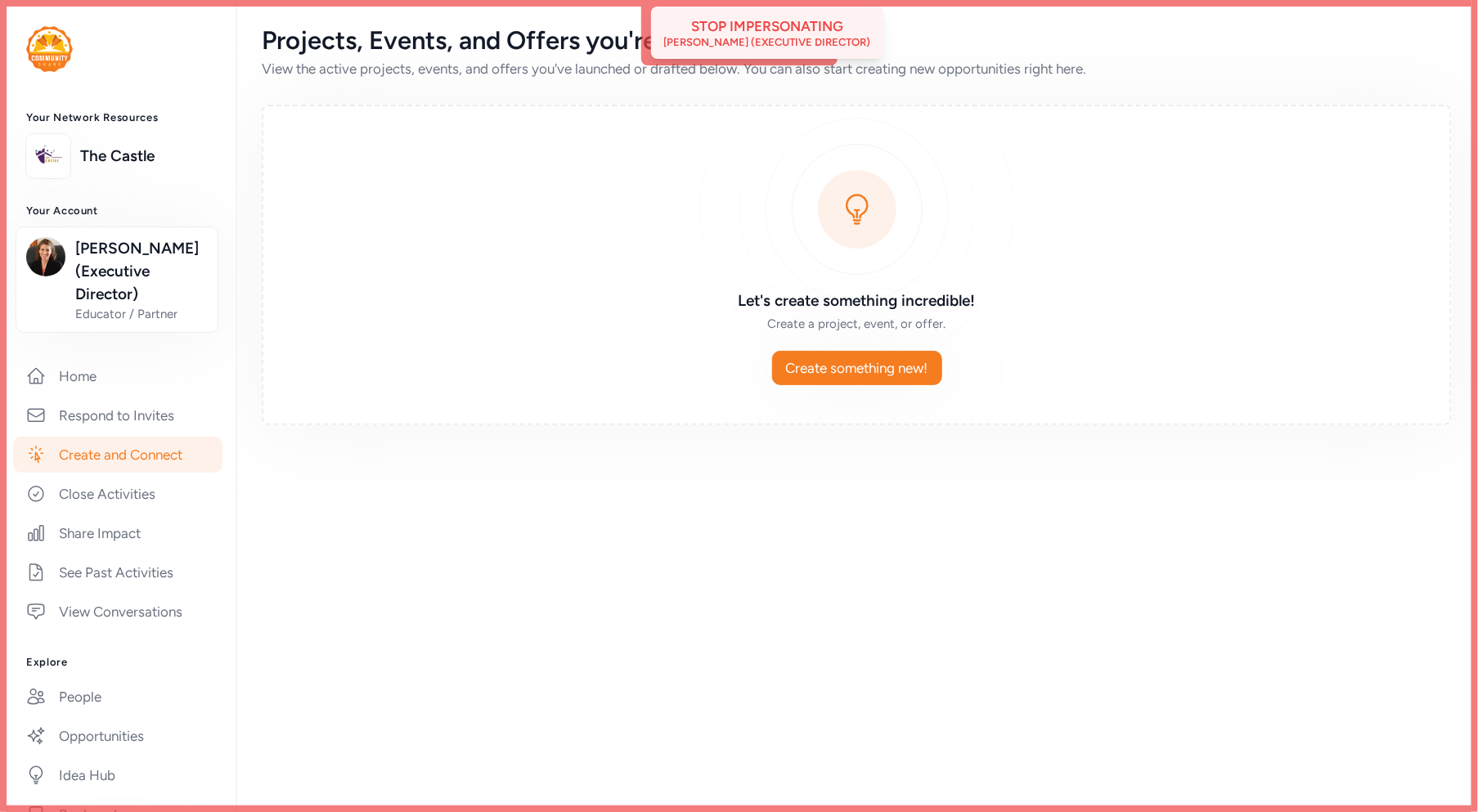 click on "Beth Benedix (Executive Director)" at bounding box center [767, 43] 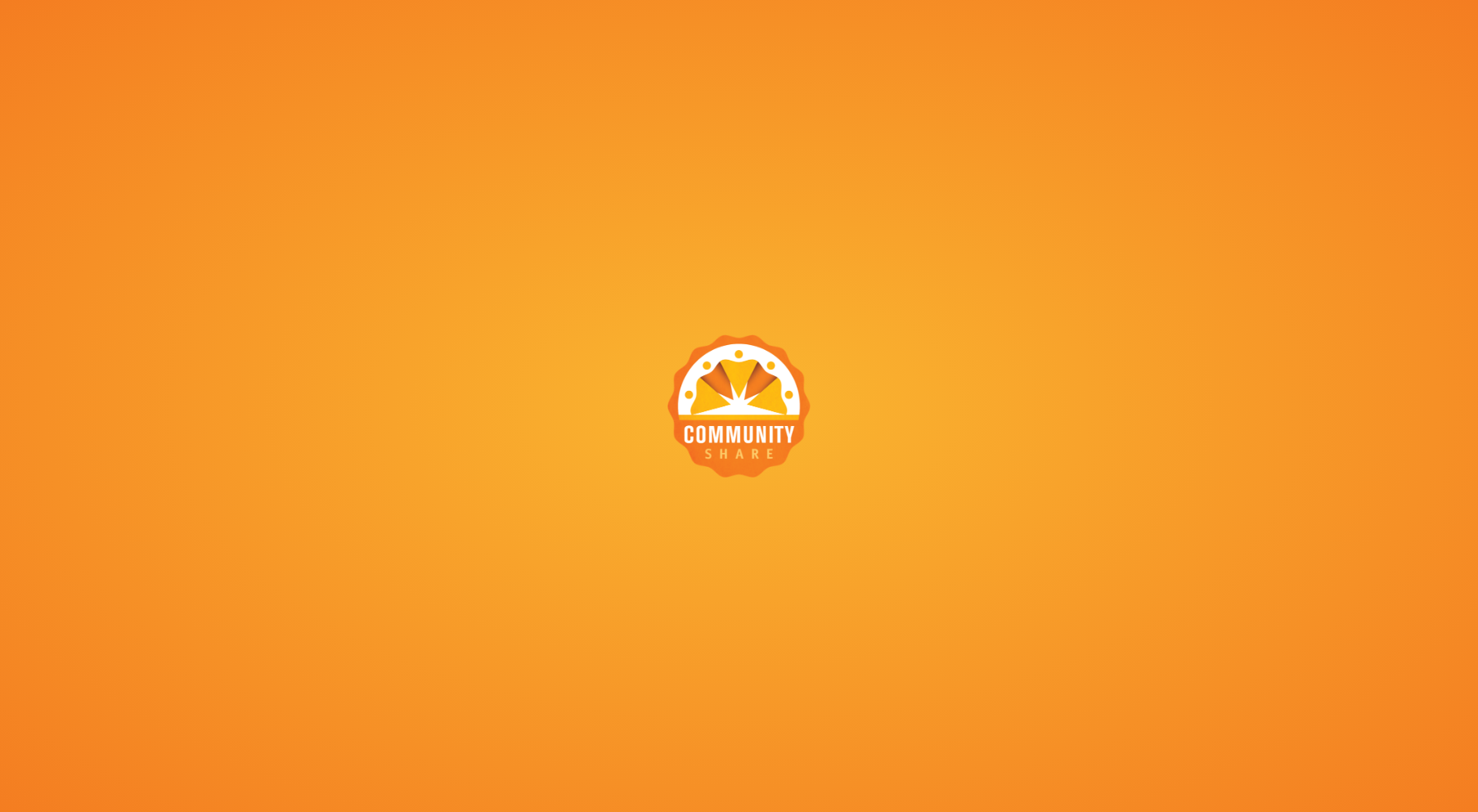 scroll, scrollTop: 0, scrollLeft: 0, axis: both 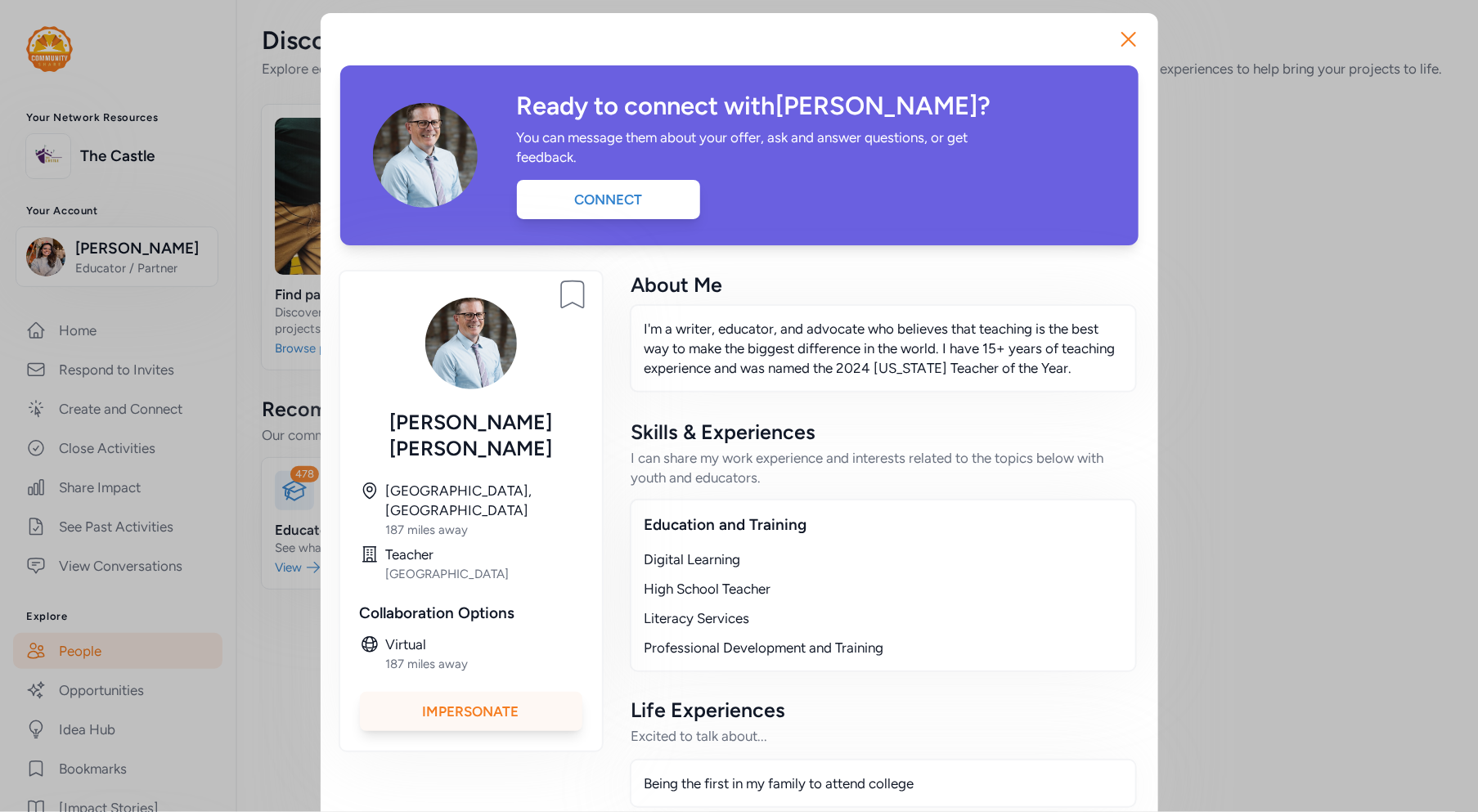 click on "Impersonate" at bounding box center (471, 711) 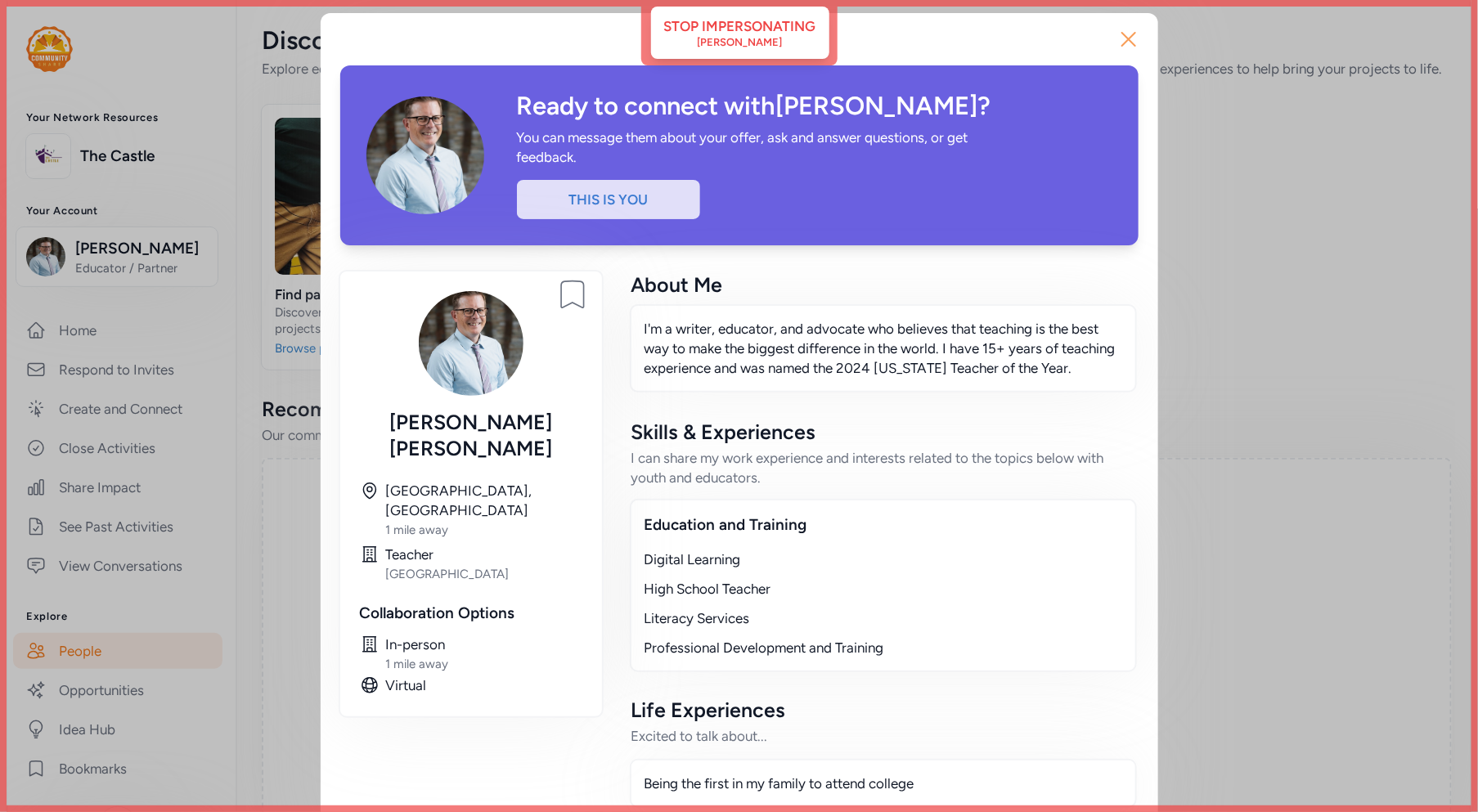 click 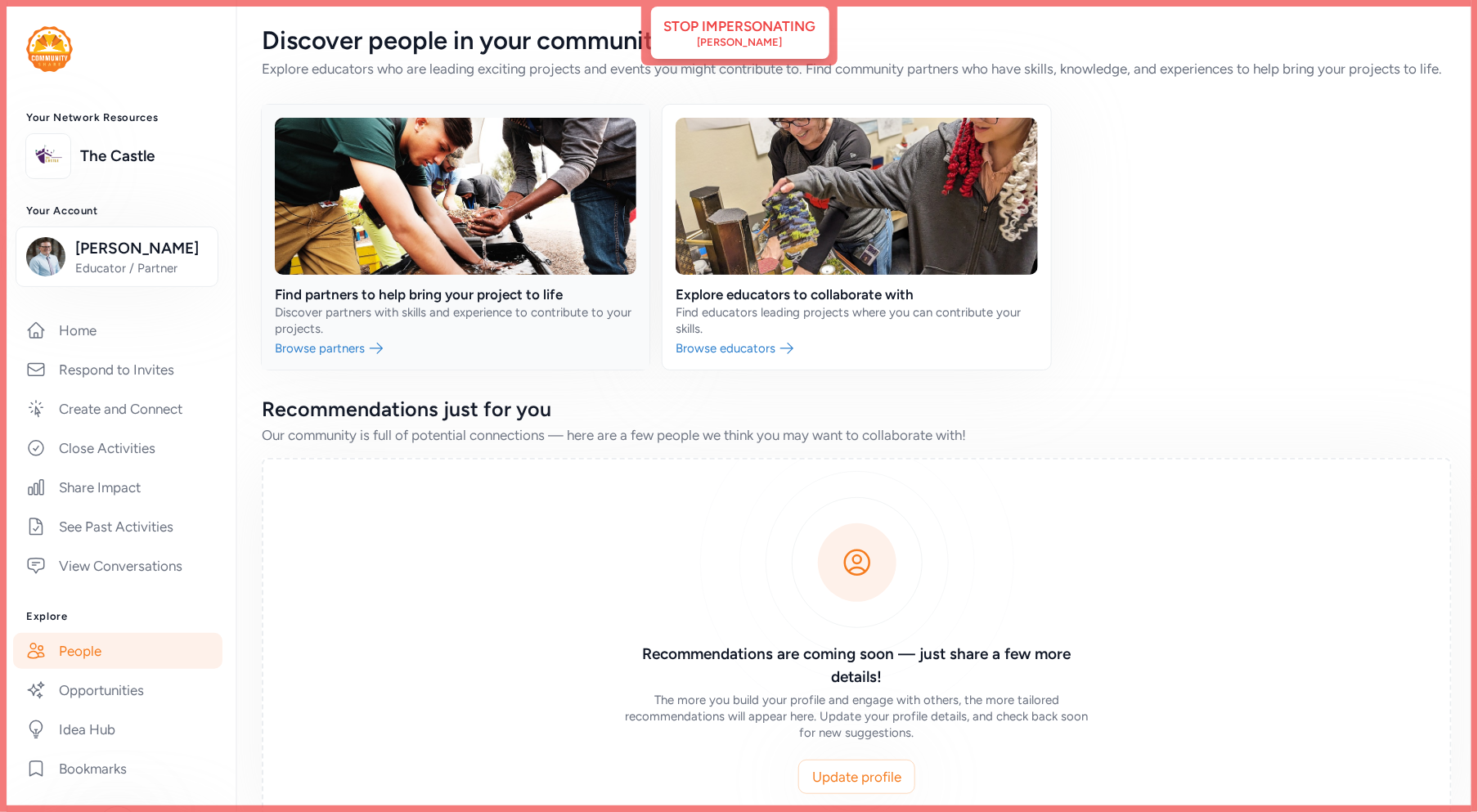 click at bounding box center (456, 237) 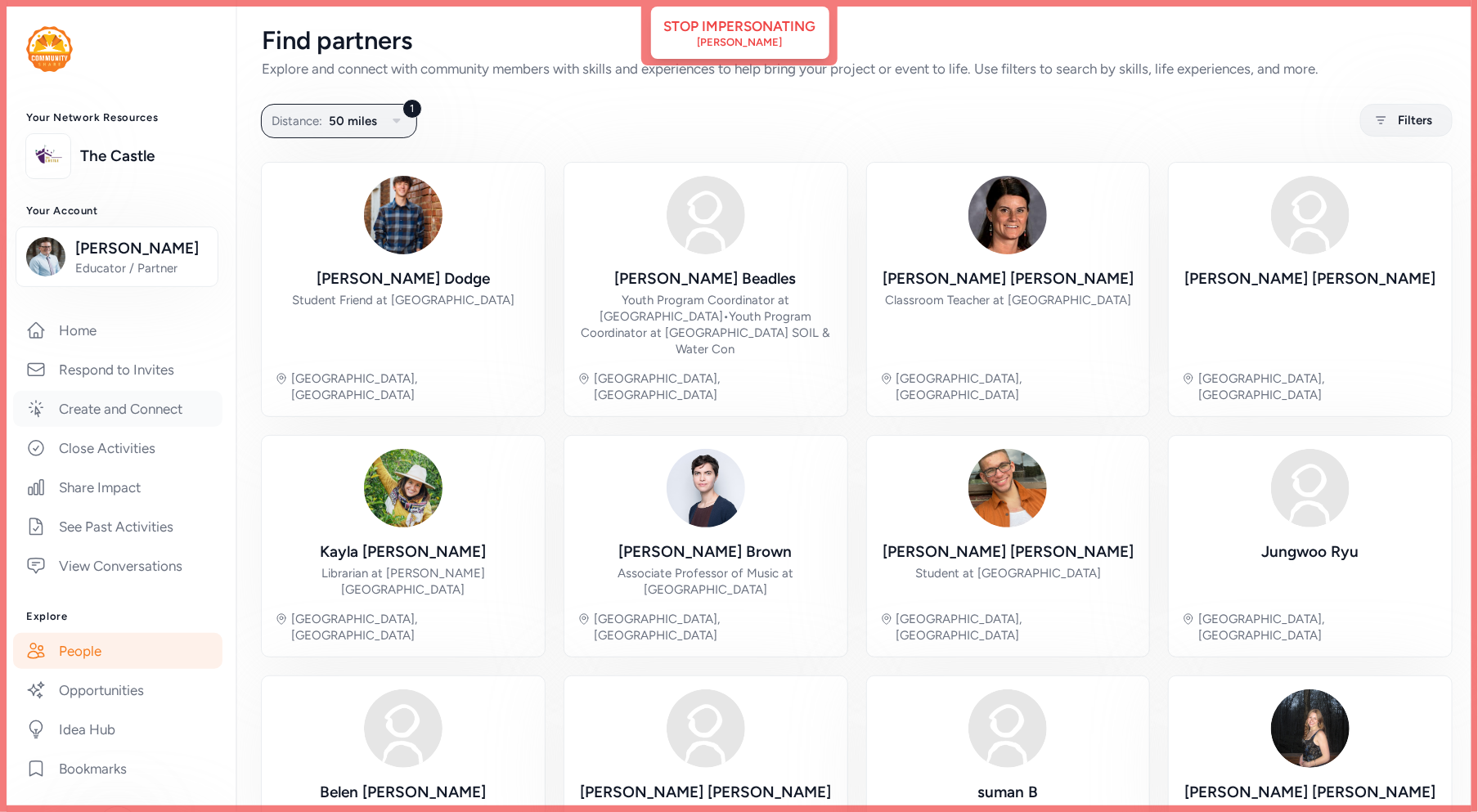 click on "Create and Connect" at bounding box center [118, 409] 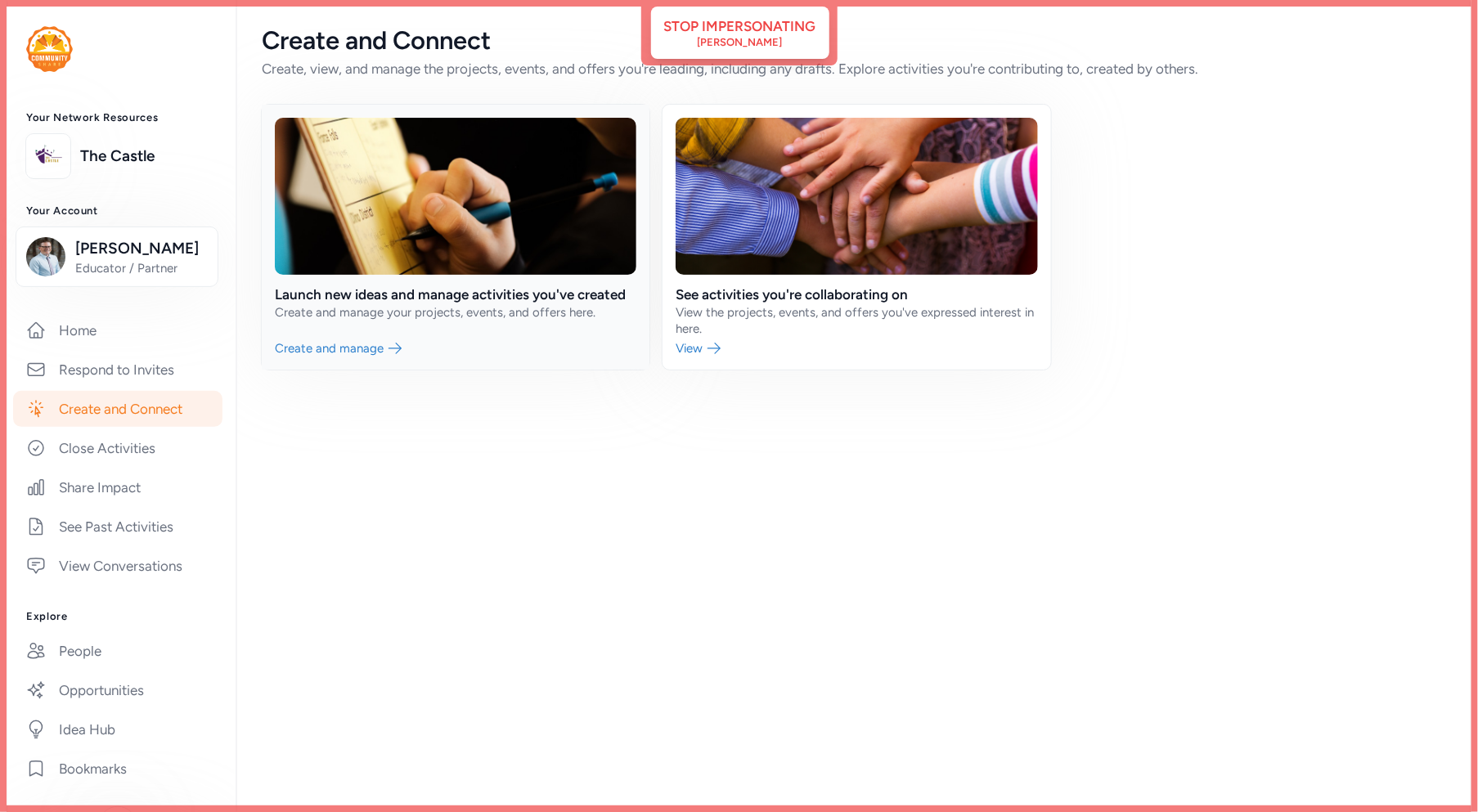 click at bounding box center [456, 237] 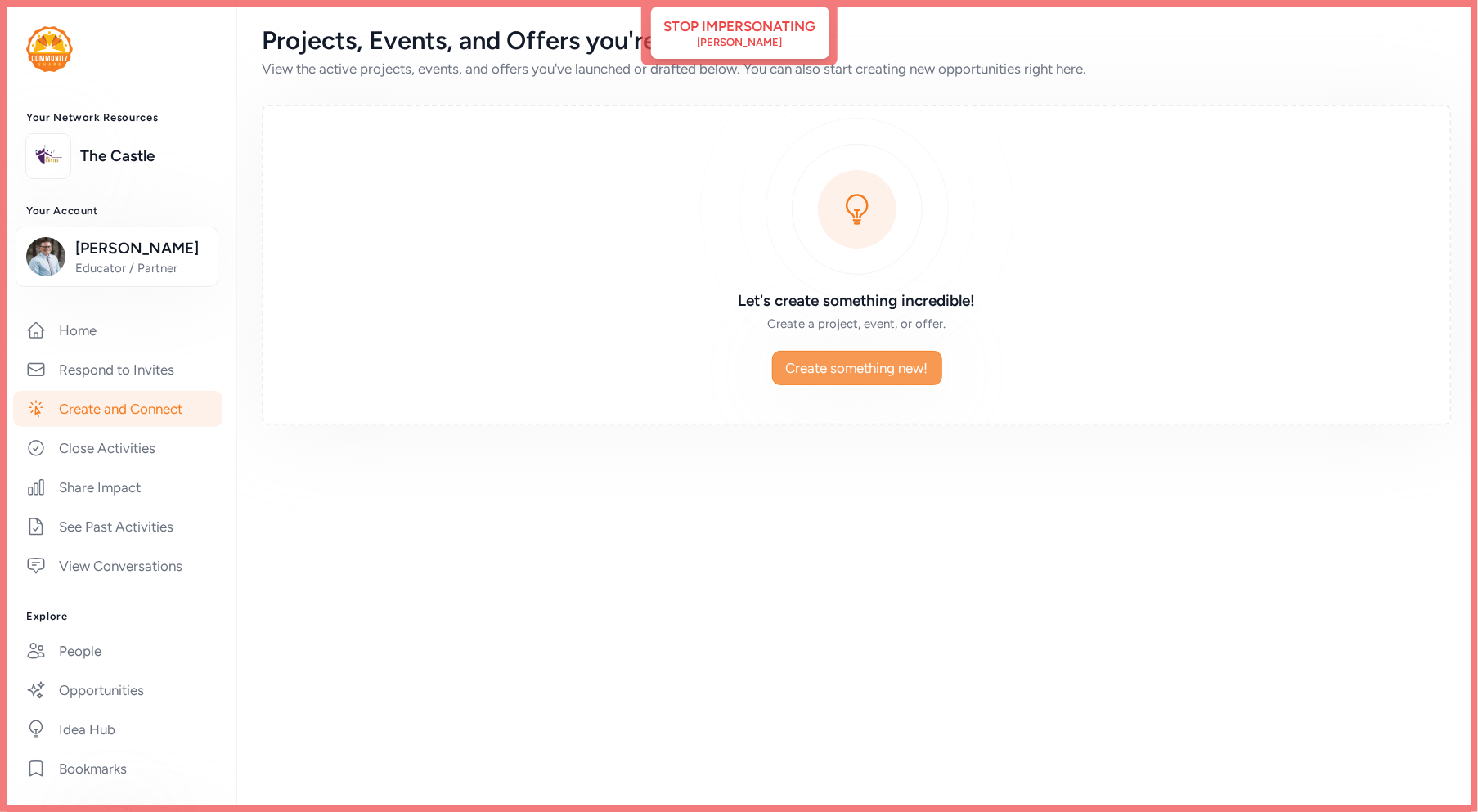 click on "Create something new!" at bounding box center (857, 368) 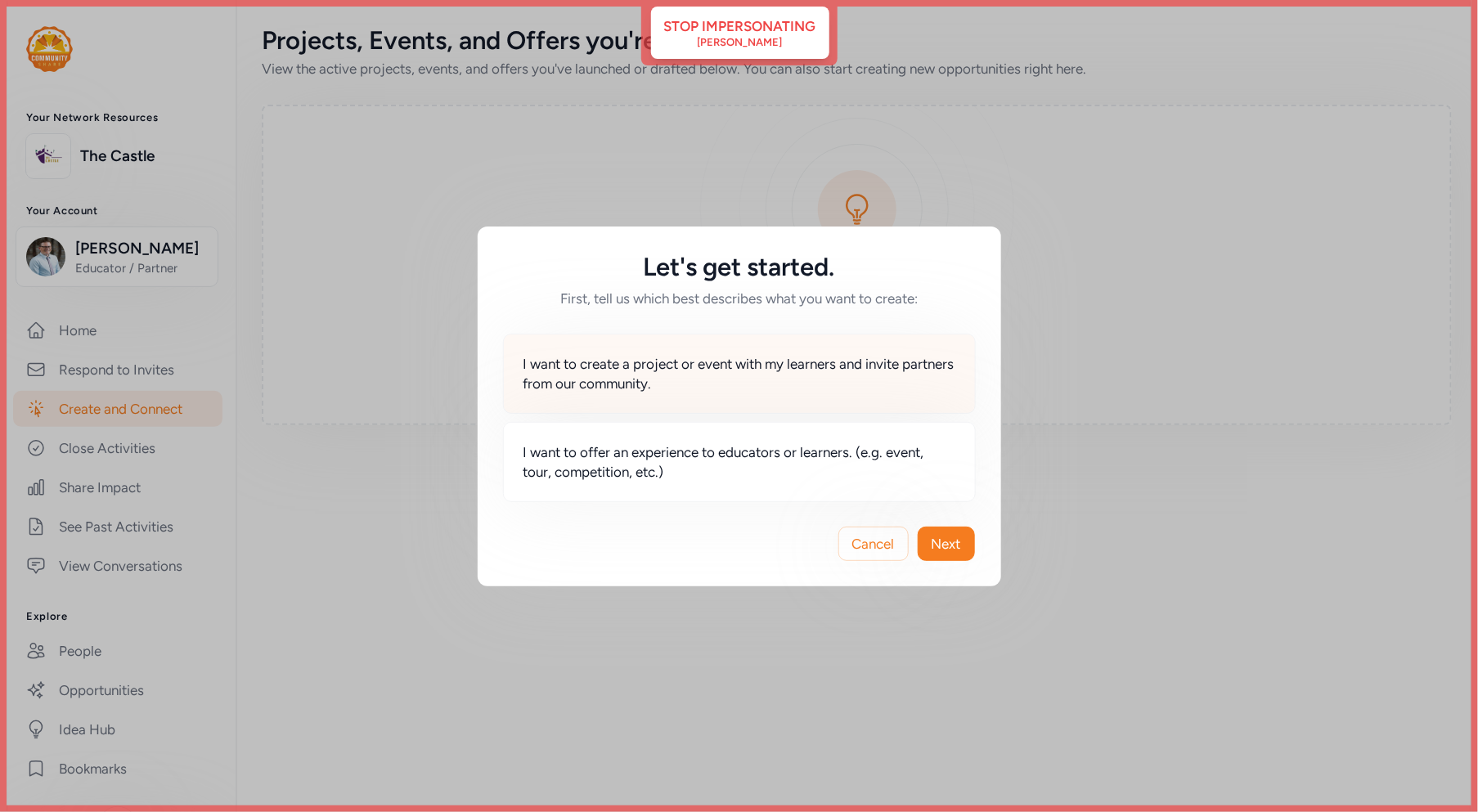click on "I want to create a project or event with my learners and invite partners from our community." at bounding box center [739, 374] 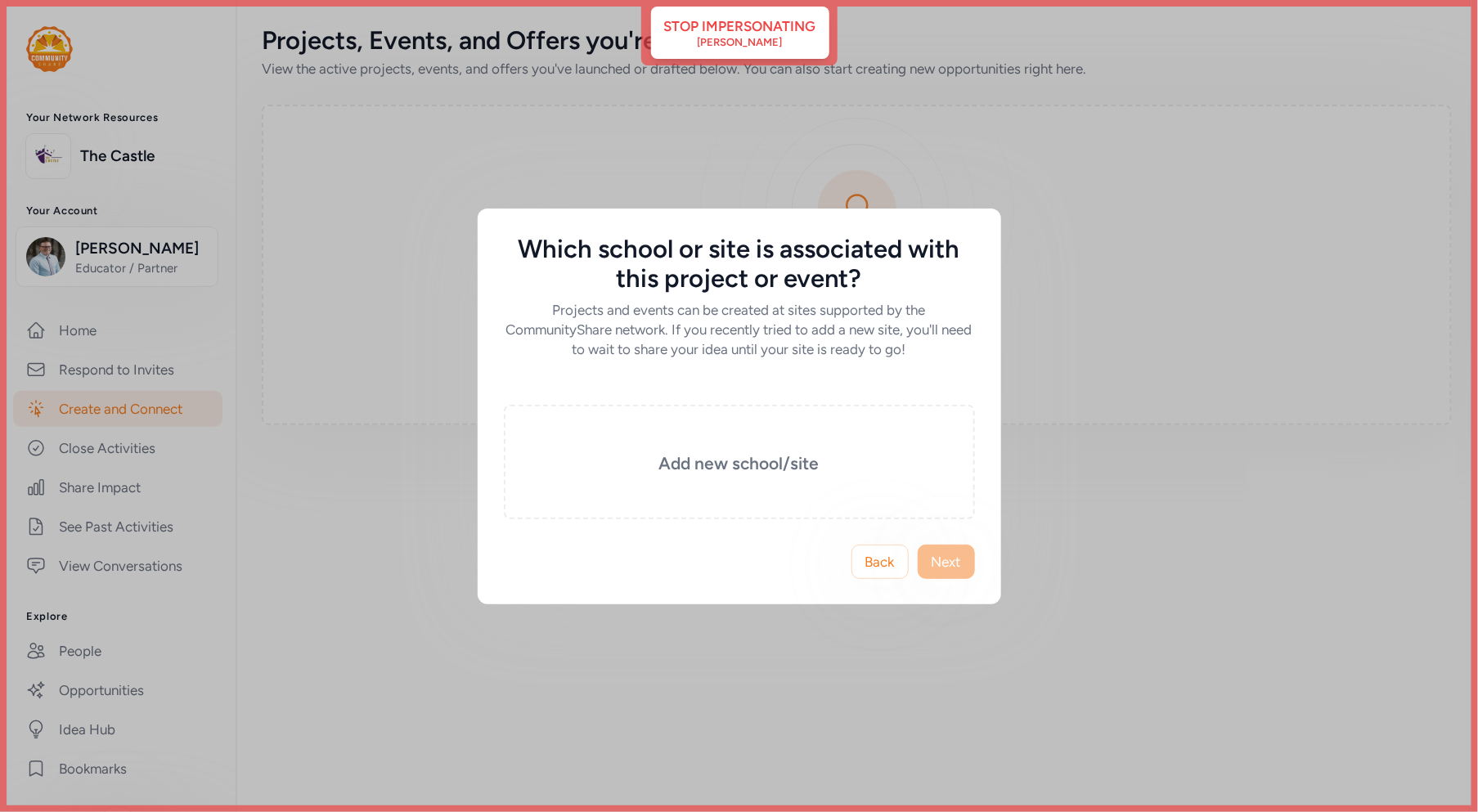 click on "Which school or site is associated with this project or event? Projects and events can be created at sites supported by the CommunityShare network. If you recently tried to add a new site, you'll need to wait to share your idea until your site is ready to go! Add new school/site Back Next" at bounding box center [739, 406] 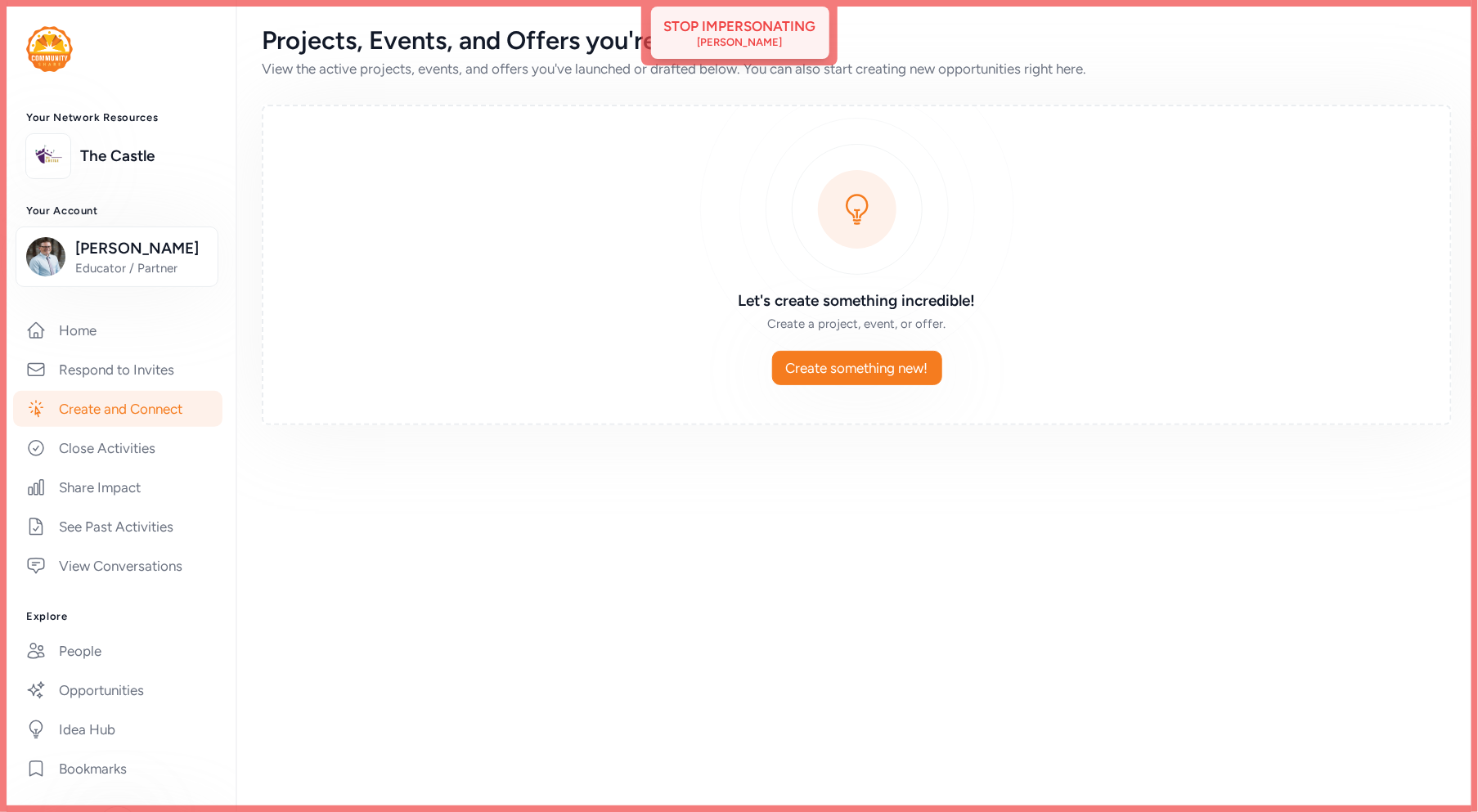 click on "Stop impersonating" at bounding box center (740, 26) 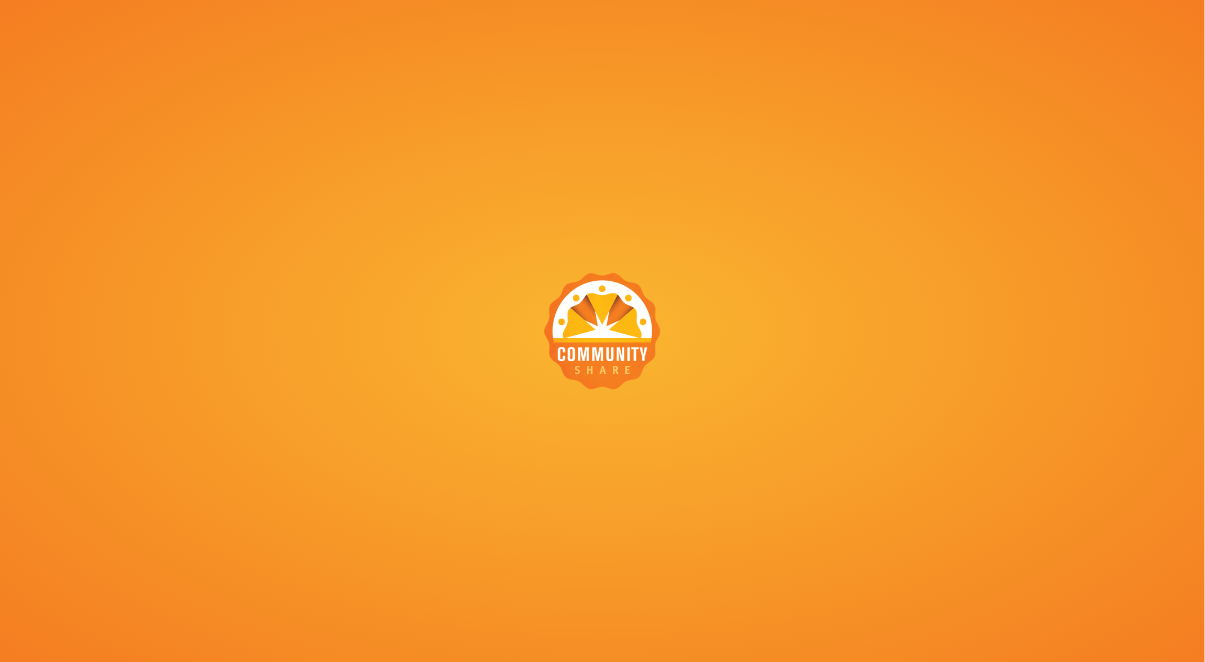 scroll, scrollTop: 0, scrollLeft: 0, axis: both 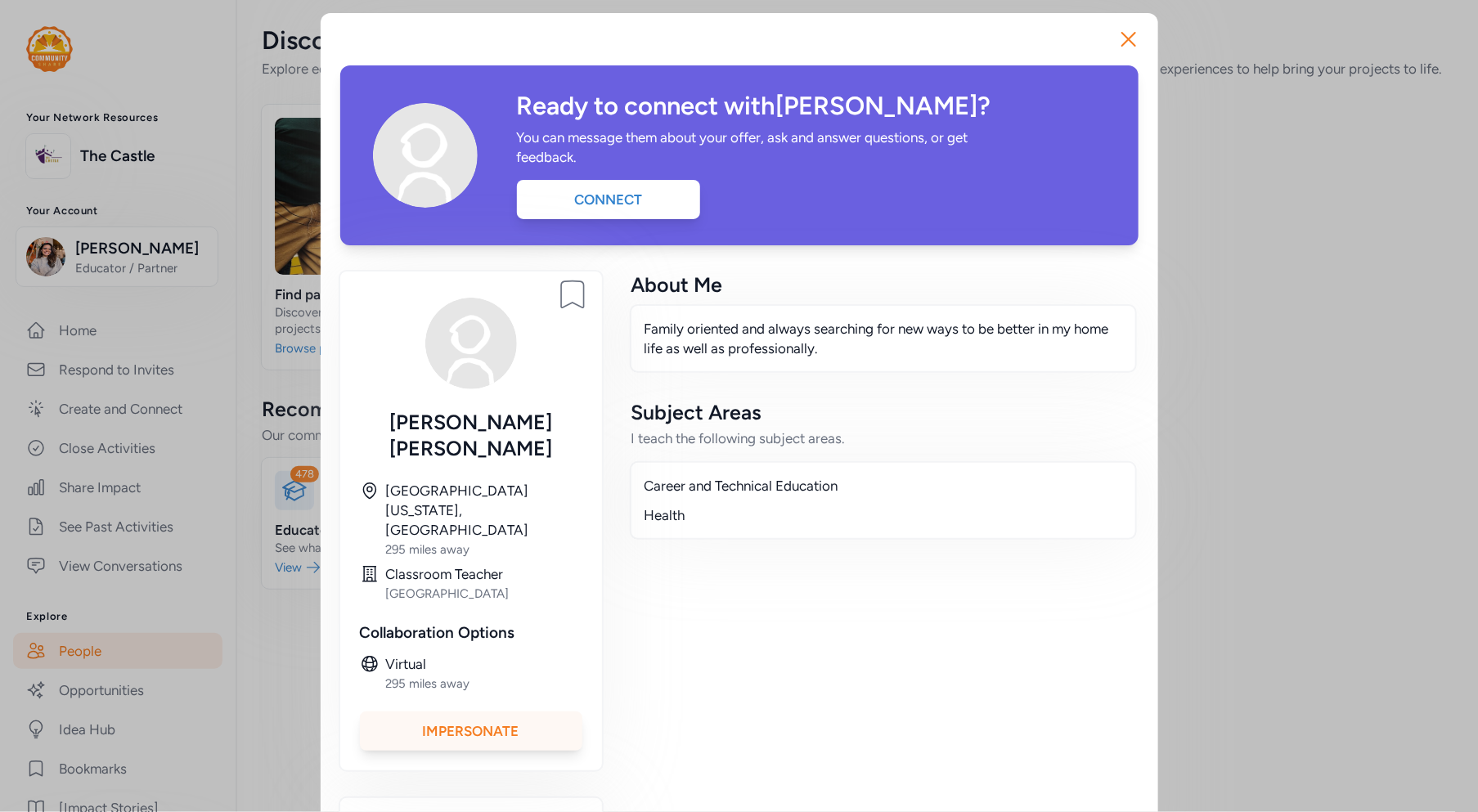 click on "Impersonate" at bounding box center [471, 731] 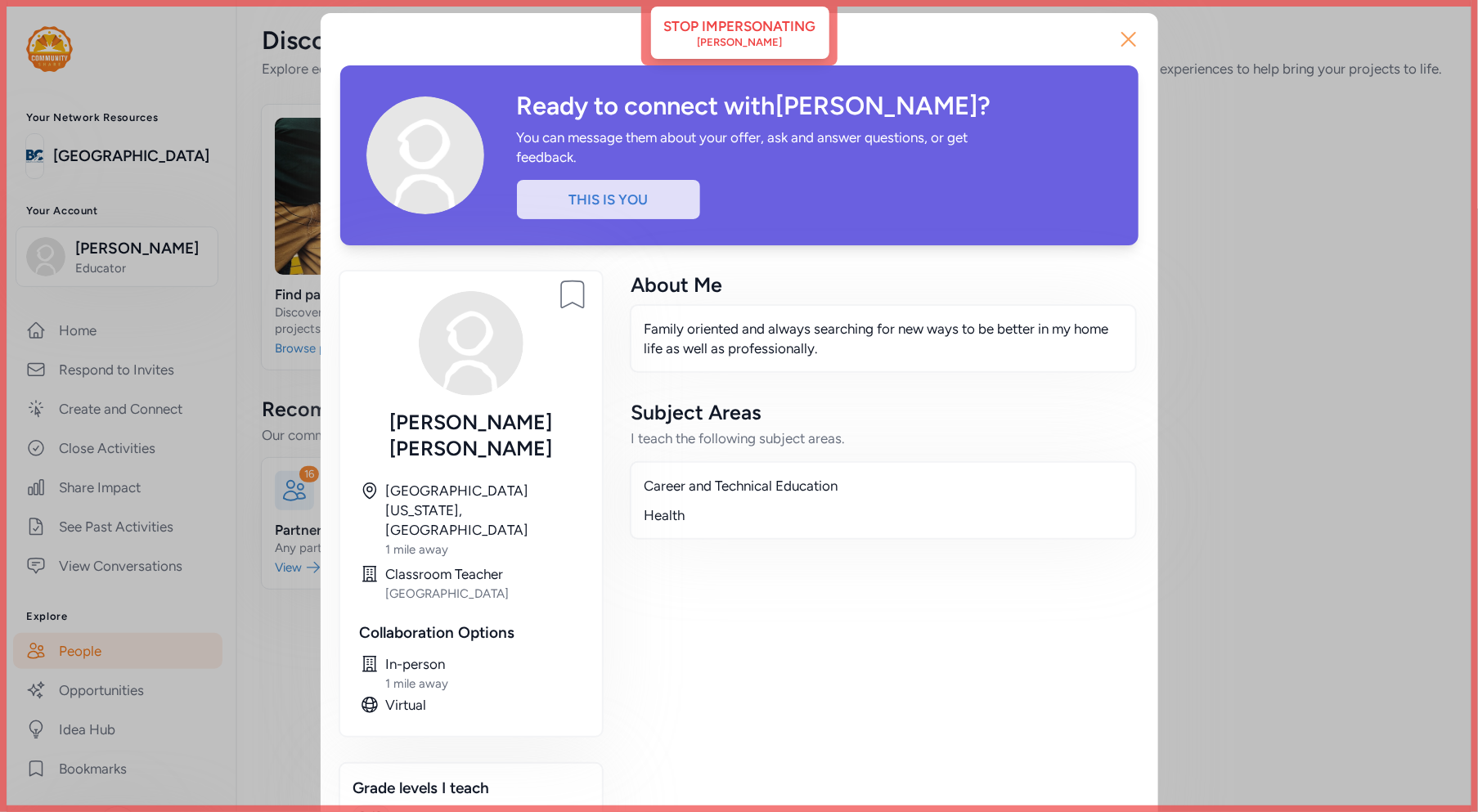 click 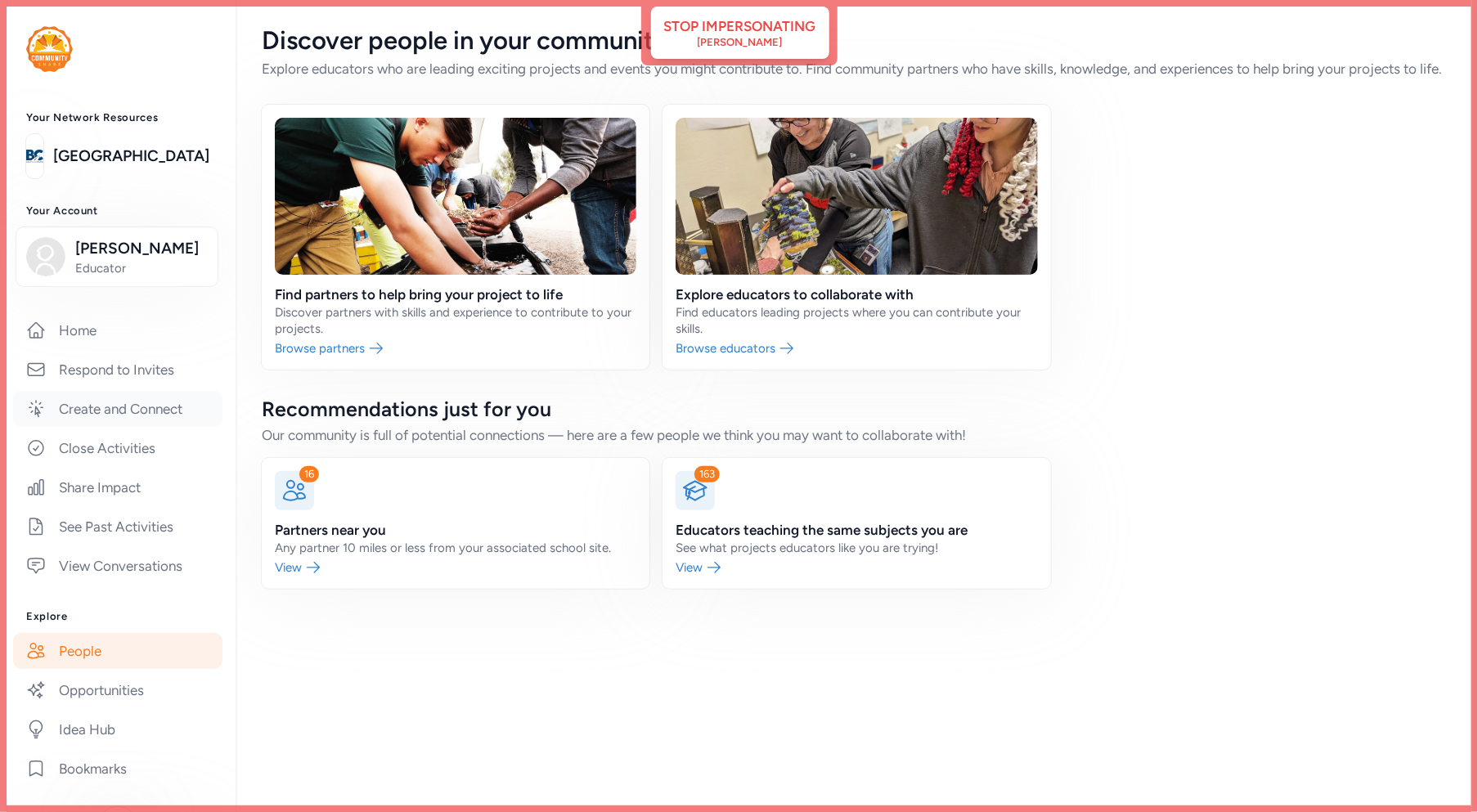click on "Create and Connect" at bounding box center [118, 409] 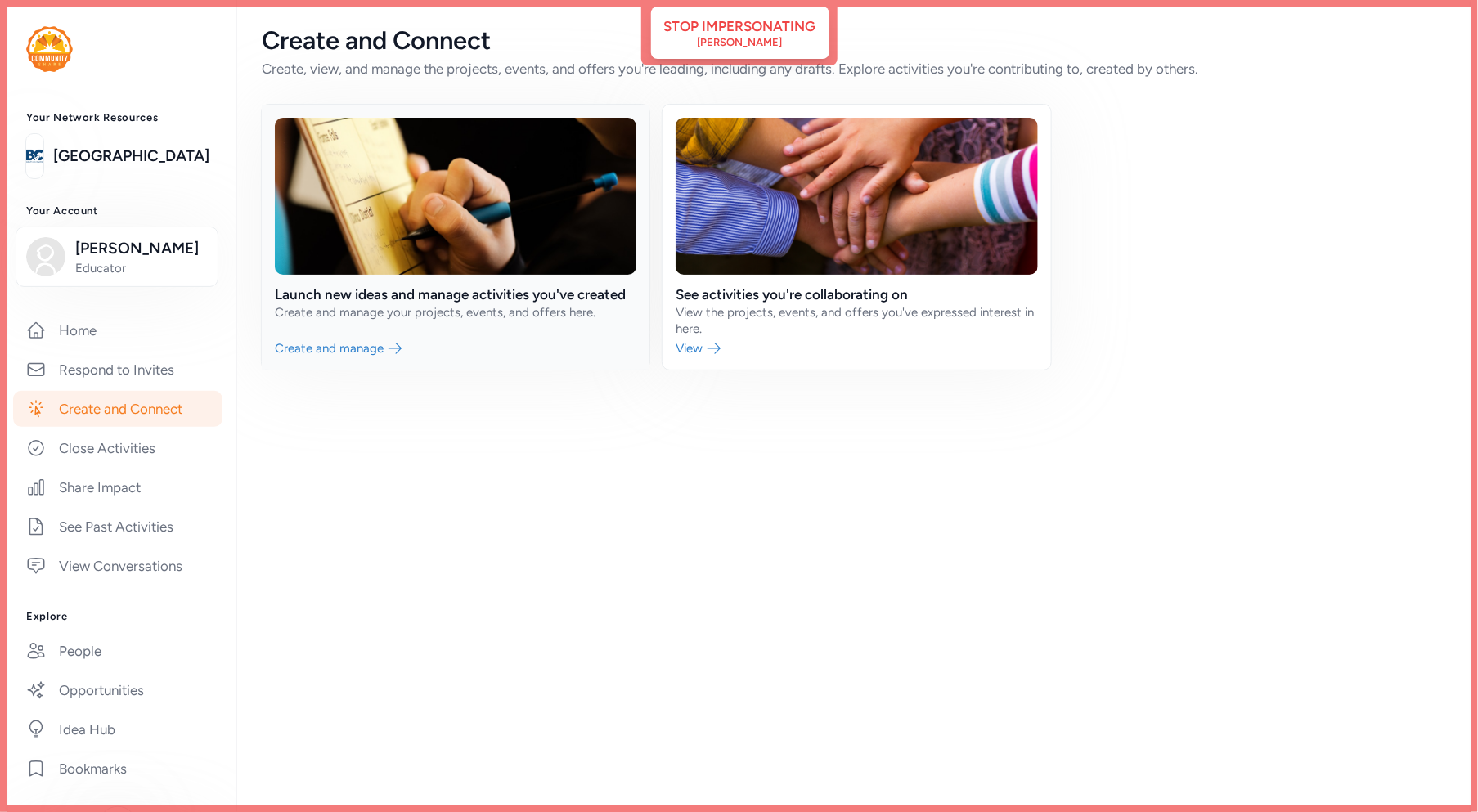 click at bounding box center (456, 237) 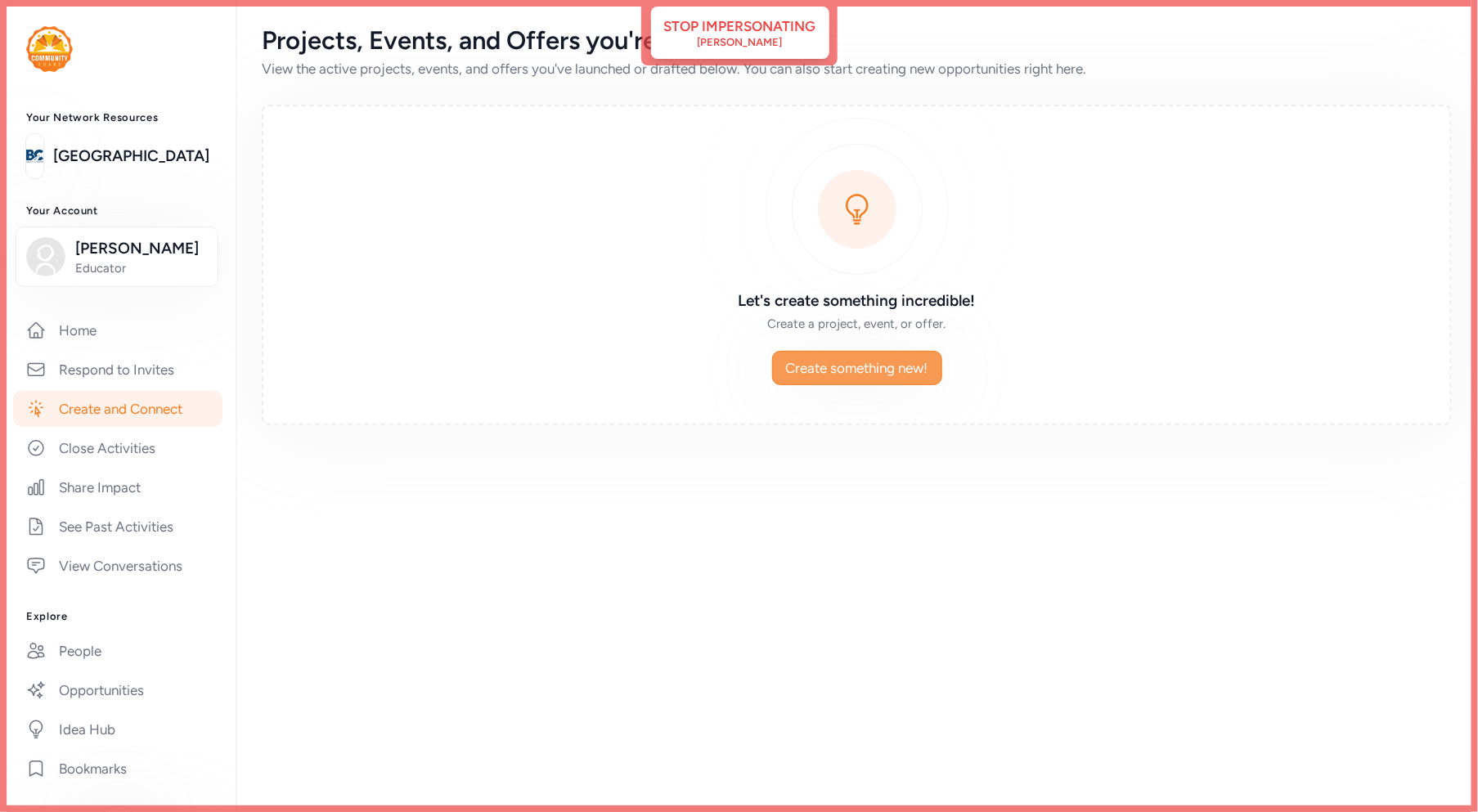 click on "Create something new!" at bounding box center (857, 368) 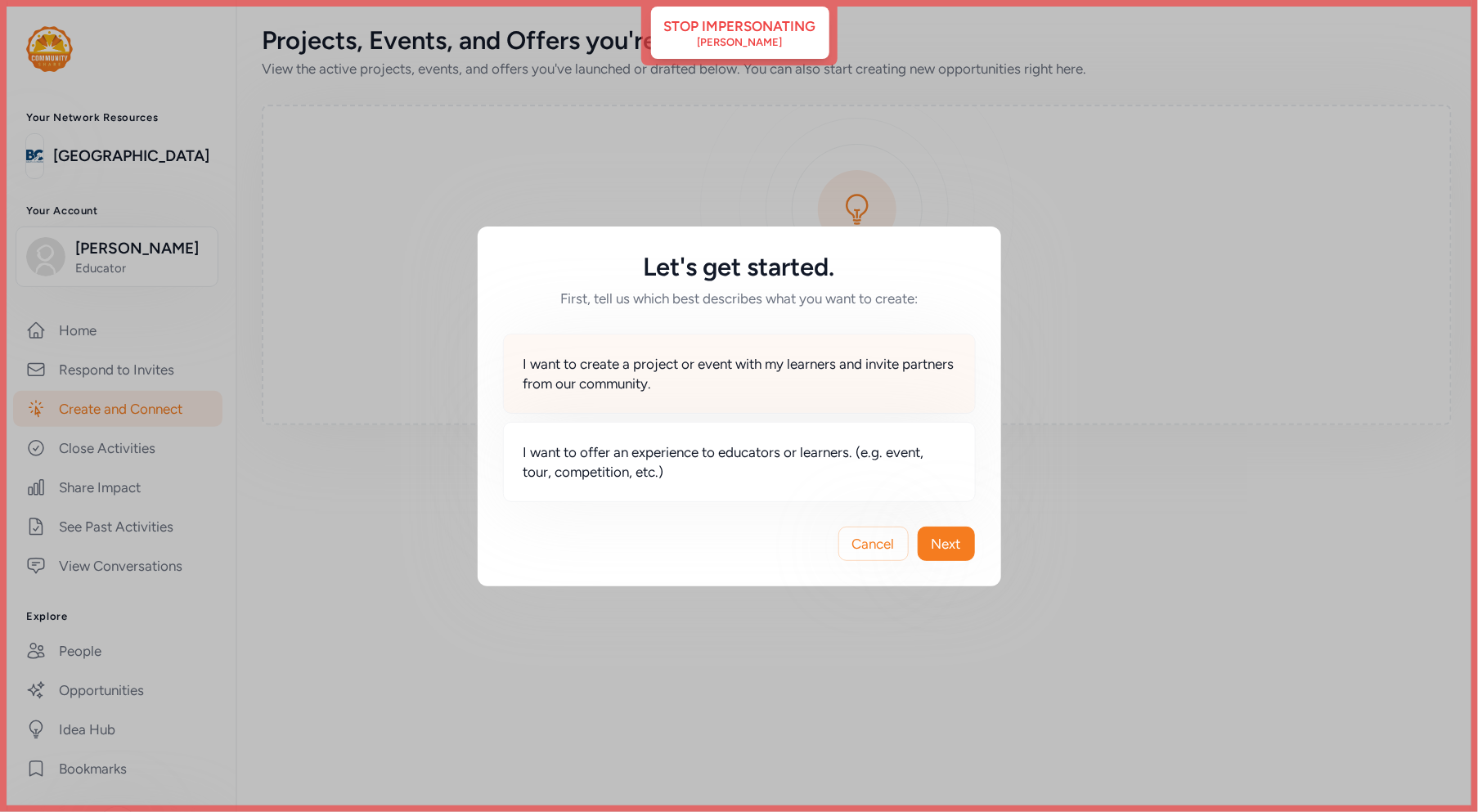 click on "I want to create a project or event with my learners and invite partners from our community." at bounding box center (739, 374) 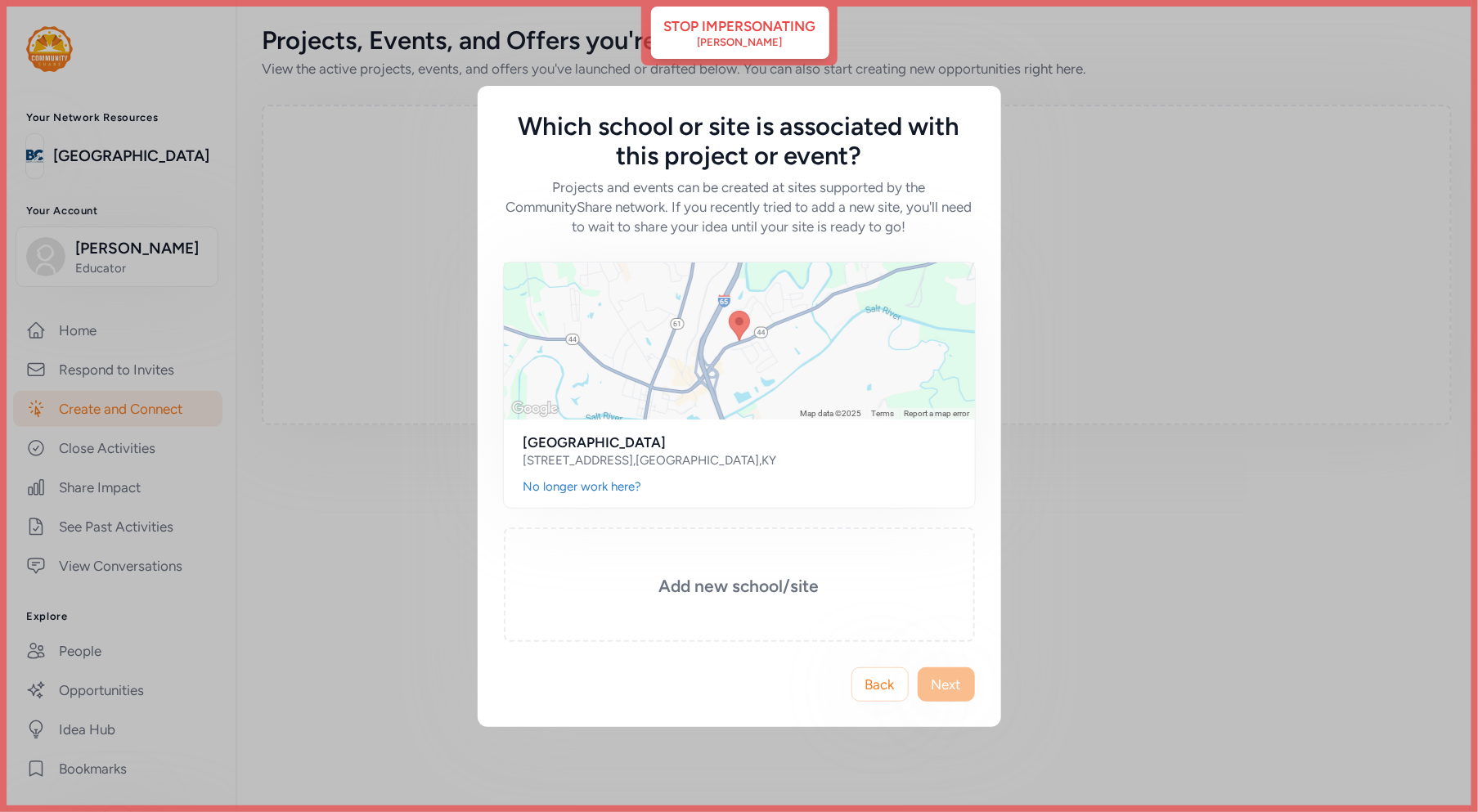 click on "Which school or site is associated with this project or event? Projects and events can be created at sites supported by the CommunityShare network. If you recently tried to add a new site, you'll need to wait to share your idea until your site is ready to go! To navigate, press the arrow keys. Keyboard shortcuts Map Data Map data ©2025 Map data ©2025 1 km  Click to toggle between metric and imperial units Terms Report a map error [GEOGRAPHIC_DATA] [STREET_ADDRESS] longer work here? Add new school/site Back Next" at bounding box center [739, 406] 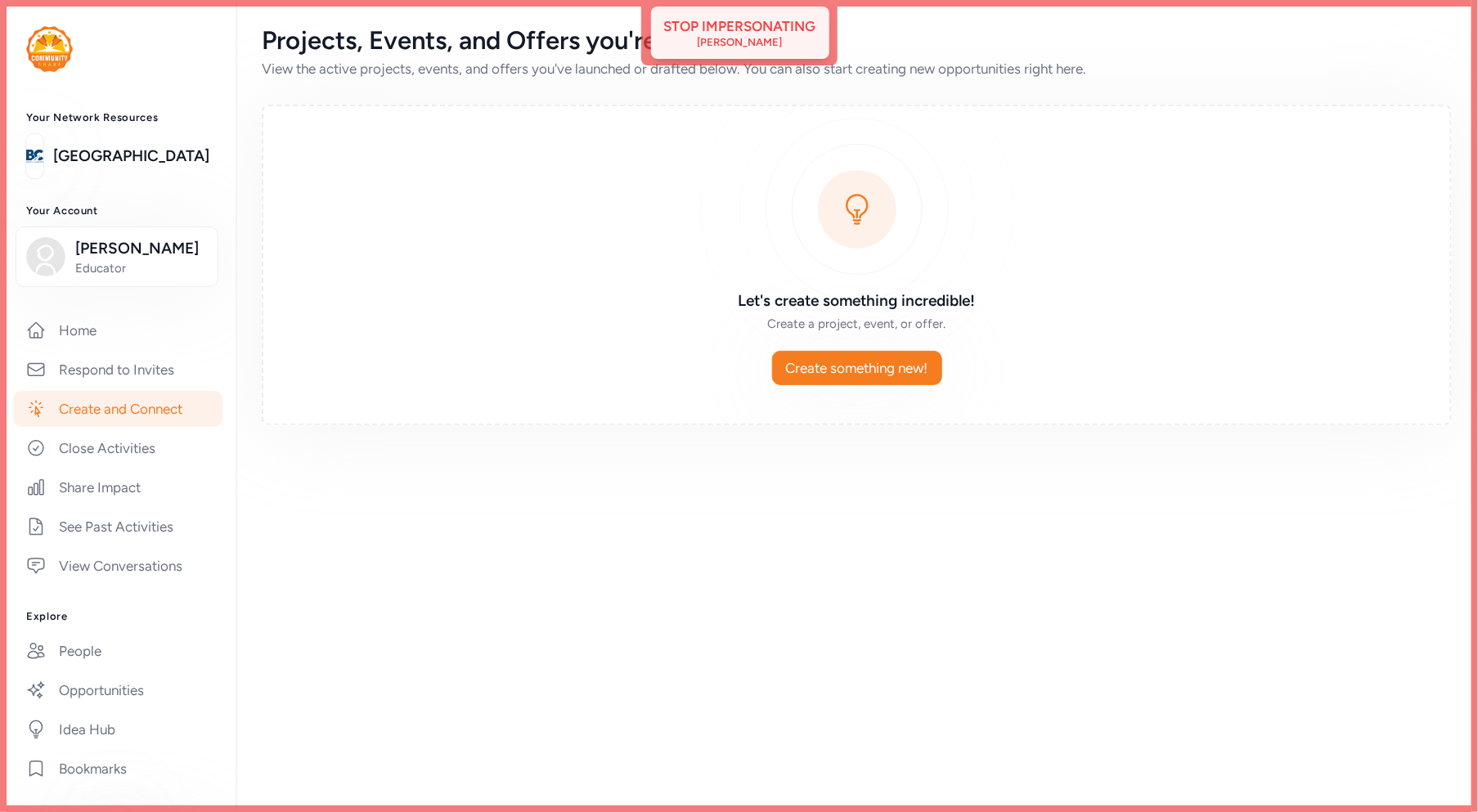 click on "Stop impersonating" at bounding box center (740, 26) 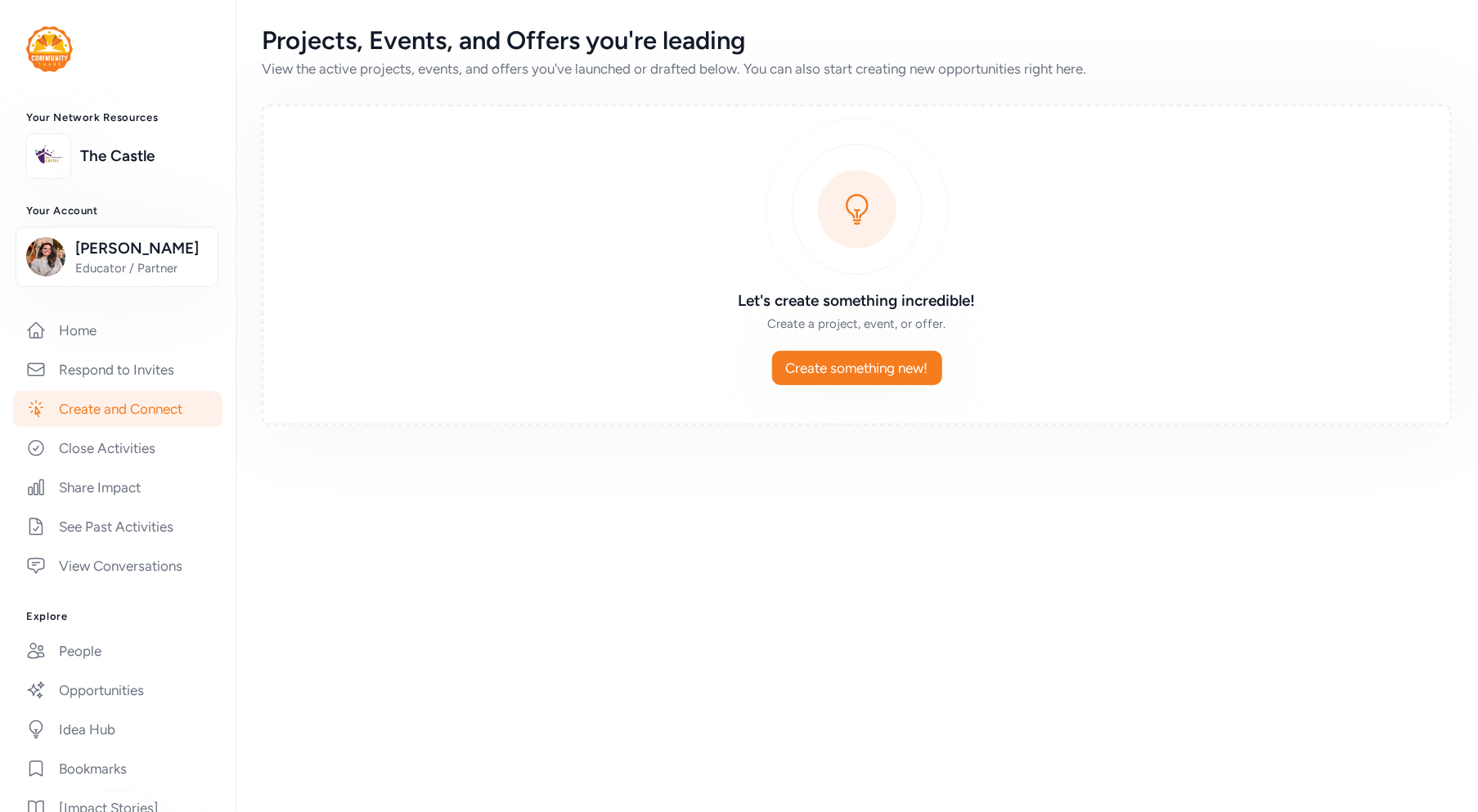 click on "Create and Connect" at bounding box center [118, 409] 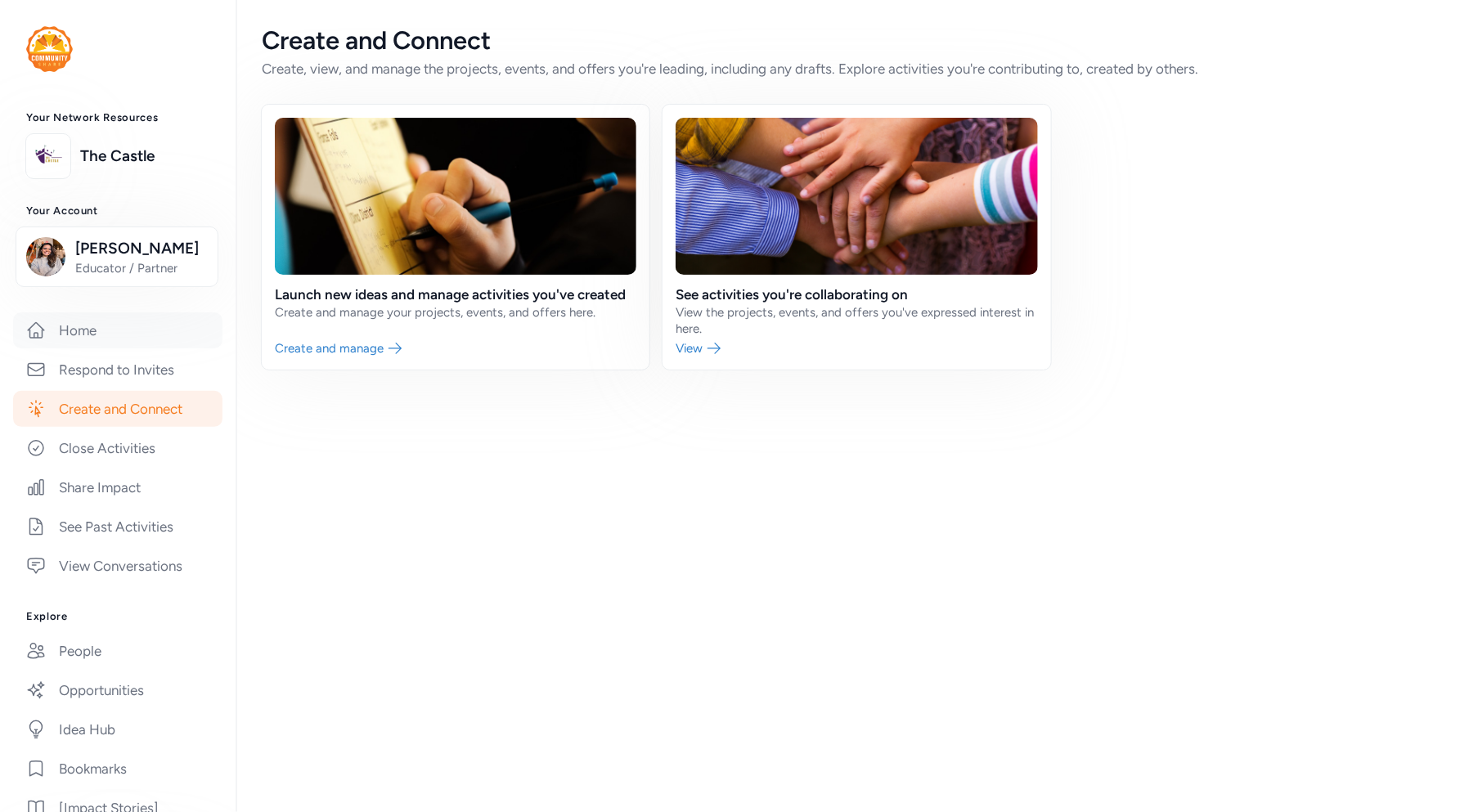 click on "Home" at bounding box center [118, 330] 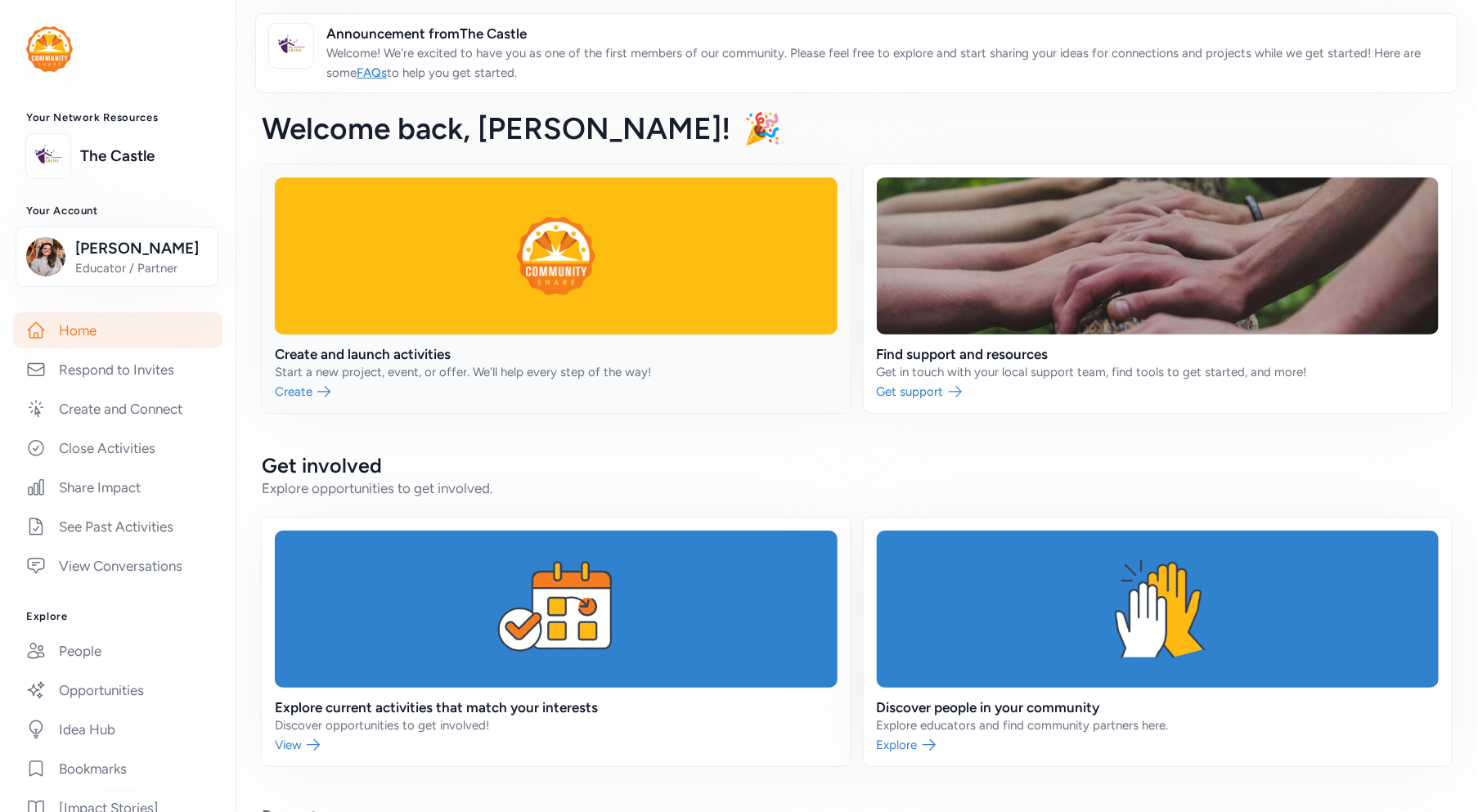 click at bounding box center (556, 289) 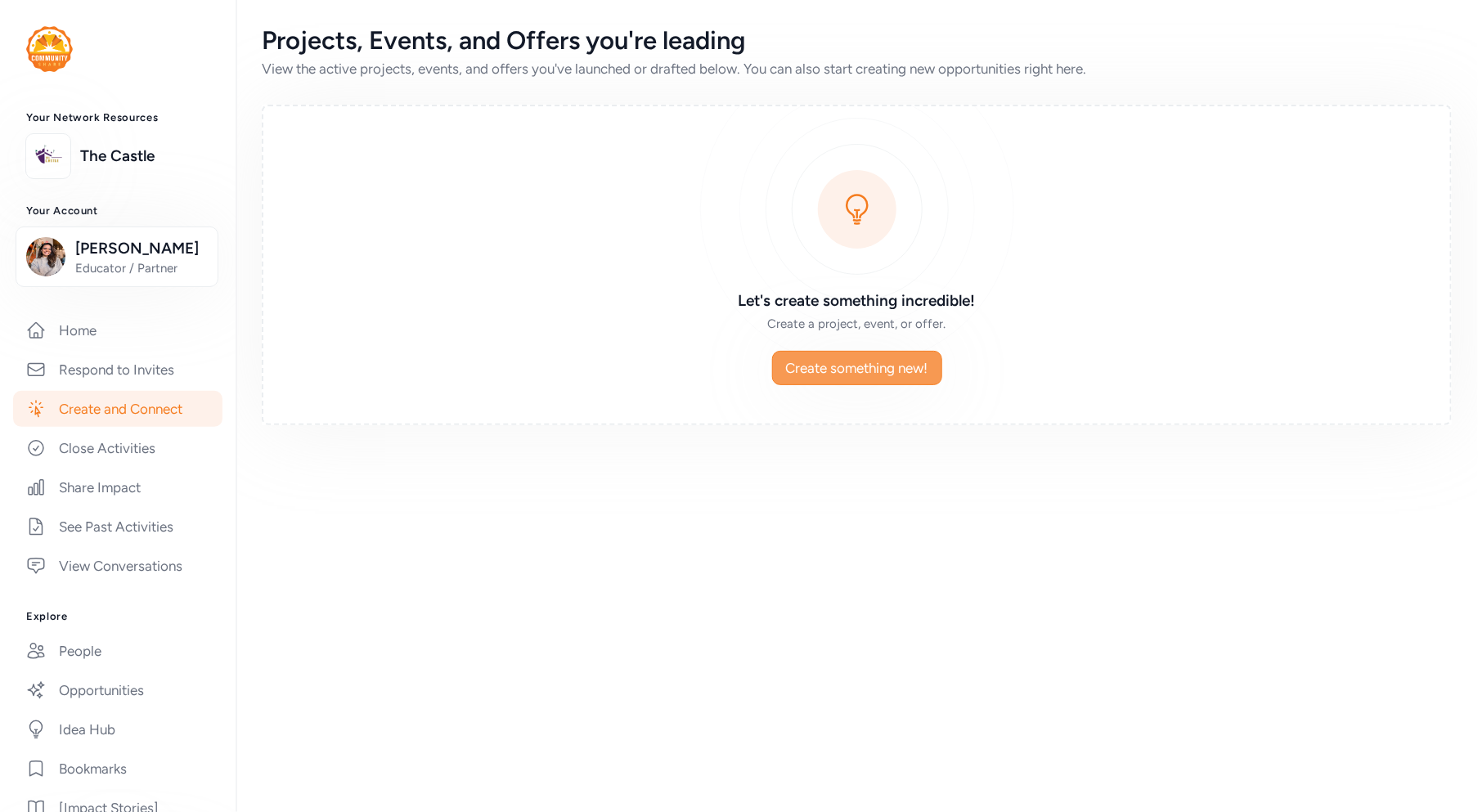 click on "Create something new!" at bounding box center [857, 368] 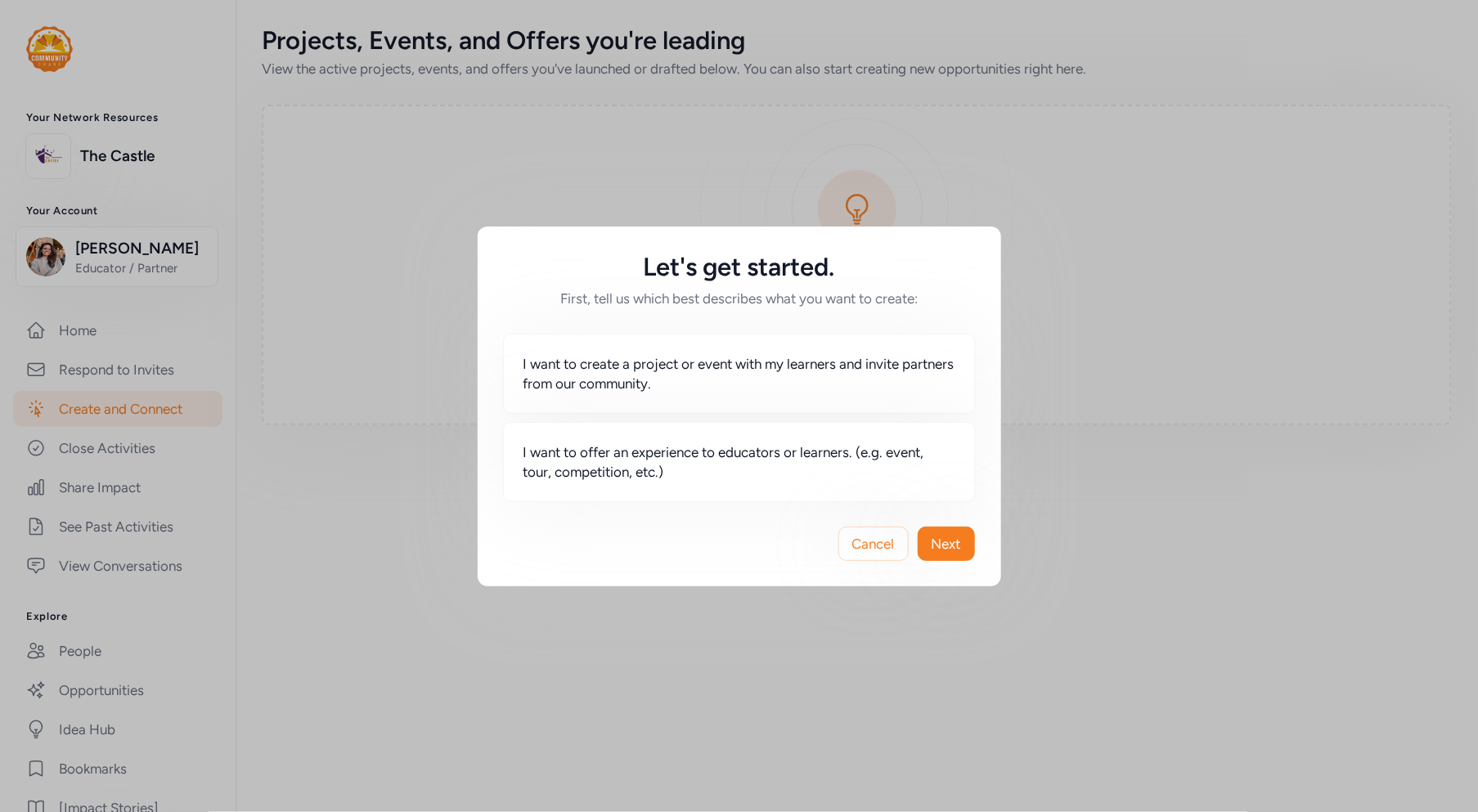click on "Let's get started. First, tell us which best describes what you want to create: I want to create a project or event with my learners and invite partners from our community. I want to offer an experience to educators or learners. (e.g. event, tour, competition, etc.) Cancel Next" at bounding box center [739, 406] 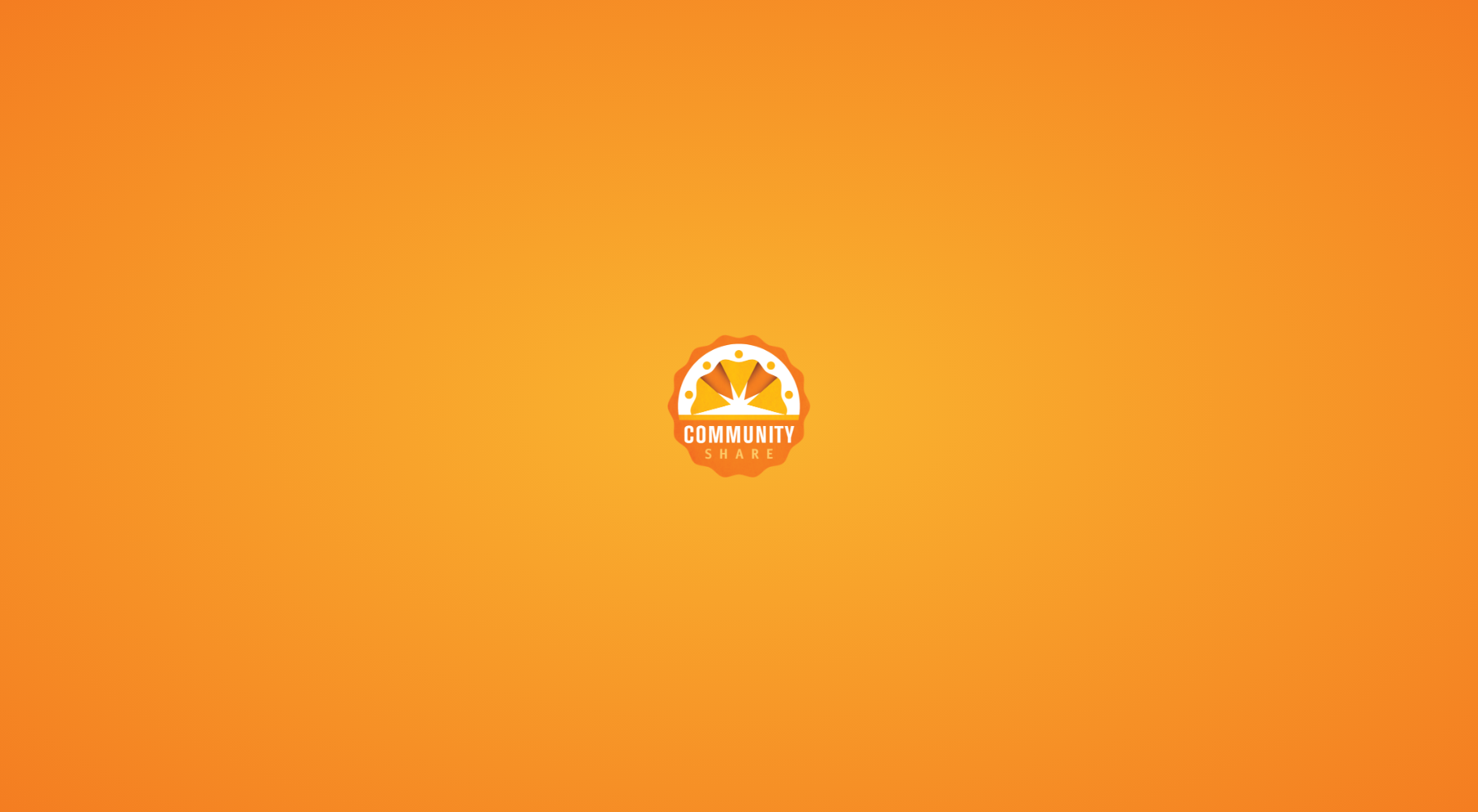 scroll, scrollTop: 0, scrollLeft: 0, axis: both 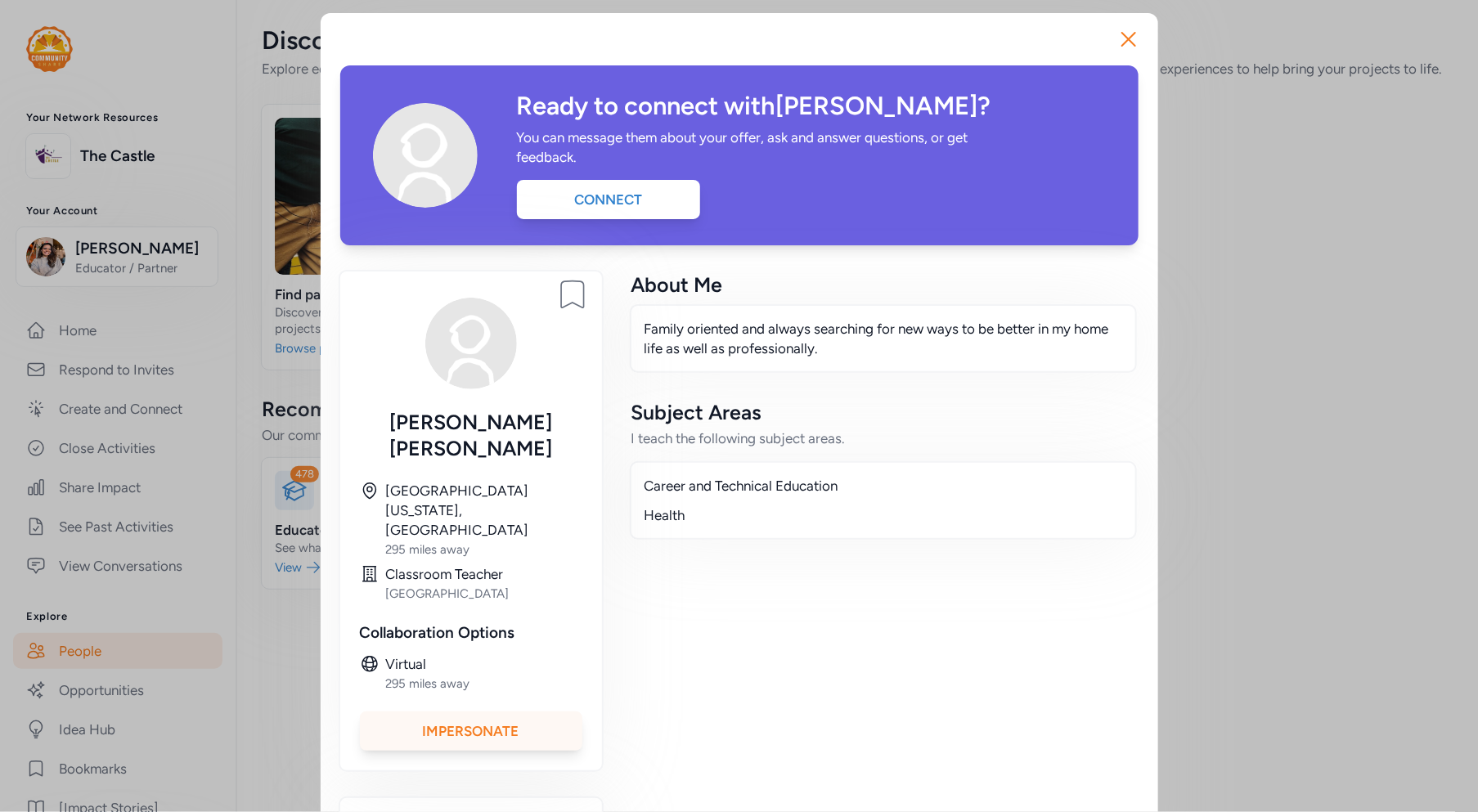 click on "Impersonate" at bounding box center (471, 731) 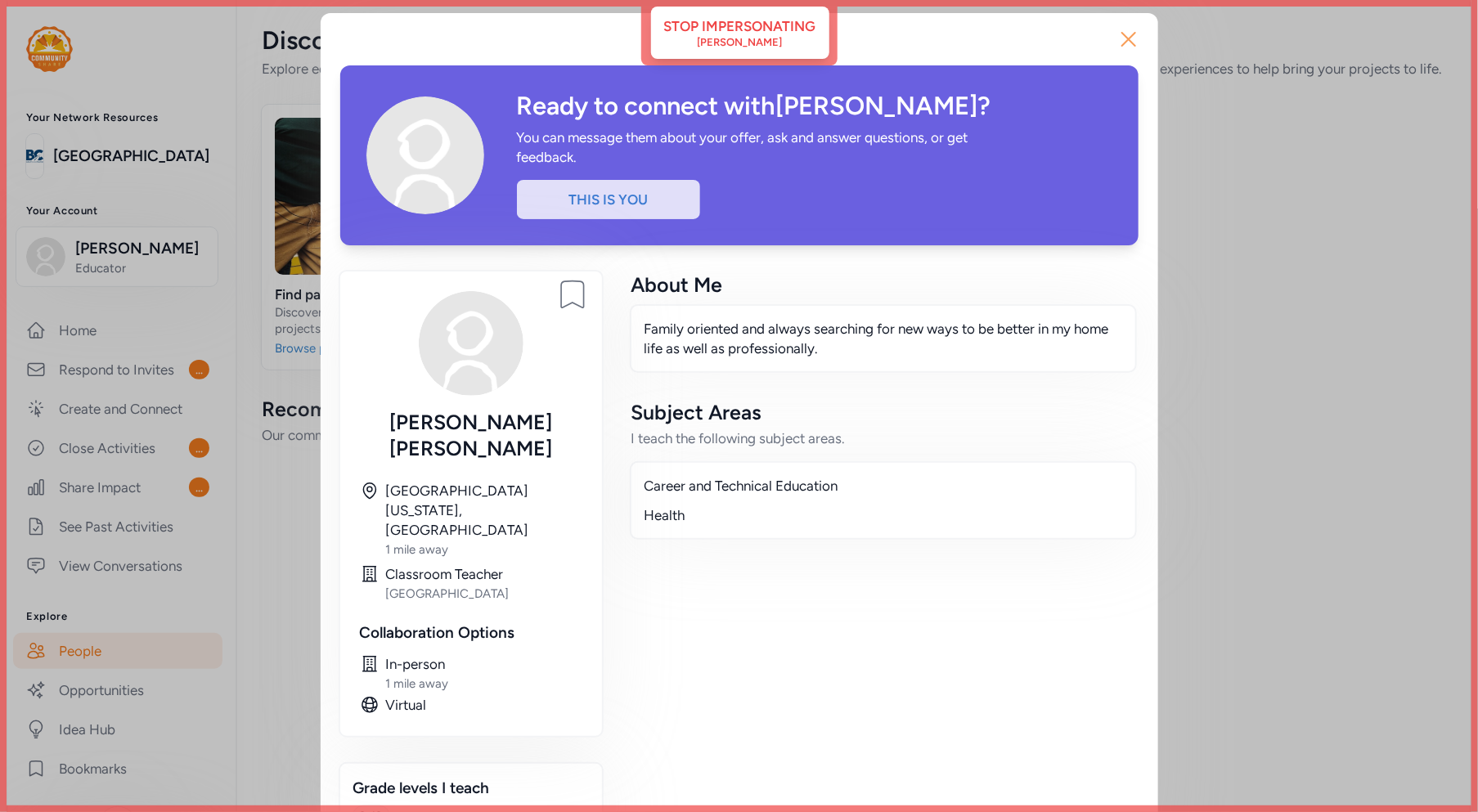 click 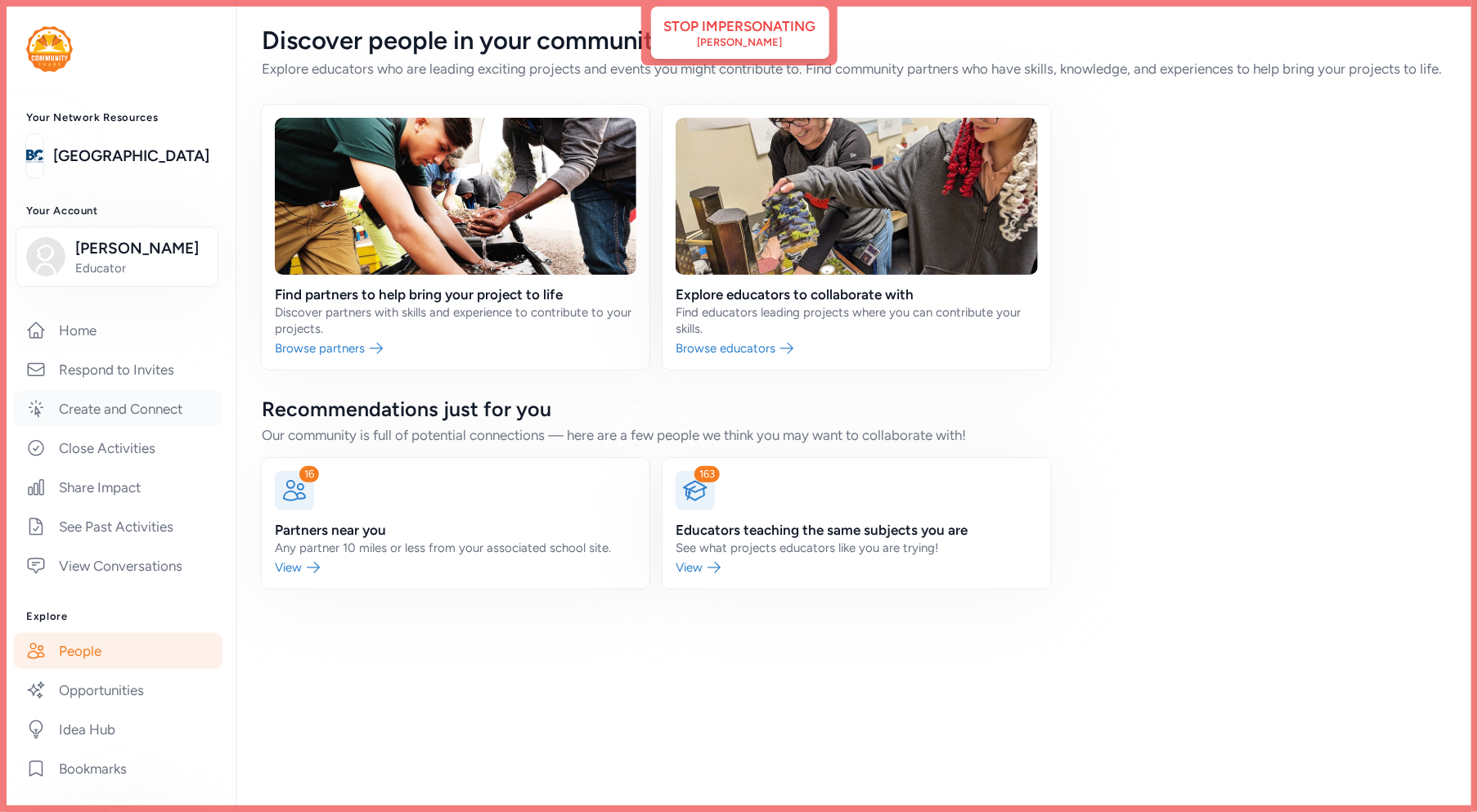 click on "Create and Connect" at bounding box center (118, 409) 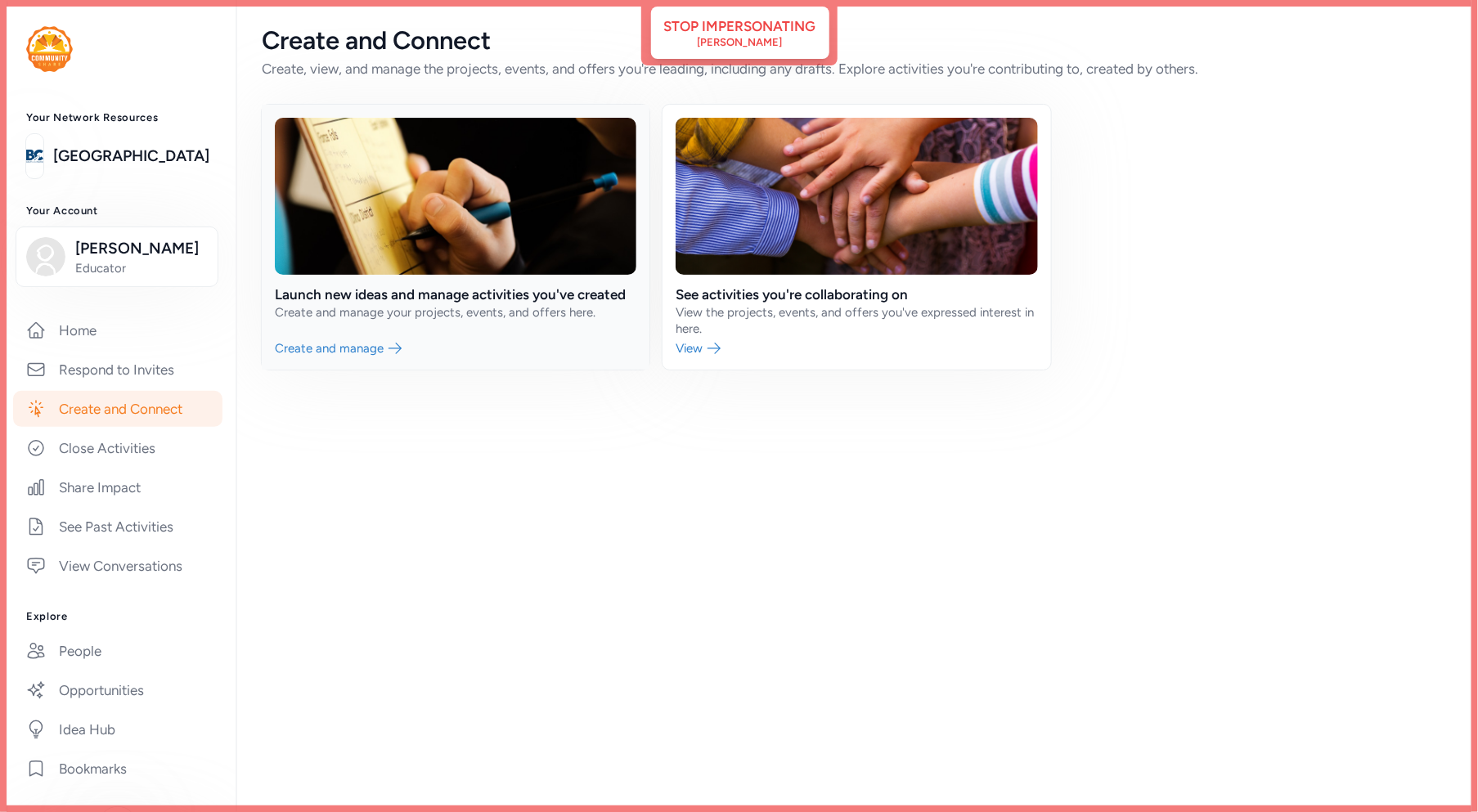 click at bounding box center (456, 237) 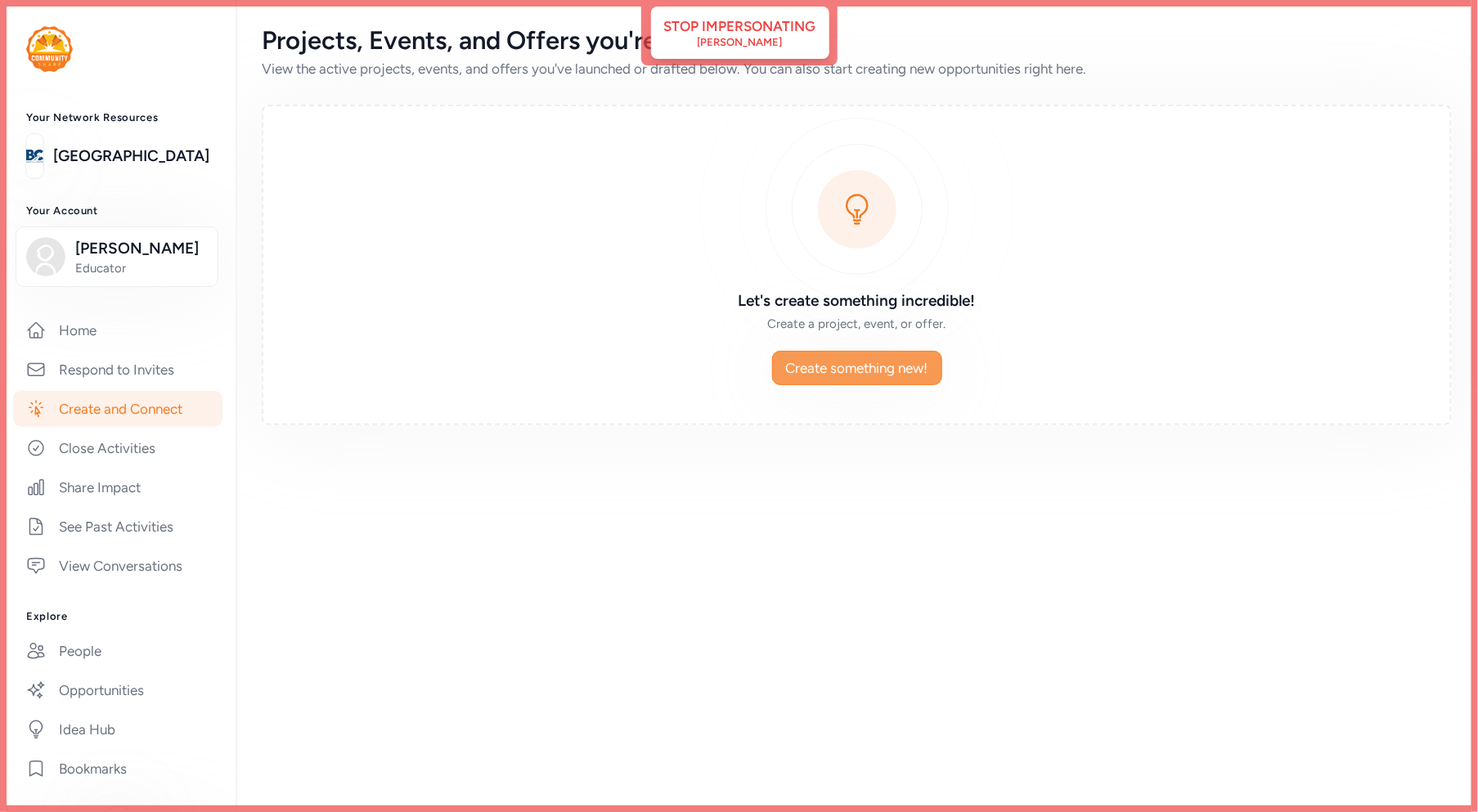 click on "Create something new!" at bounding box center (857, 368) 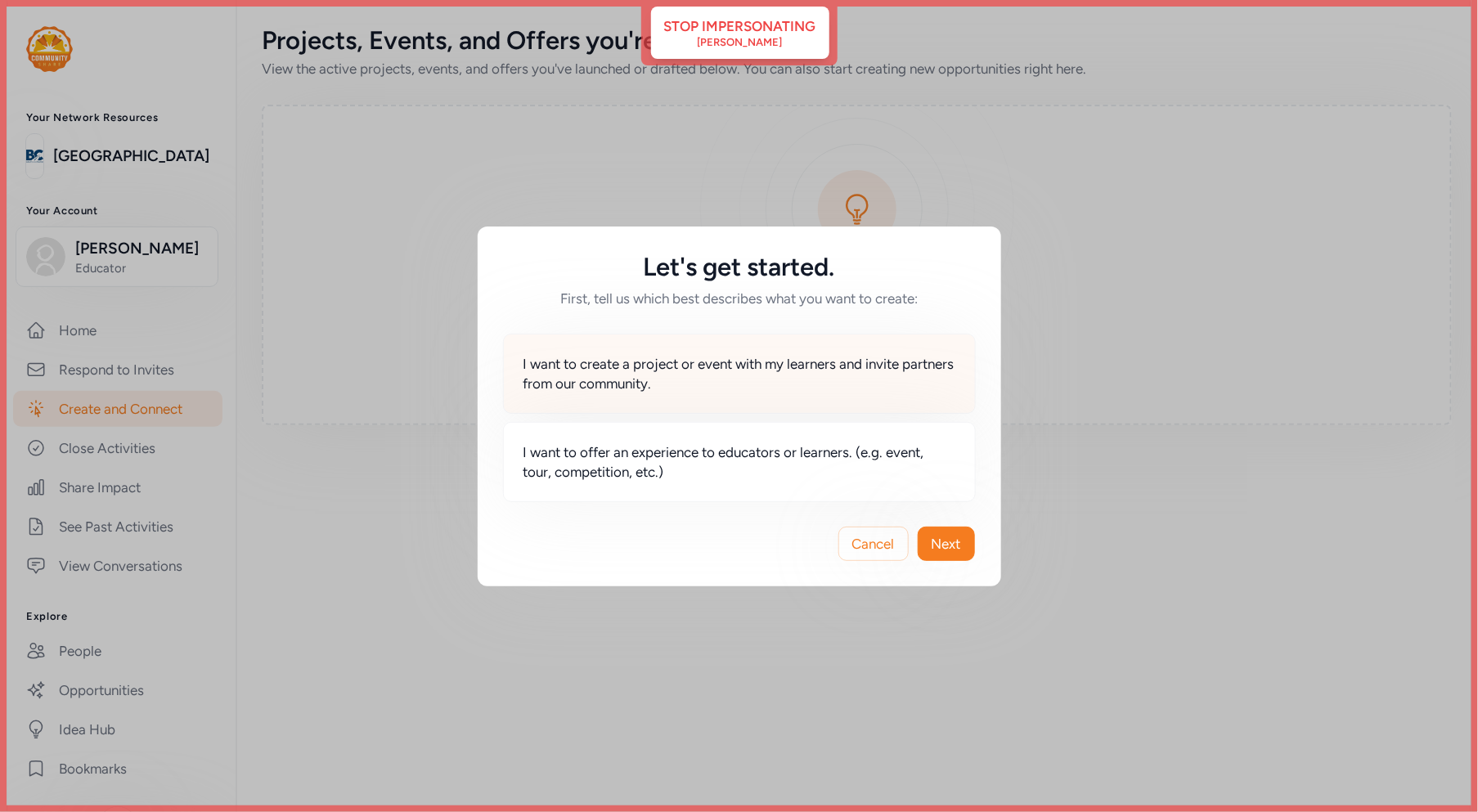click on "I want to create a project or event with my learners and invite partners from our community." at bounding box center (739, 374) 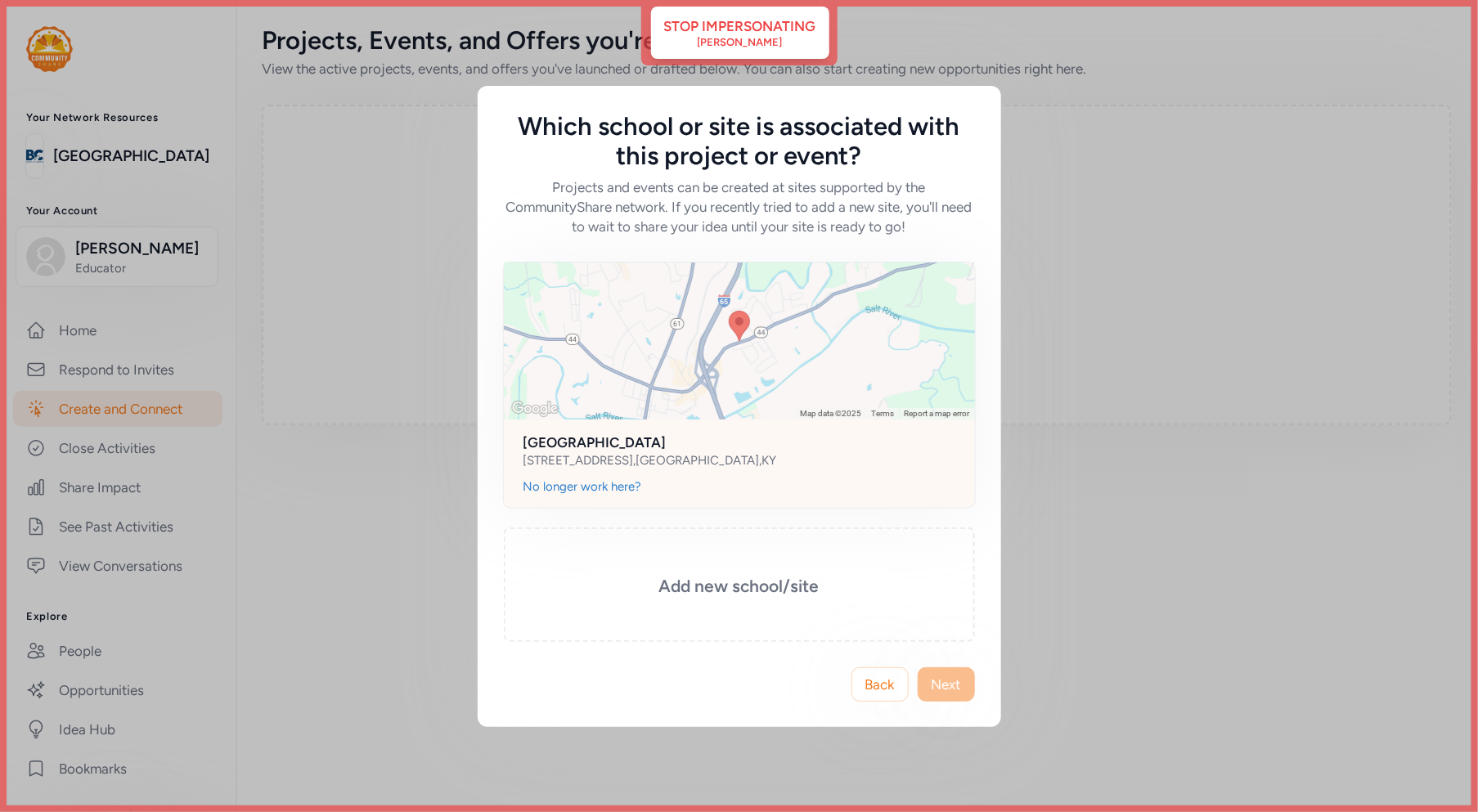 click on "To navigate, press the arrow keys." at bounding box center (739, 341) 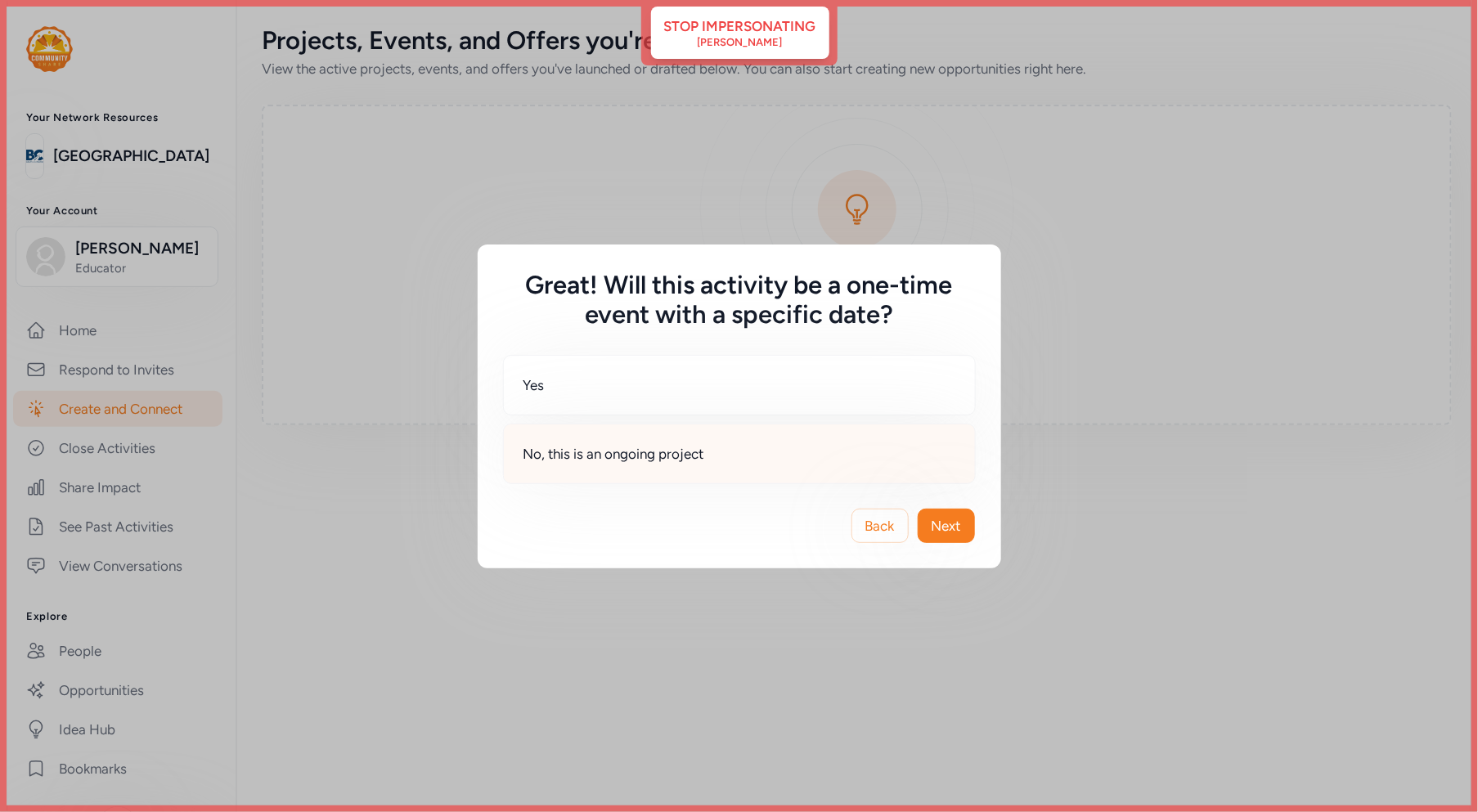 click on "No, this is an ongoing project" at bounding box center [739, 454] 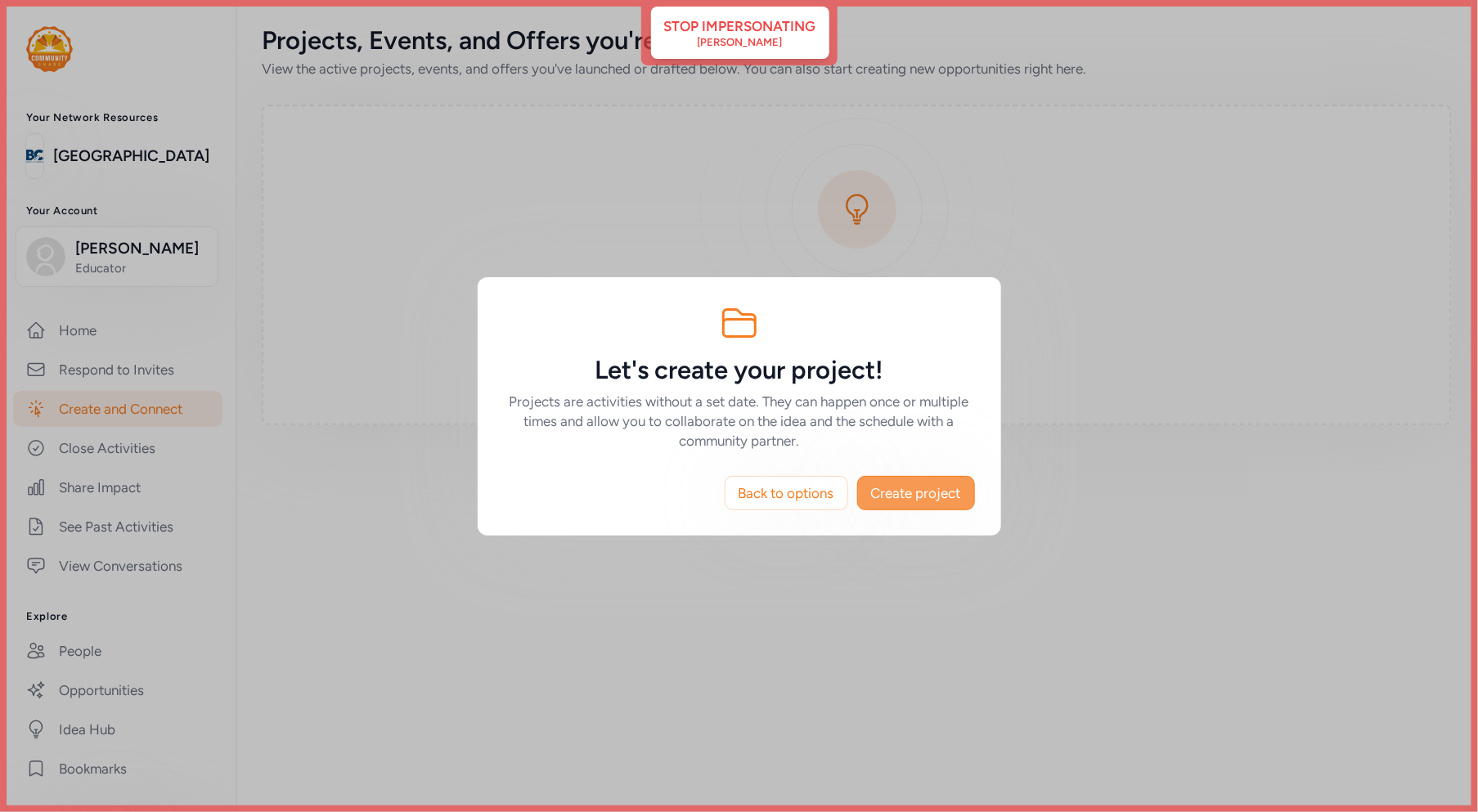 click on "Create project" at bounding box center (916, 493) 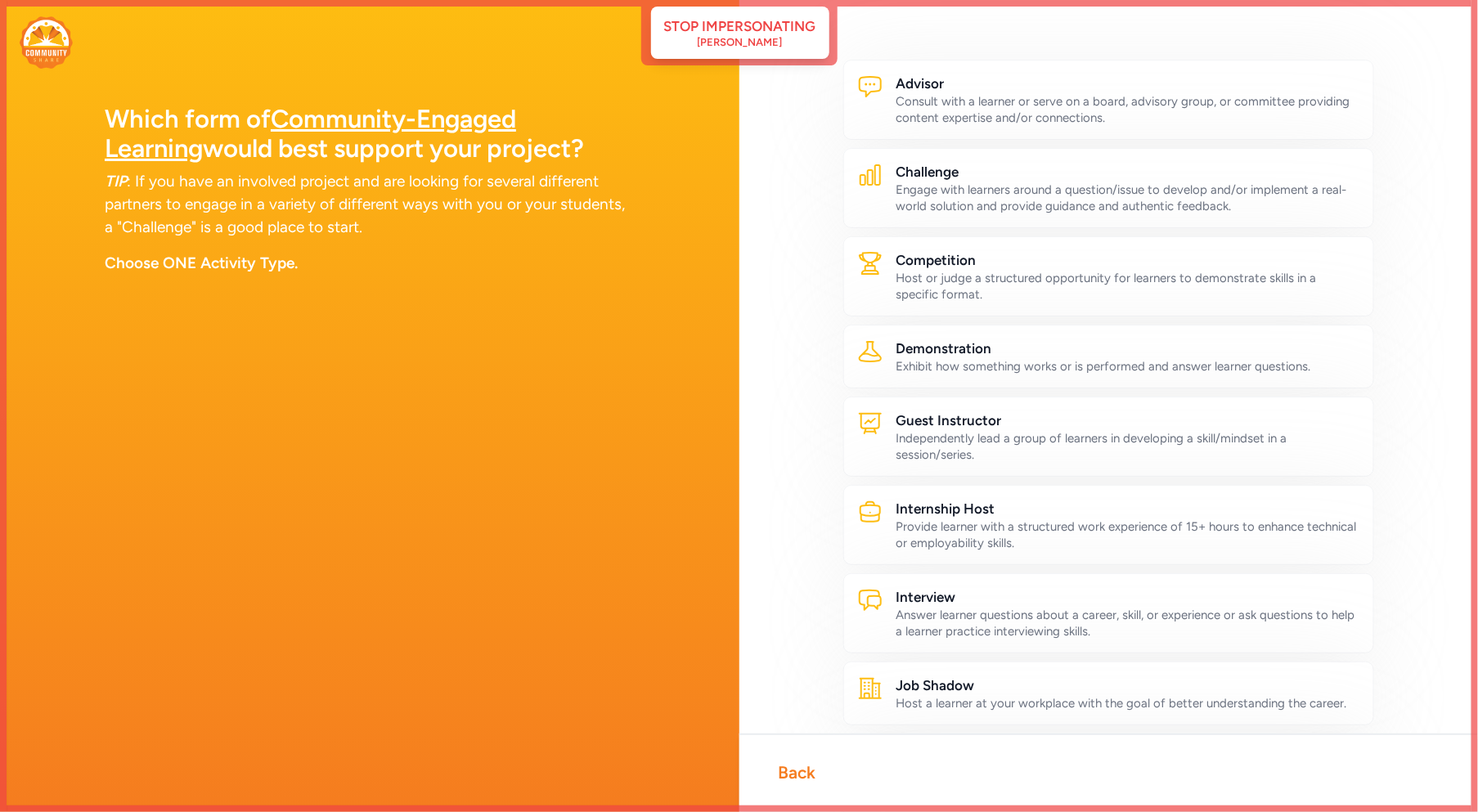 scroll, scrollTop: 38, scrollLeft: 0, axis: vertical 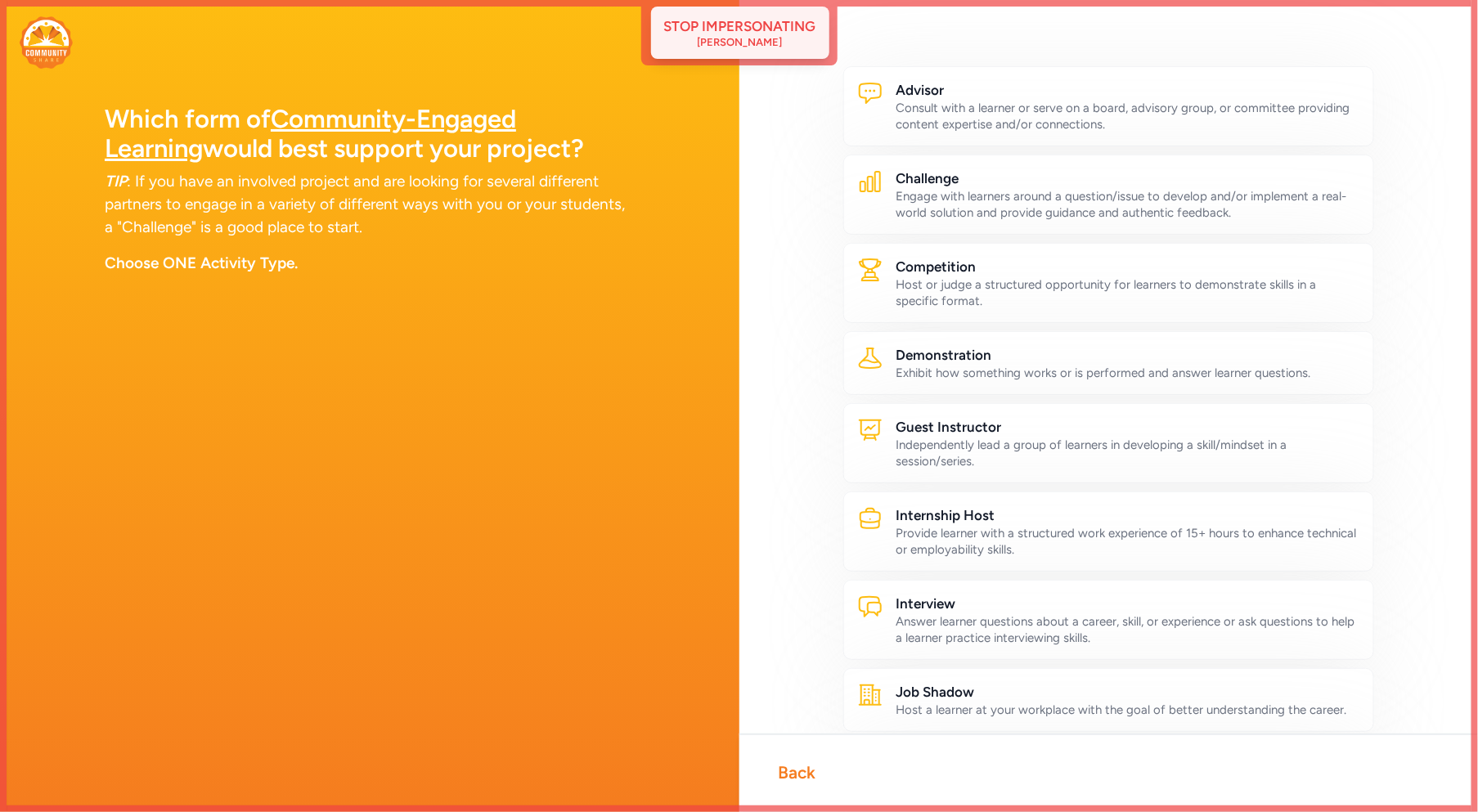 click on "Bethany Hensley" at bounding box center [740, 43] 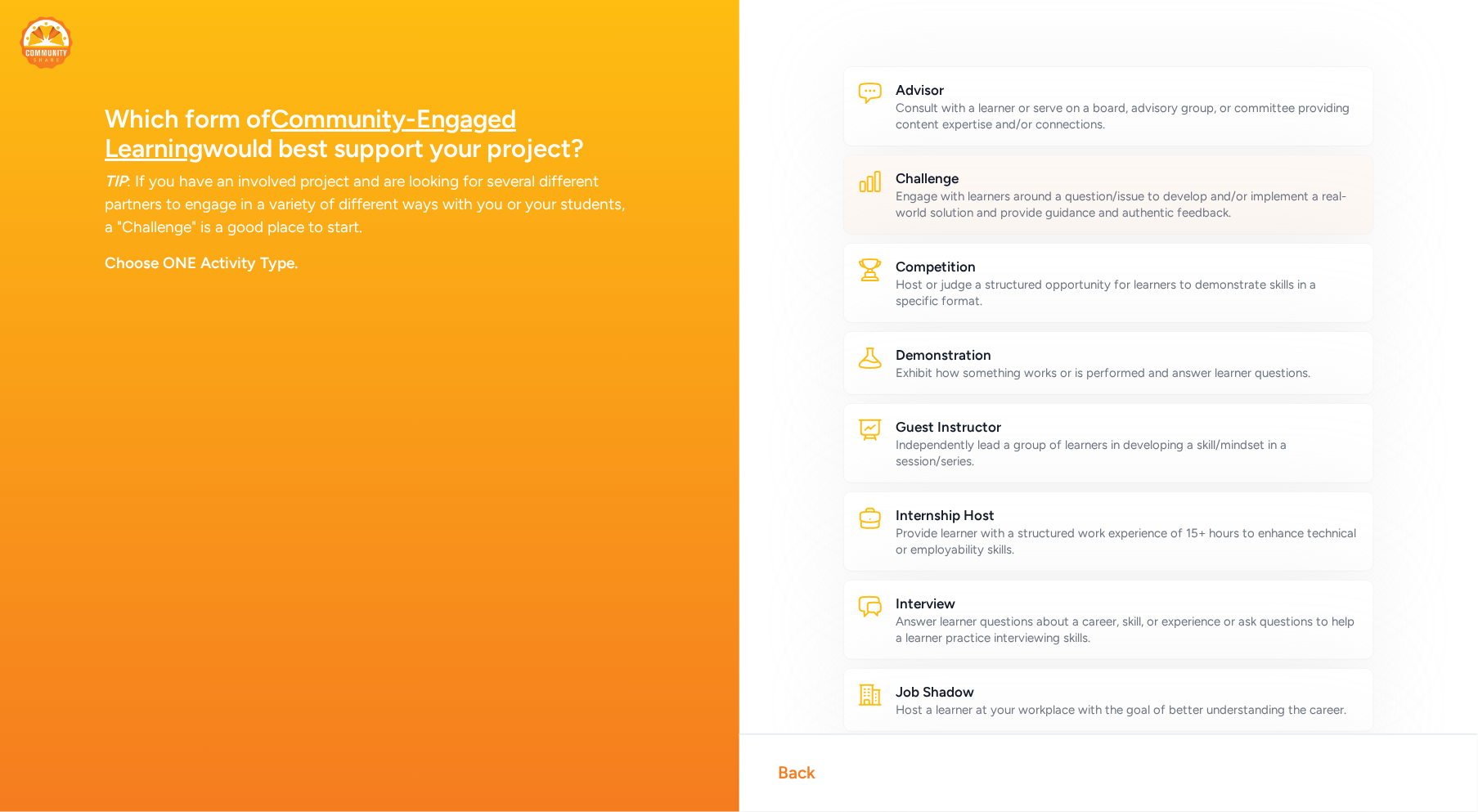 click on "Engage with learners around a question/issue to develop and/or implement a real-world solution and provide guidance and authentic feedback." at bounding box center [1129, 204] 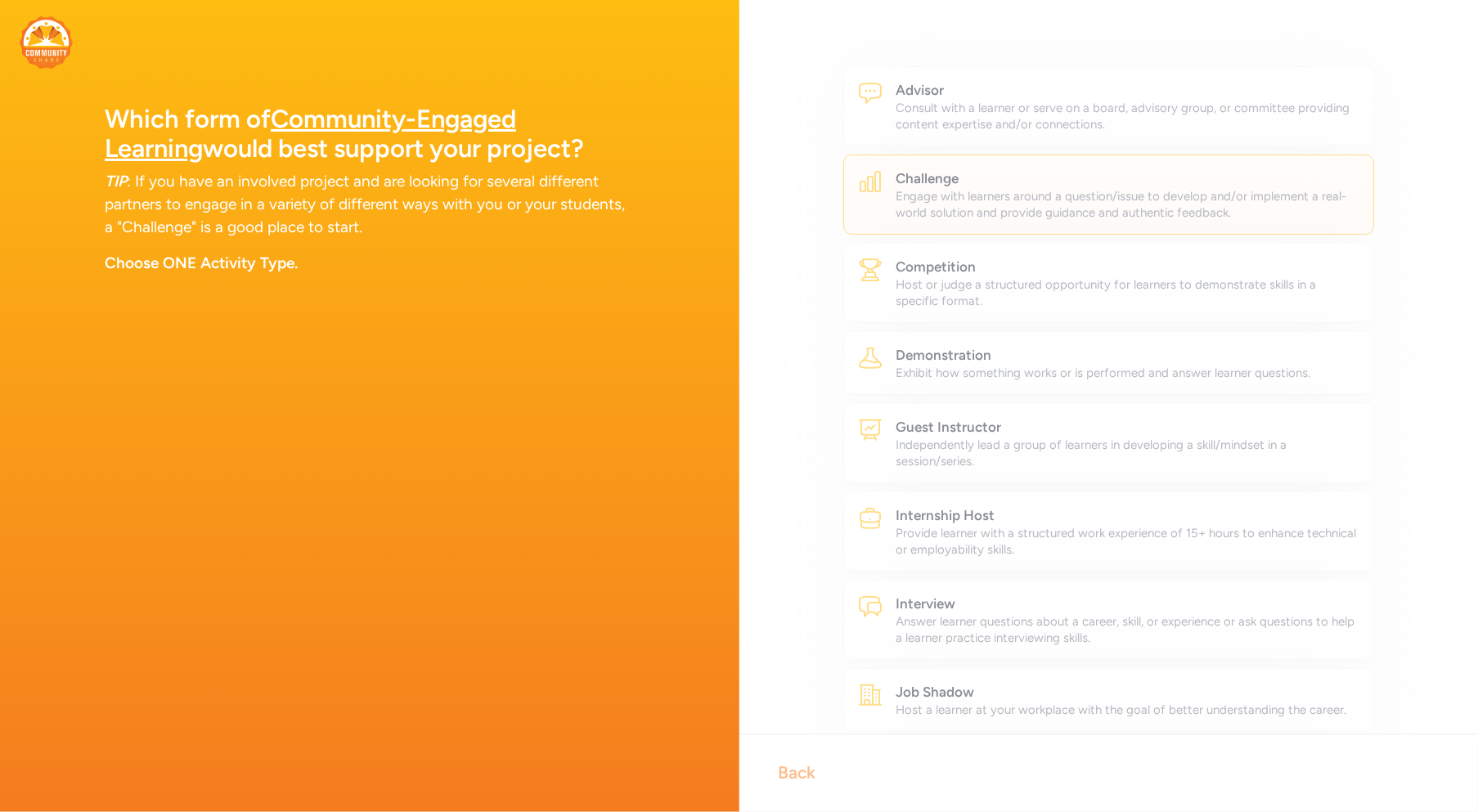 scroll, scrollTop: 123, scrollLeft: 0, axis: vertical 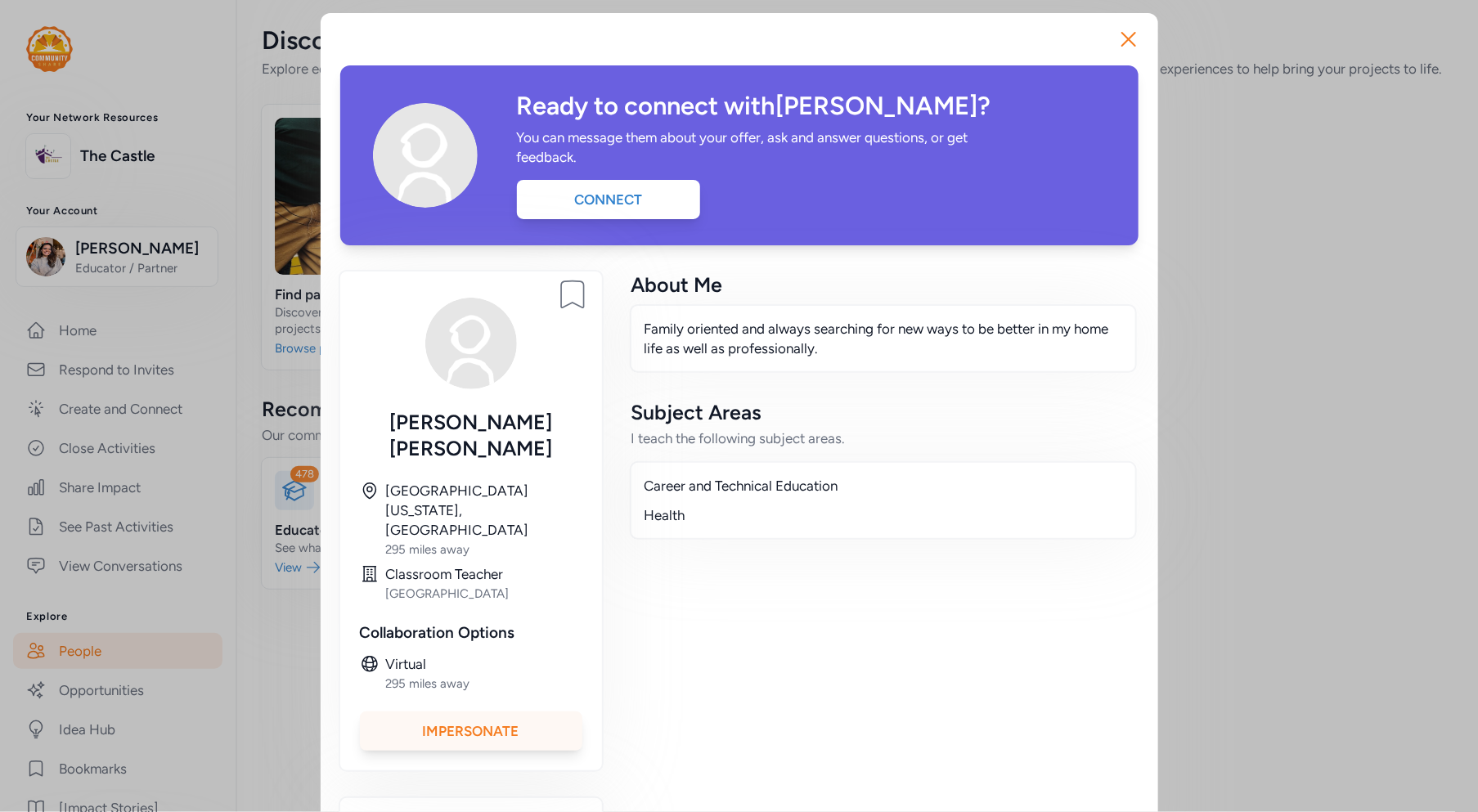 click on "Impersonate" at bounding box center (471, 731) 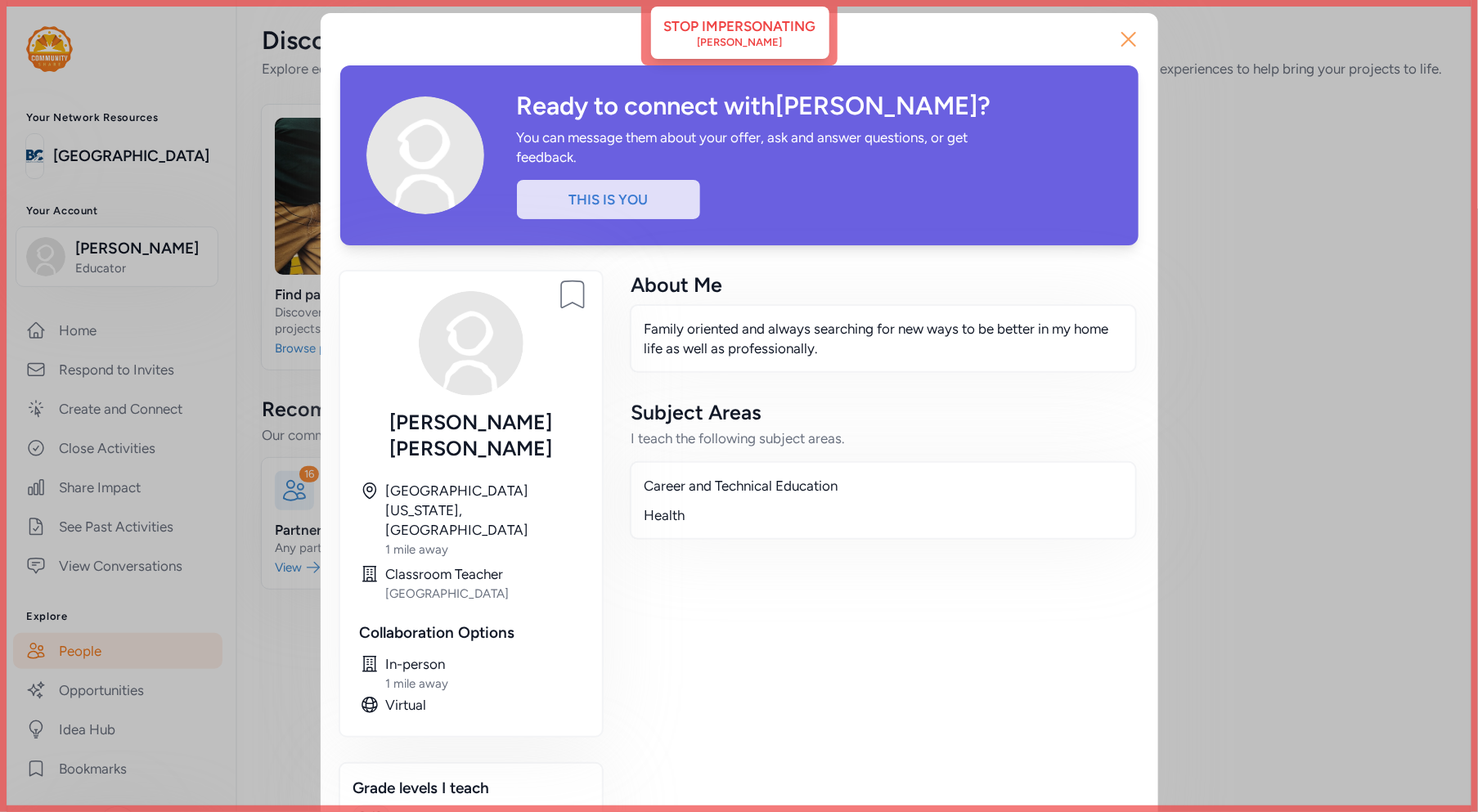 click 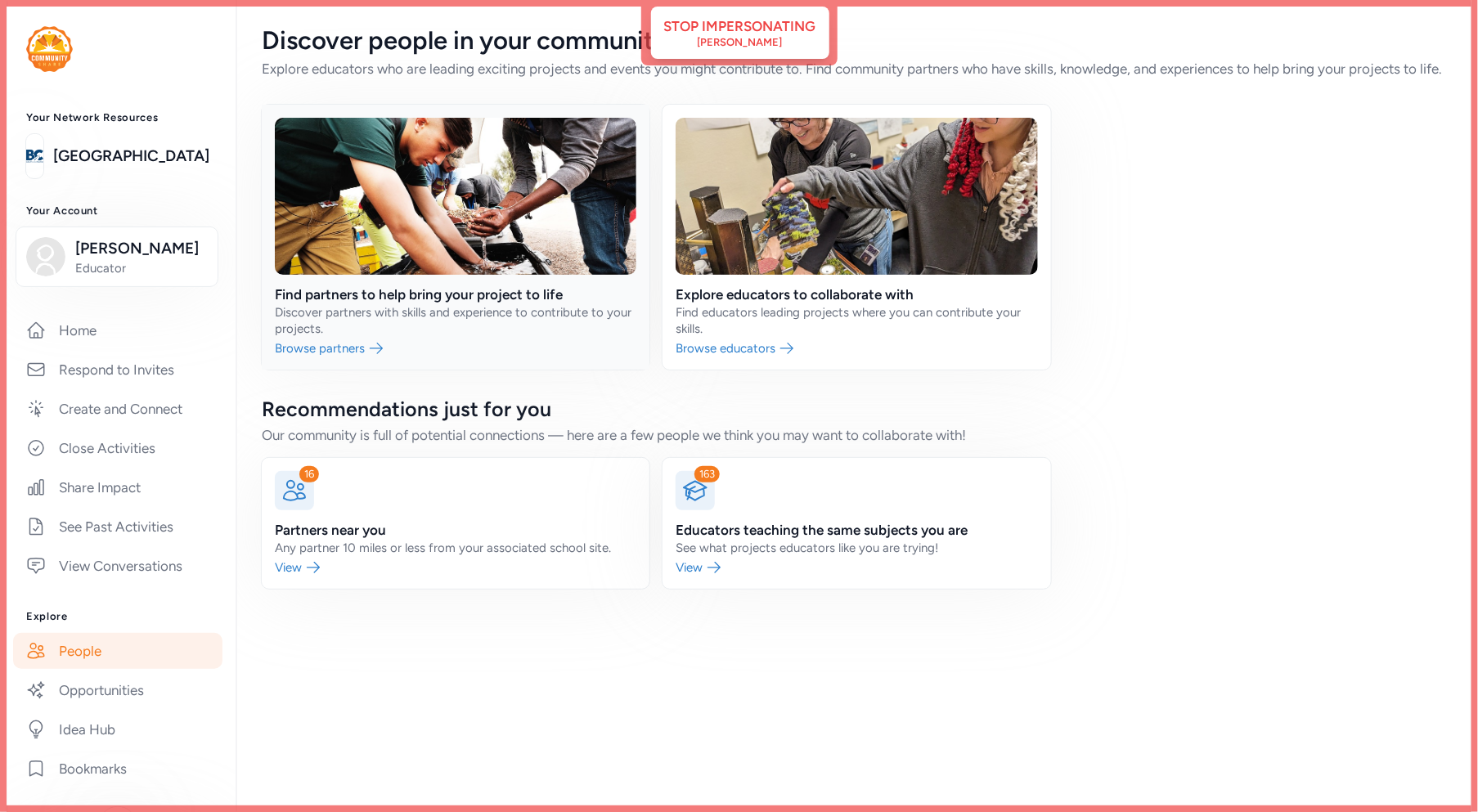 click at bounding box center [456, 237] 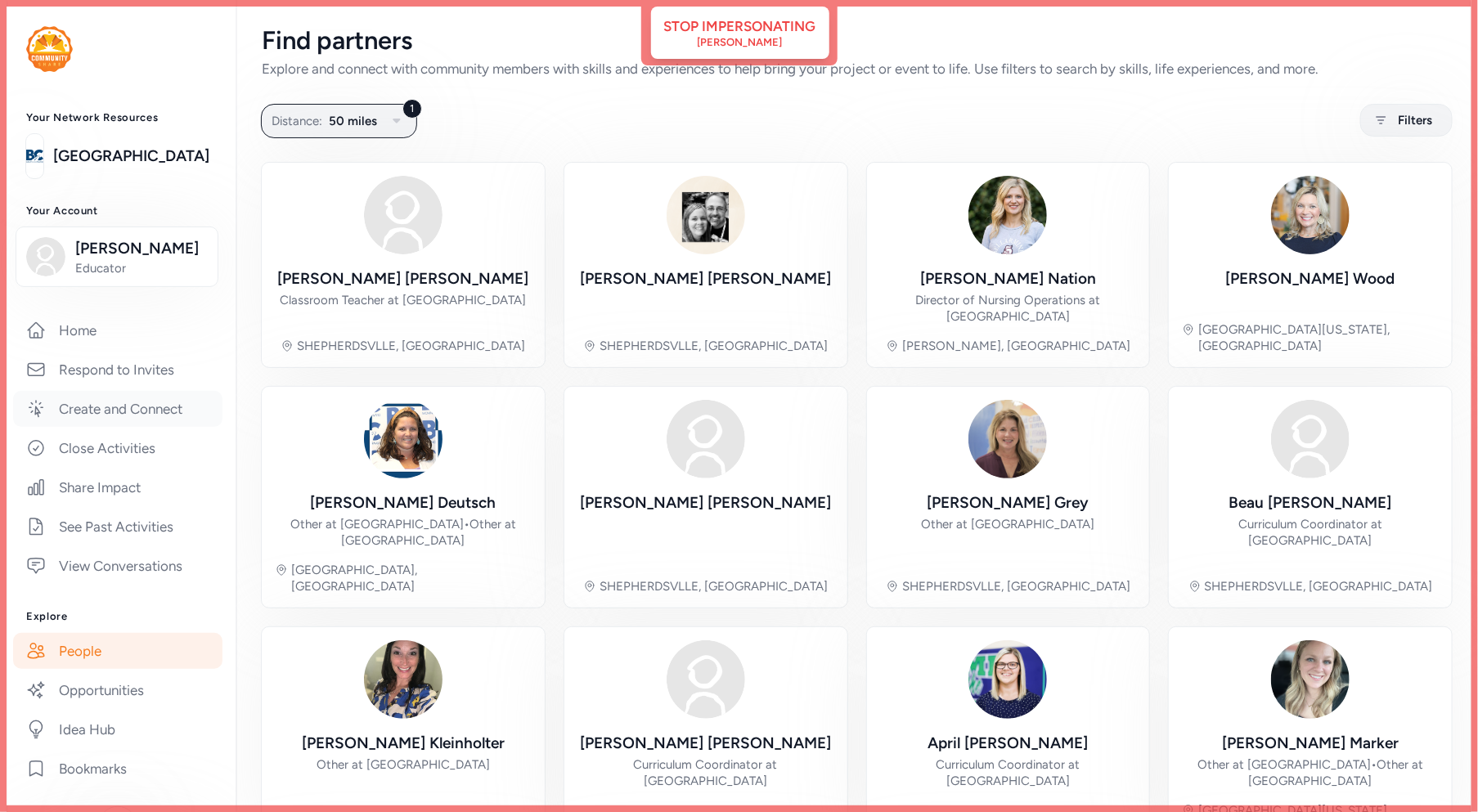 click on "Create and Connect" at bounding box center (118, 409) 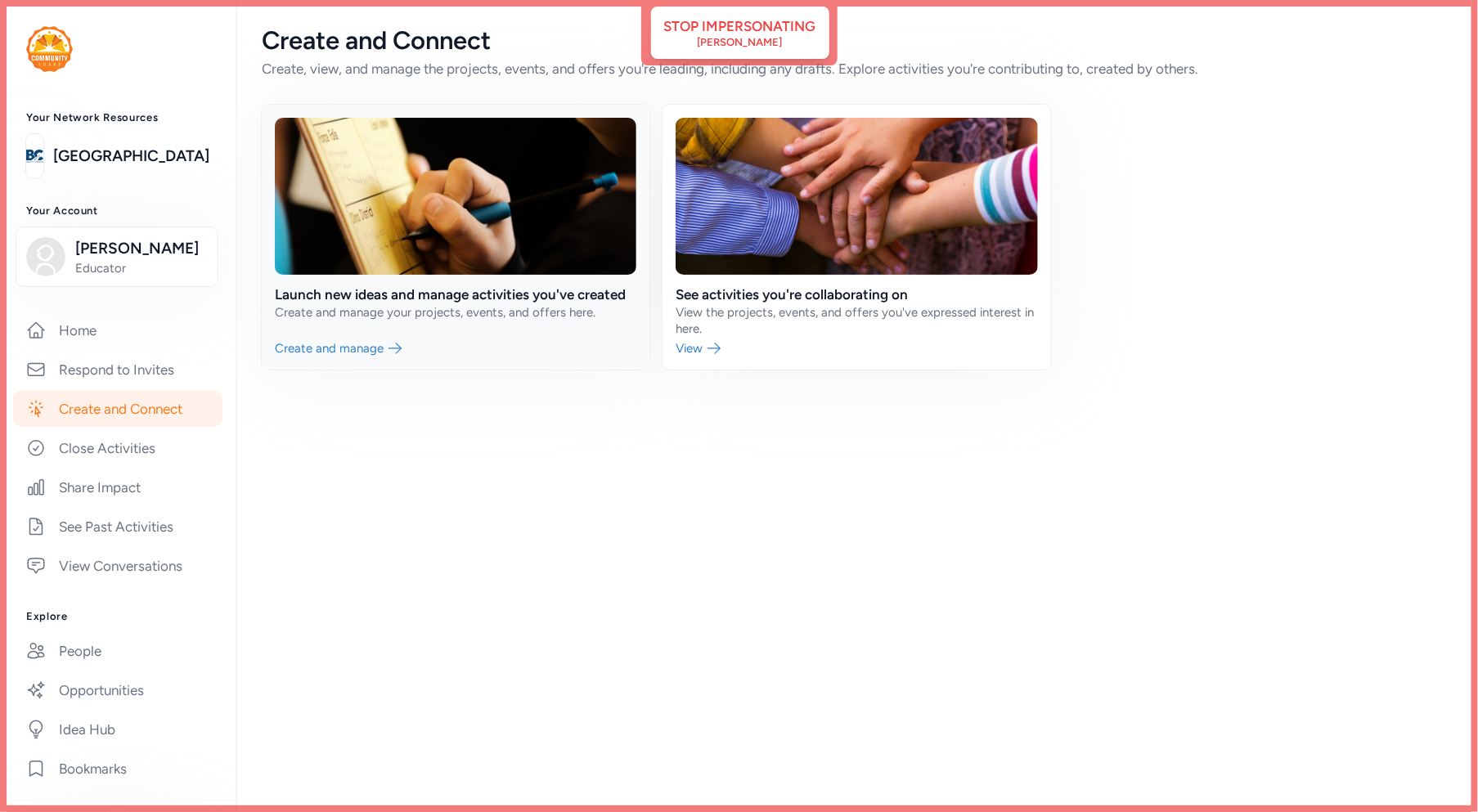 click at bounding box center (456, 237) 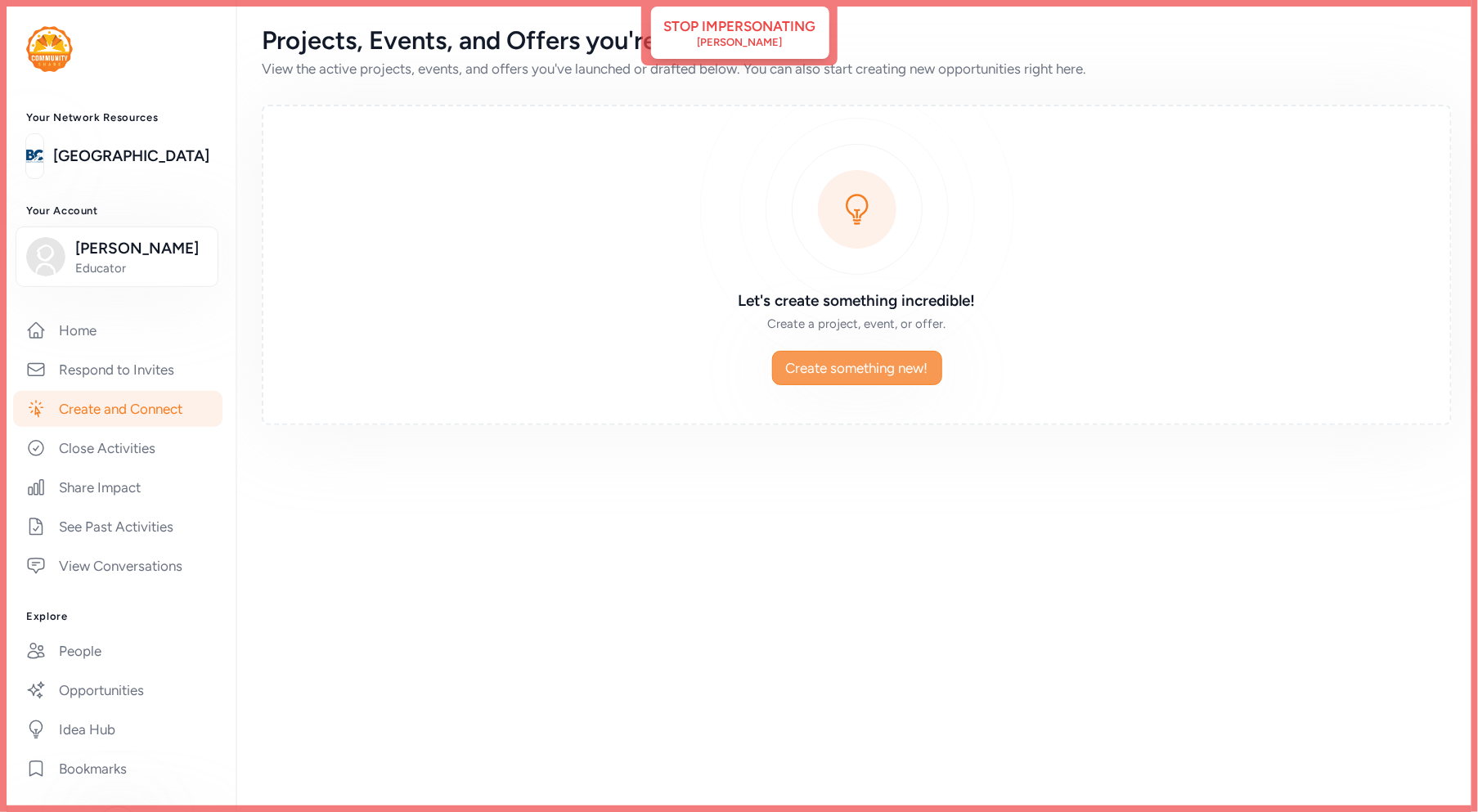click on "Create something new!" at bounding box center [857, 368] 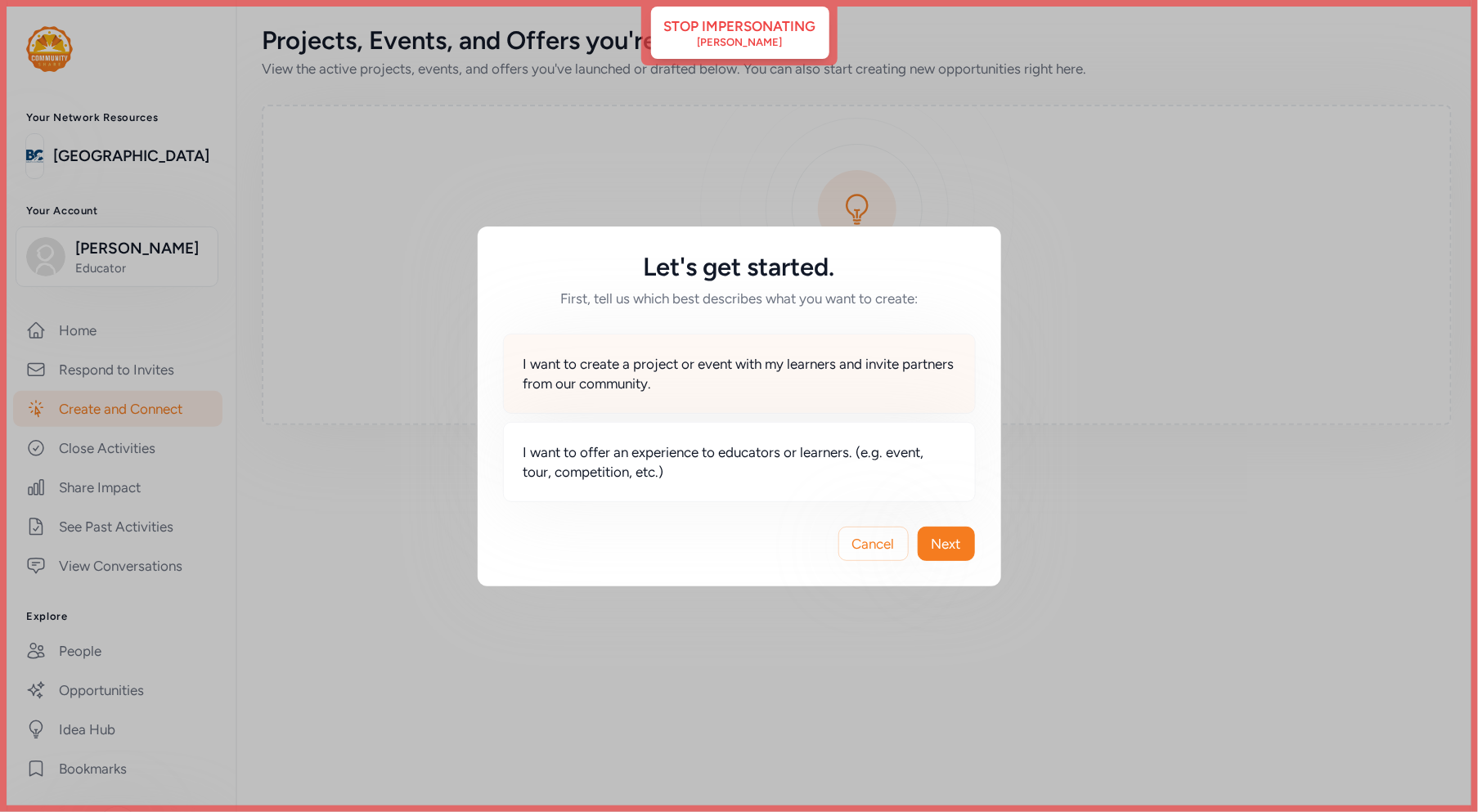 click on "I want to create a project or event with my learners and invite partners from our community." at bounding box center (739, 374) 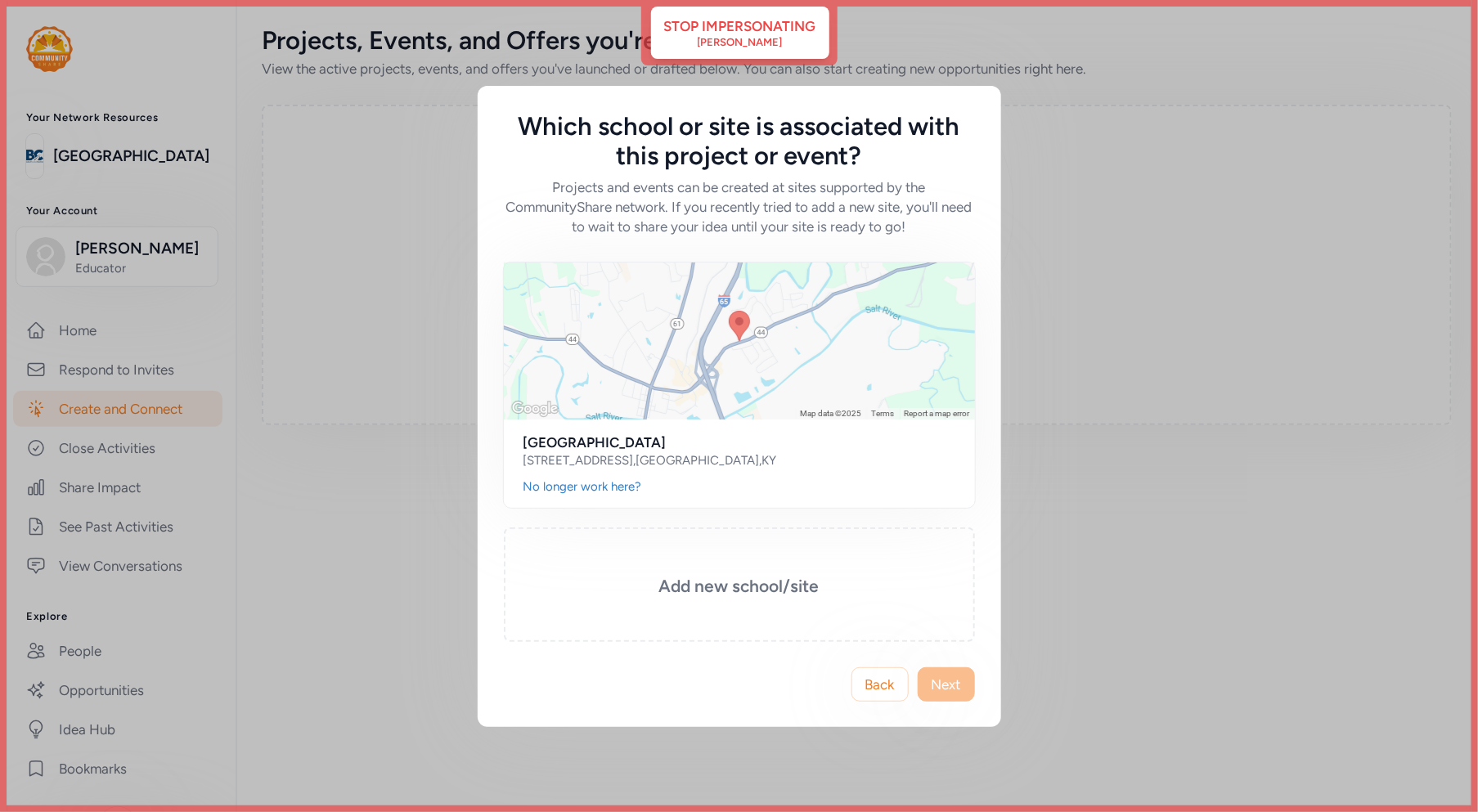 click on "Which school or site is associated with this project or event? Projects and events can be created at sites supported by the CommunityShare network. If you recently tried to add a new site, you'll need to wait to share your idea until your site is ready to go! To navigate, press the arrow keys. Keyboard shortcuts Map Data Map data ©2025 Map data ©2025 1 km  Click to toggle between metric and imperial units Terms Report a map error Bullitt Central High School 1330 Hwy 44 E ,  Shepherdsville ,  KY No longer work here? Add new school/site Back Next" at bounding box center (739, 406) 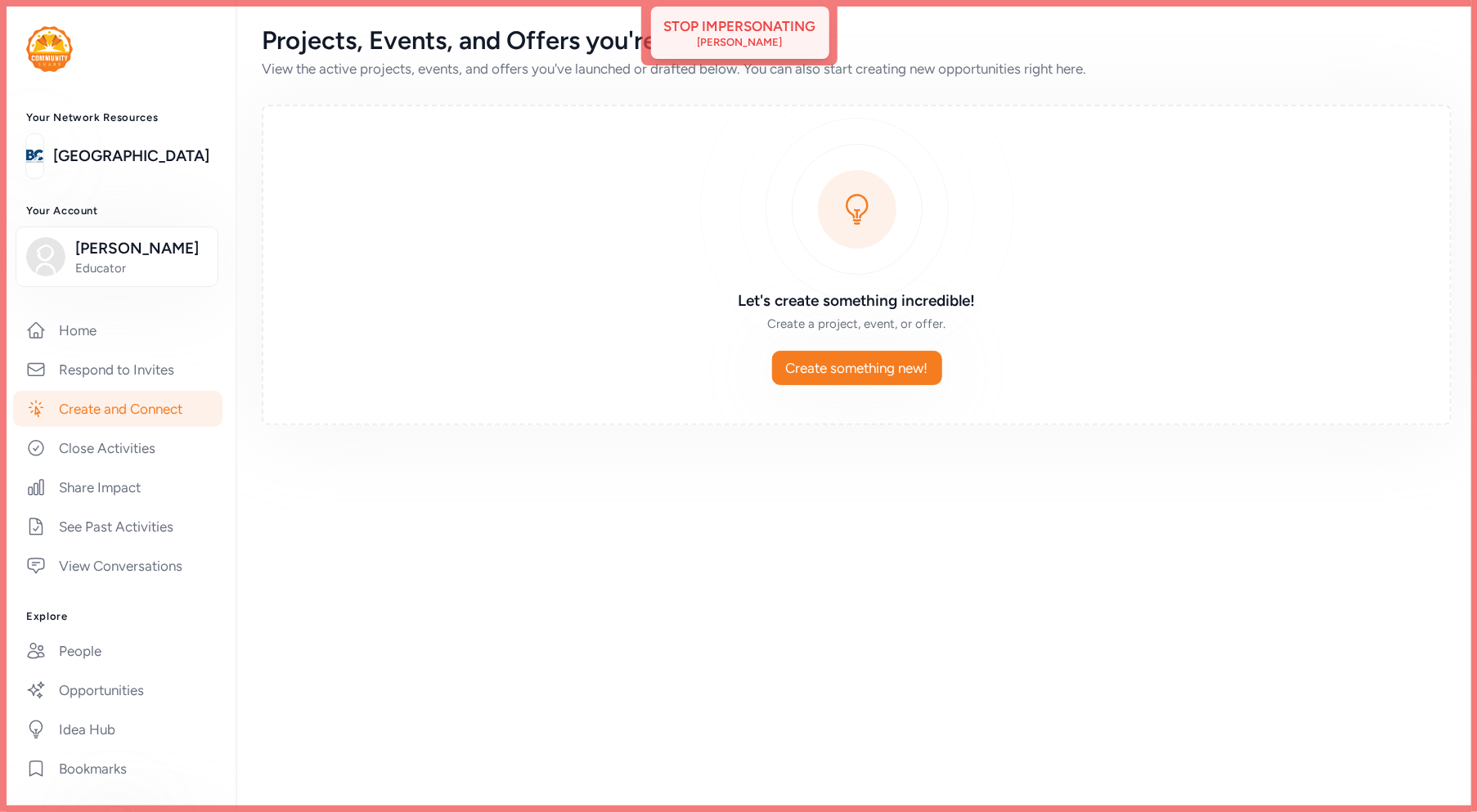 click on "Stop impersonating" at bounding box center (740, 26) 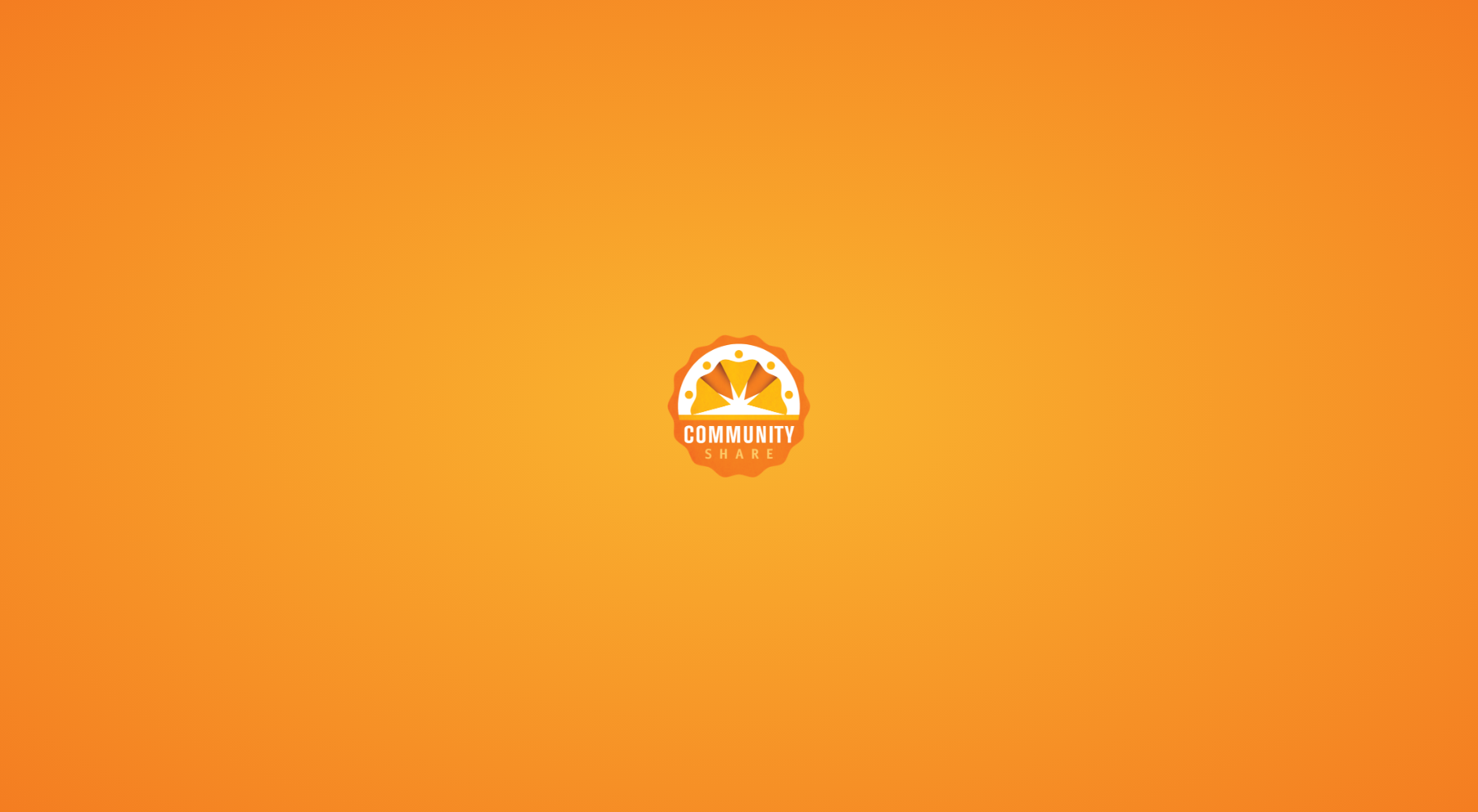scroll, scrollTop: 0, scrollLeft: 0, axis: both 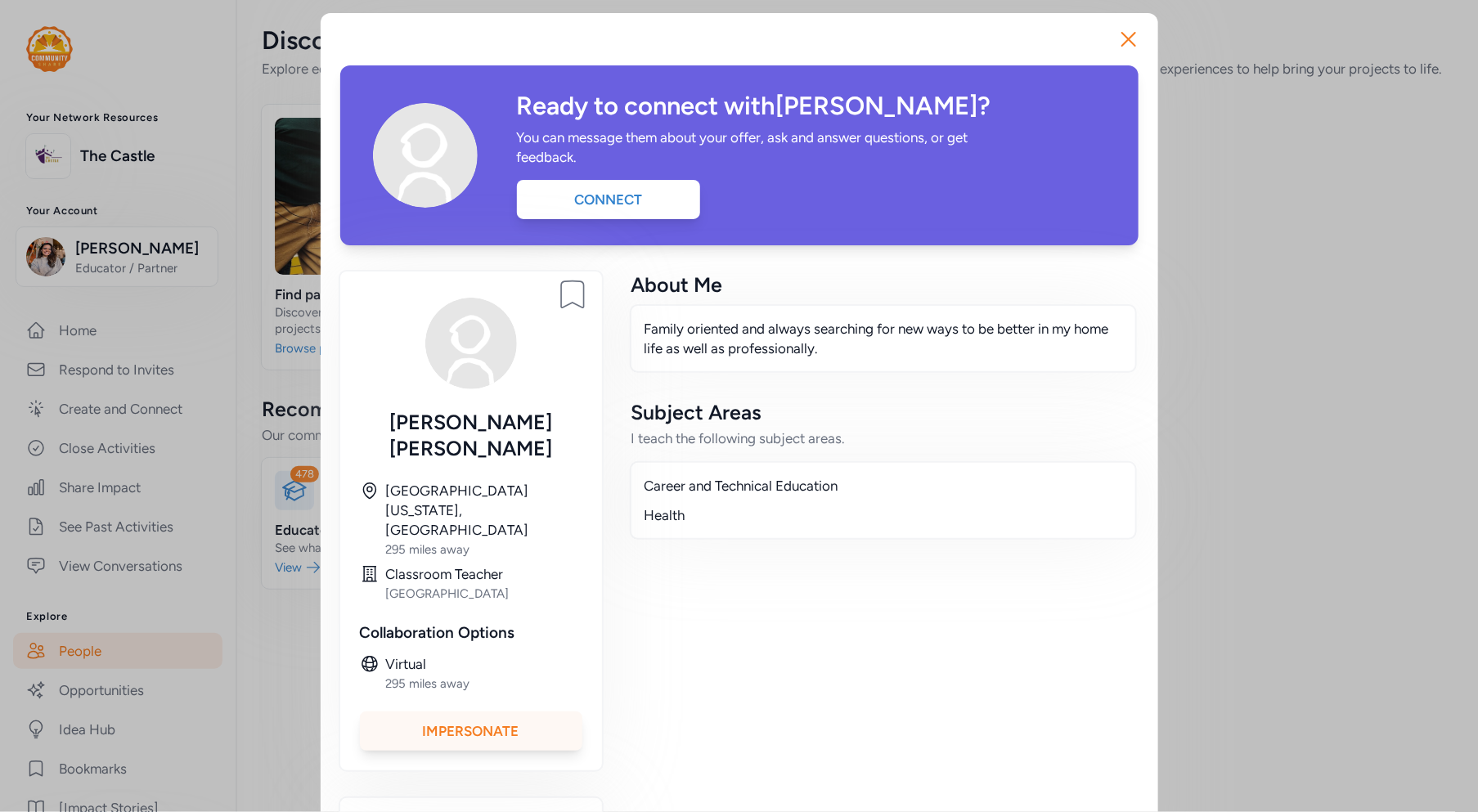 click on "Impersonate" at bounding box center (471, 731) 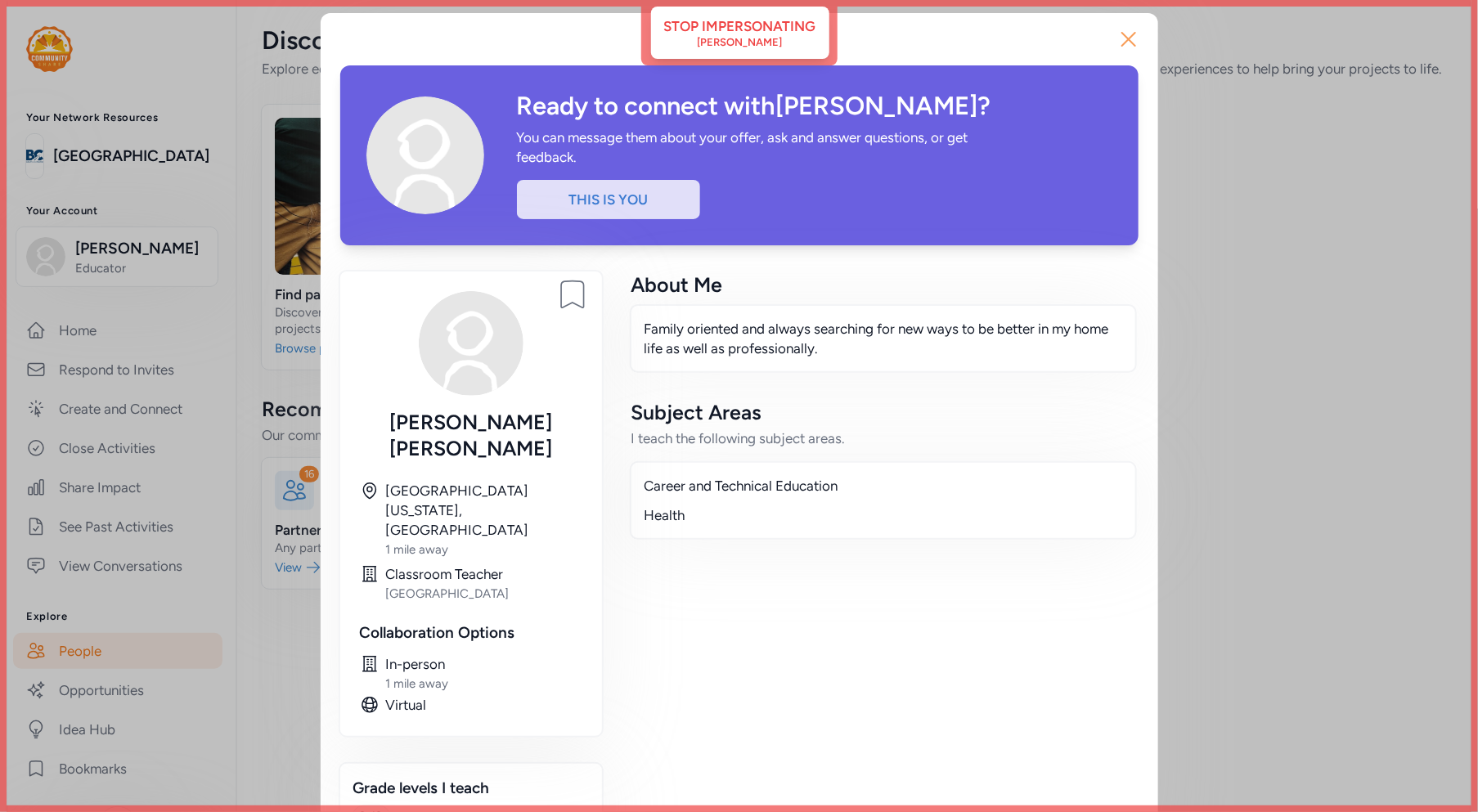 click 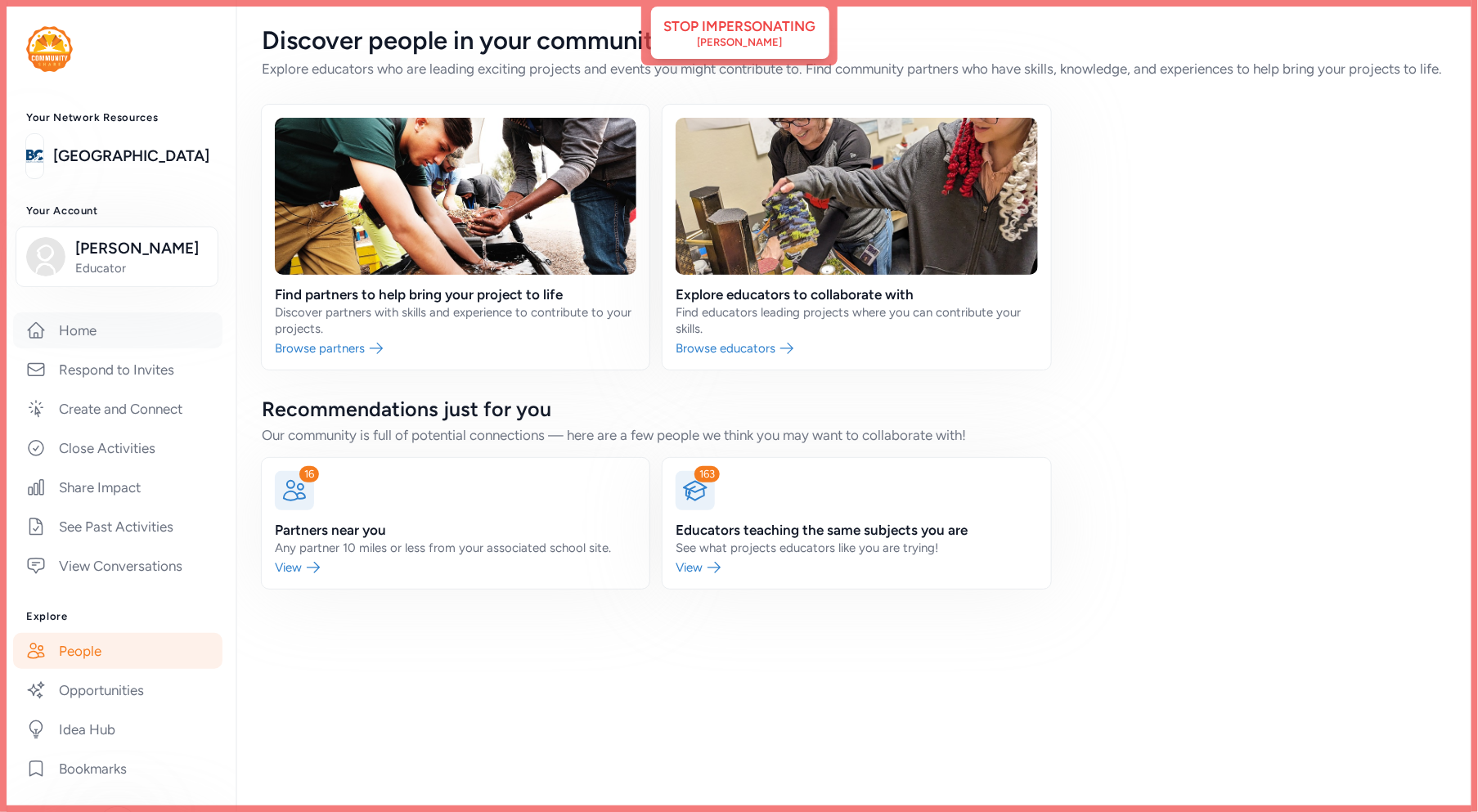 click on "Home" at bounding box center (118, 330) 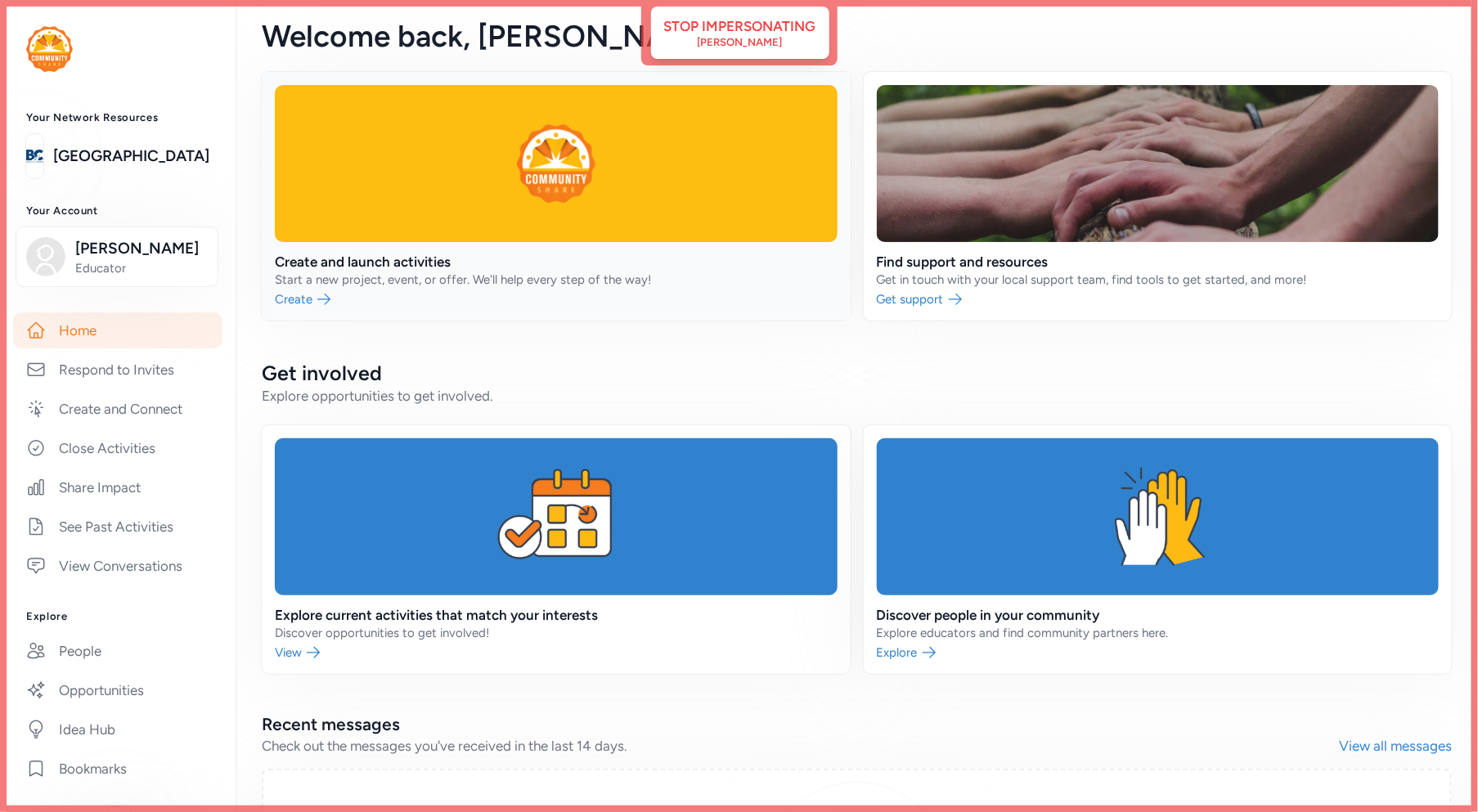 click at bounding box center [556, 196] 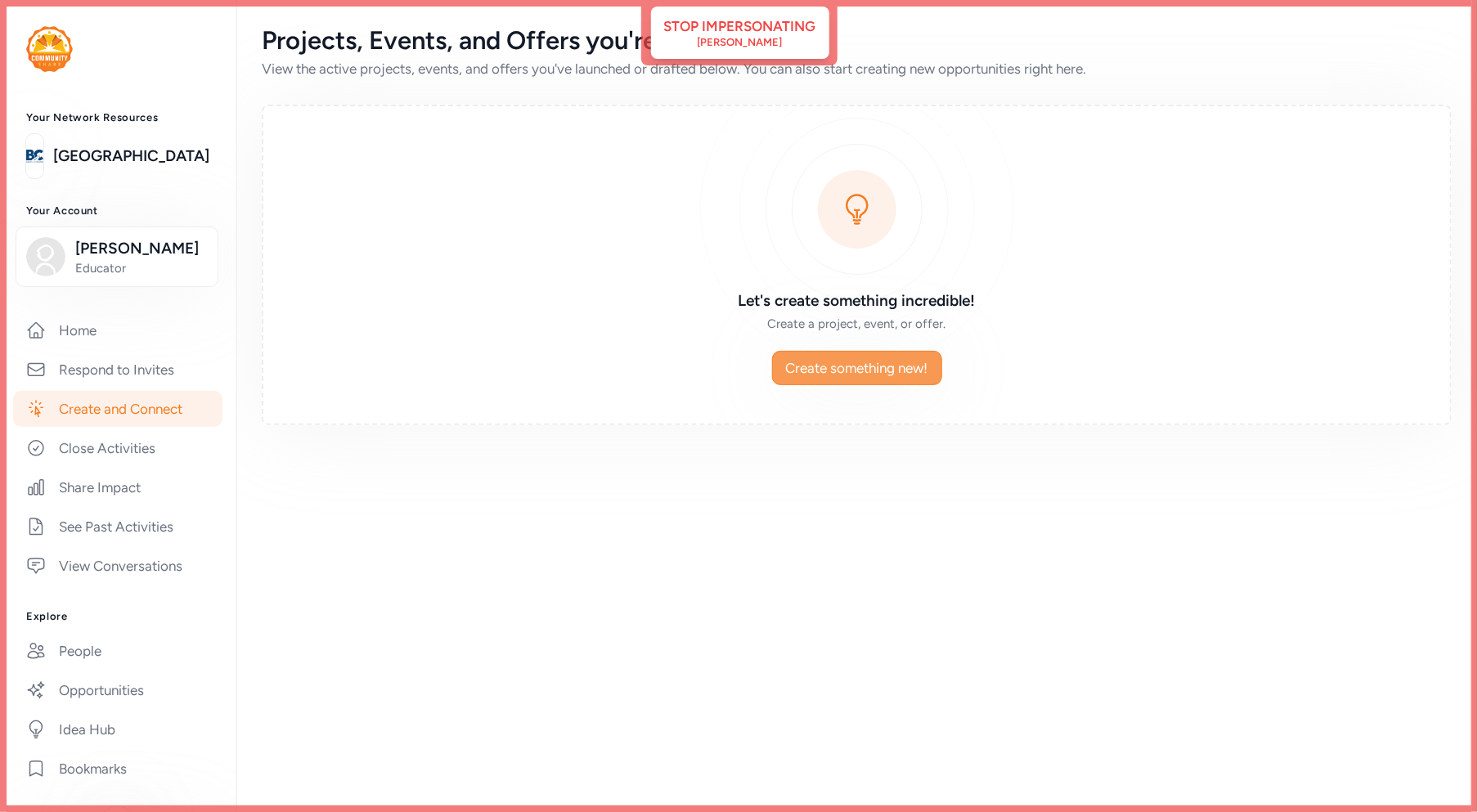 click on "Create something new!" at bounding box center (857, 368) 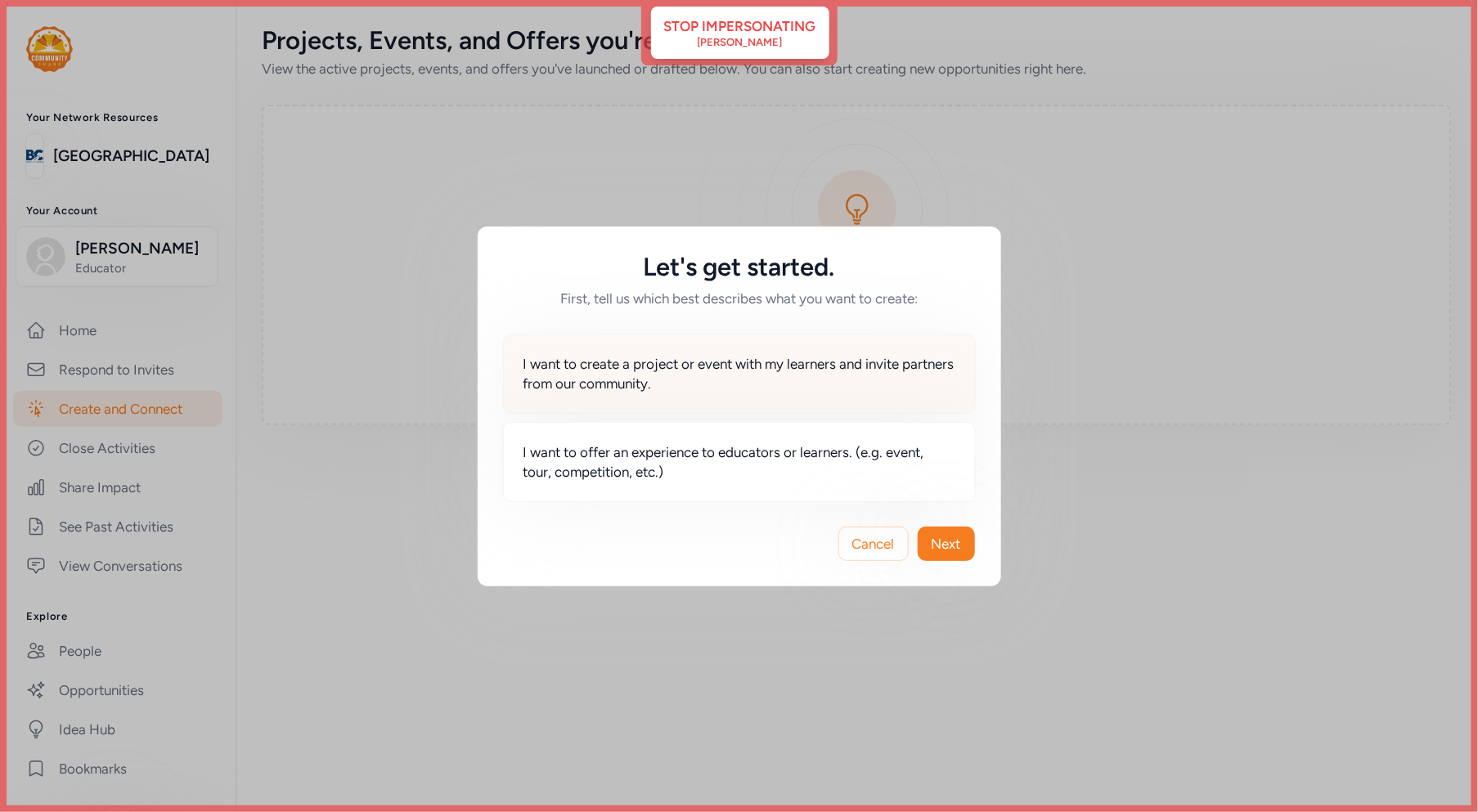 click on "I want to create a project or event with my learners and invite partners from our community." at bounding box center [739, 374] 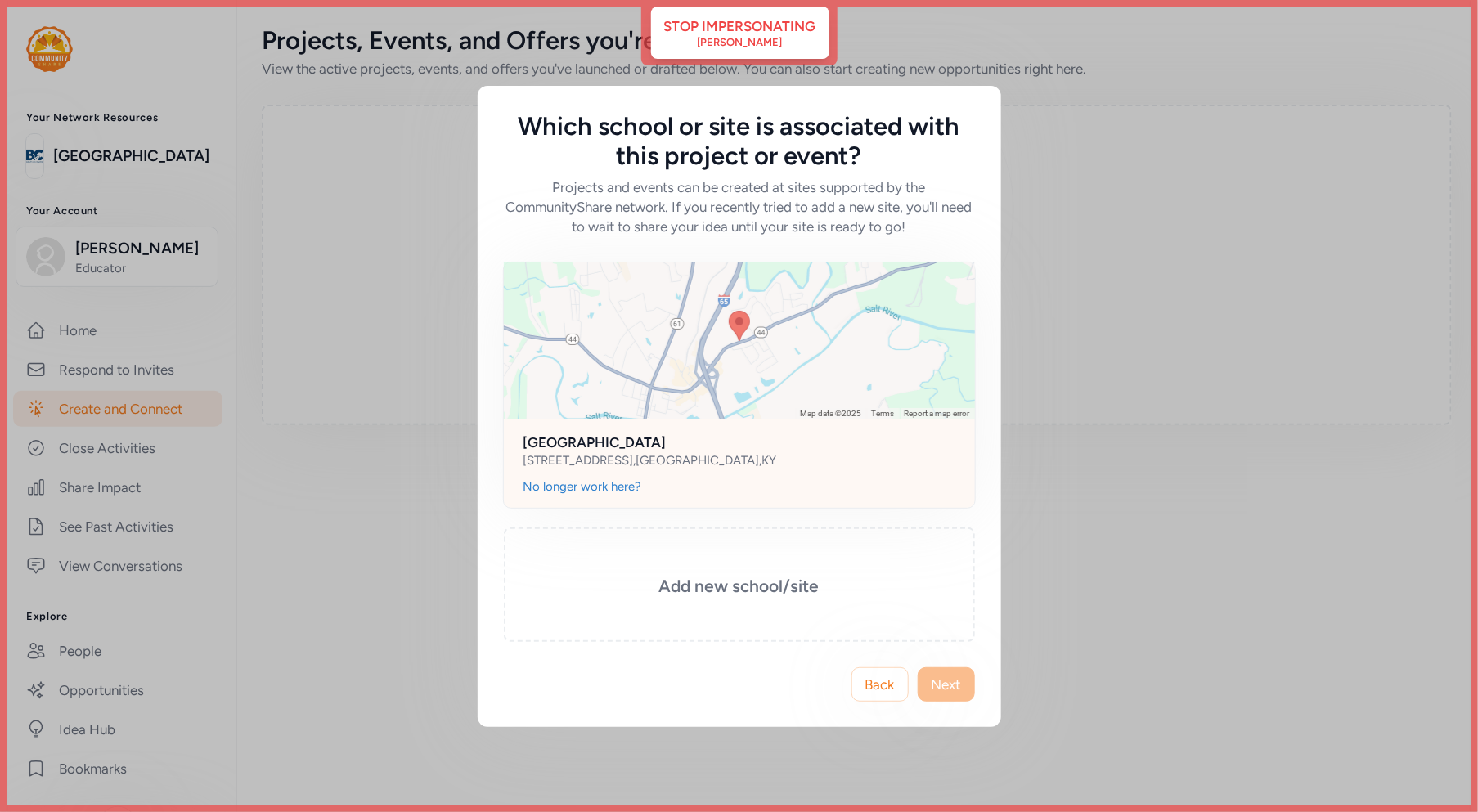 click on "[GEOGRAPHIC_DATA]" at bounding box center (739, 442) 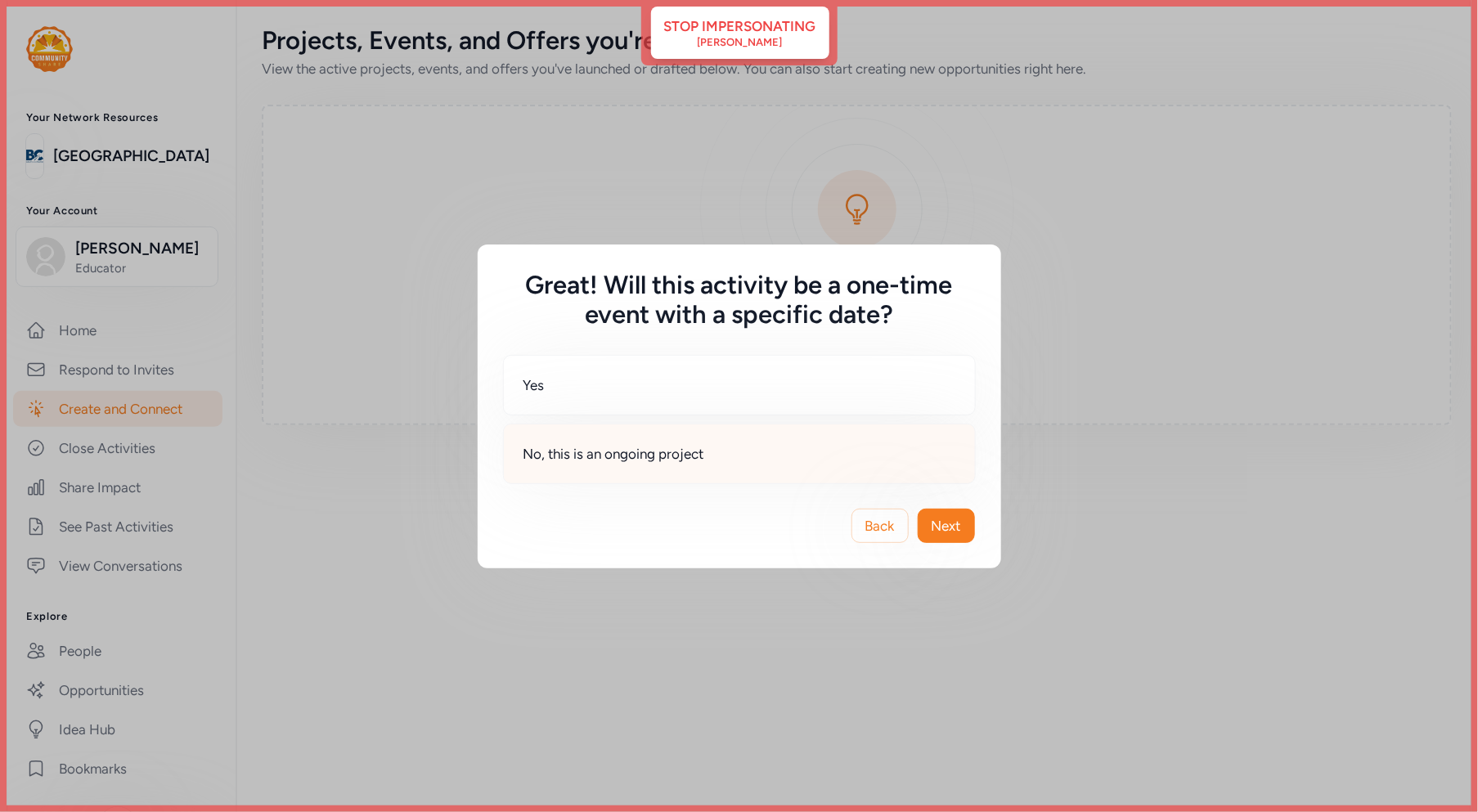 click on "No, this is an ongoing project" at bounding box center (739, 454) 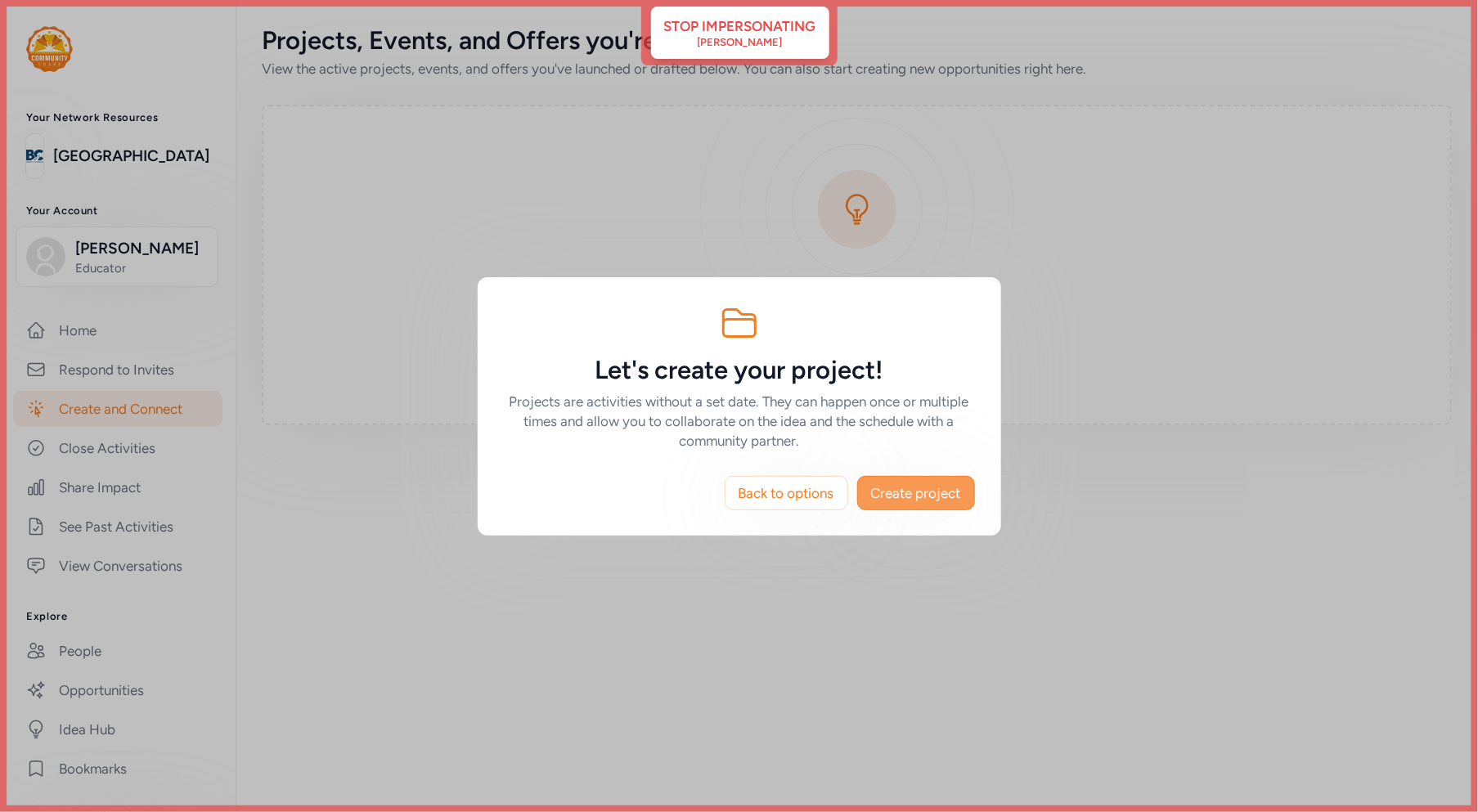 click on "Create project" at bounding box center [916, 493] 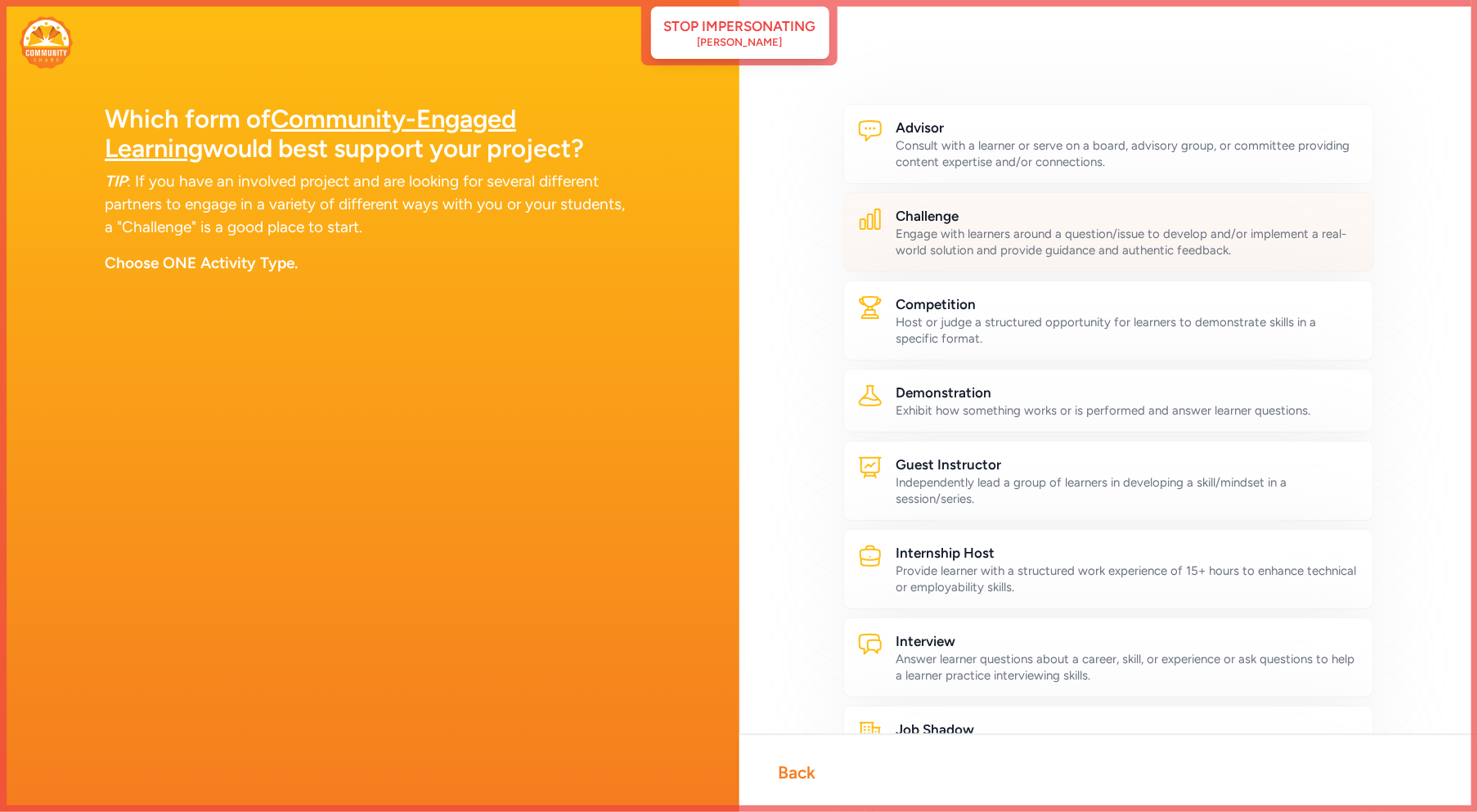 click on "Engage with learners around a question/issue to develop and/or implement a real-world solution and provide guidance and authentic feedback." at bounding box center (1129, 242) 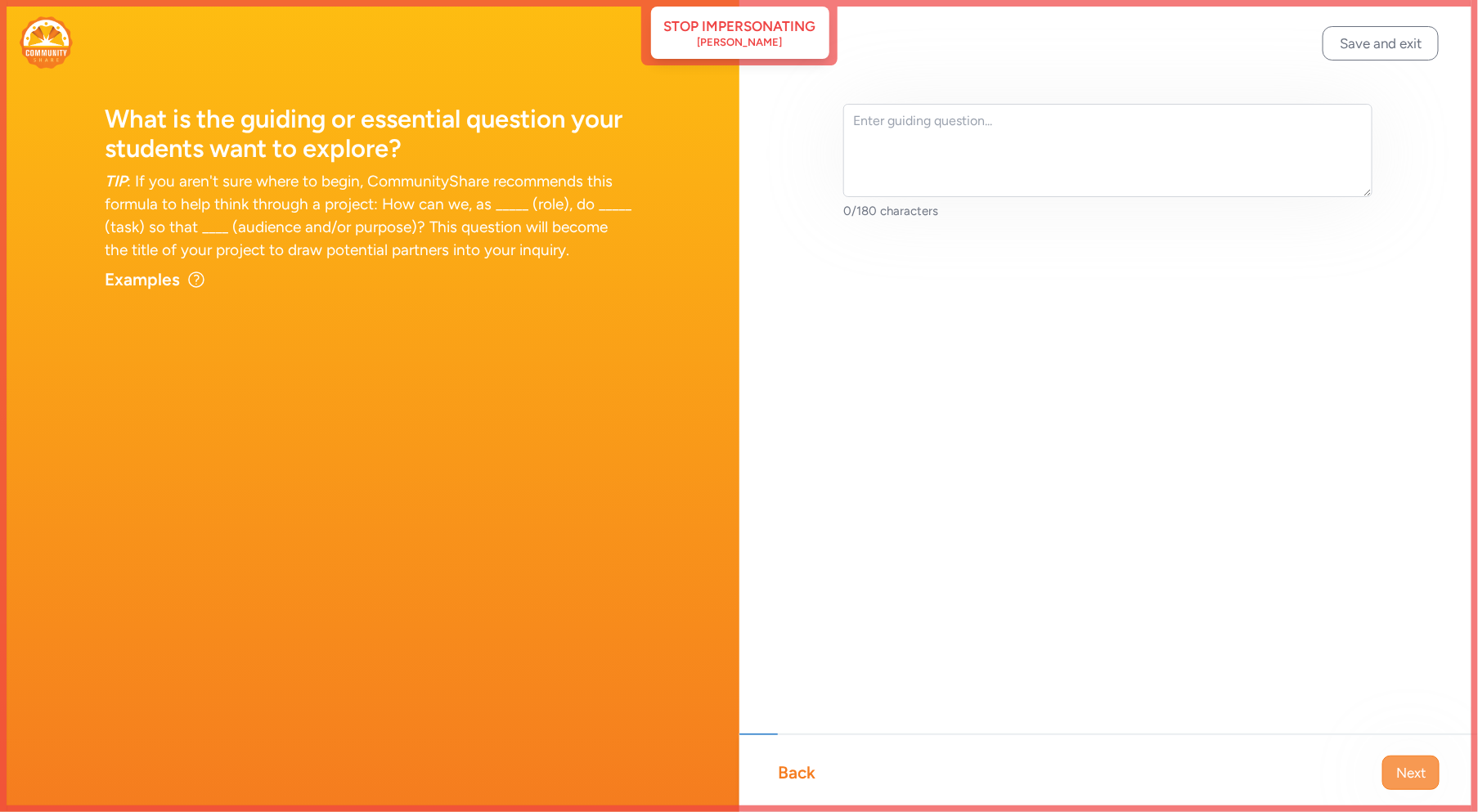 click on "Next" at bounding box center (1411, 773) 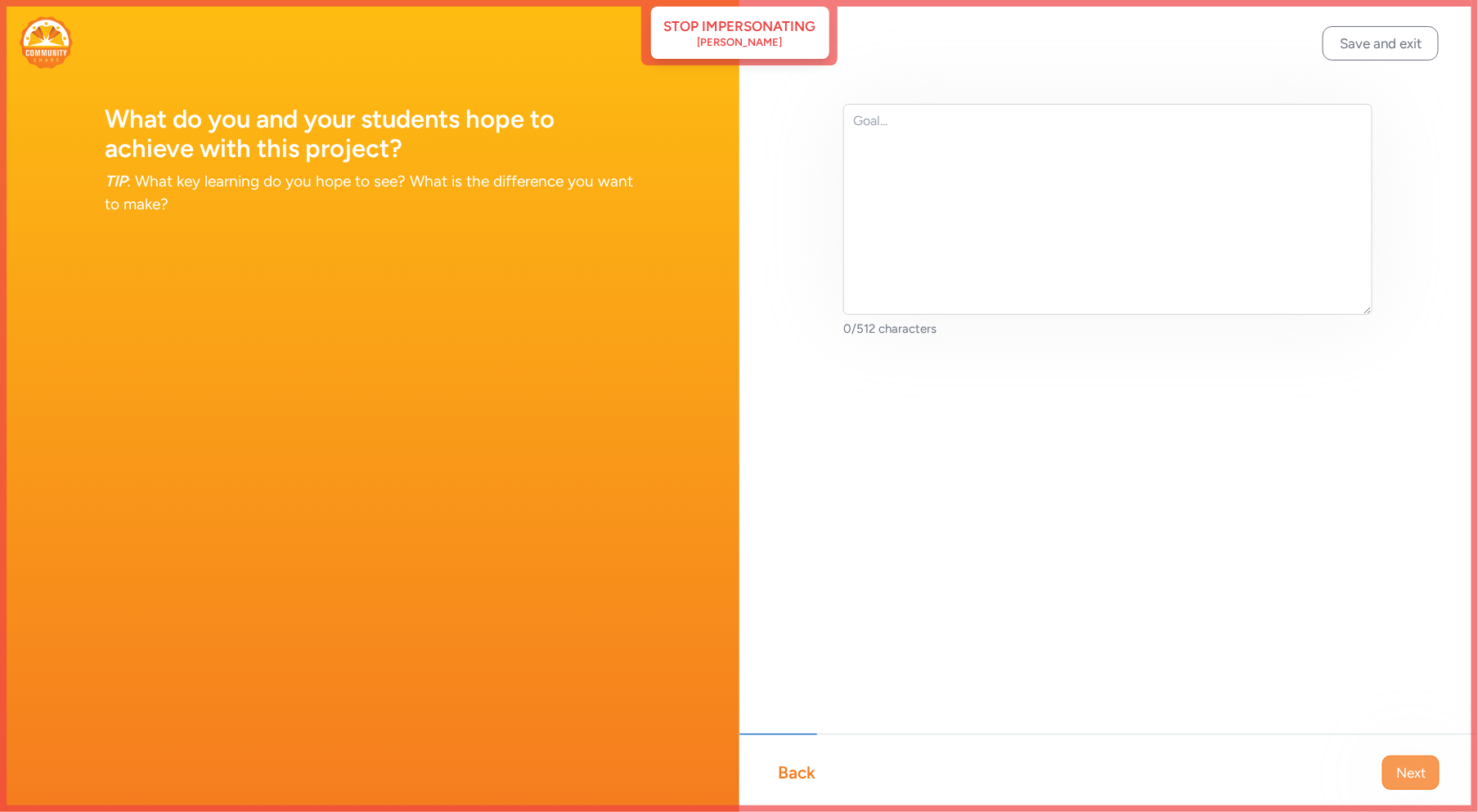click on "Next" at bounding box center (1411, 773) 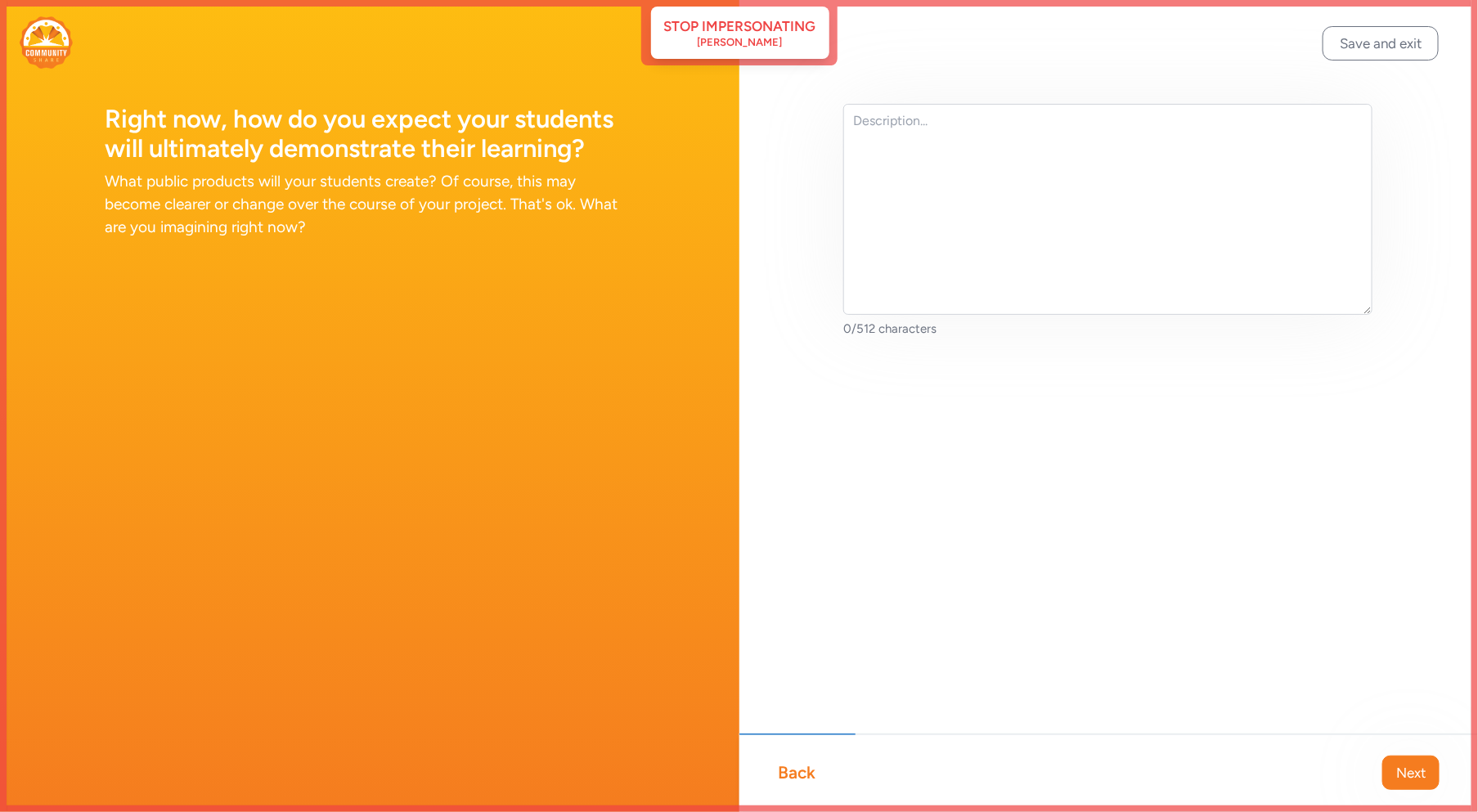 click on "Next" at bounding box center (1411, 773) 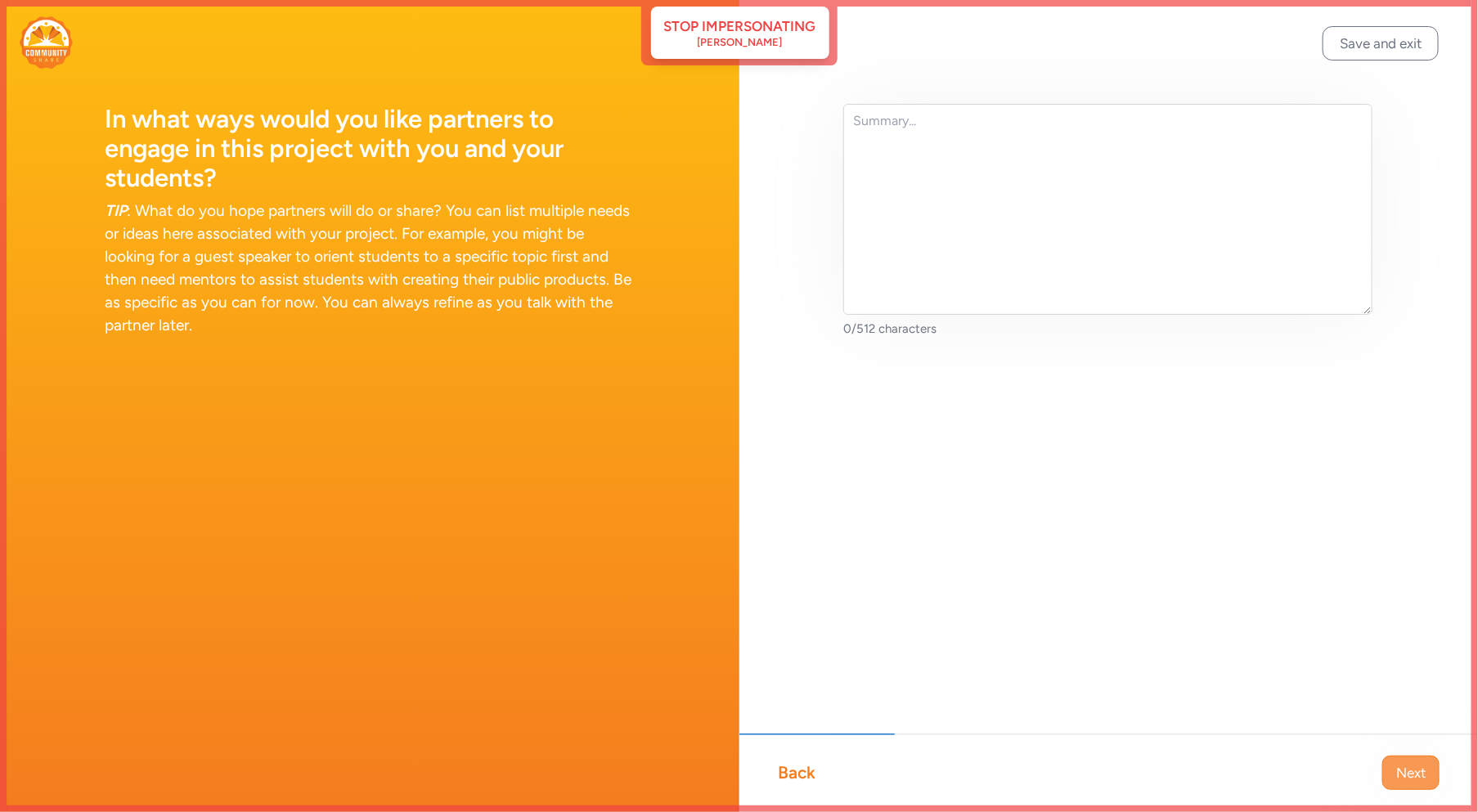 click on "Next" at bounding box center (1411, 773) 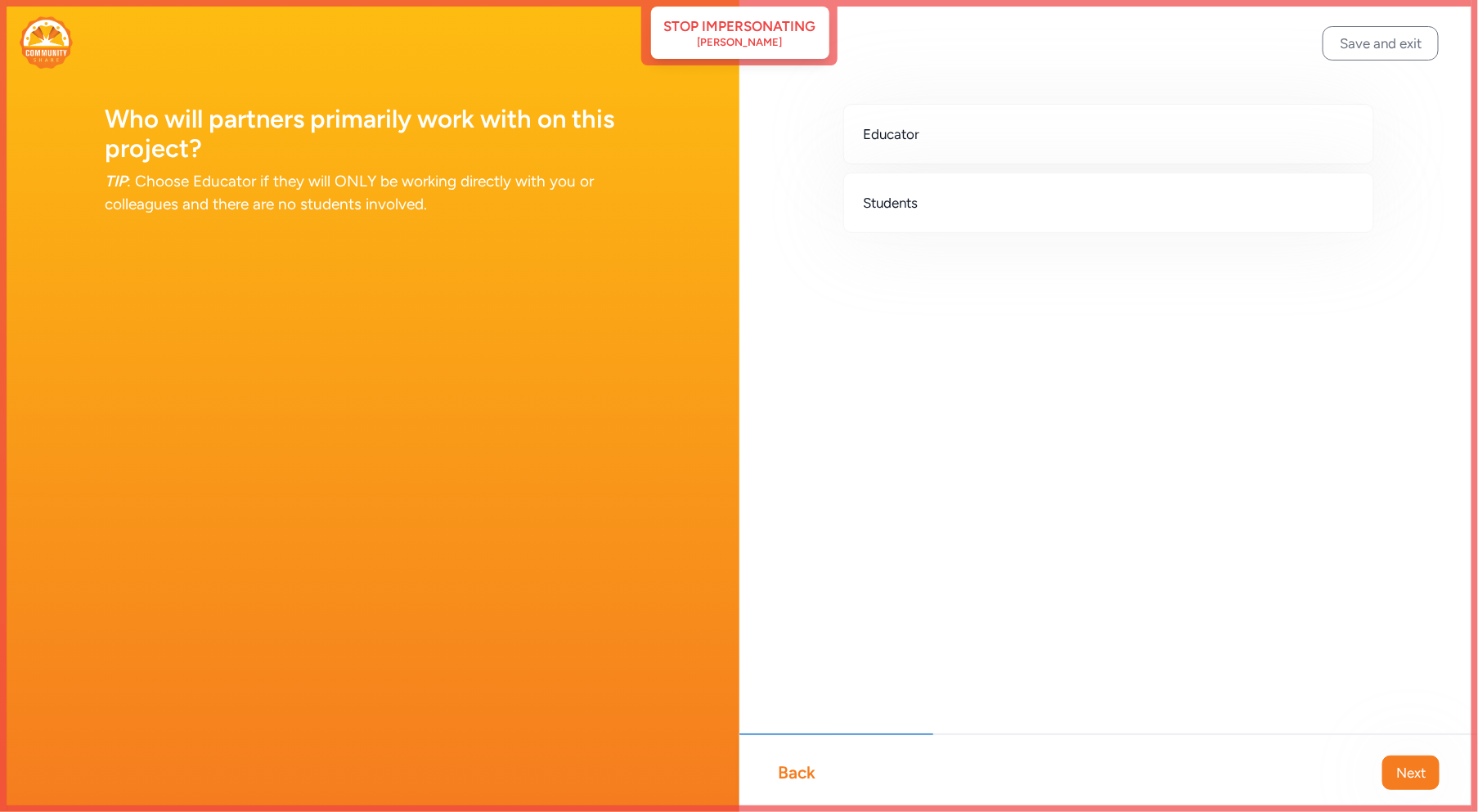 click on "Next" at bounding box center [1411, 773] 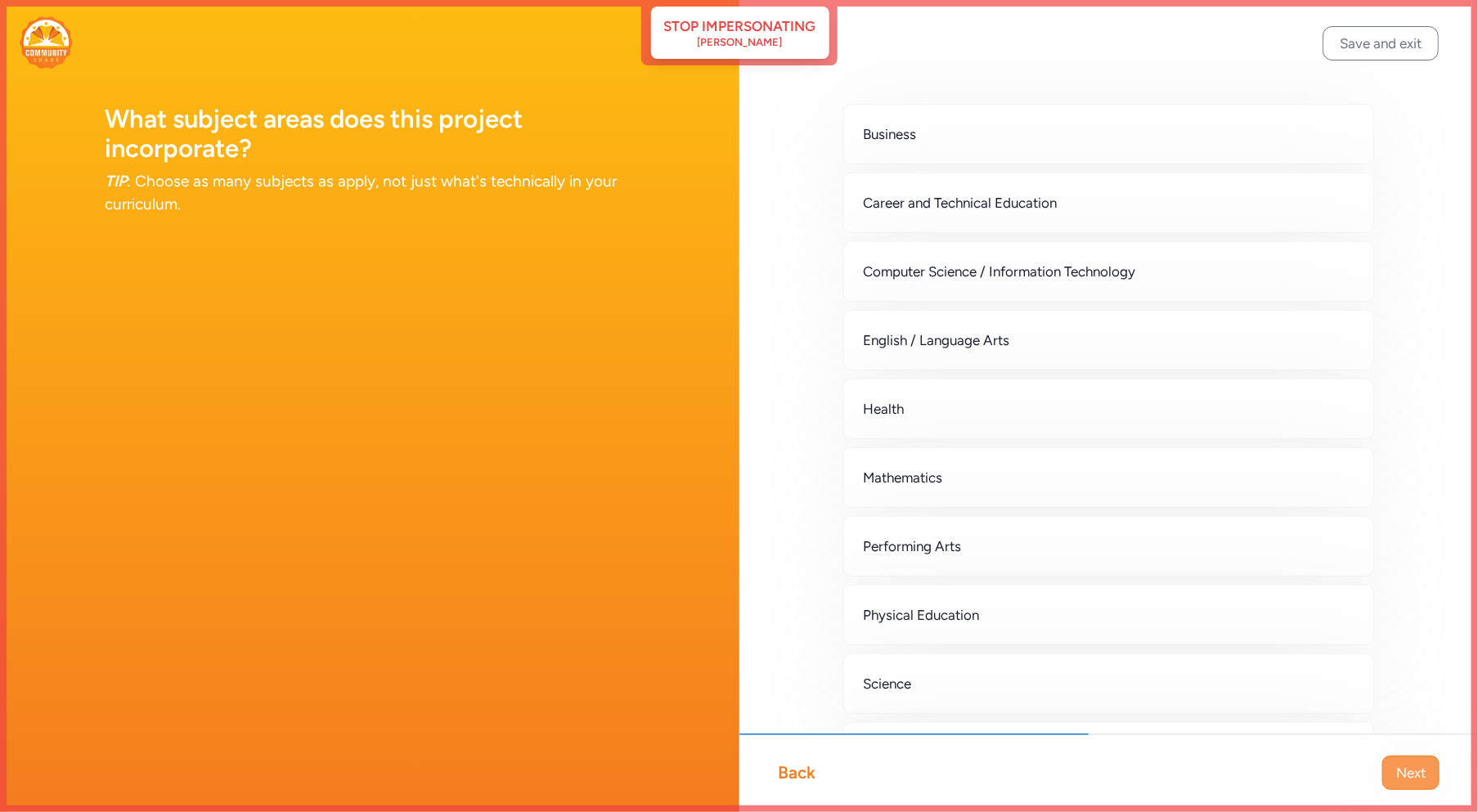 click on "Next" at bounding box center (1411, 773) 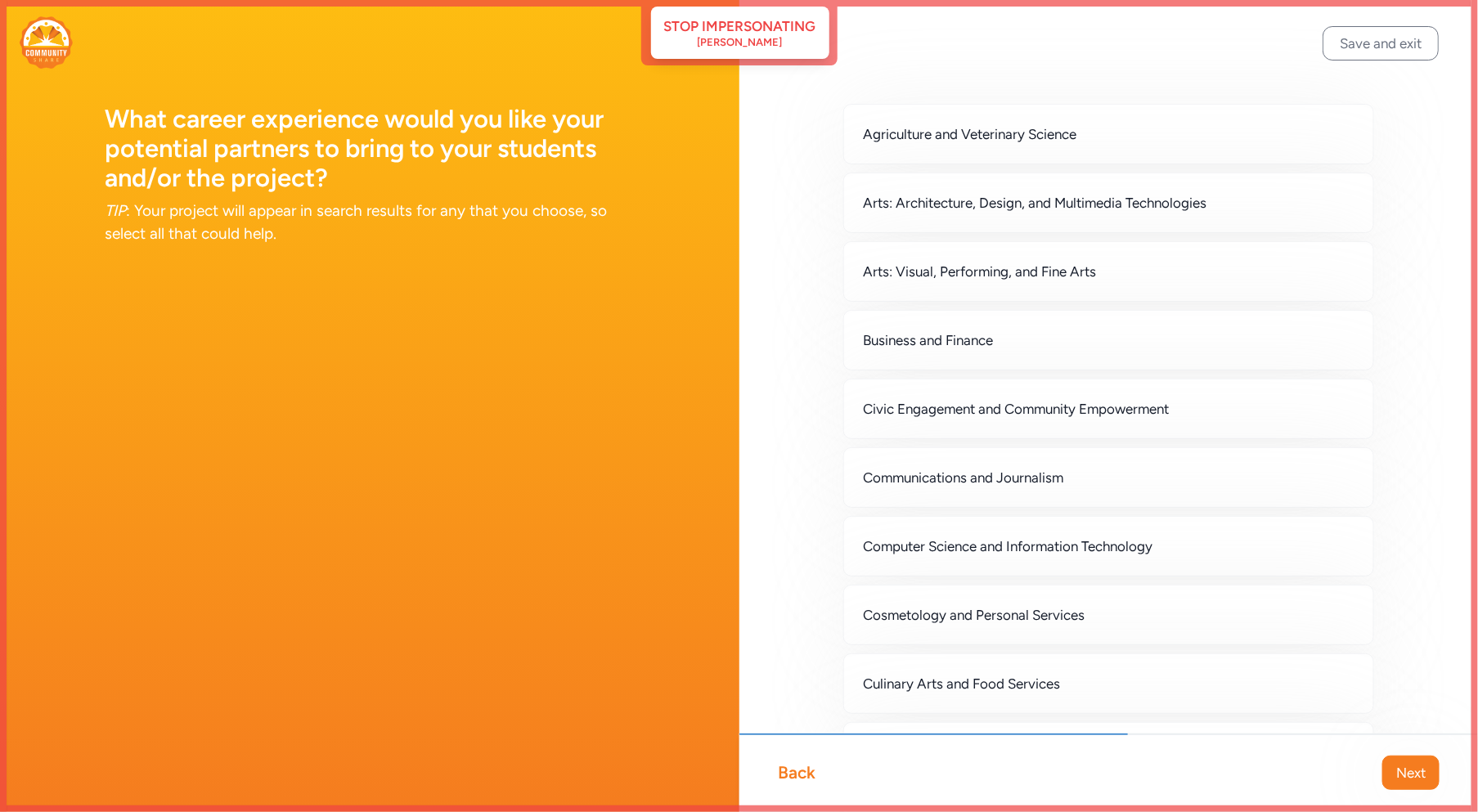 click on "Next" at bounding box center [1411, 773] 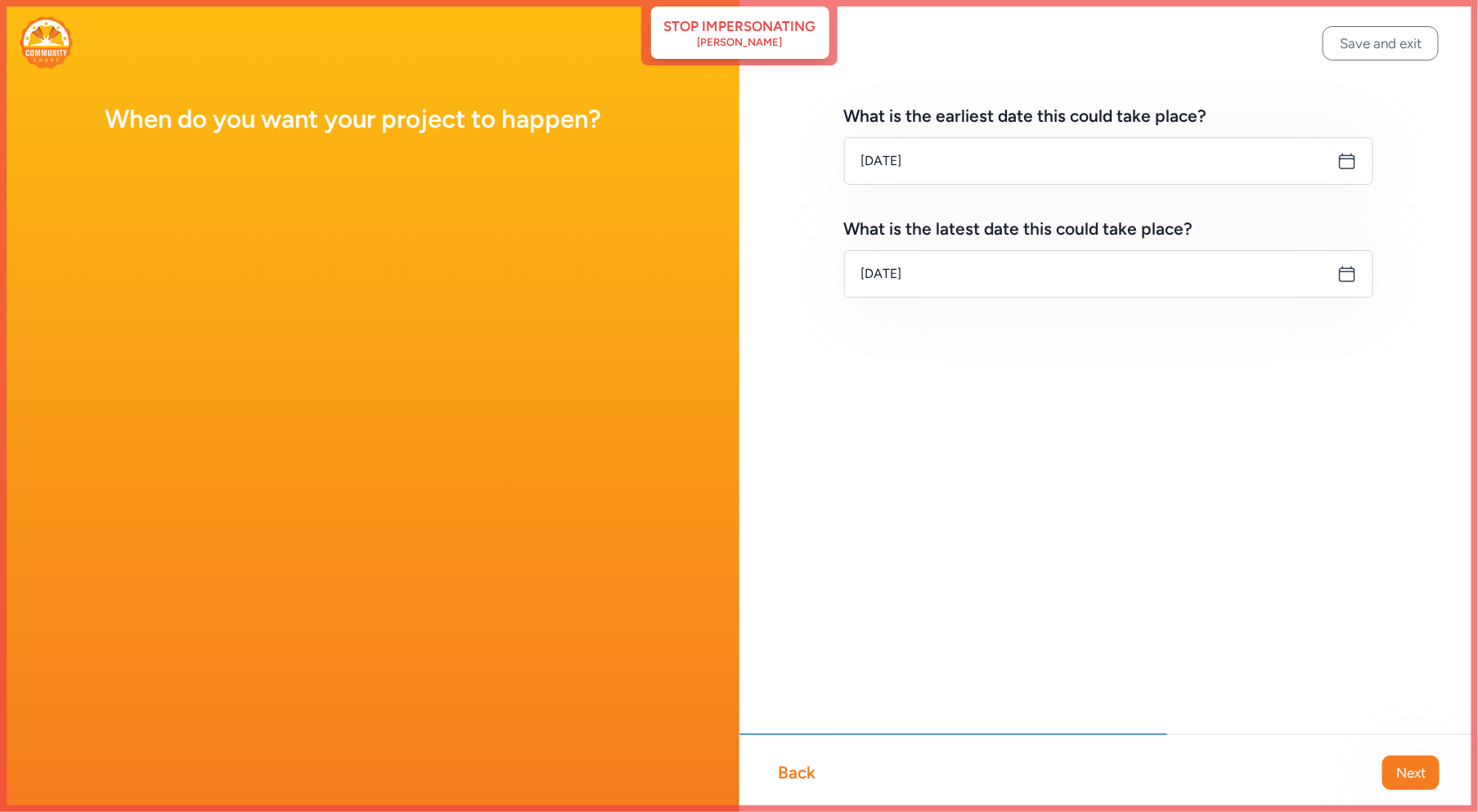 click on "Next" at bounding box center (1411, 773) 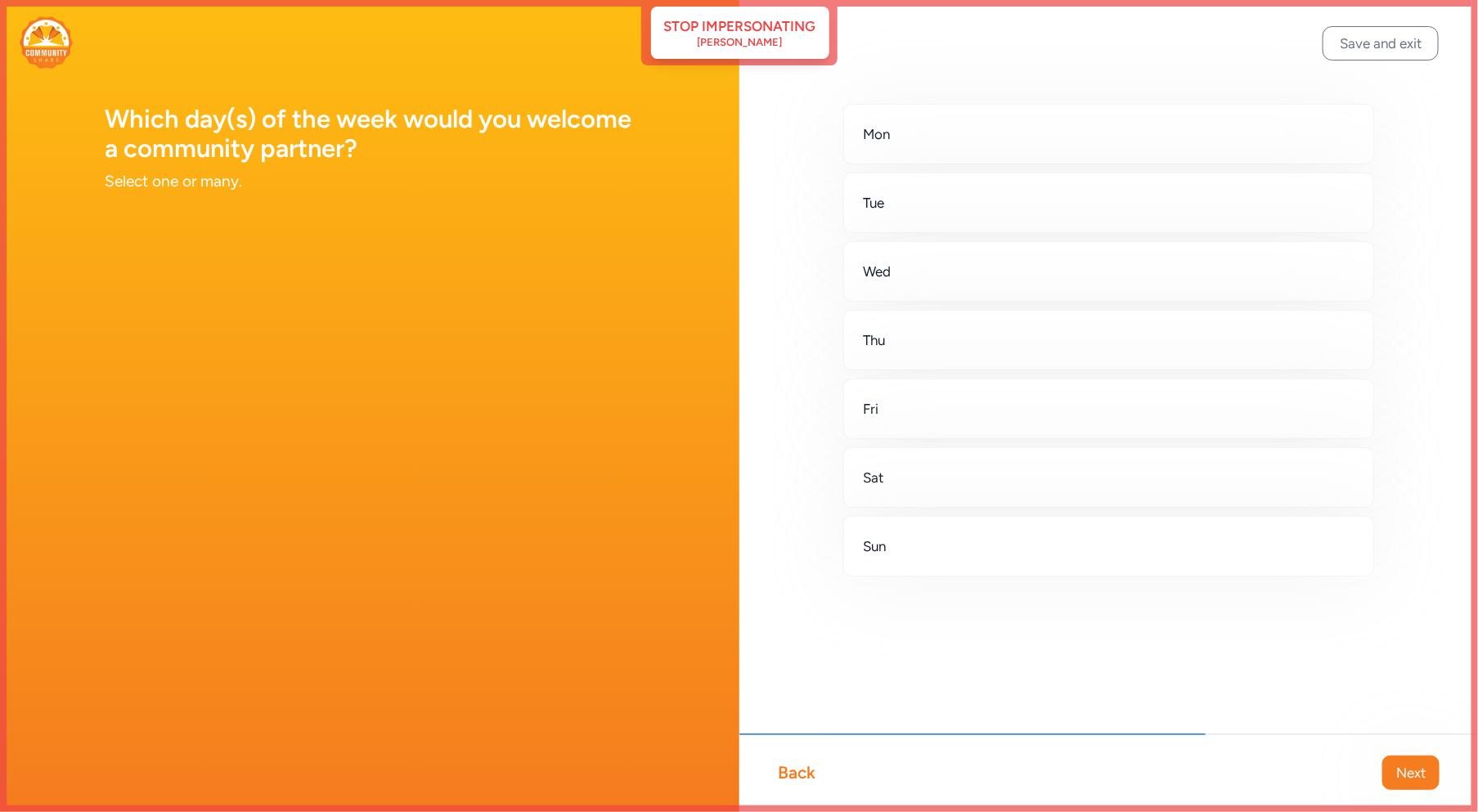 click on "Next" at bounding box center (1411, 773) 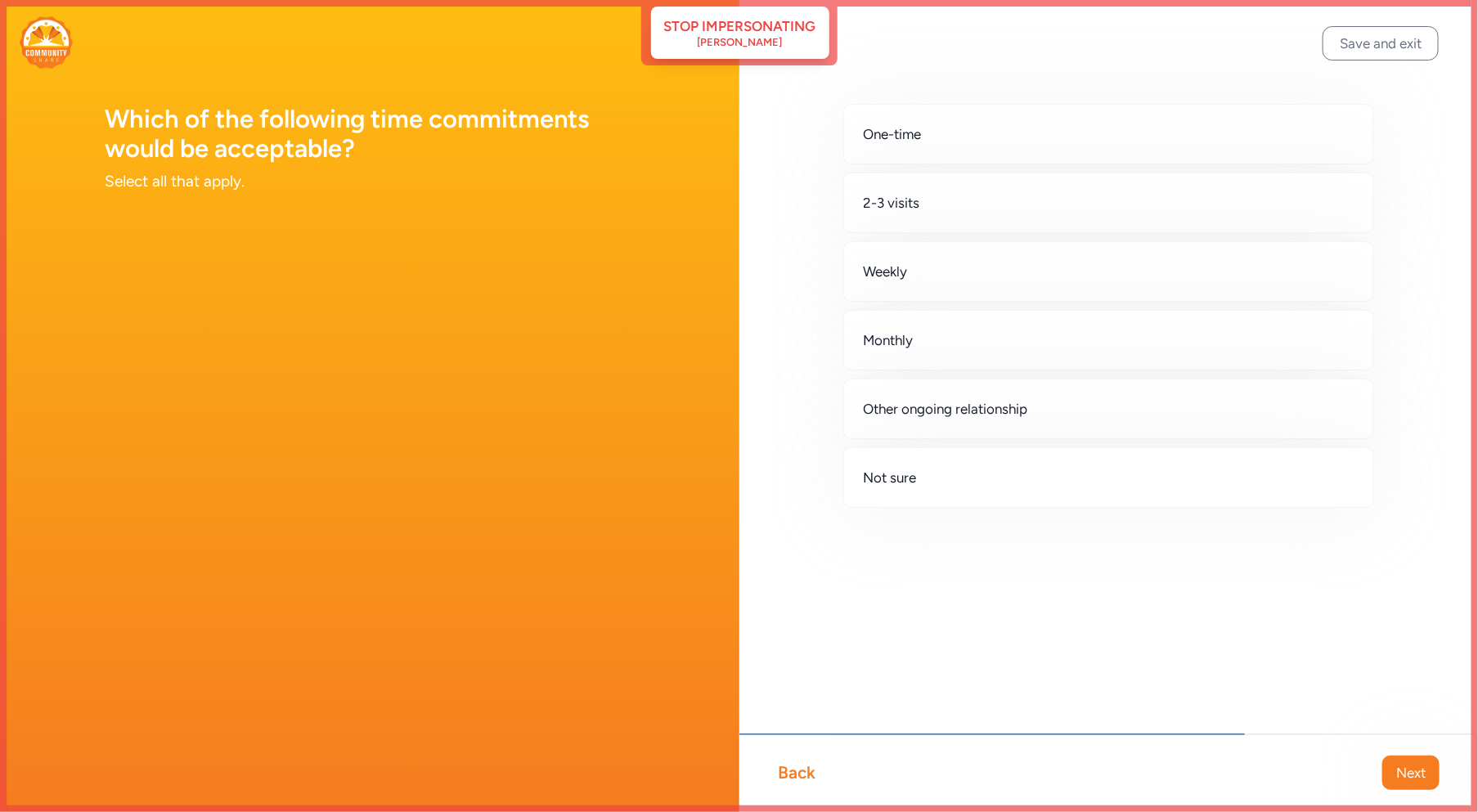 click on "Next" at bounding box center (1411, 773) 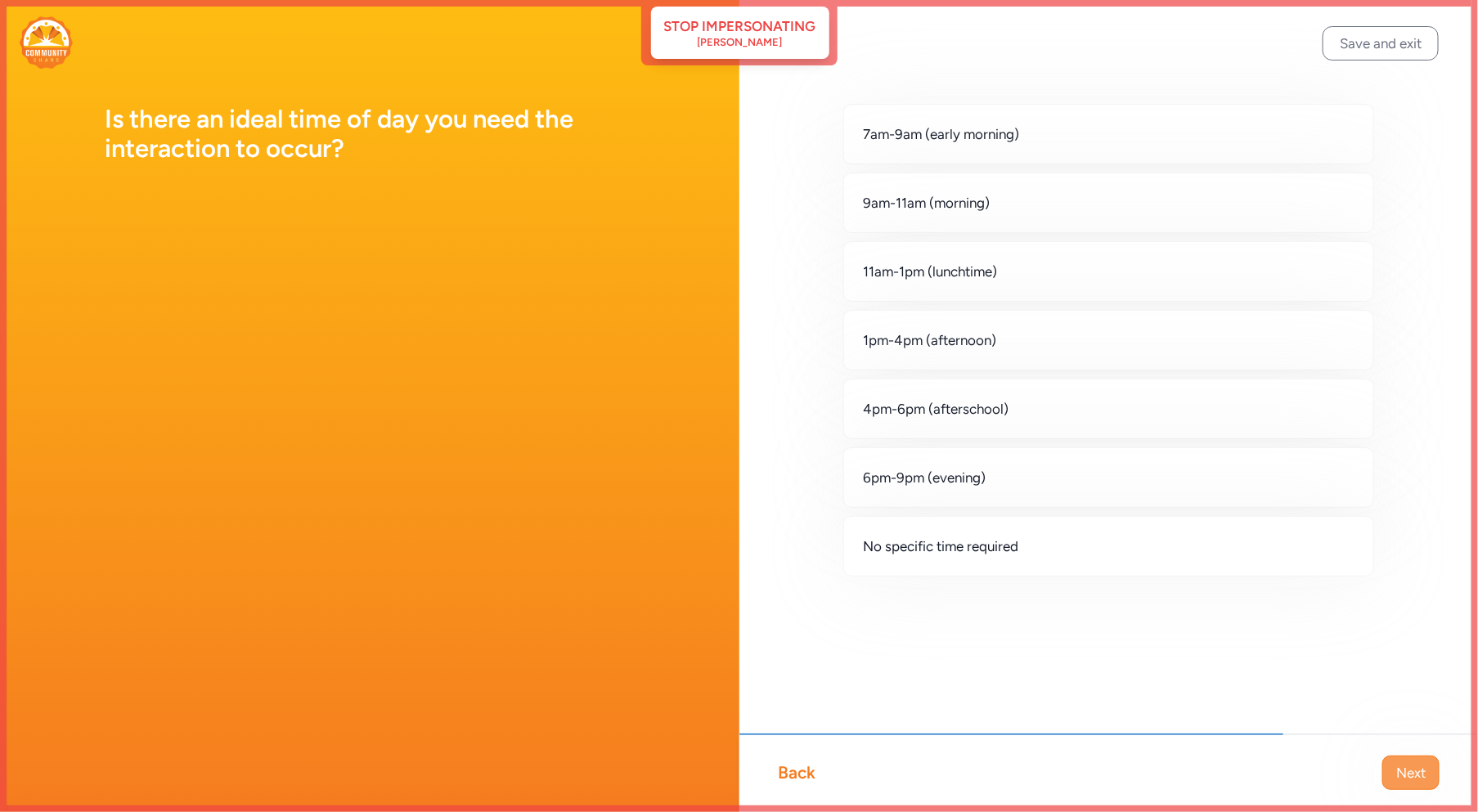 click on "Next" at bounding box center (1411, 773) 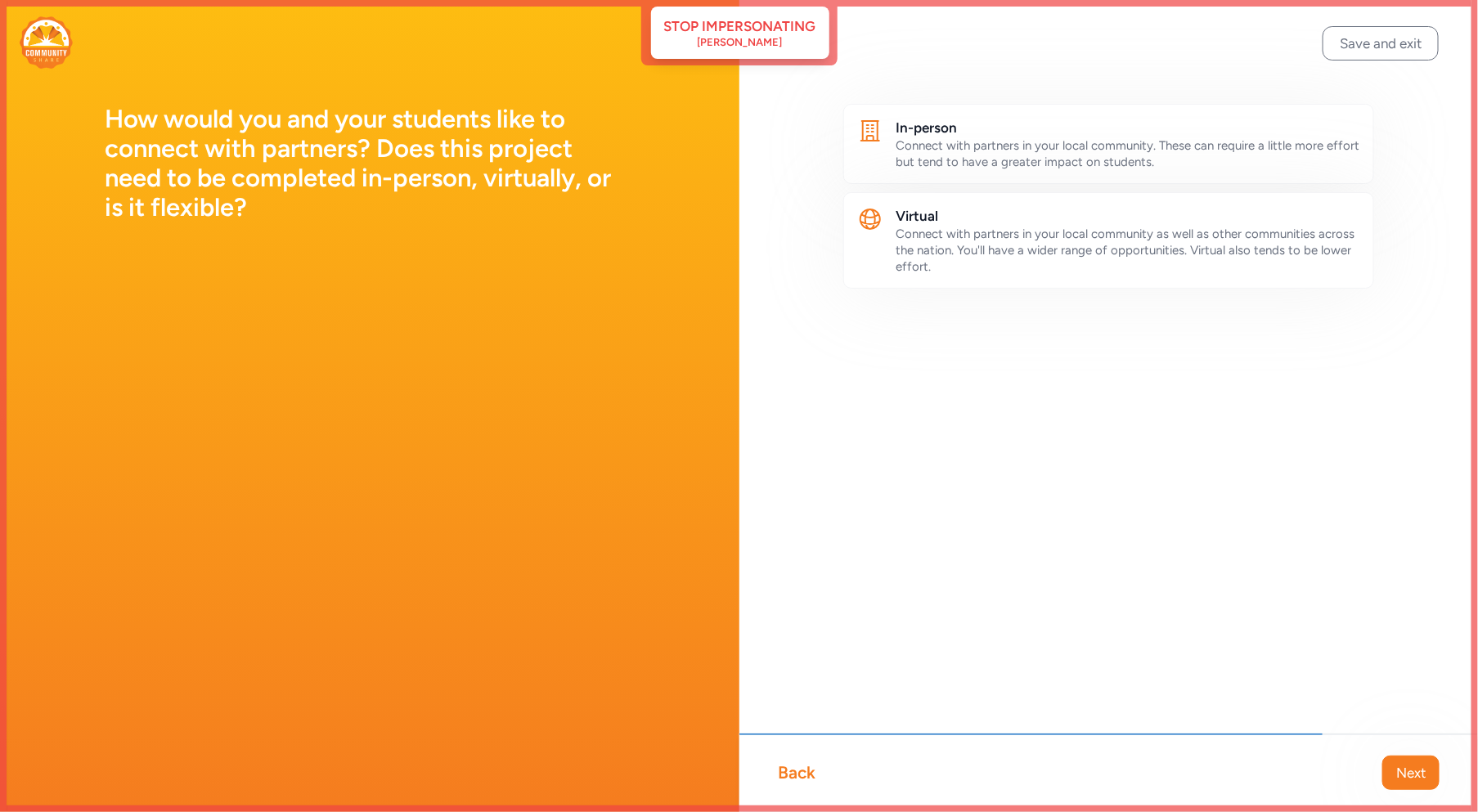 click on "Next" at bounding box center (1411, 773) 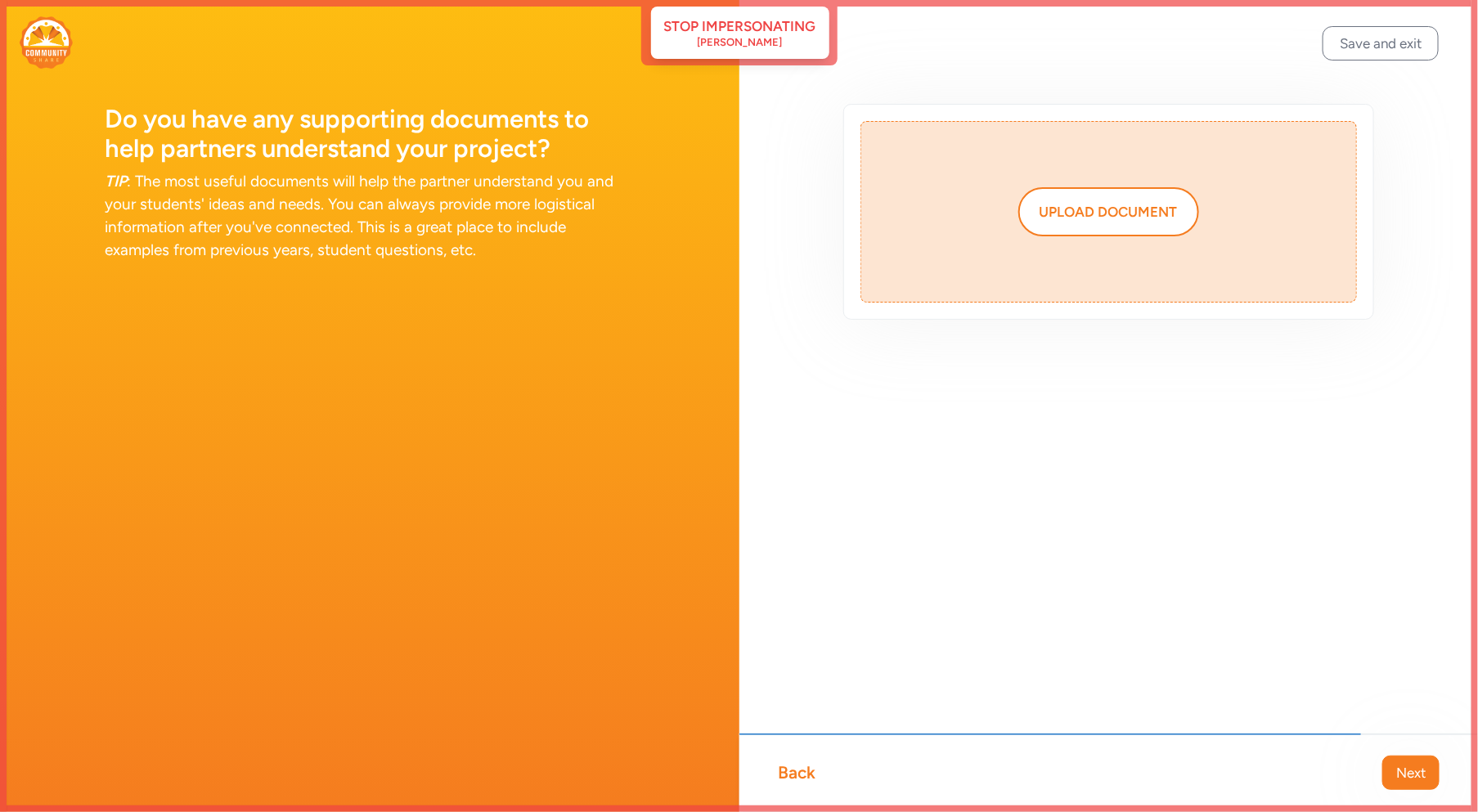 click on "Next" at bounding box center (1411, 773) 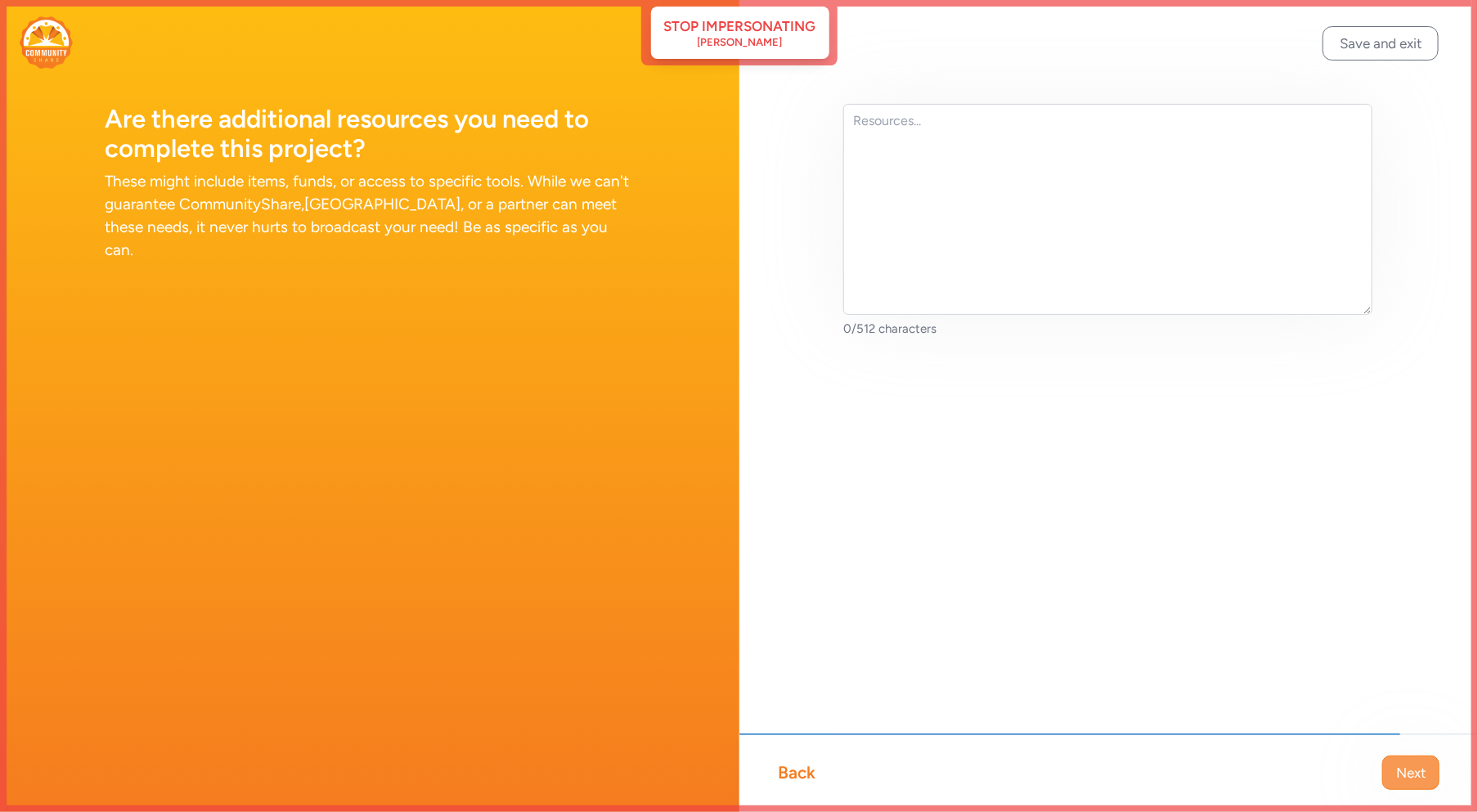 click on "Next" at bounding box center (1411, 773) 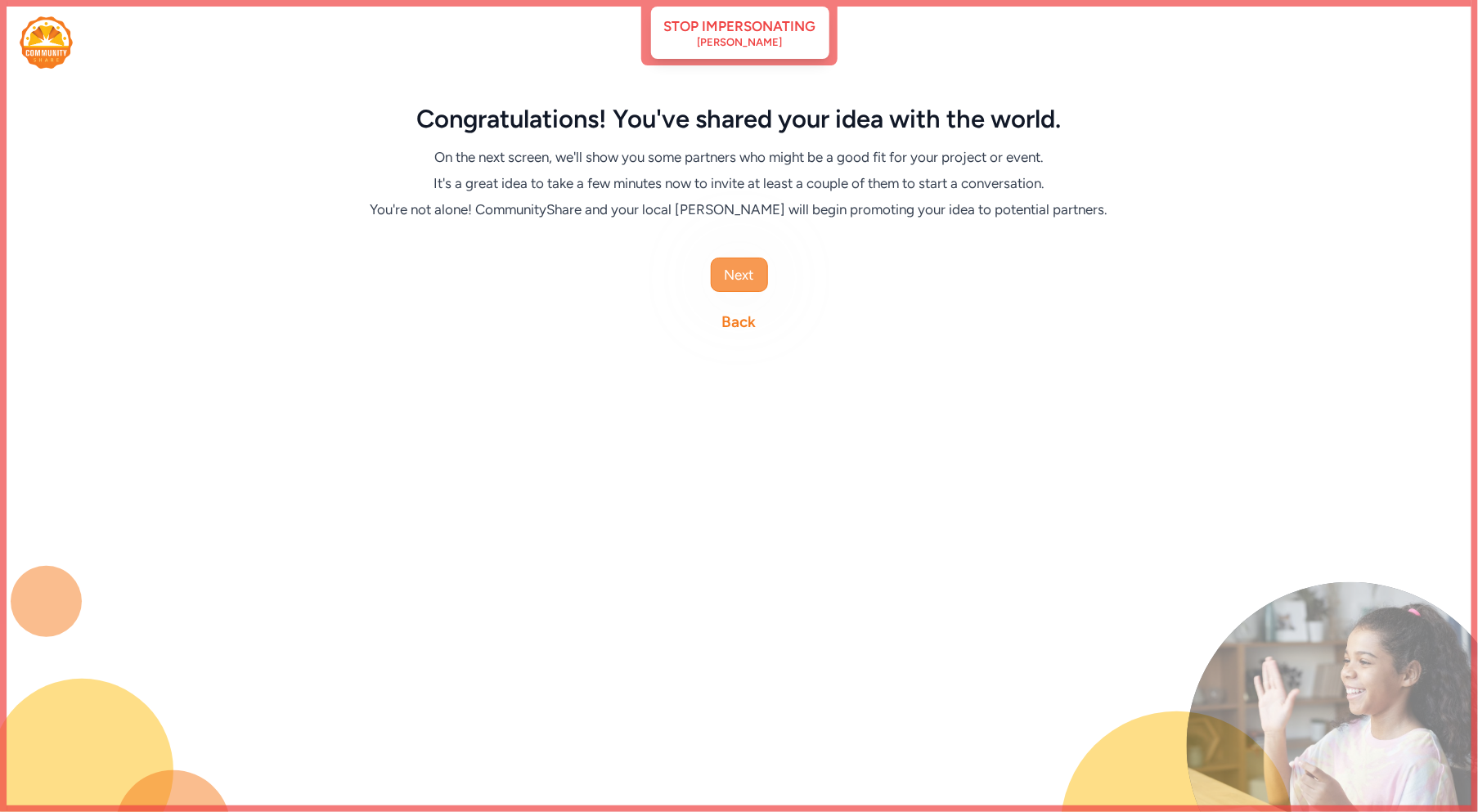 click on "Next" at bounding box center (739, 275) 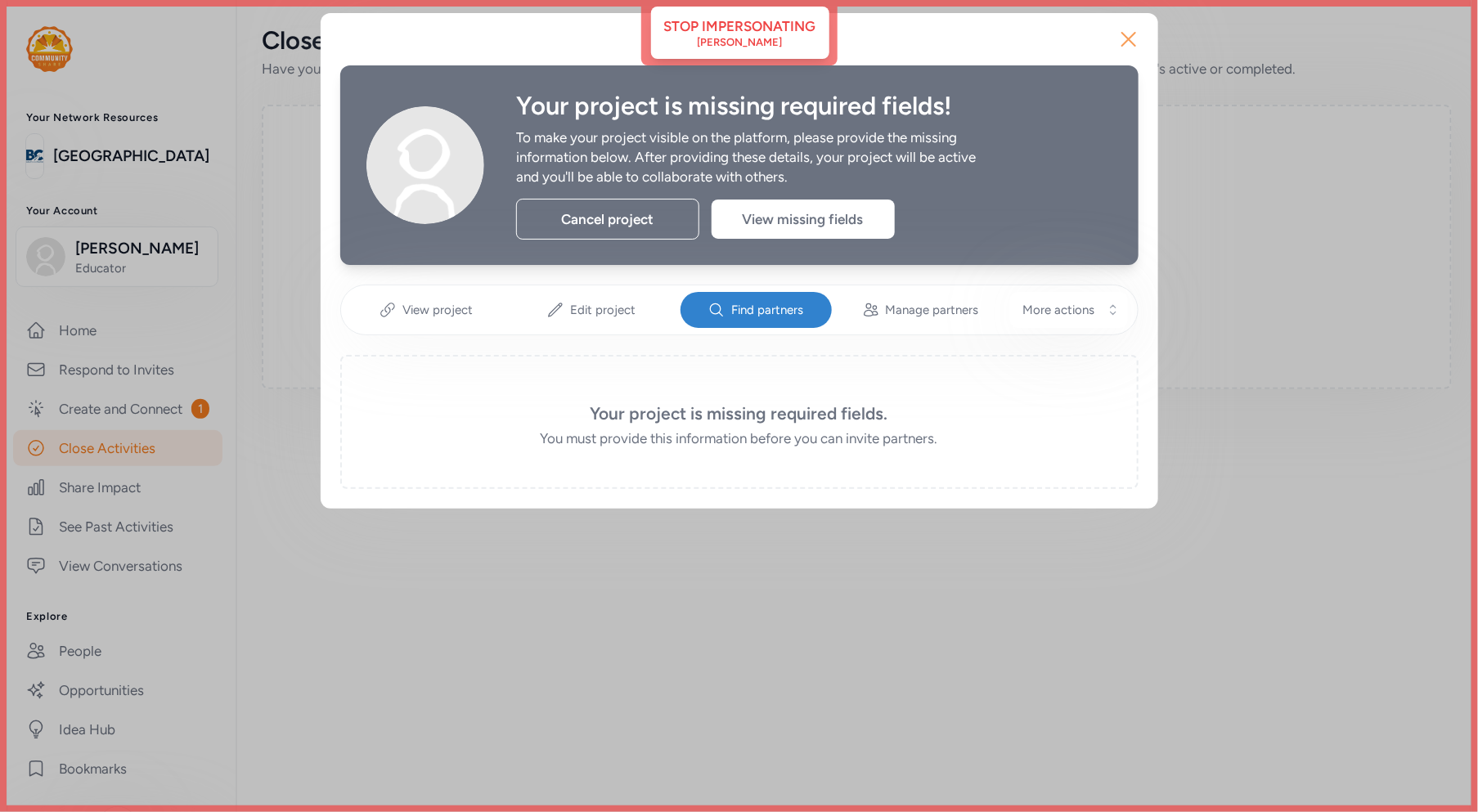 click 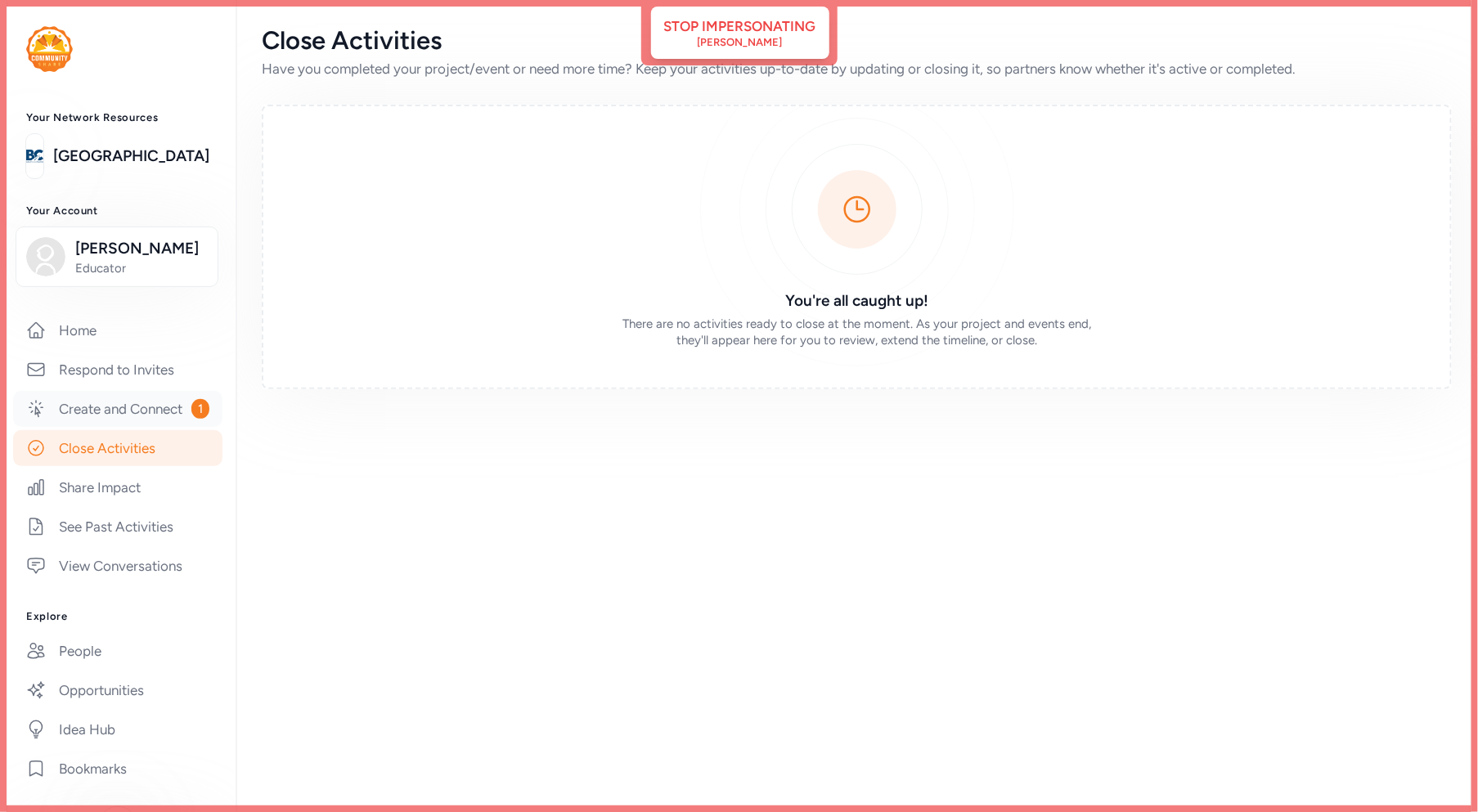click on "Create and Connect 1" at bounding box center [118, 409] 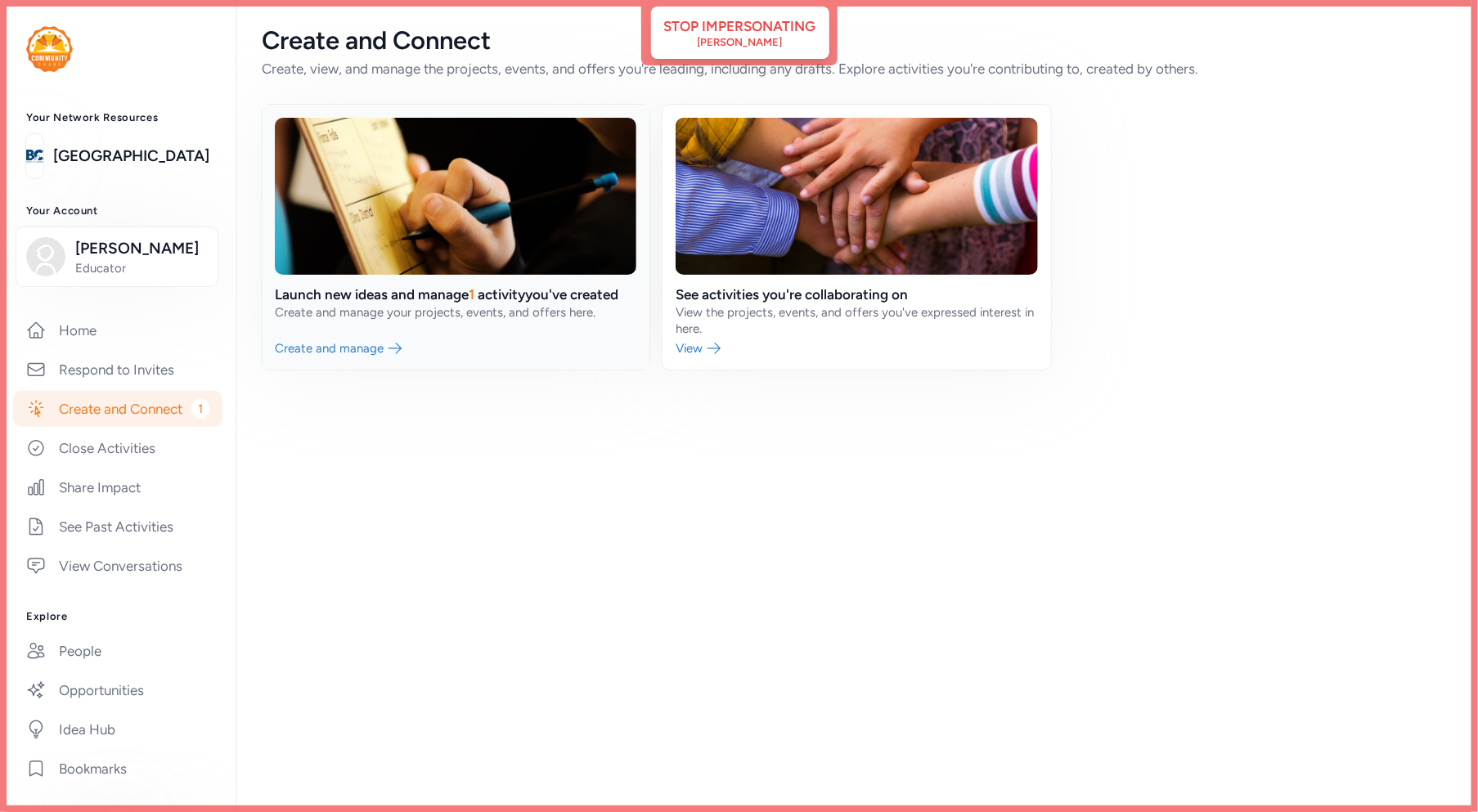 click at bounding box center [456, 237] 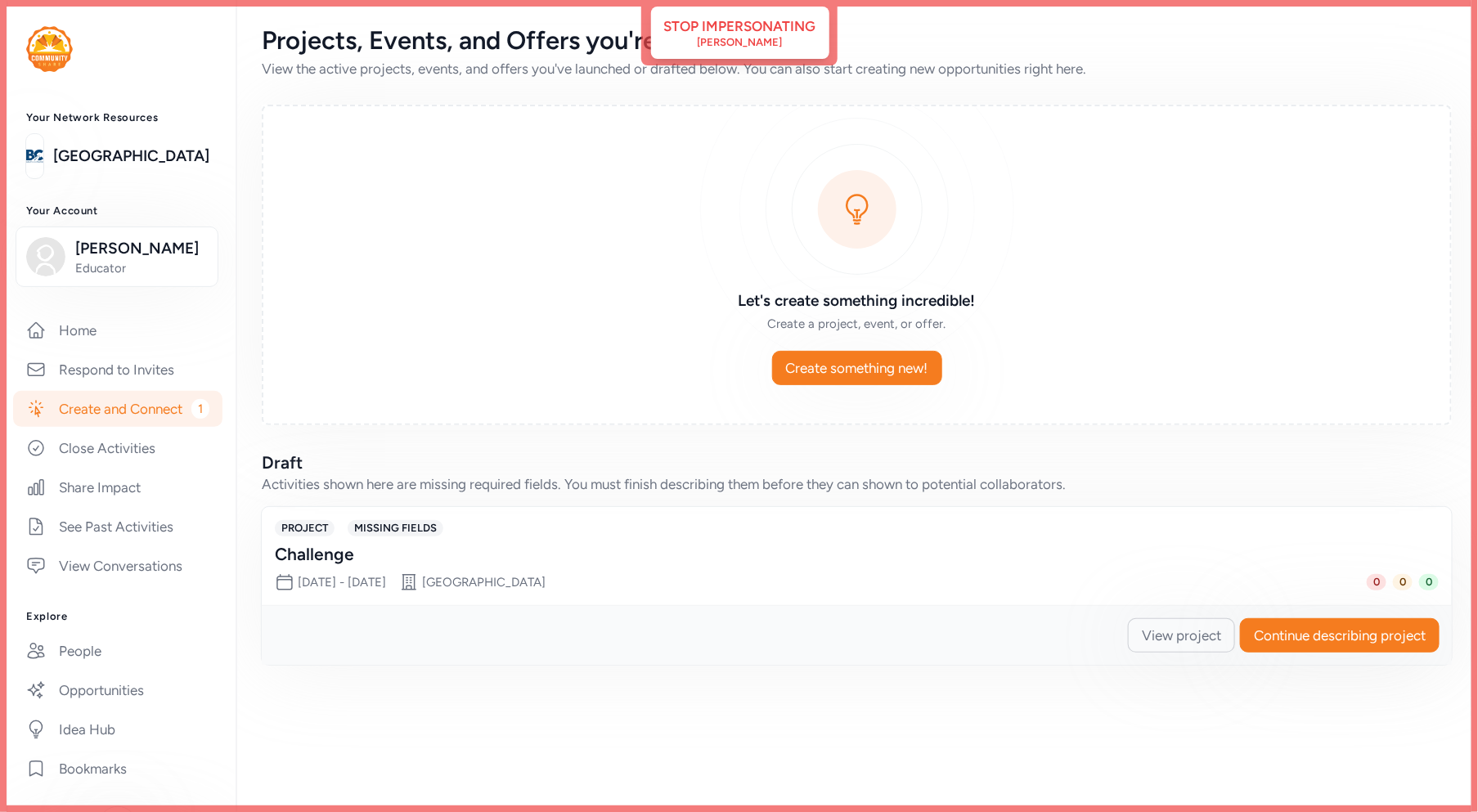 click on "View project" at bounding box center (1181, 635) 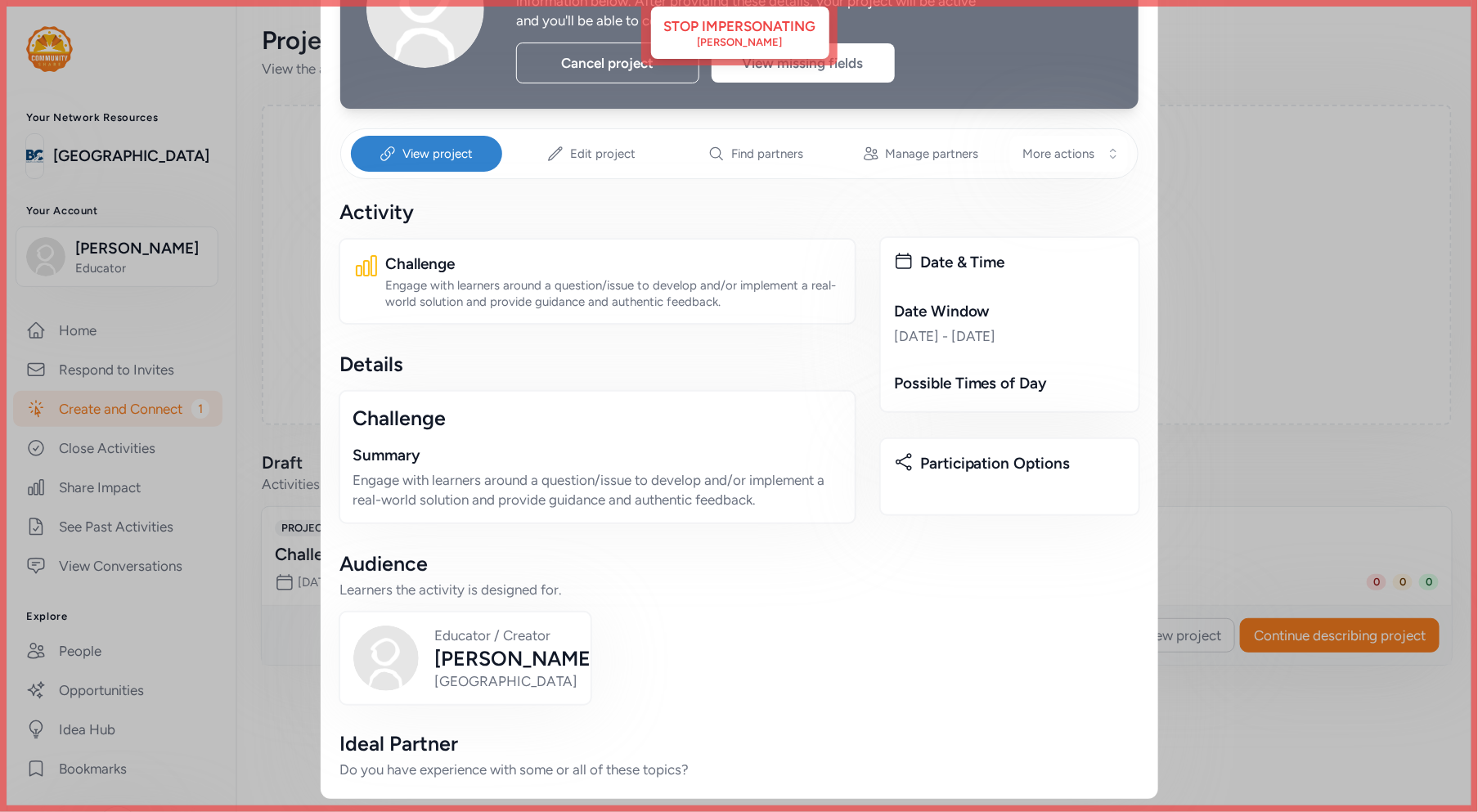 scroll, scrollTop: 0, scrollLeft: 0, axis: both 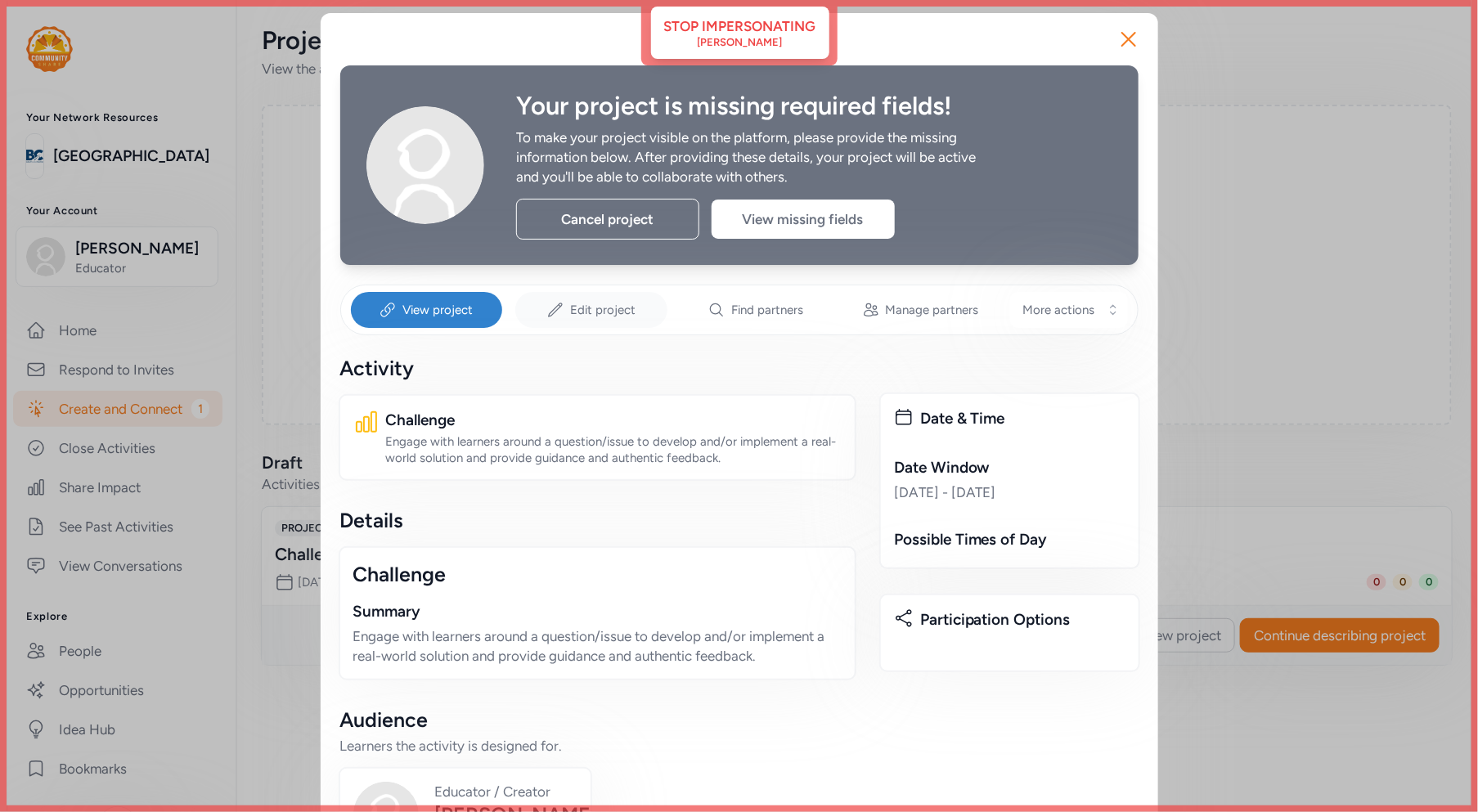 click on "Edit project" at bounding box center [603, 310] 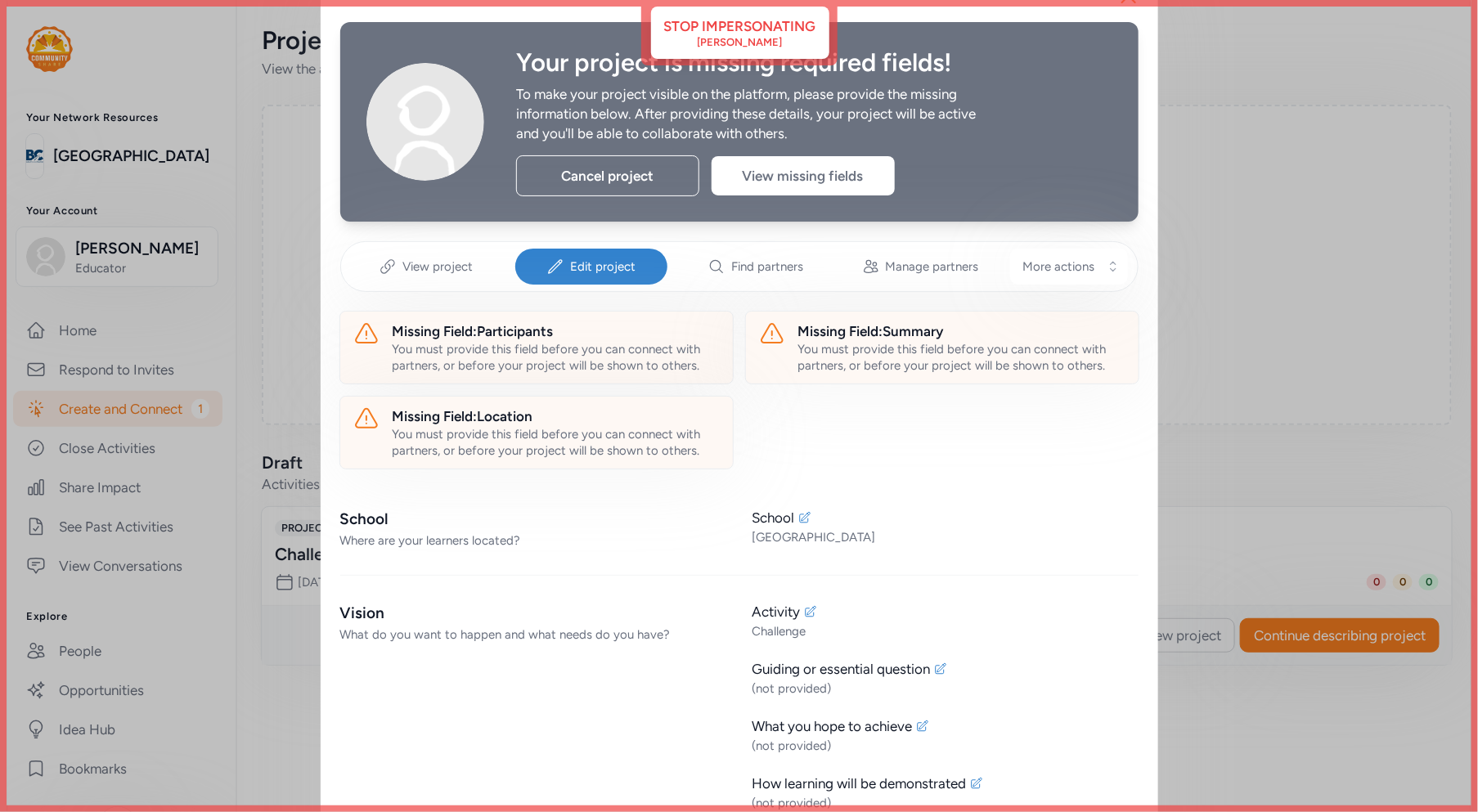 scroll, scrollTop: 0, scrollLeft: 0, axis: both 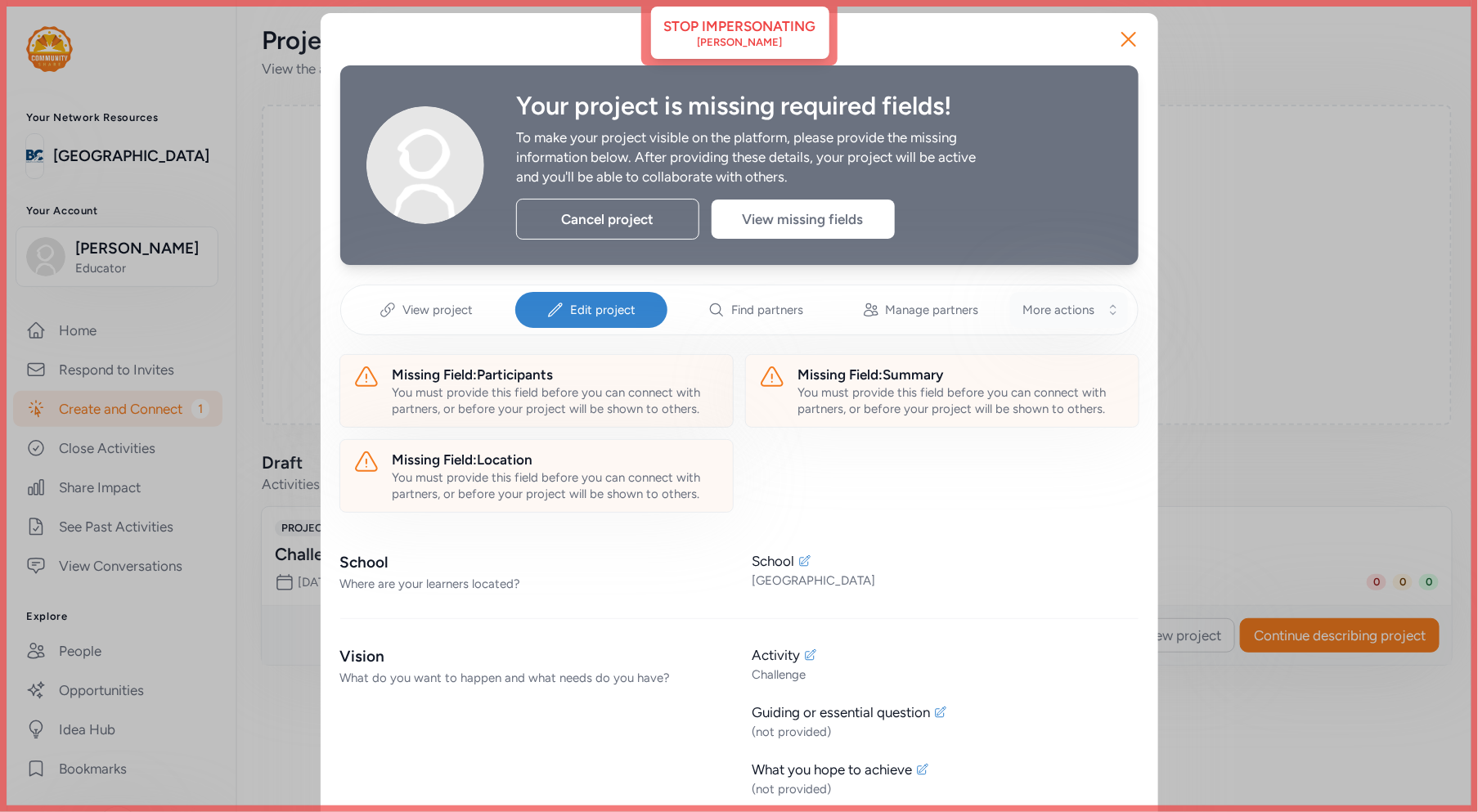 click on "More actions" at bounding box center (1059, 310) 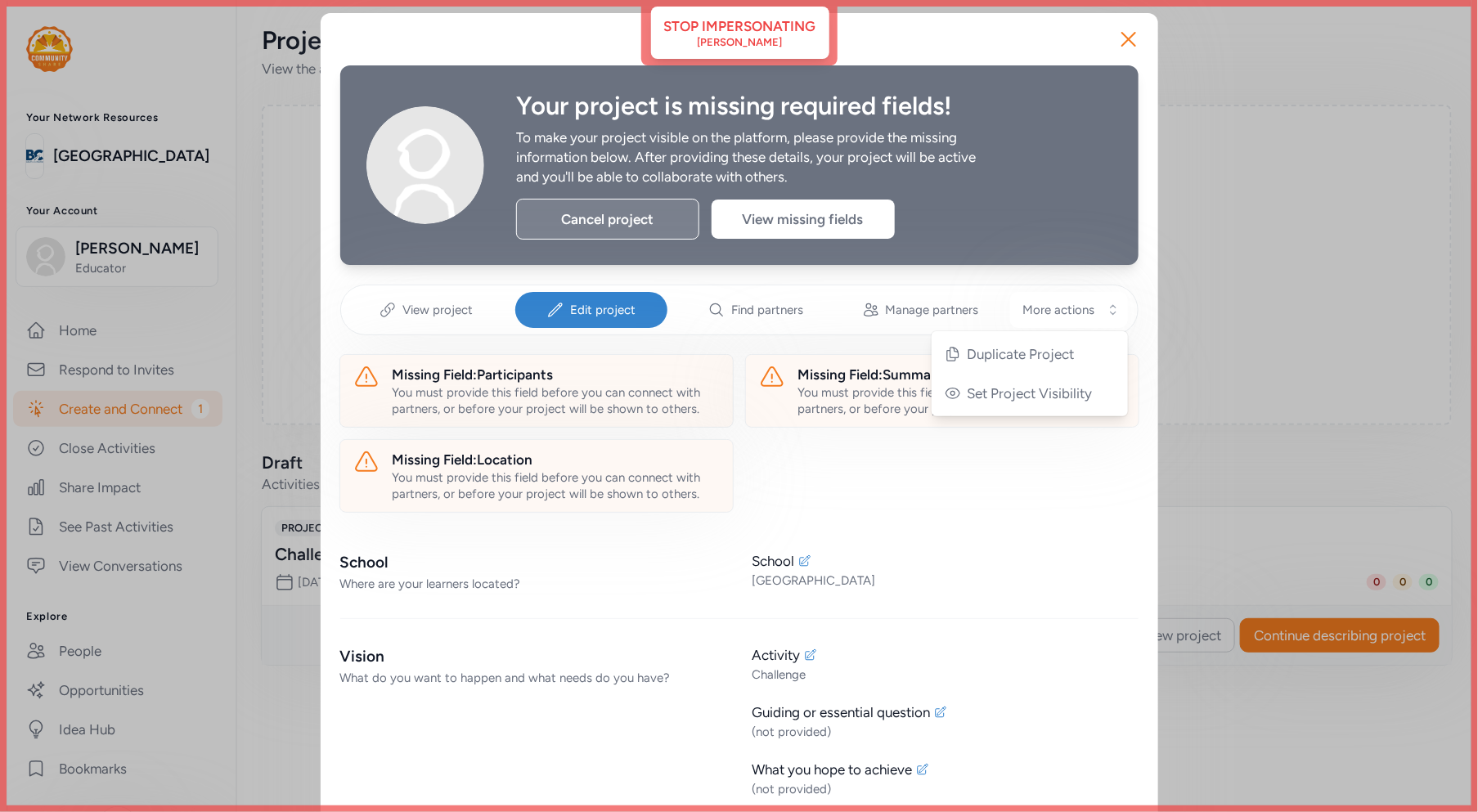click on "Cancel project" at bounding box center (608, 219) 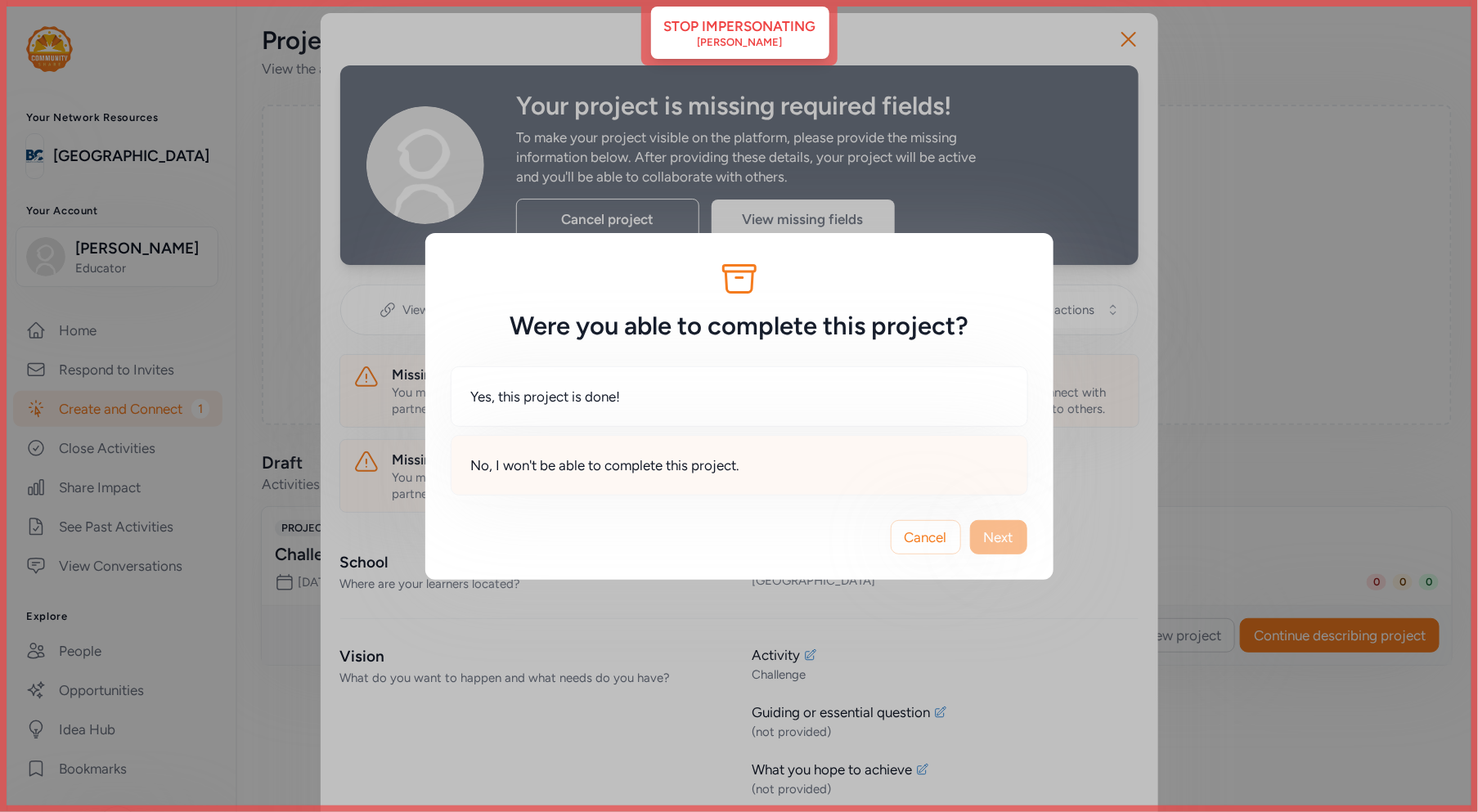 click on "No, I won't be able to complete this project." at bounding box center (739, 465) 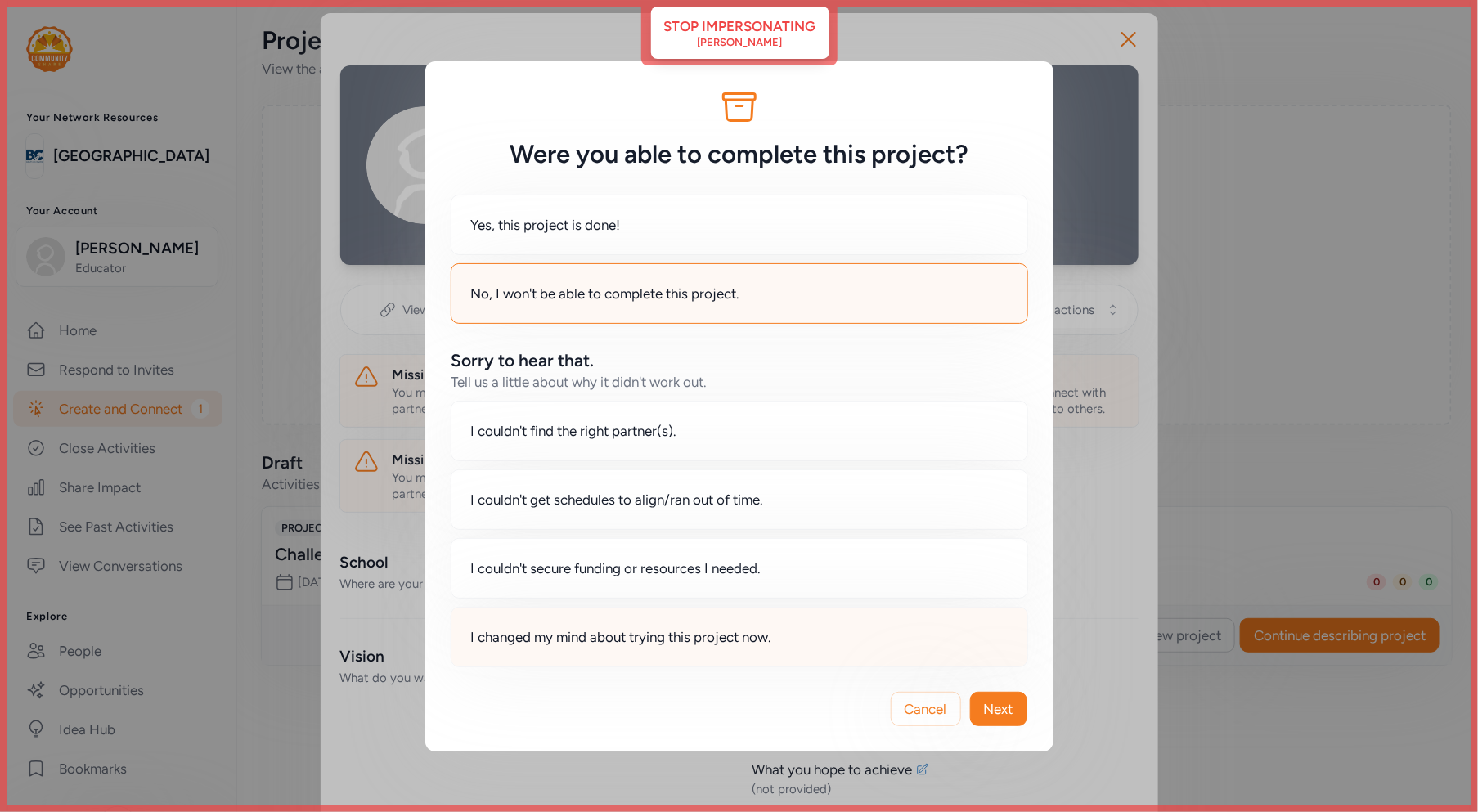 click on "I changed my mind about trying this project now." at bounding box center [739, 637] 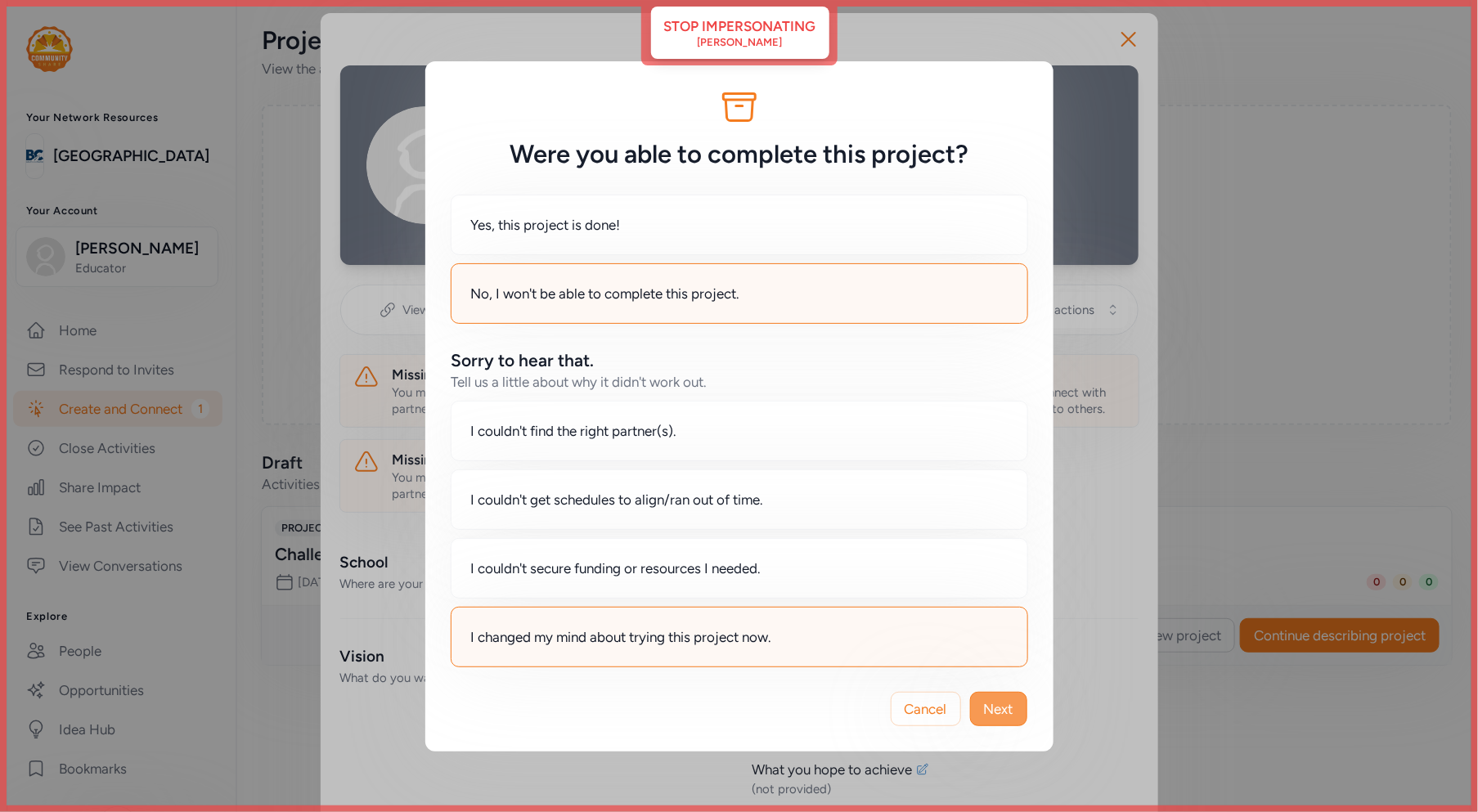 click on "Next" at bounding box center (999, 709) 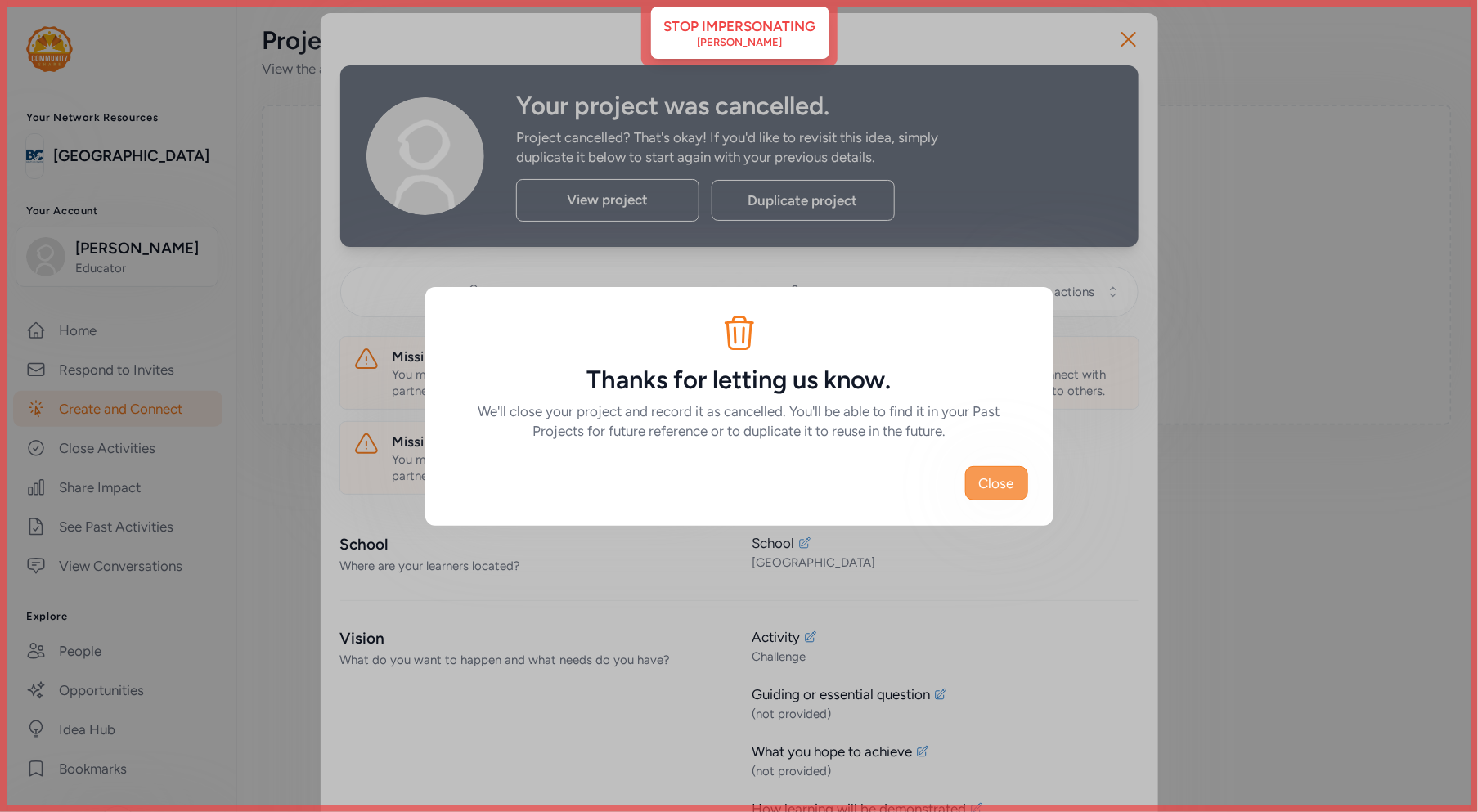 click on "Close" at bounding box center (996, 483) 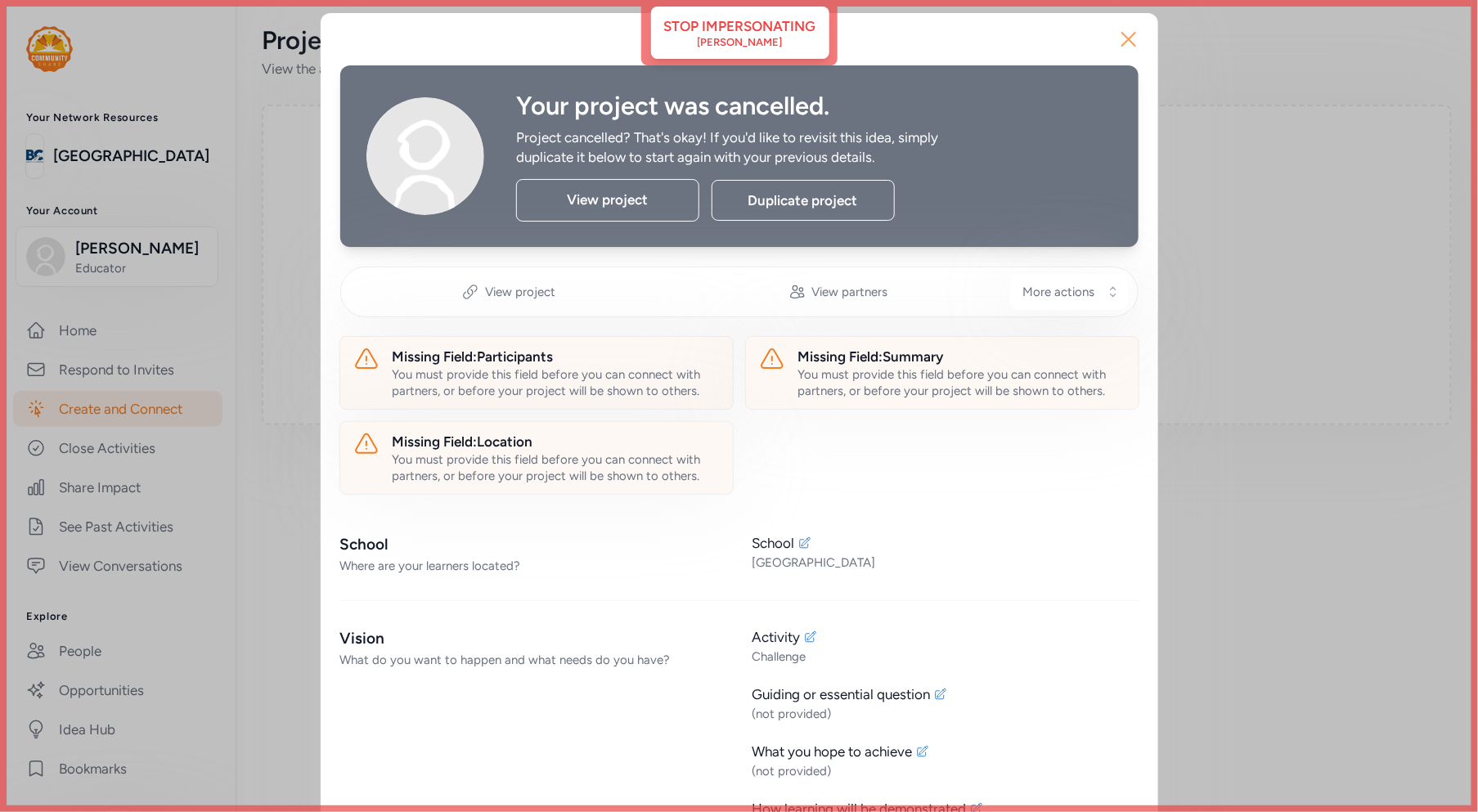 click 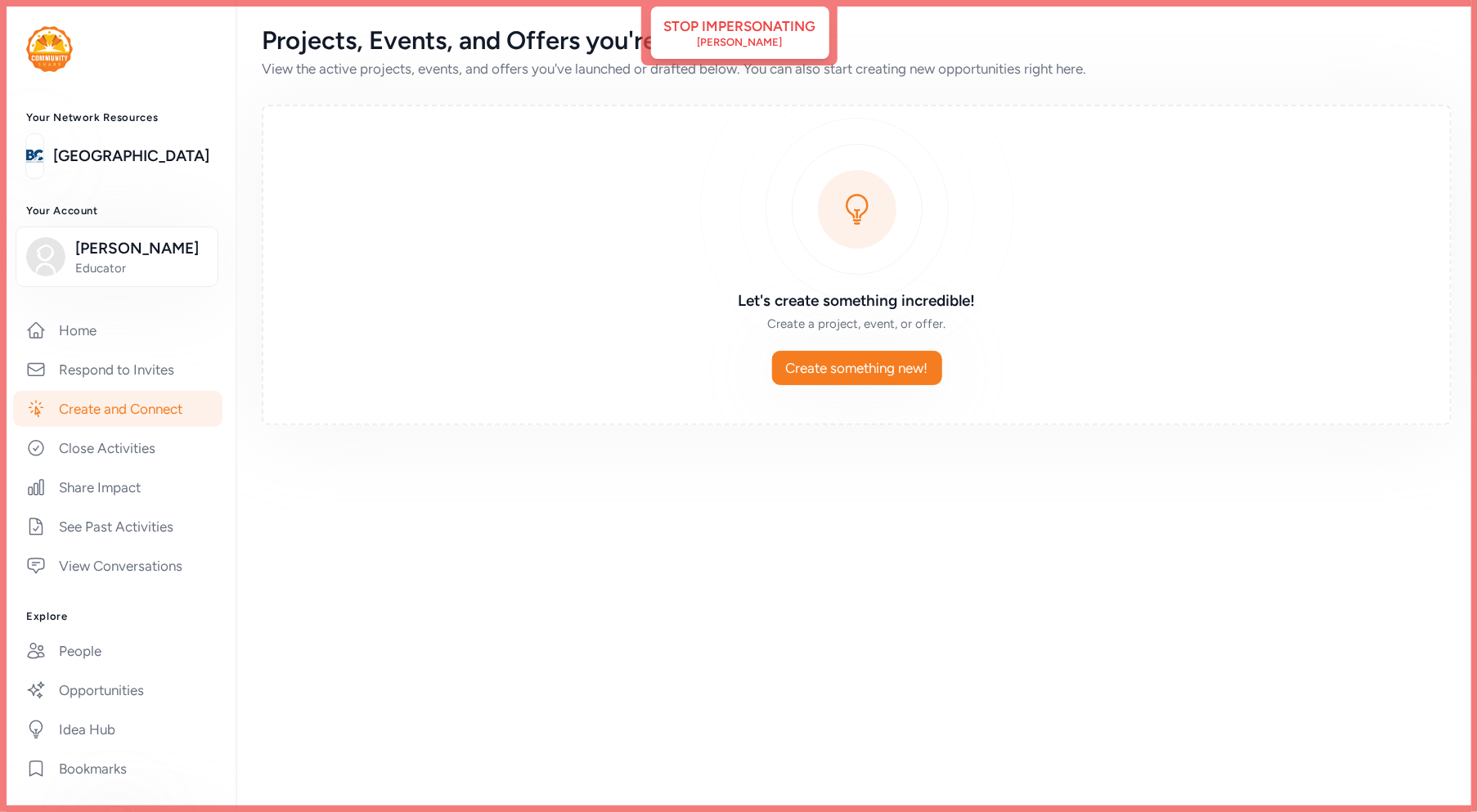 click on "Projects, Events, and Offers you're leading View the active projects, events, and offers you've launched or drafted below. You can also start creating new opportunities right here. Let's create something incredible! Create a project, event, or offer. Create something new!" at bounding box center (856, 406) 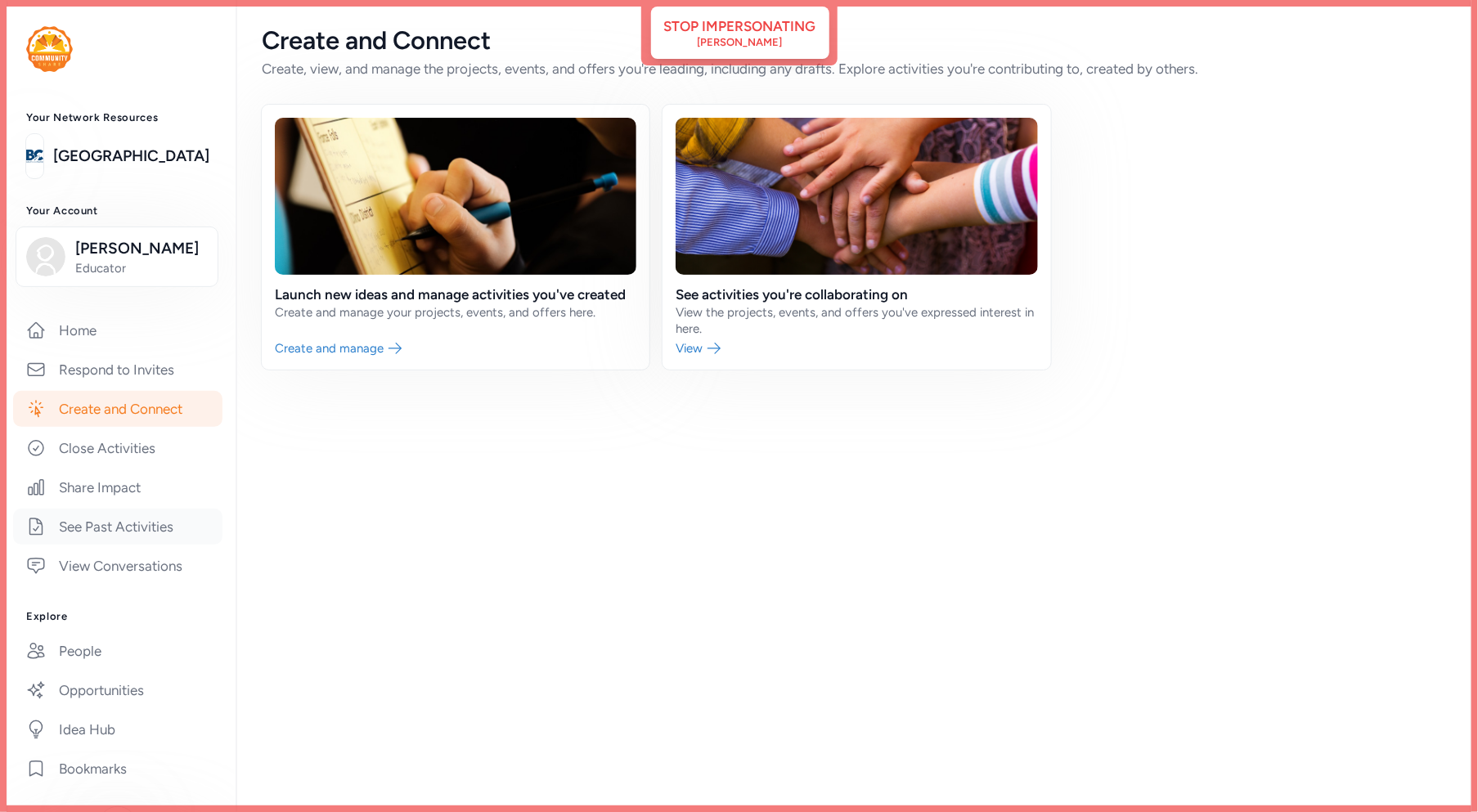 click on "See Past Activities" at bounding box center [118, 527] 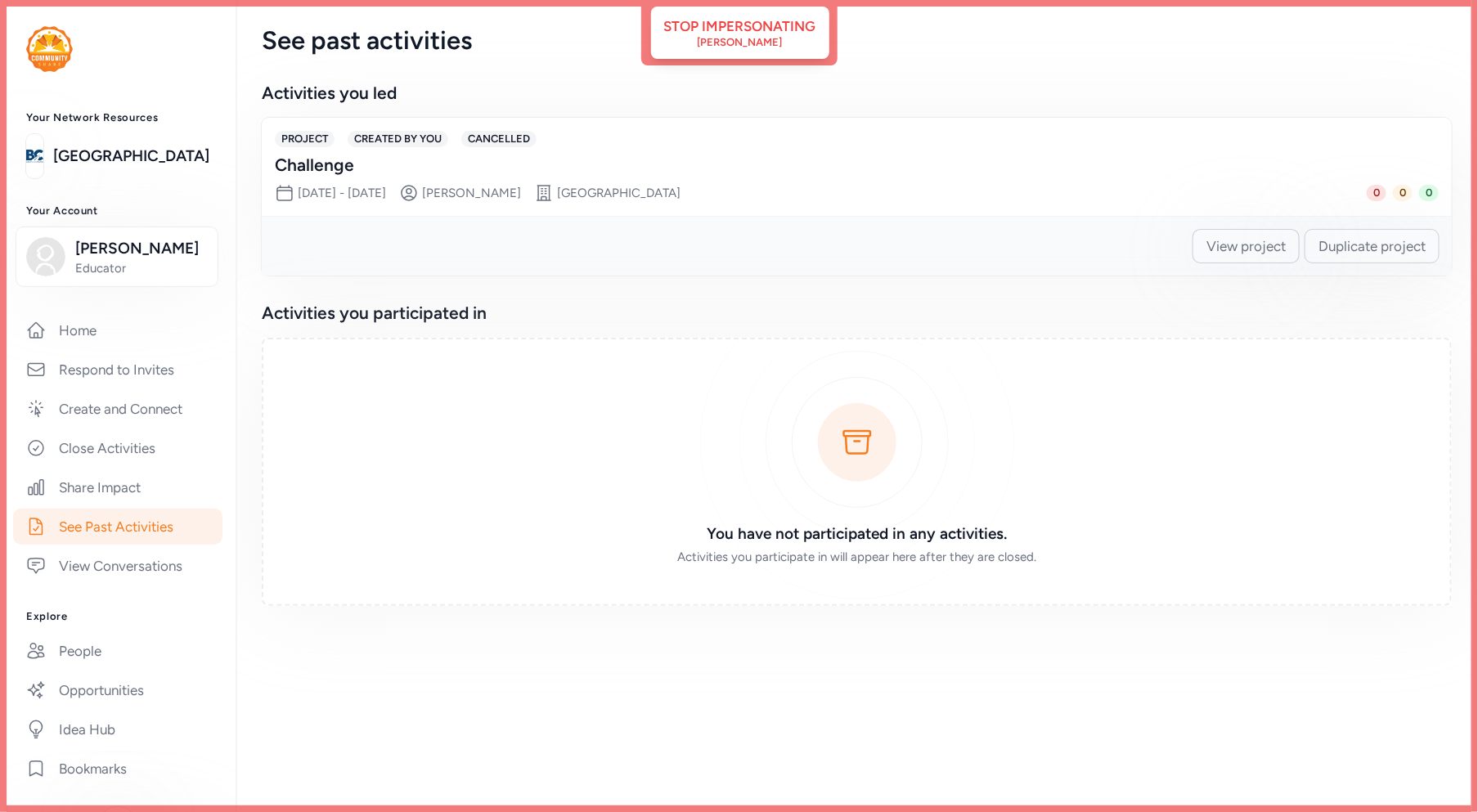 click on "View project" at bounding box center [1246, 246] 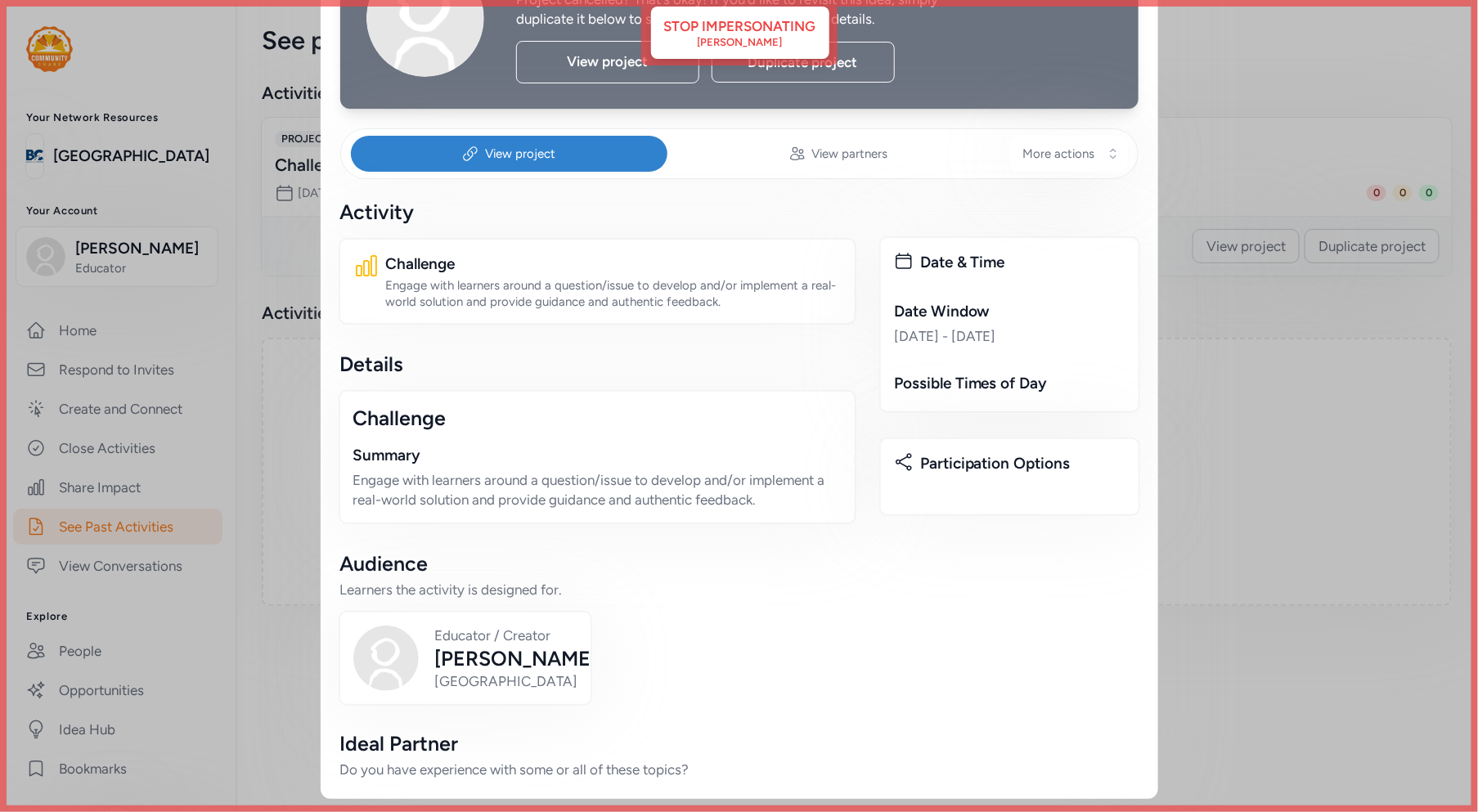 scroll, scrollTop: 0, scrollLeft: 0, axis: both 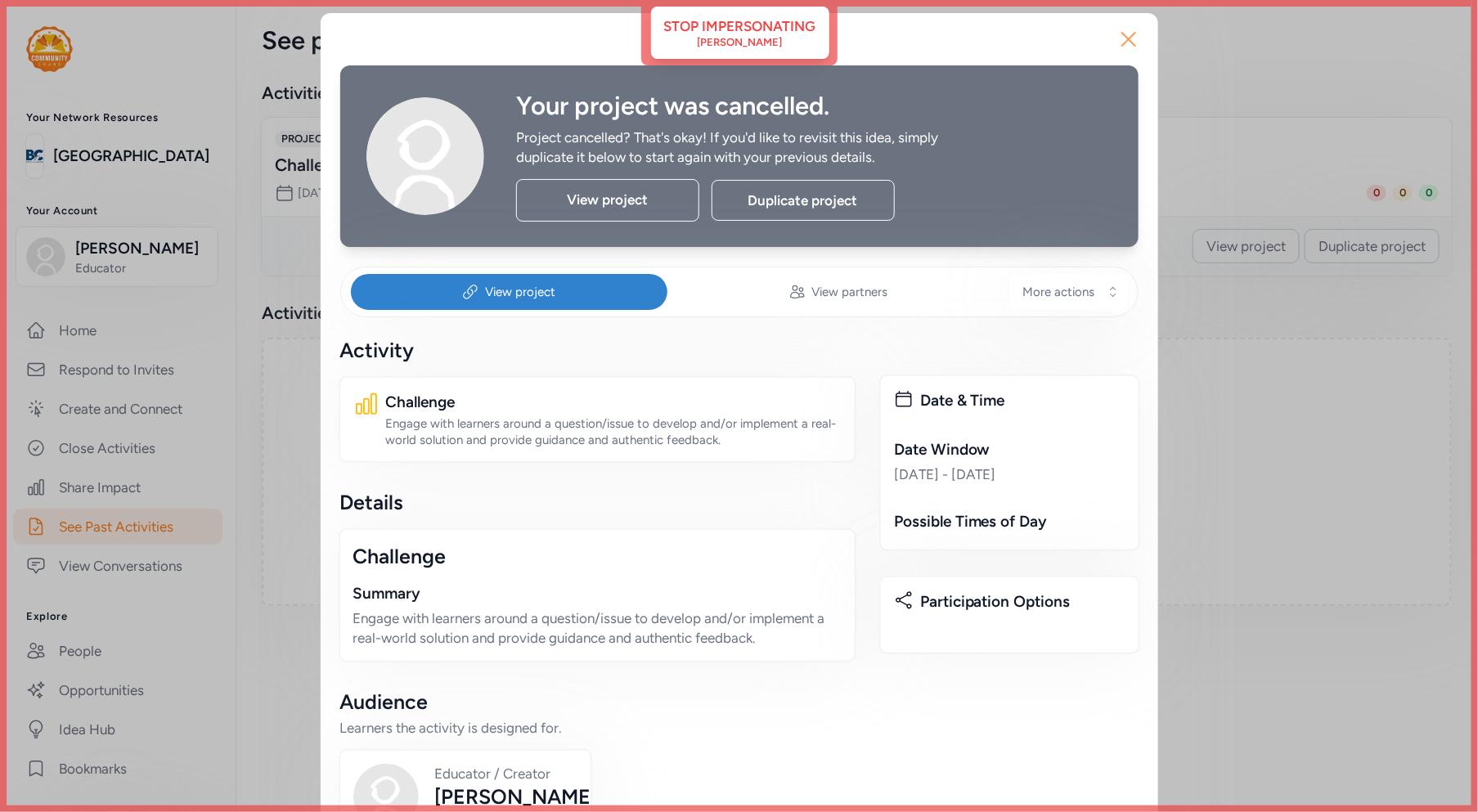 click 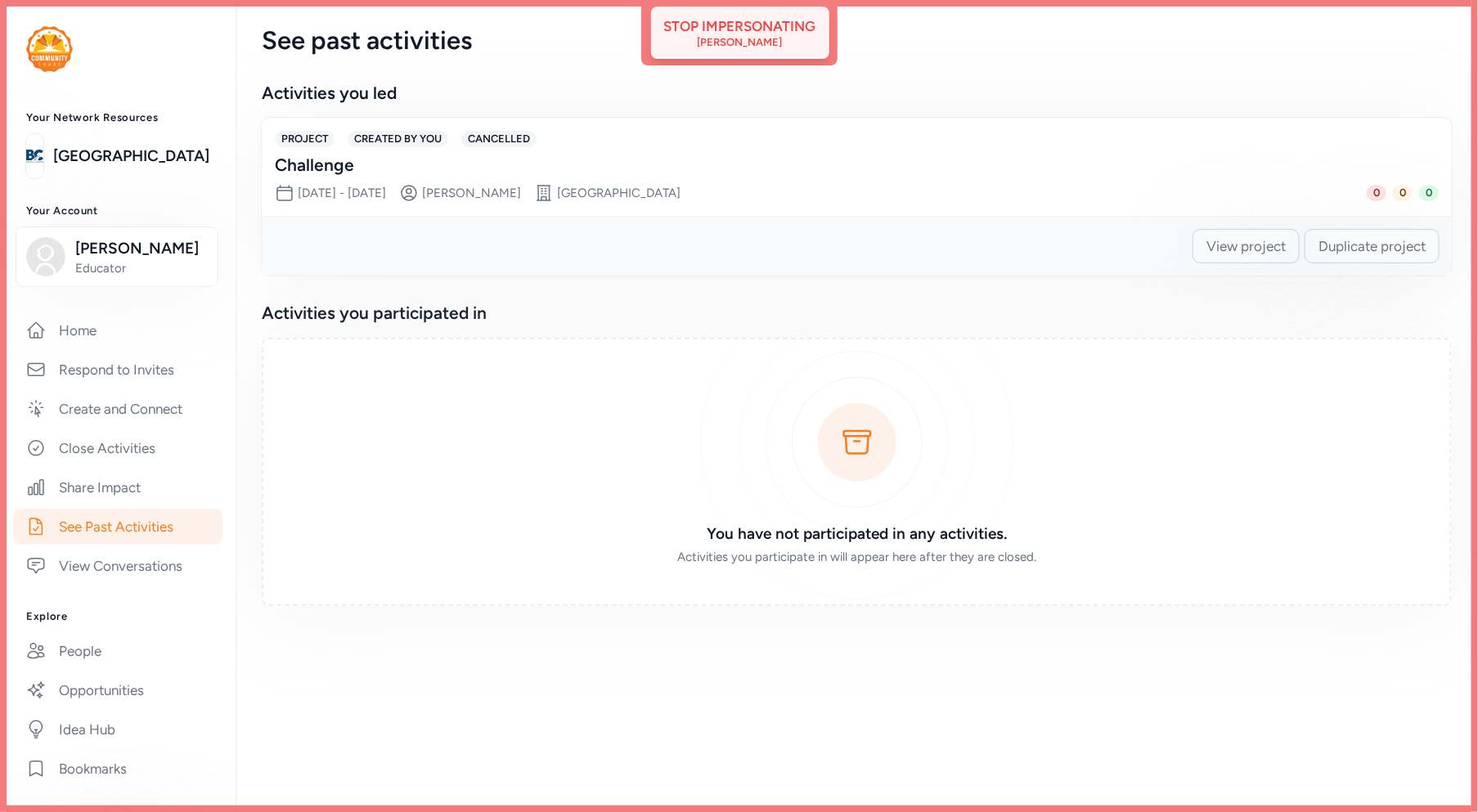 click on "Bethany Hensley" at bounding box center [740, 43] 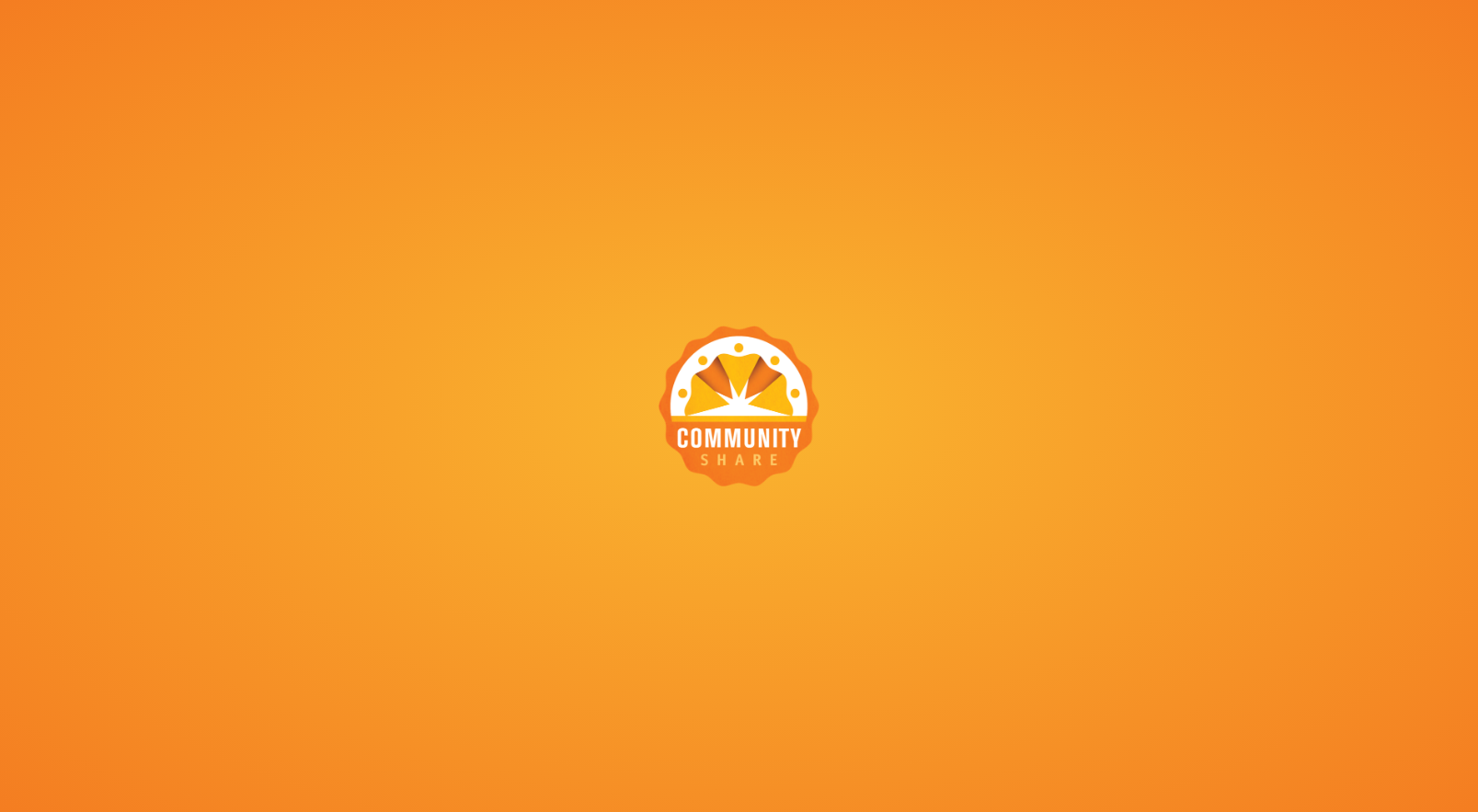 scroll, scrollTop: 0, scrollLeft: 0, axis: both 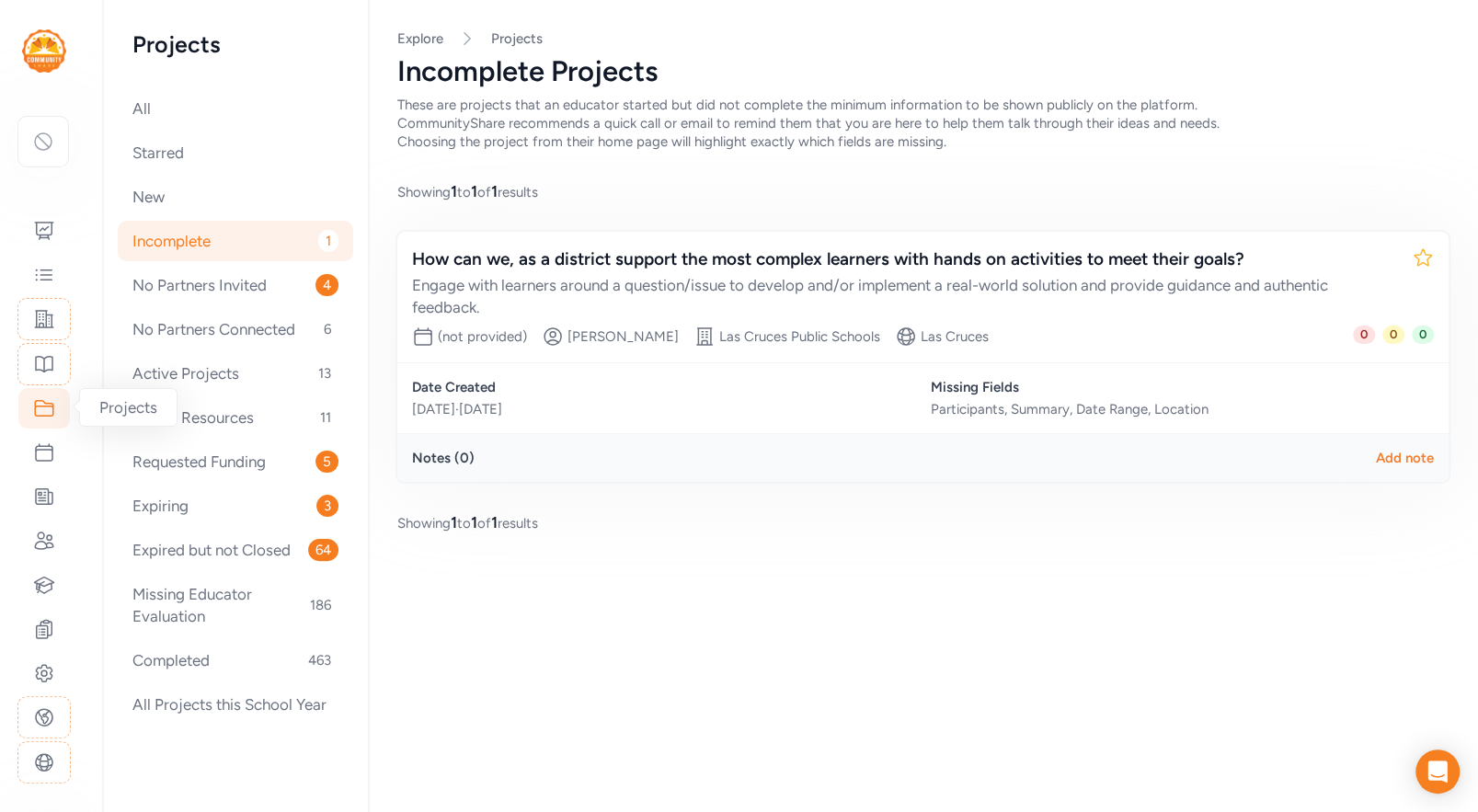 click 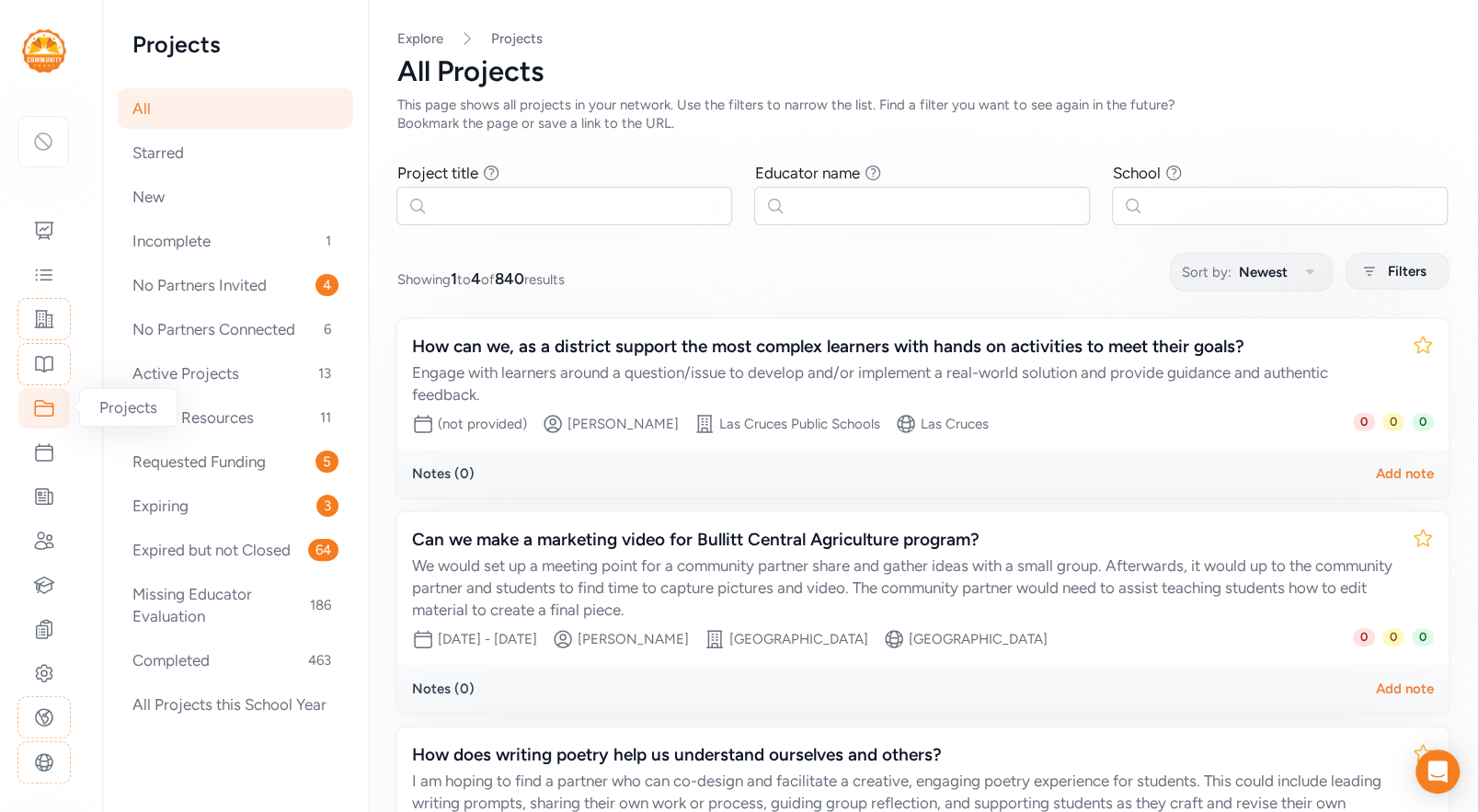 click 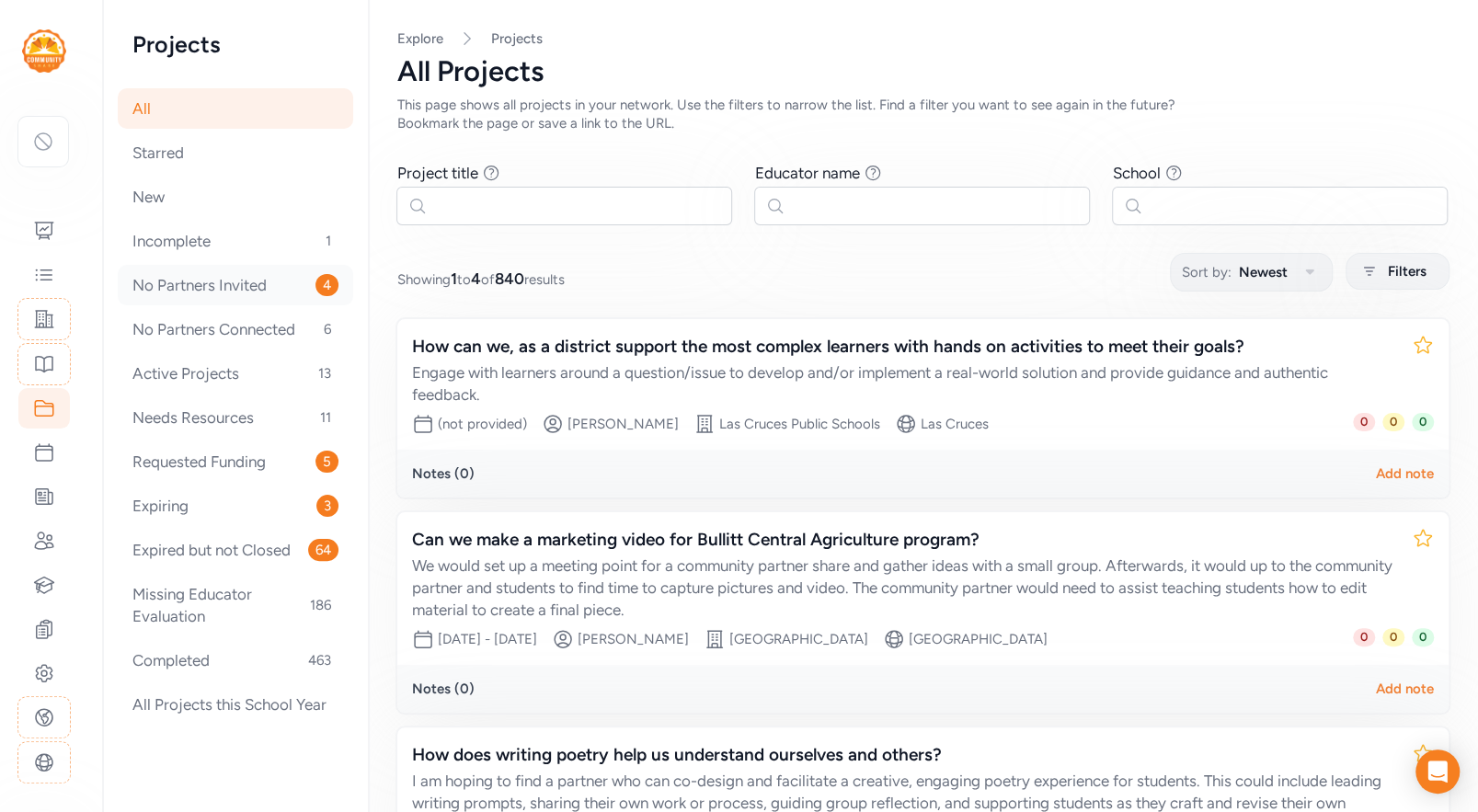 click on "No Partners Invited 4" at bounding box center (235, 285) 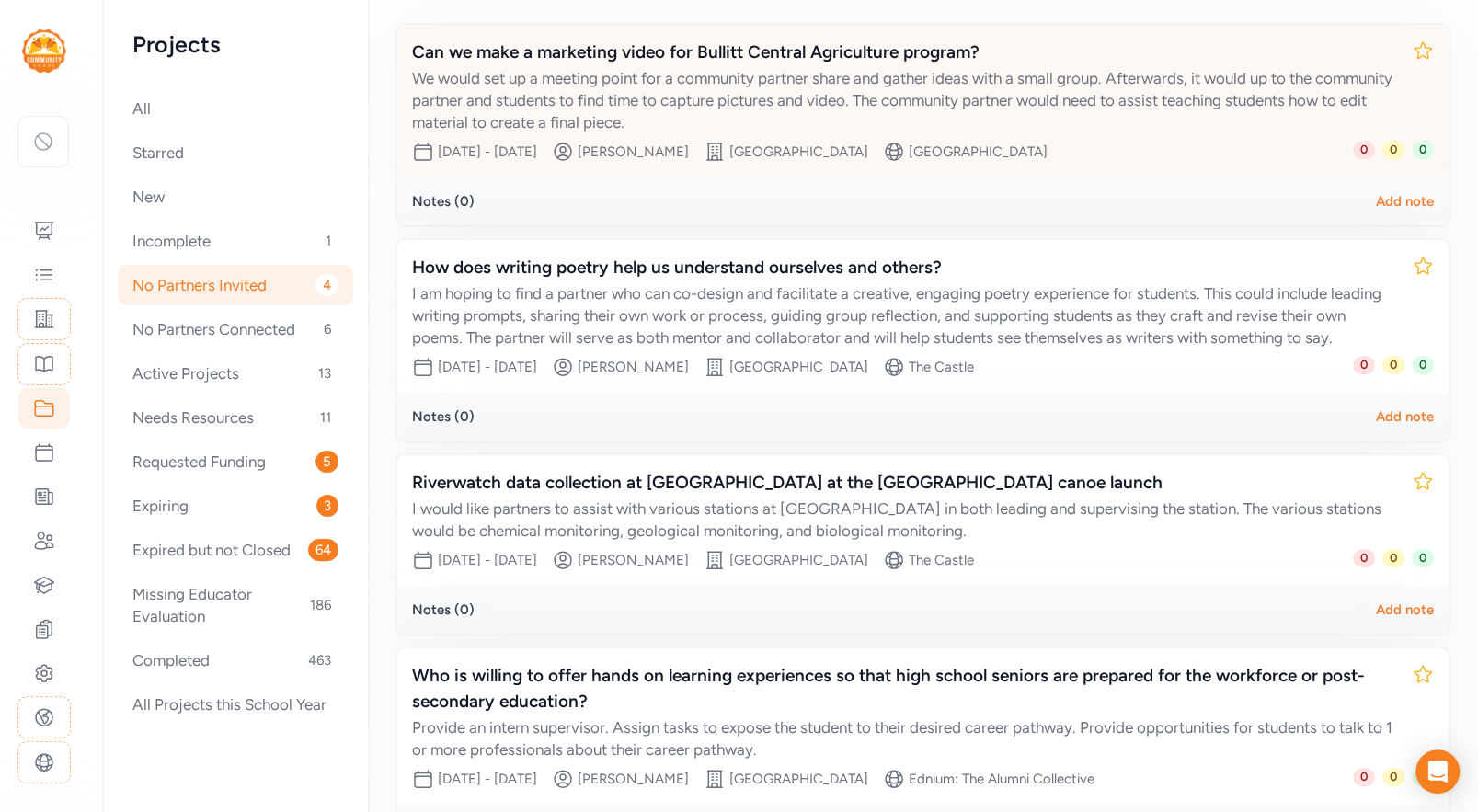 scroll, scrollTop: 206, scrollLeft: 0, axis: vertical 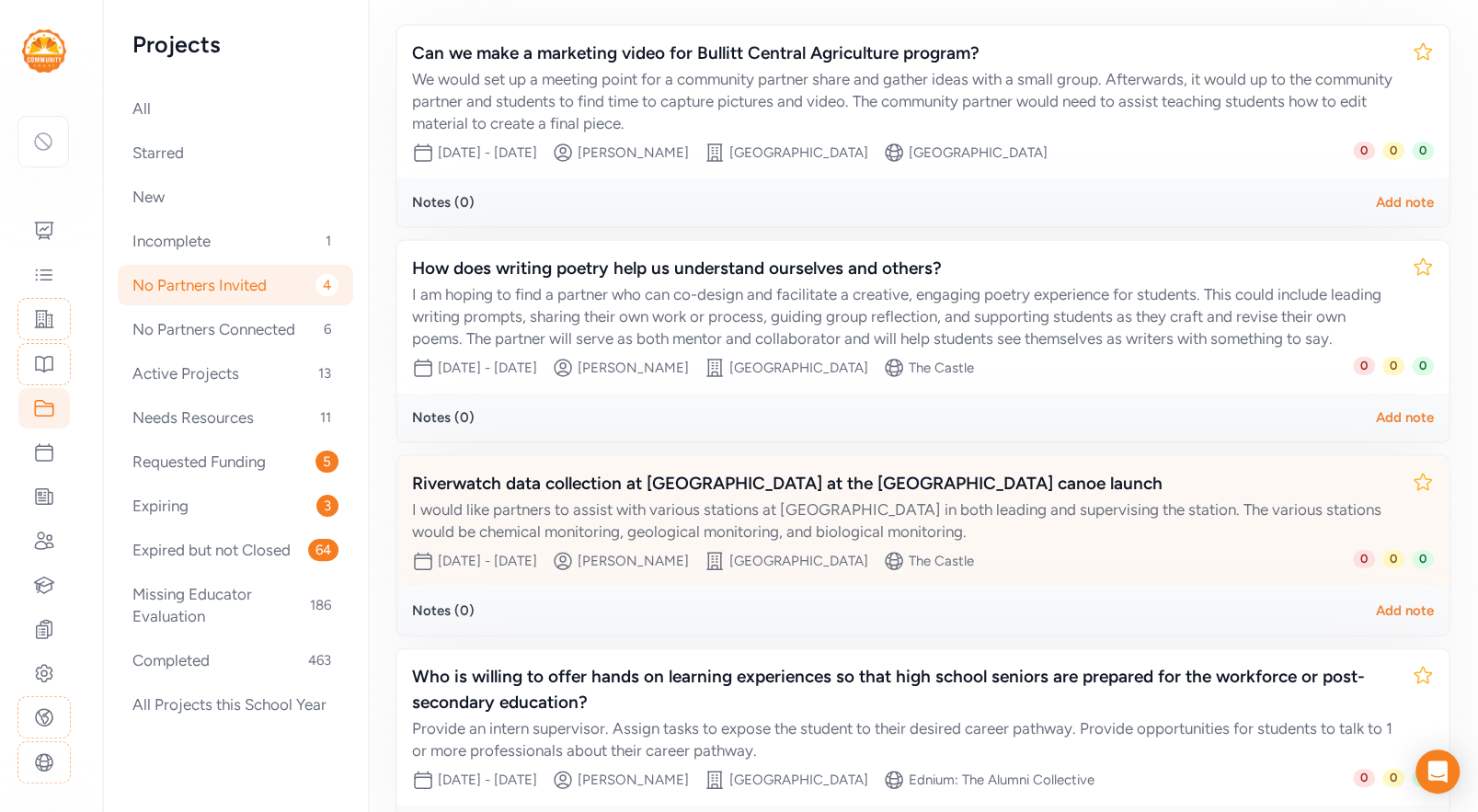 click on "I would like partners to assist with various stations at [GEOGRAPHIC_DATA] in both leading and supervising the station.  The various stations would be chemical monitoring, geological monitoring, and biological monitoring." at bounding box center [904, 520] 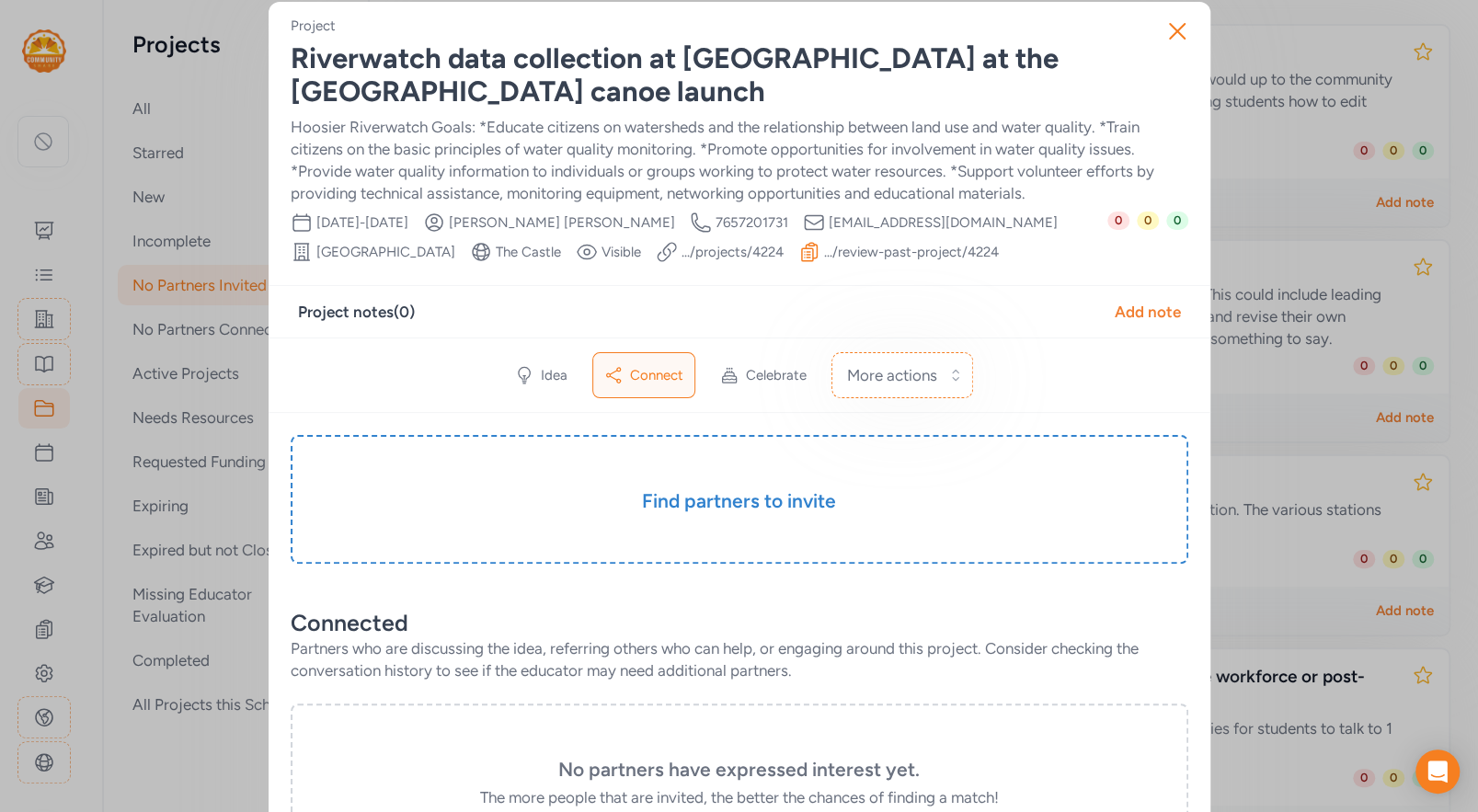 scroll, scrollTop: 12, scrollLeft: 0, axis: vertical 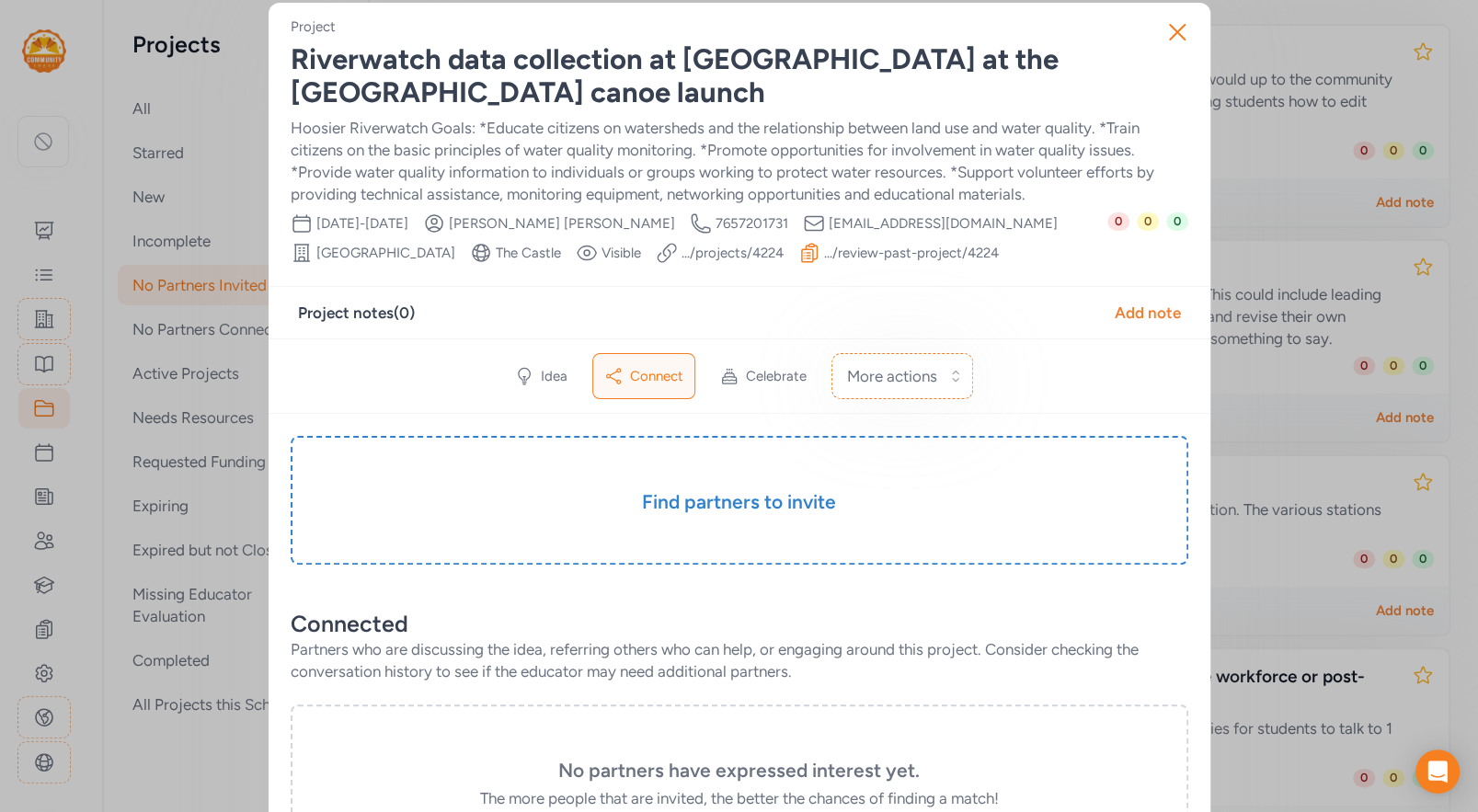 click on ".../review-past-project/ 4224" at bounding box center [911, 253] 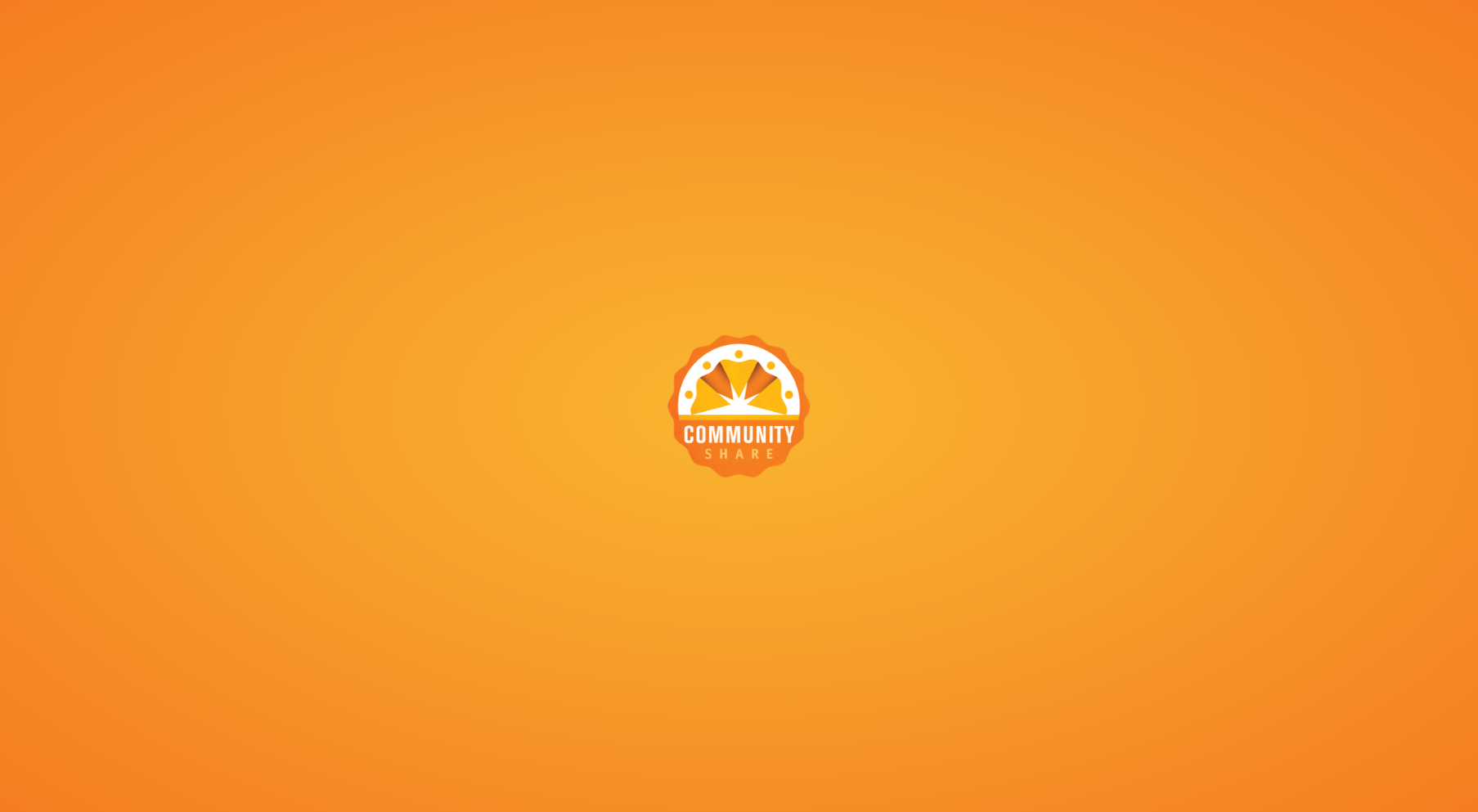 scroll, scrollTop: 0, scrollLeft: 0, axis: both 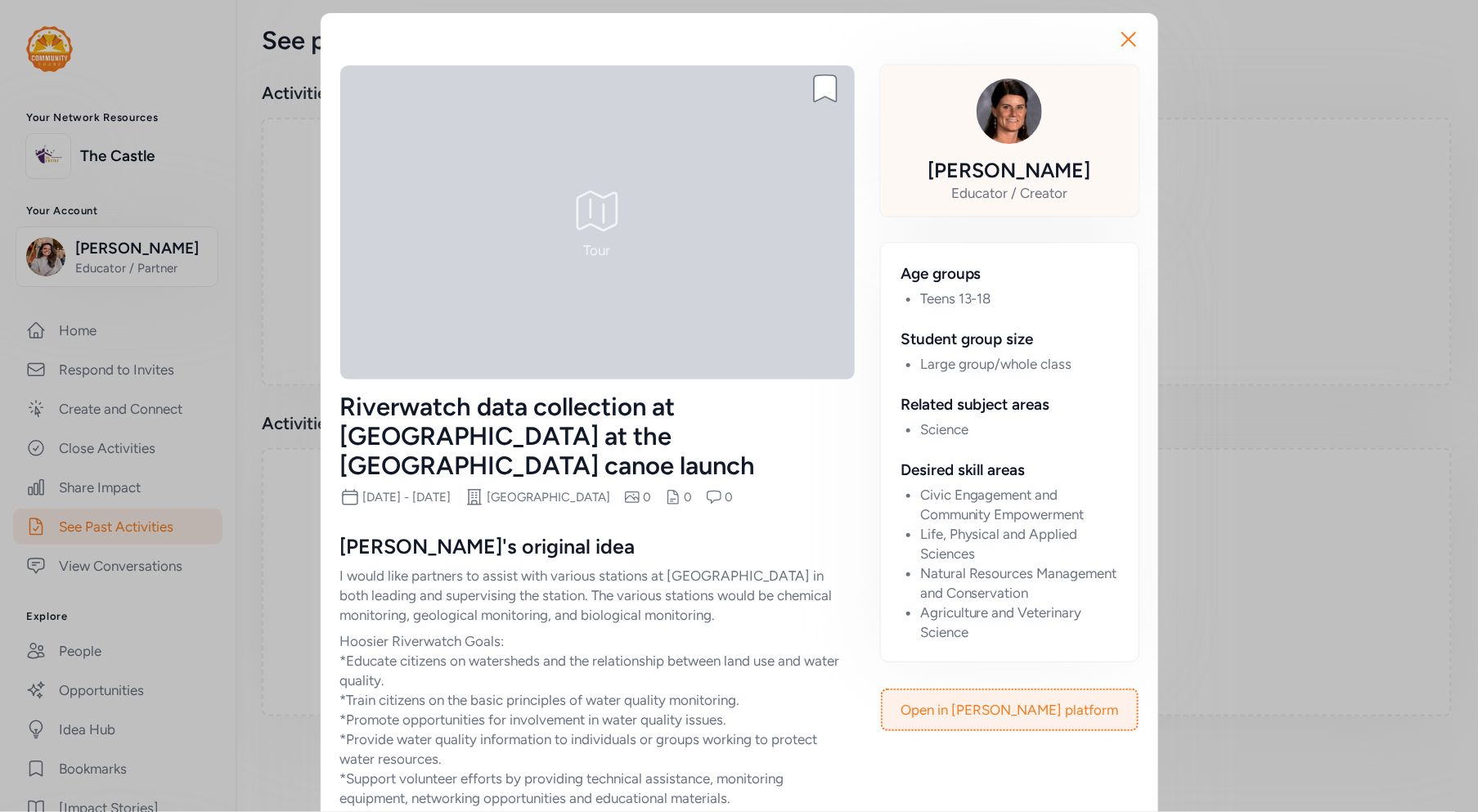 click on "[PERSON_NAME]" at bounding box center [1009, 170] 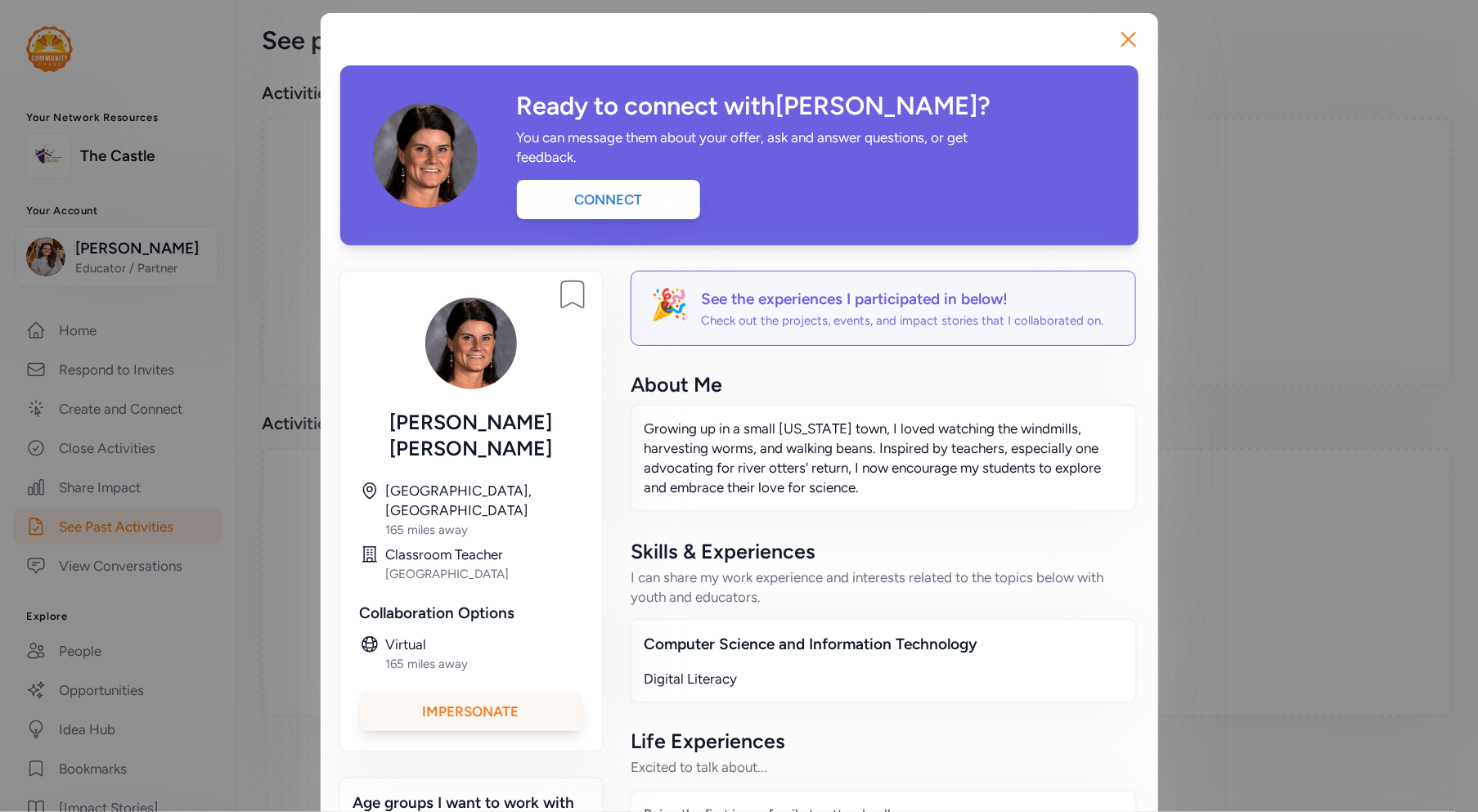 click on "Impersonate" at bounding box center [471, 711] 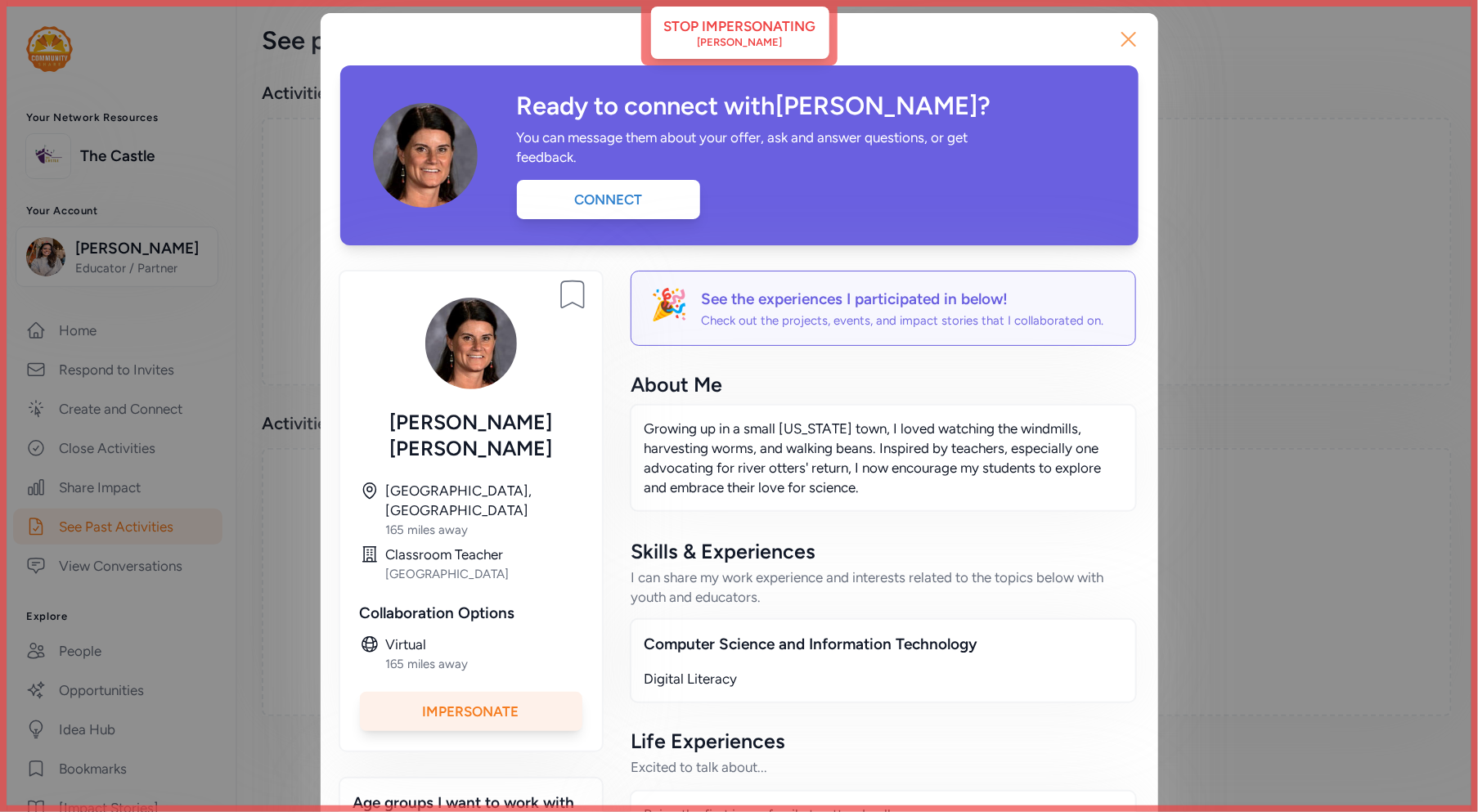 click 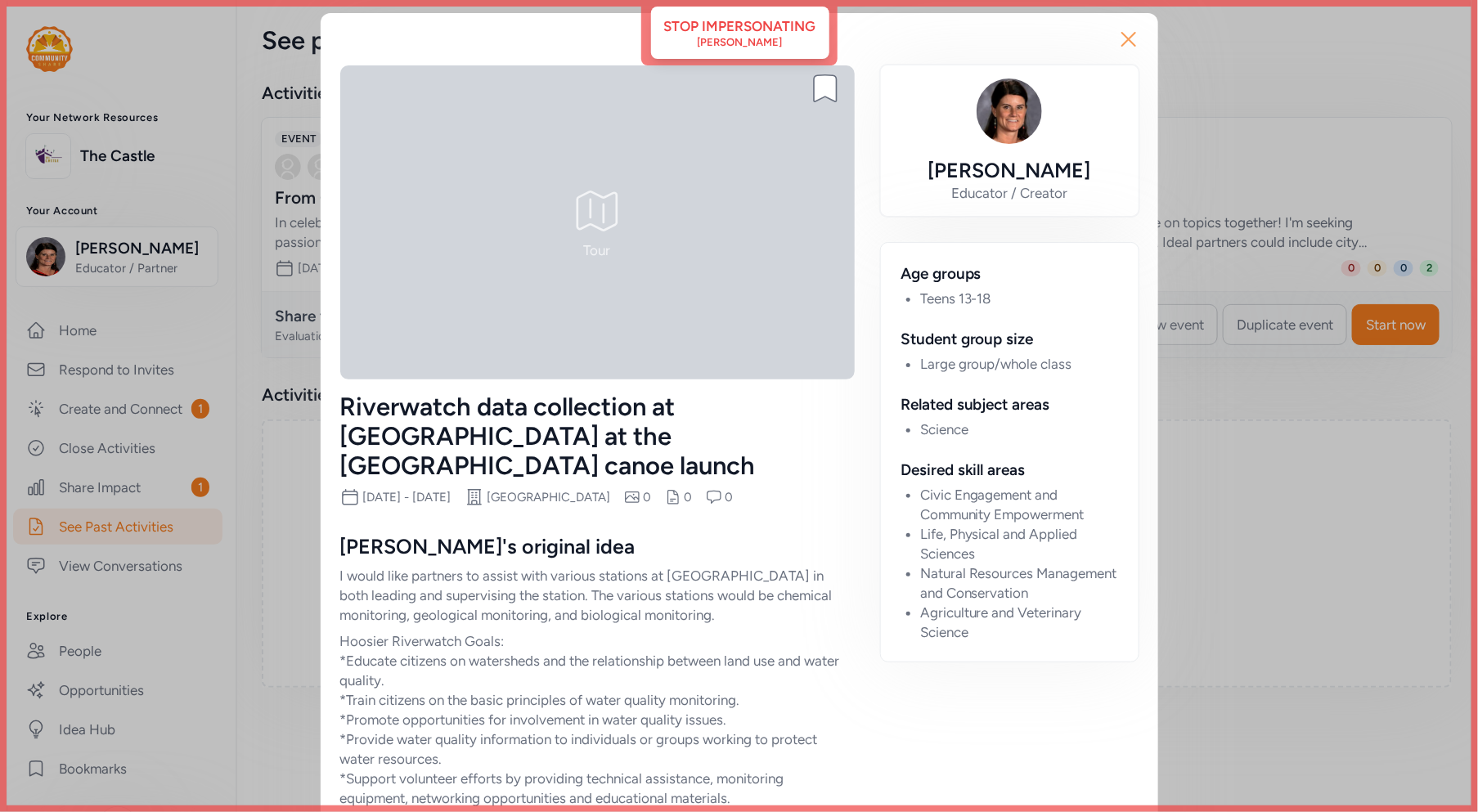 click 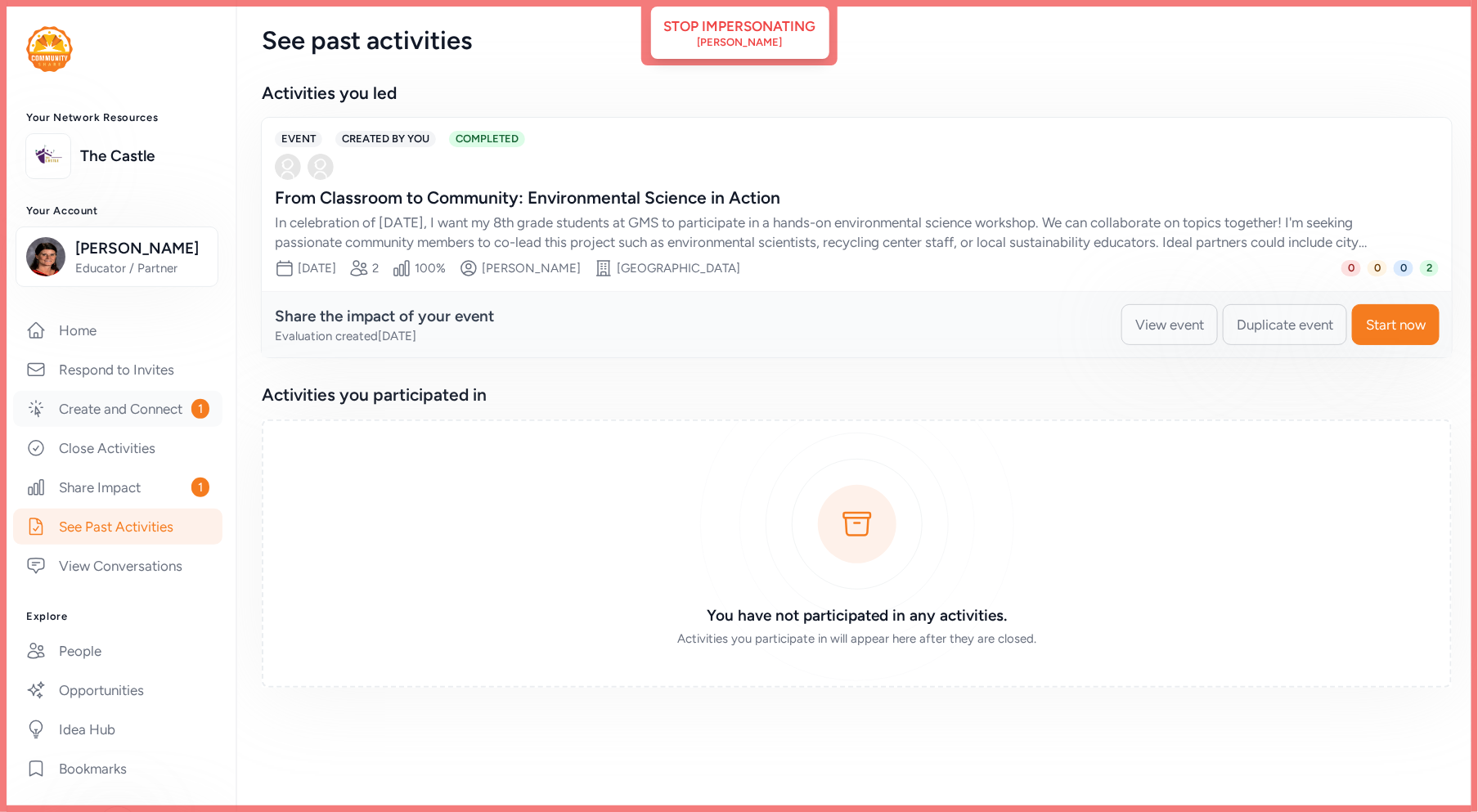 click on "Create and Connect 1" at bounding box center (118, 409) 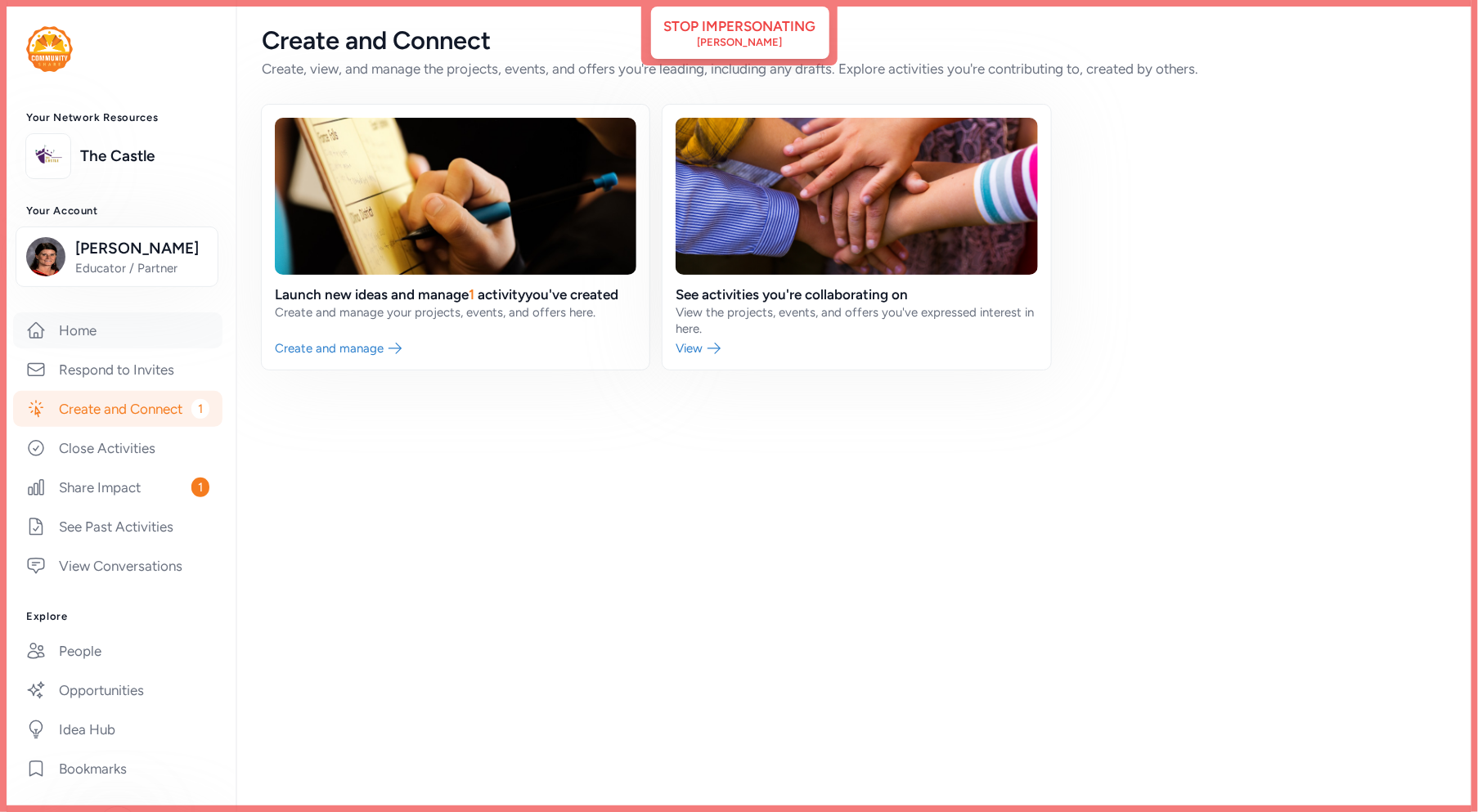 click on "Home" at bounding box center [118, 330] 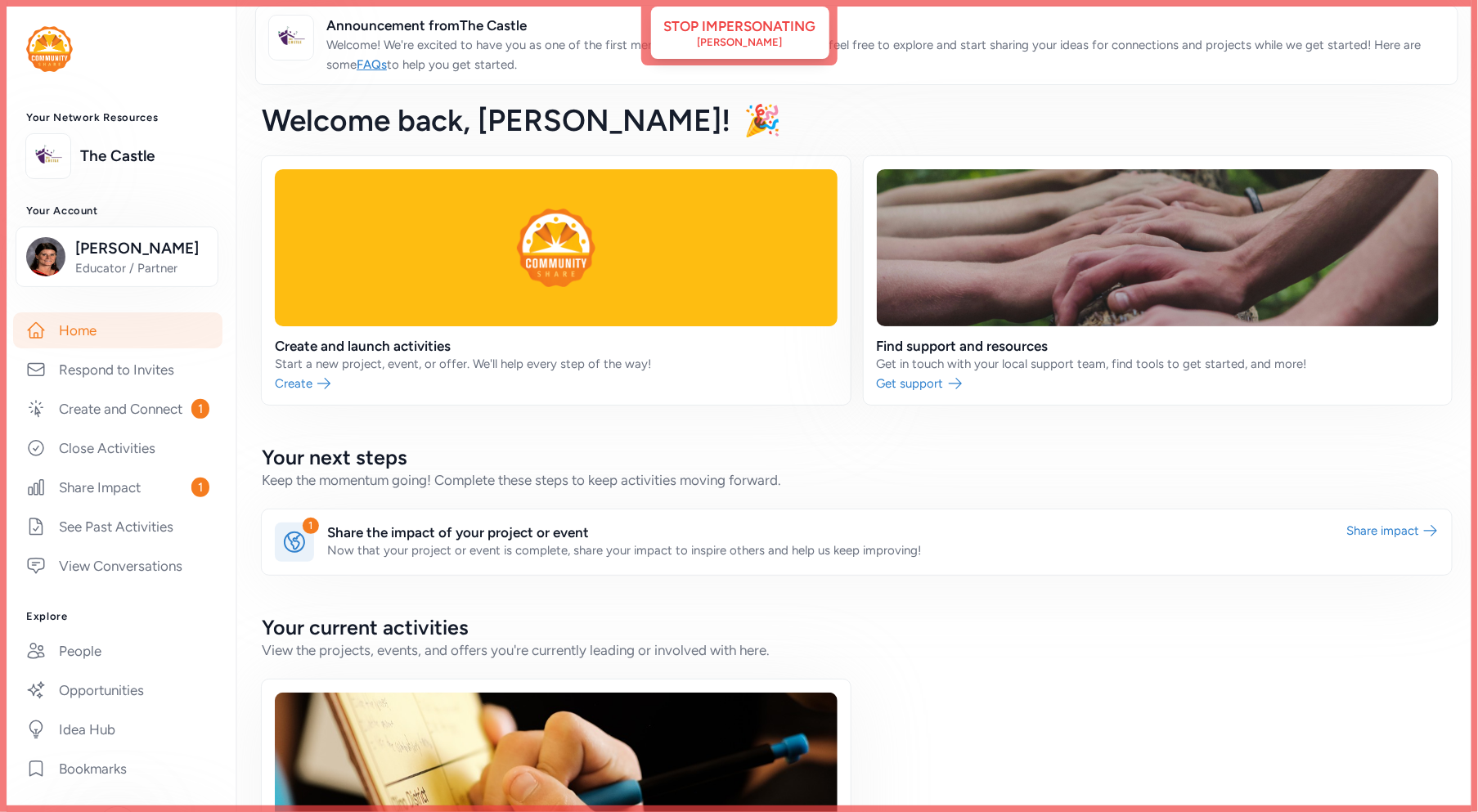 scroll, scrollTop: 138, scrollLeft: 0, axis: vertical 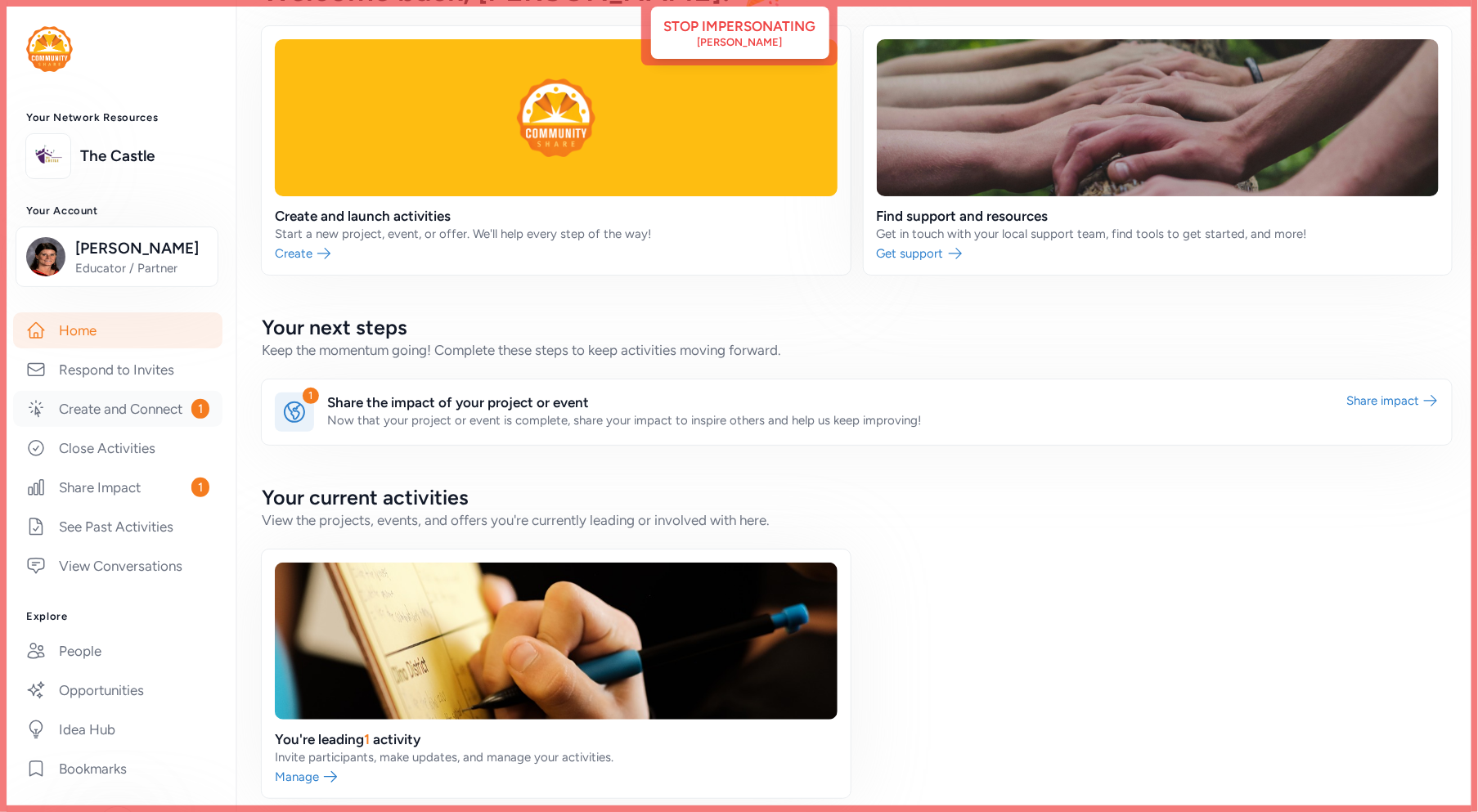 click on "Create and Connect 1" at bounding box center (118, 409) 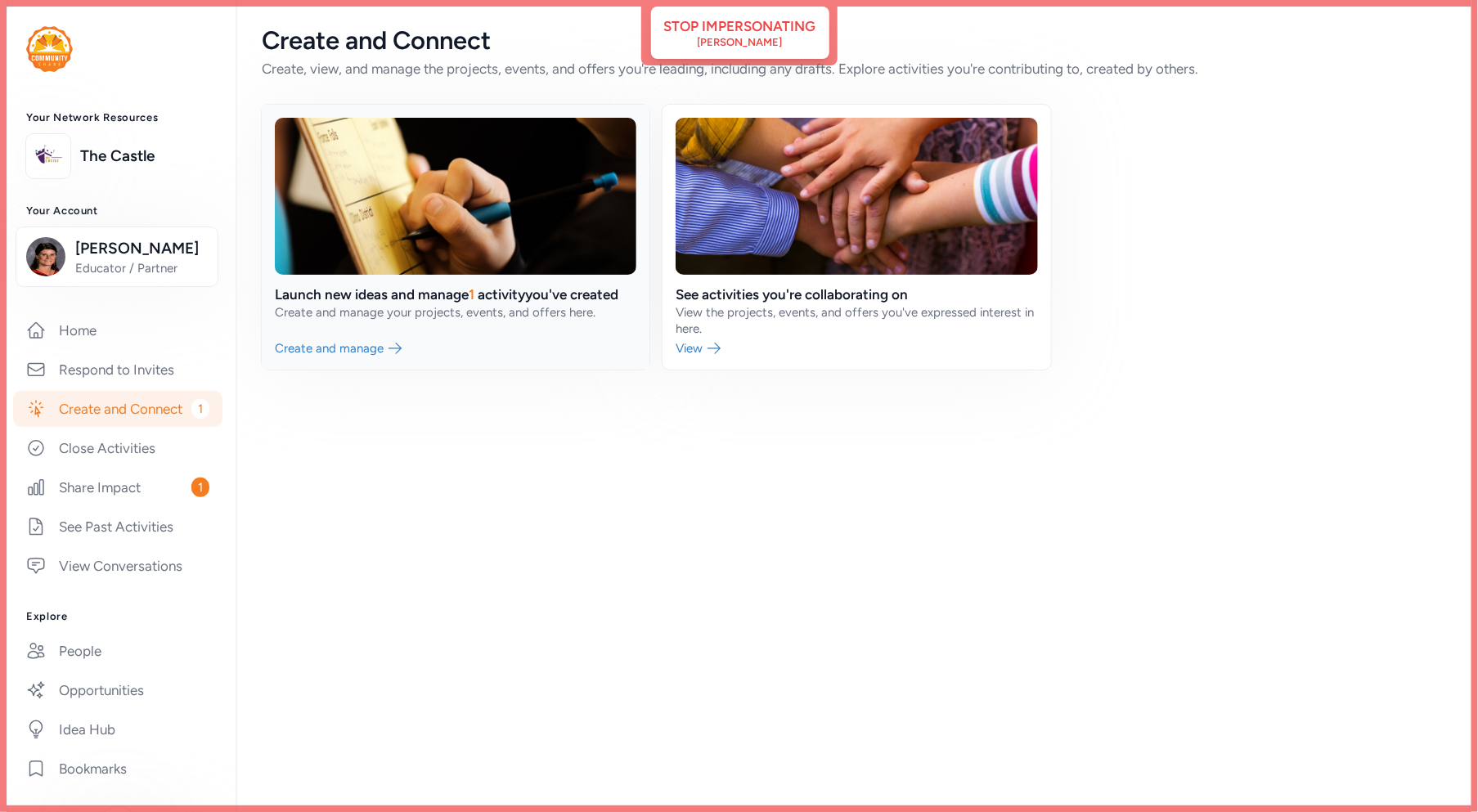 click at bounding box center (456, 237) 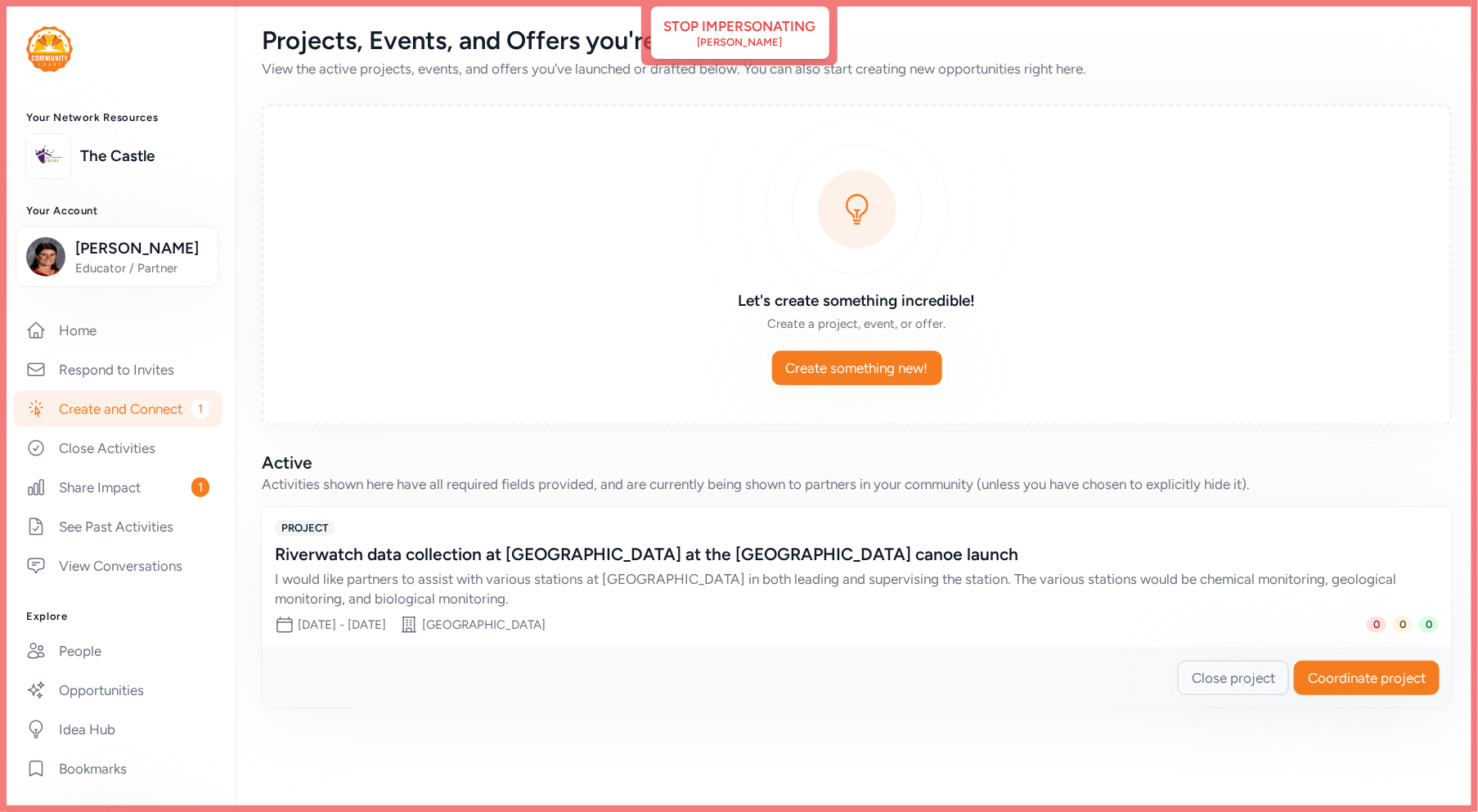 click on "Create and Connect 1" at bounding box center [118, 409] 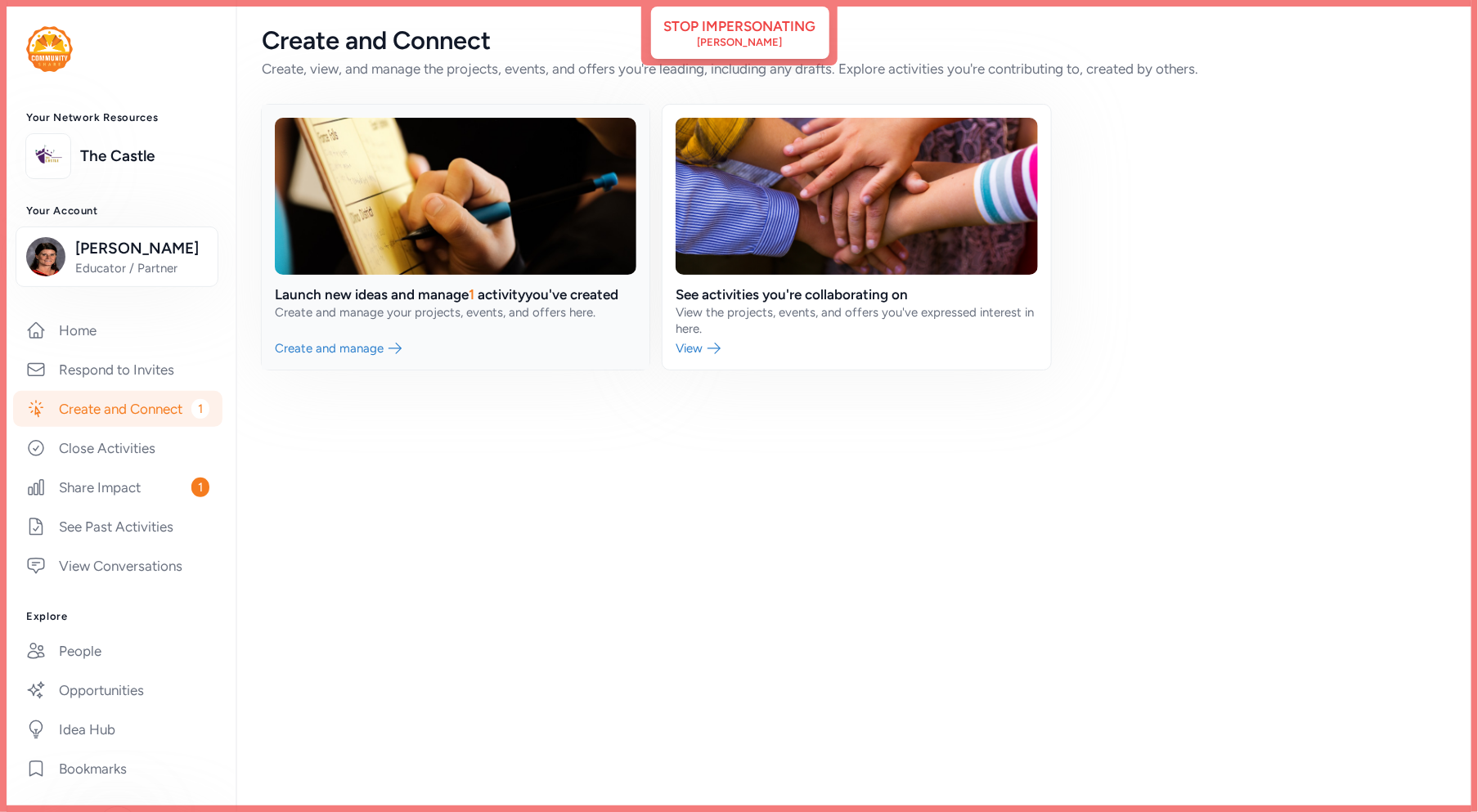 click at bounding box center (456, 237) 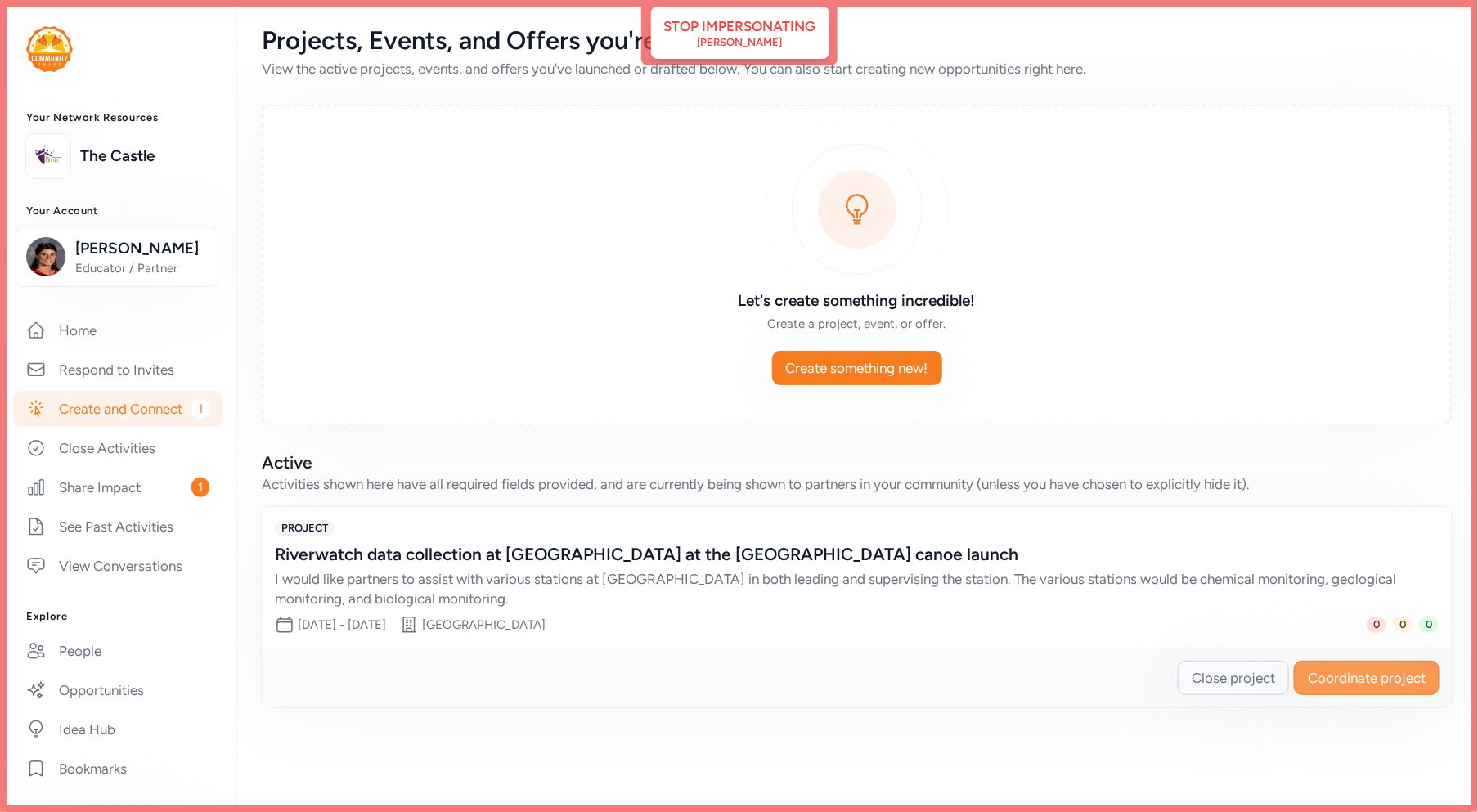 click on "Coordinate project" at bounding box center (1367, 678) 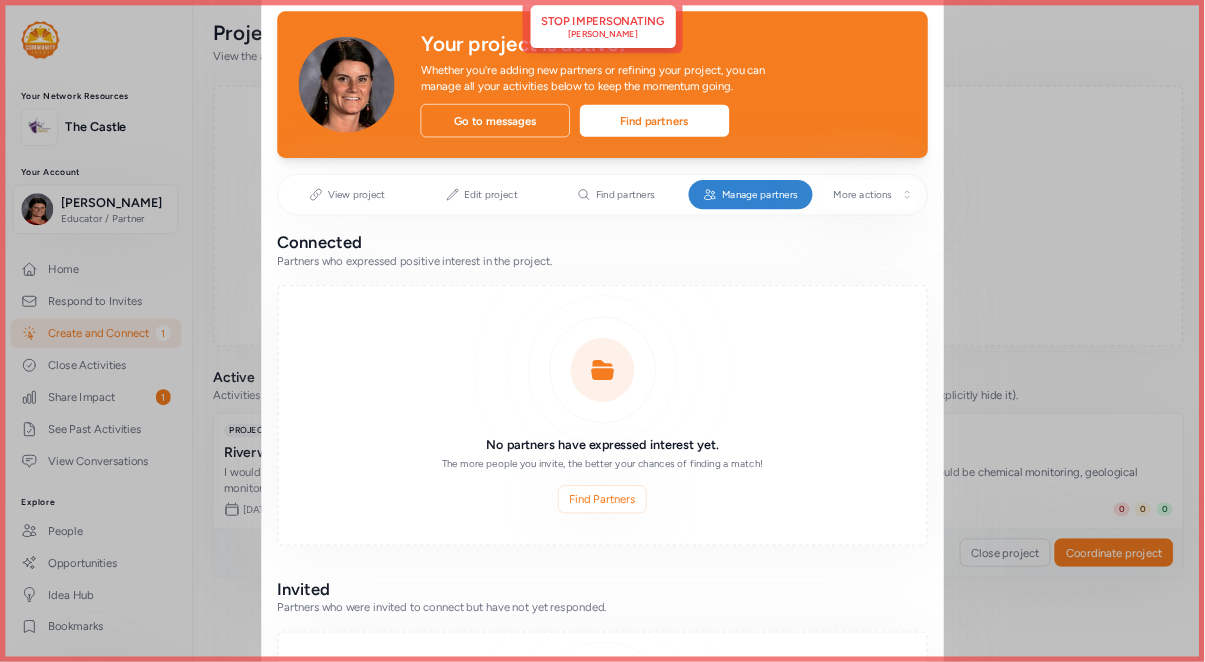 scroll, scrollTop: 0, scrollLeft: 0, axis: both 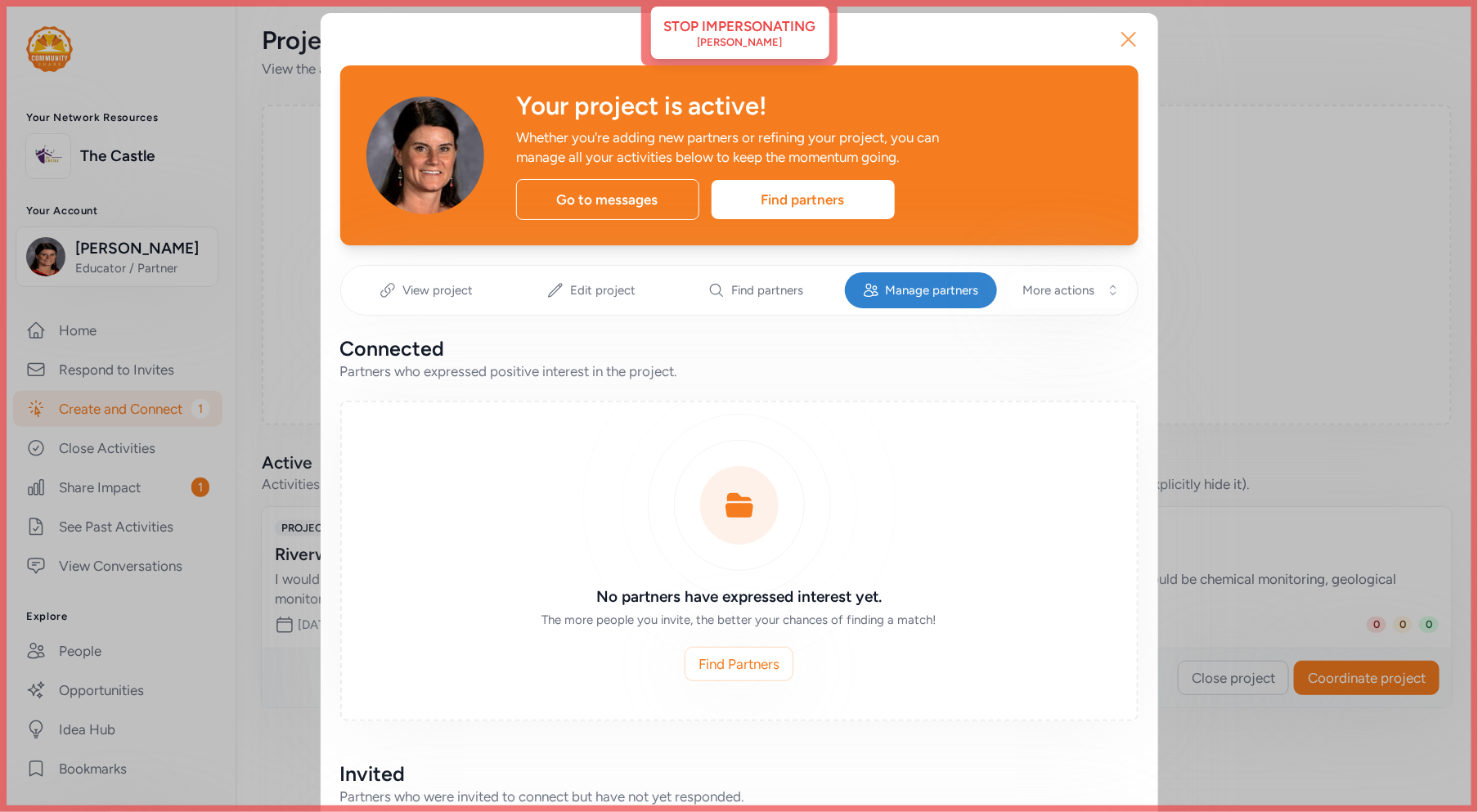click 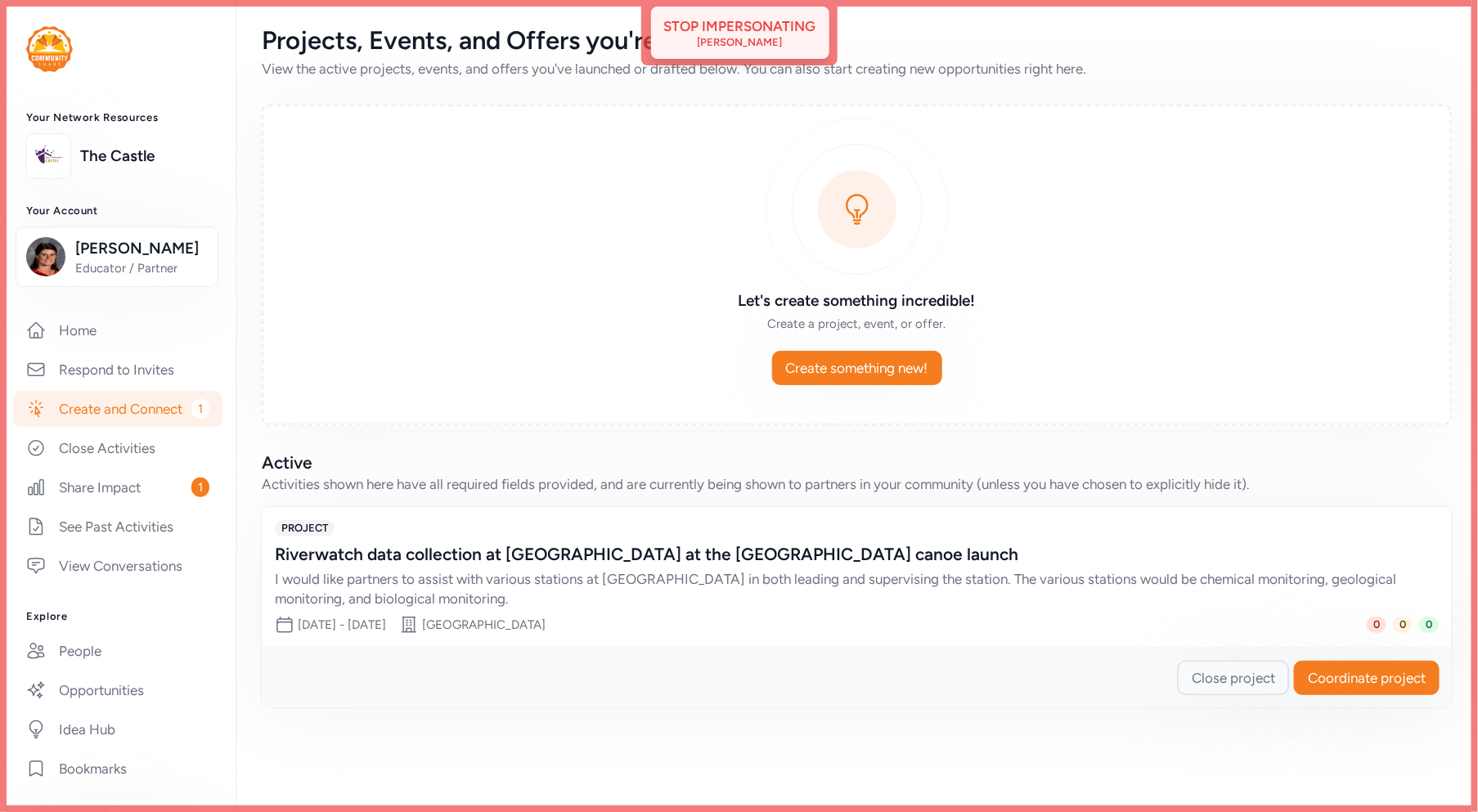 click on "Stop impersonating" at bounding box center [740, 26] 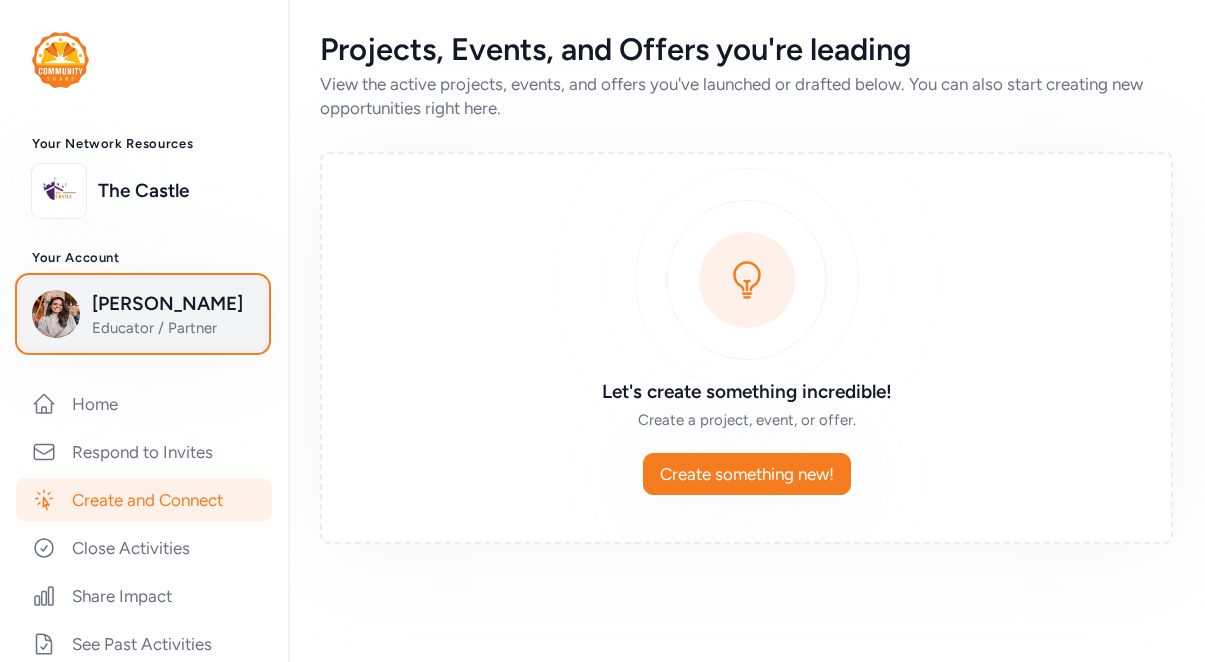 click on "Arelys Alcozer Educator / Partner" at bounding box center (143, 314) 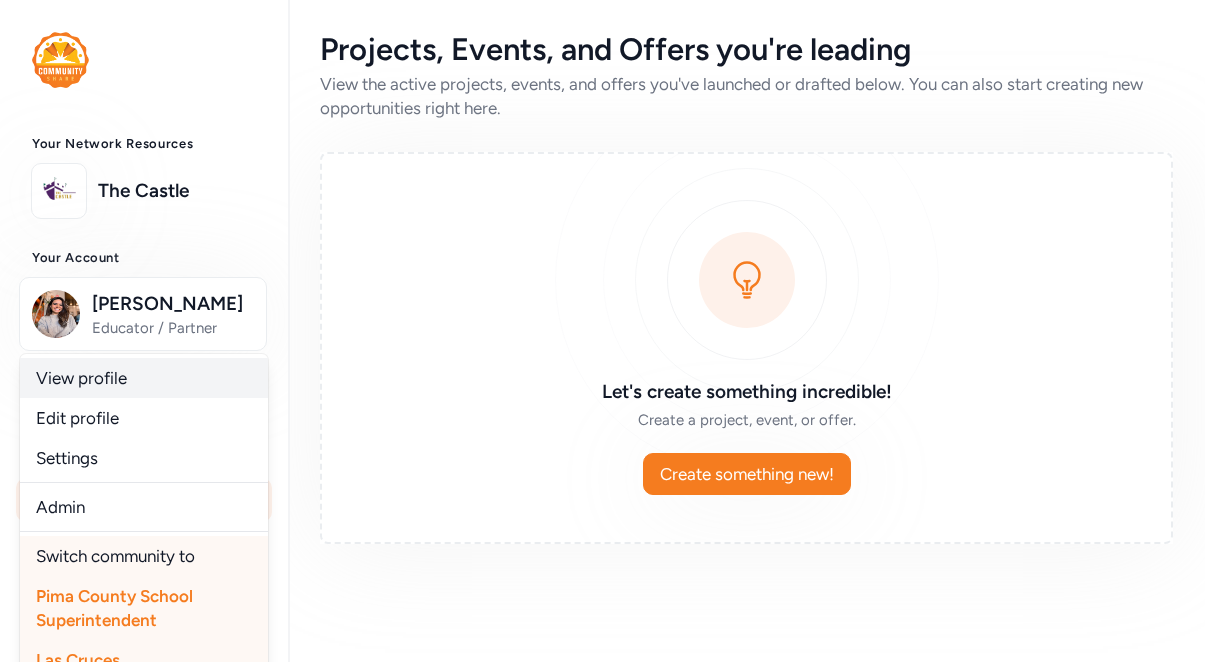 click on "View profile" at bounding box center [144, 378] 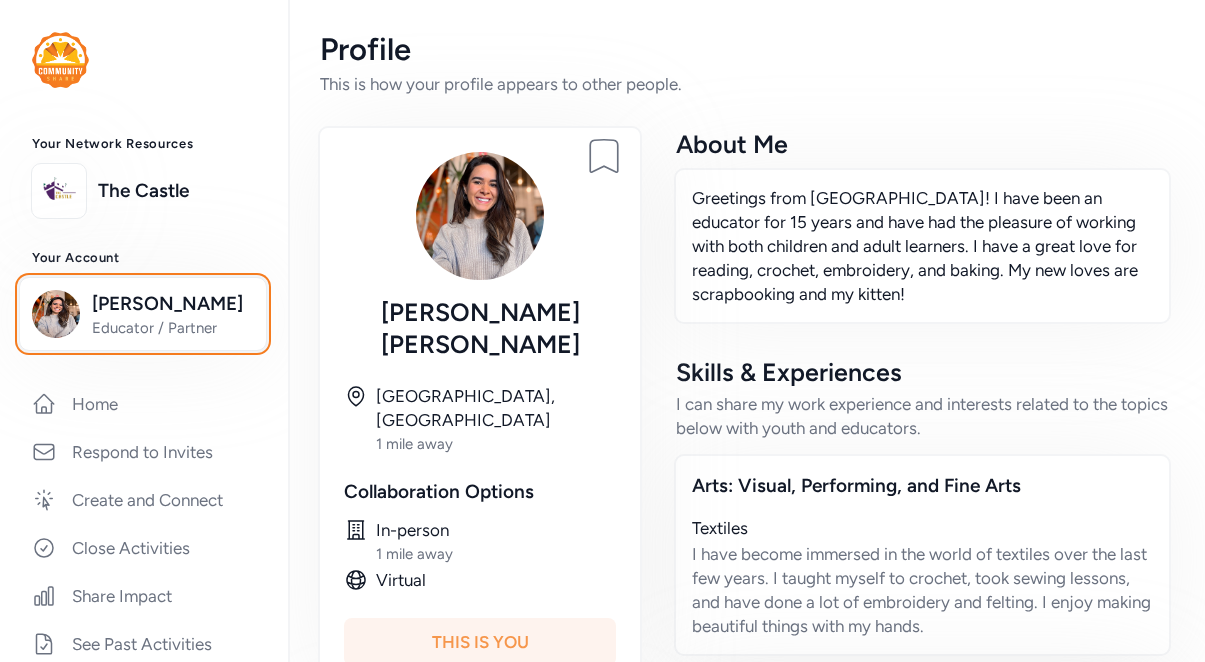 type 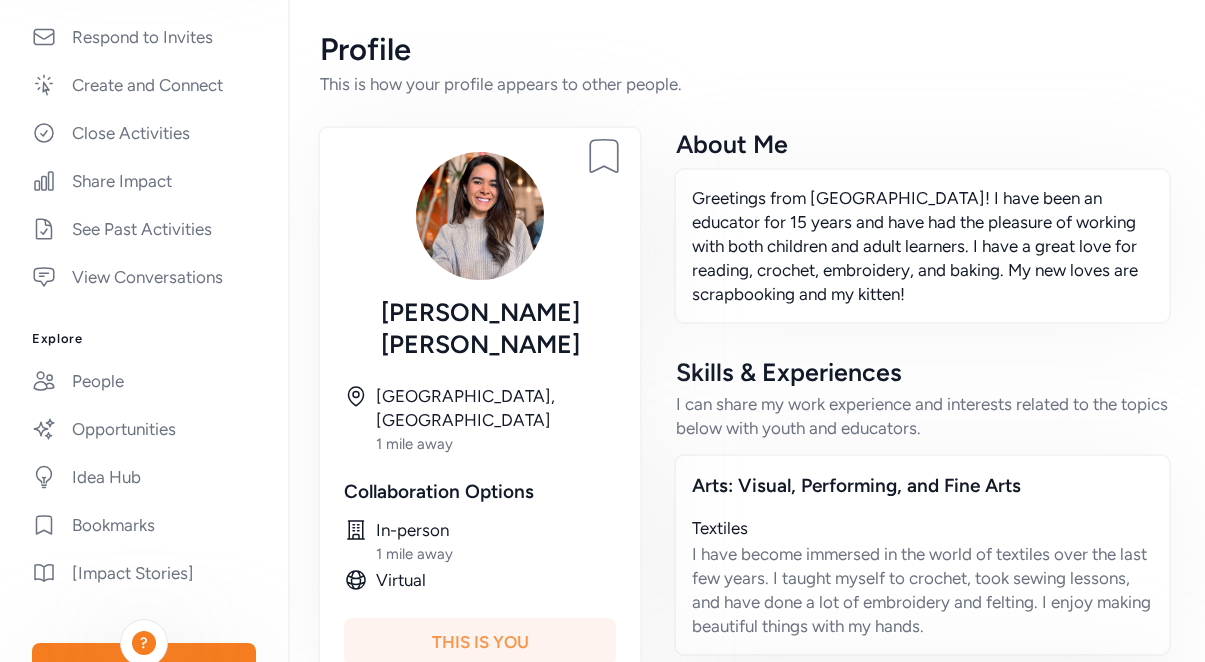 scroll, scrollTop: 409, scrollLeft: 0, axis: vertical 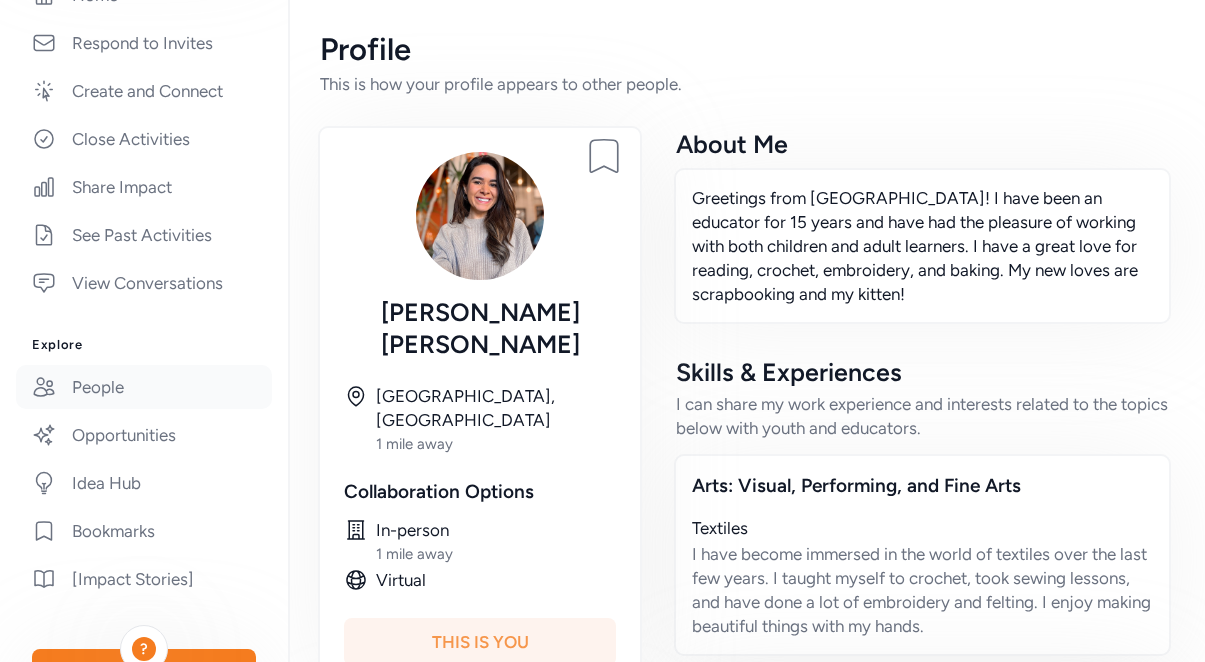 click on "People" at bounding box center (144, 387) 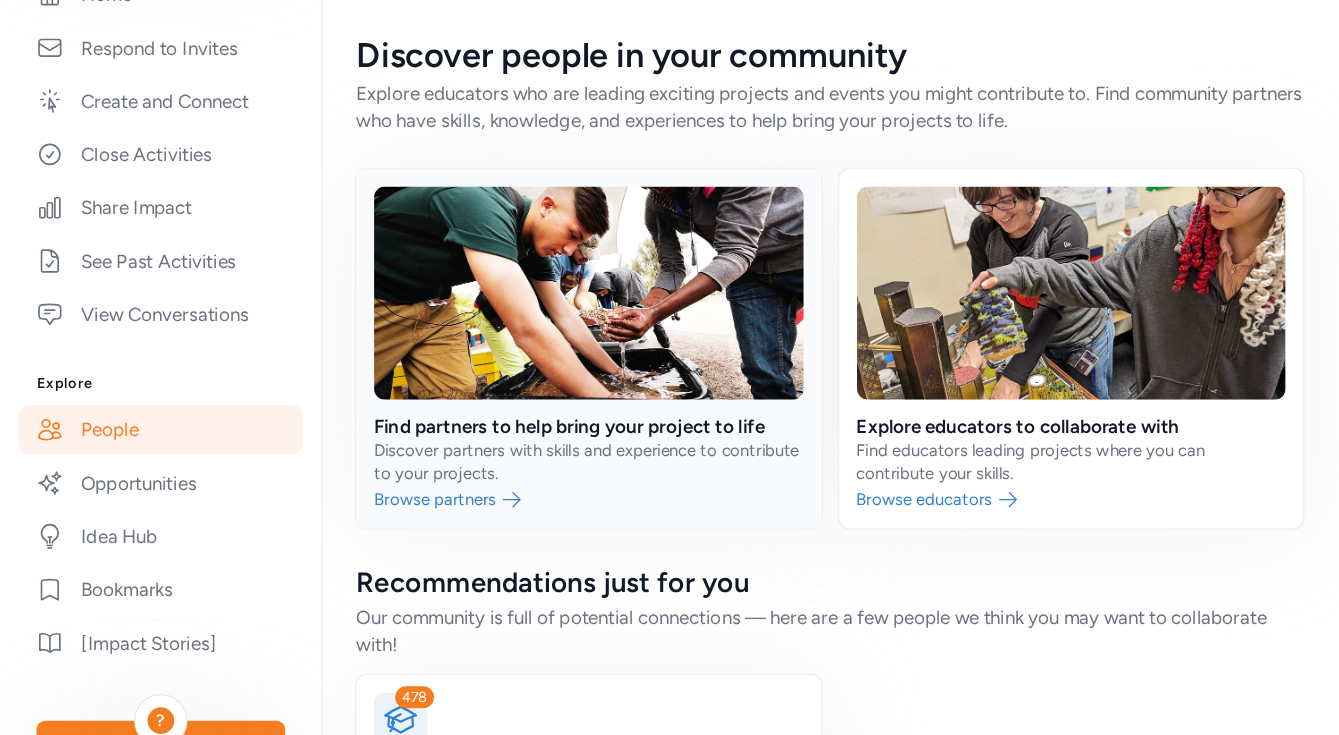 scroll, scrollTop: 1, scrollLeft: 0, axis: vertical 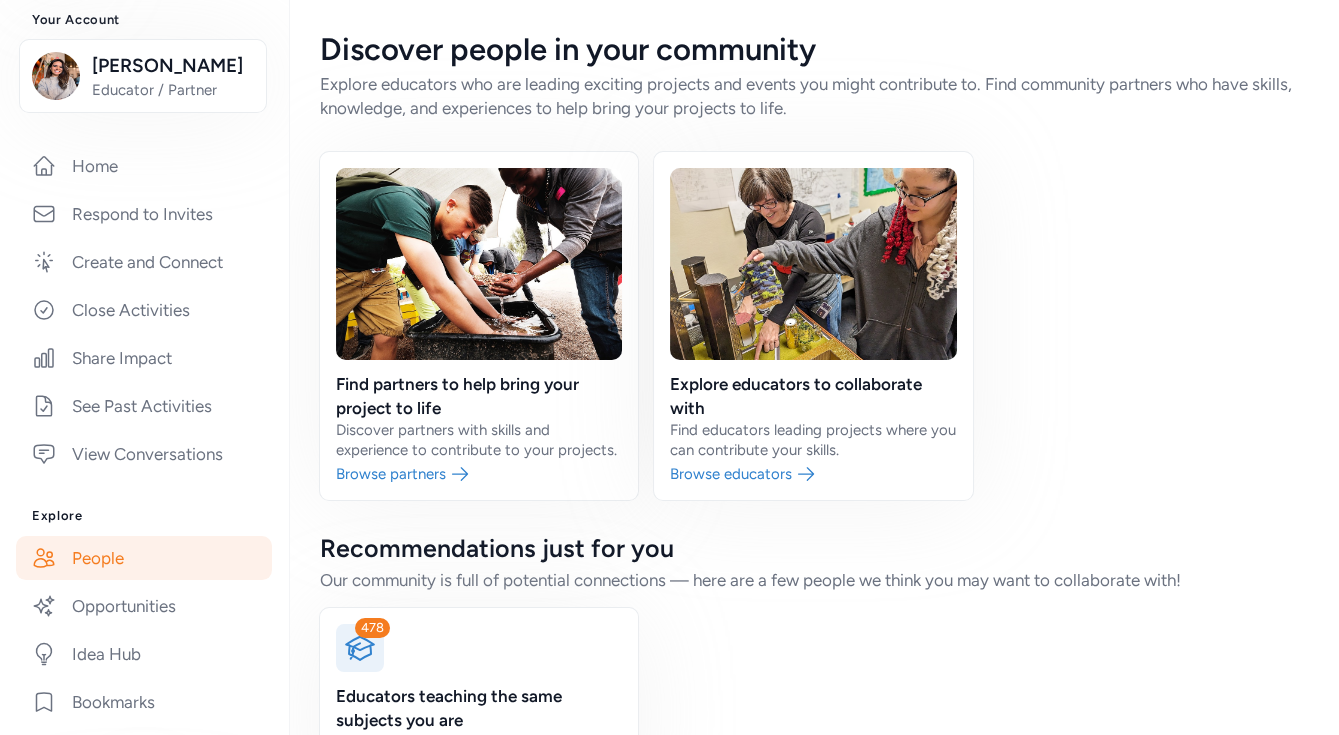 click at bounding box center [479, 326] 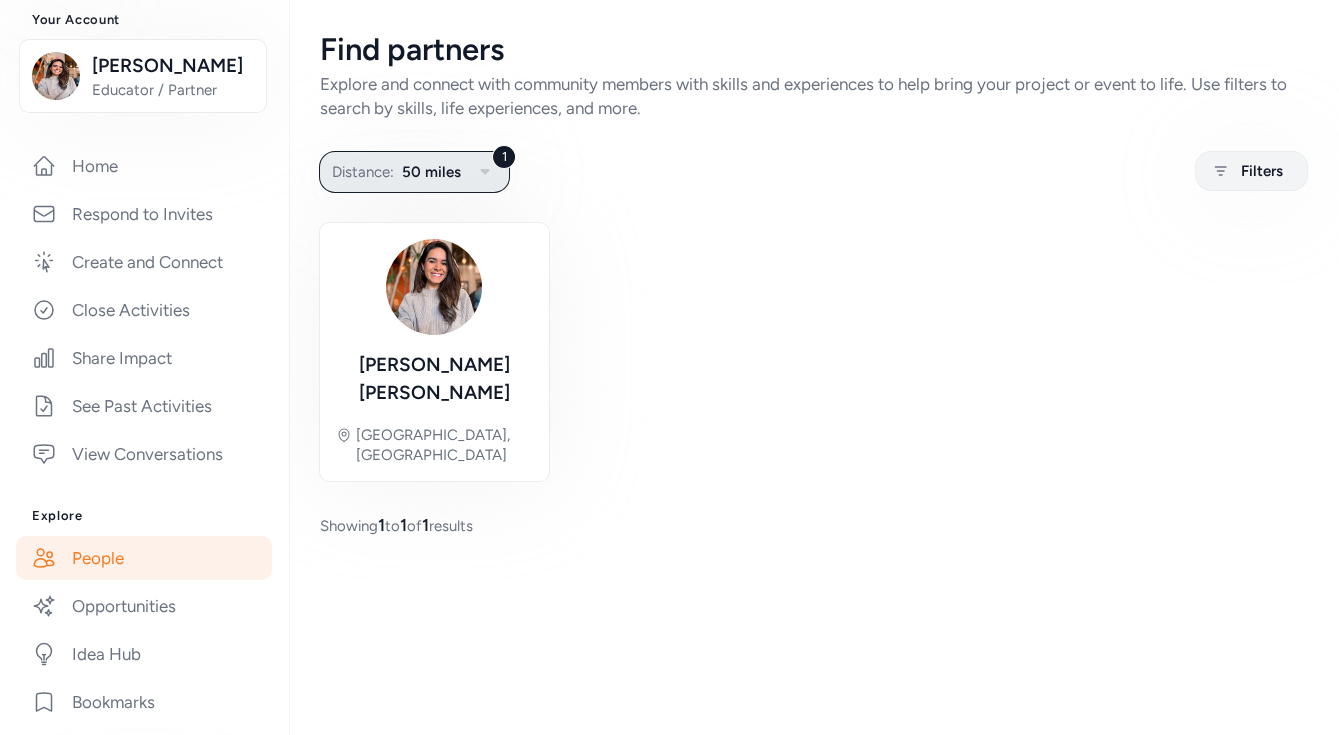 click 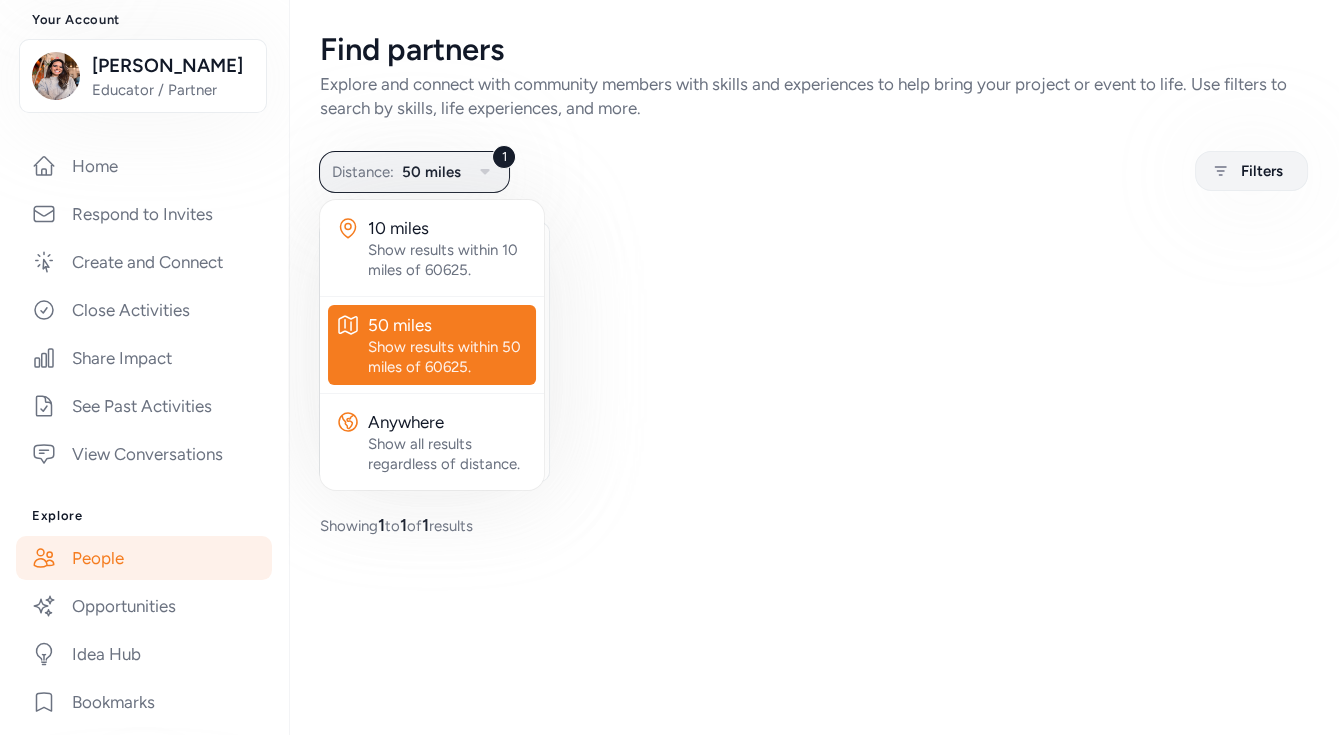 click on "50 miles" at bounding box center (448, 325) 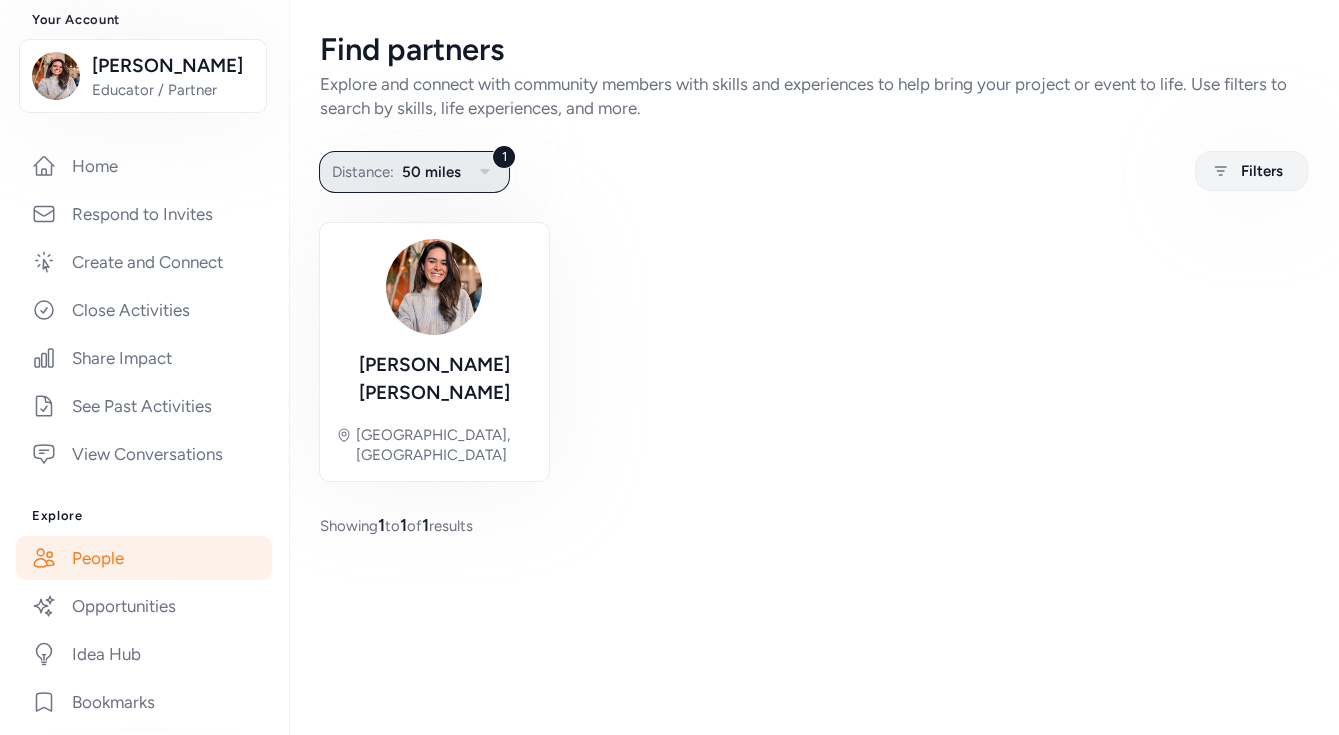 click on "50 miles" at bounding box center [431, 172] 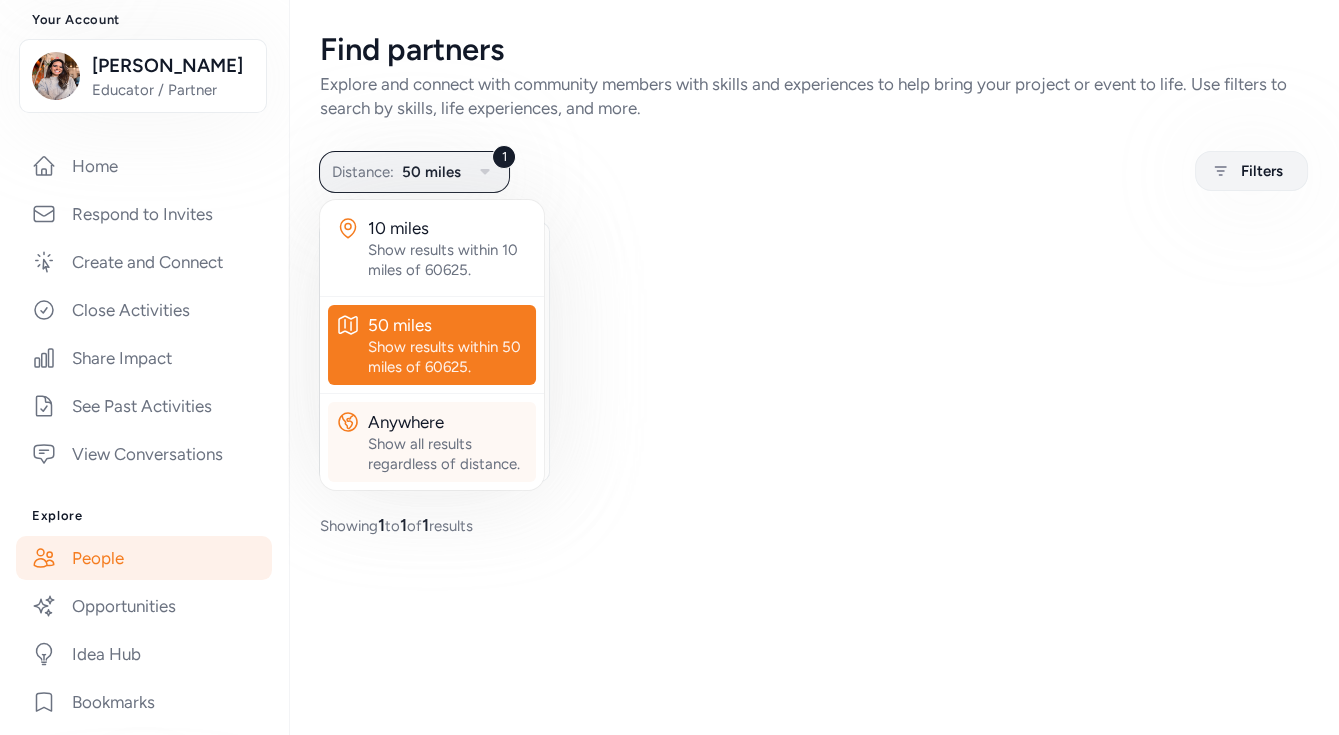 click on "Anywhere" at bounding box center (448, 422) 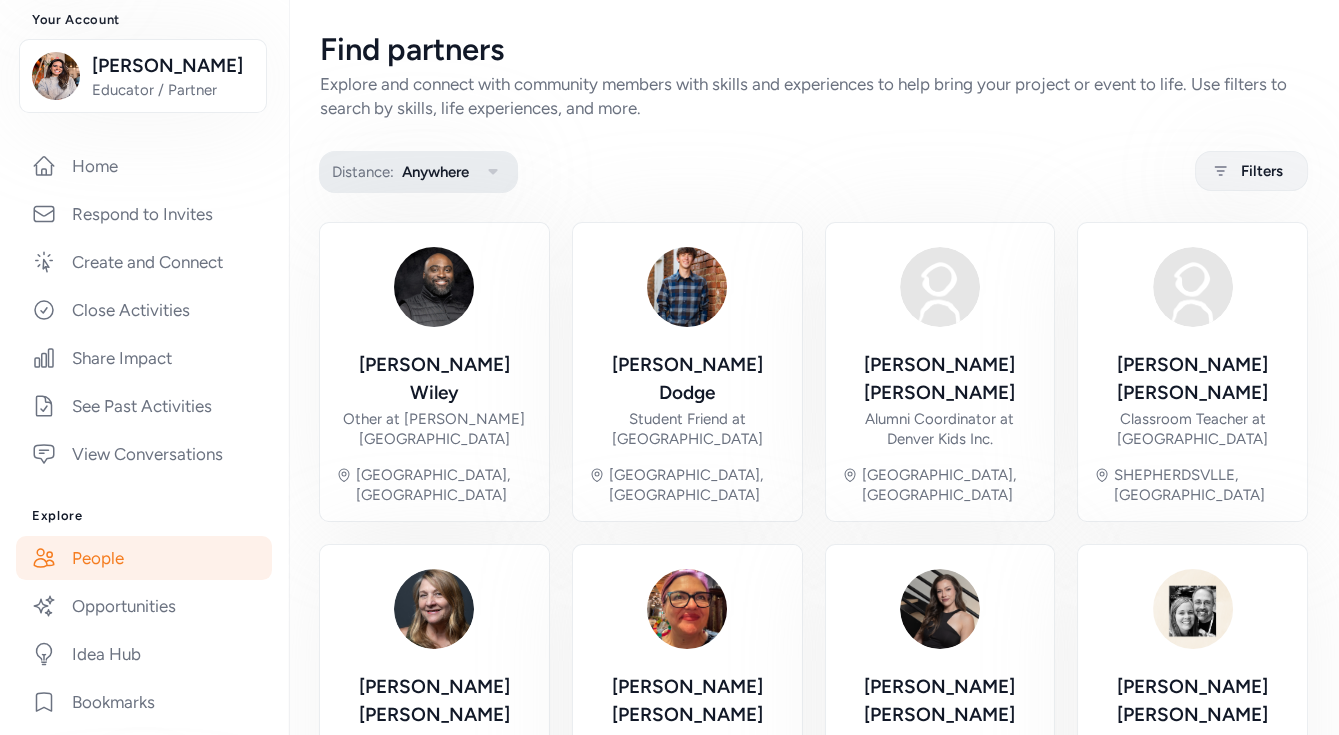 click 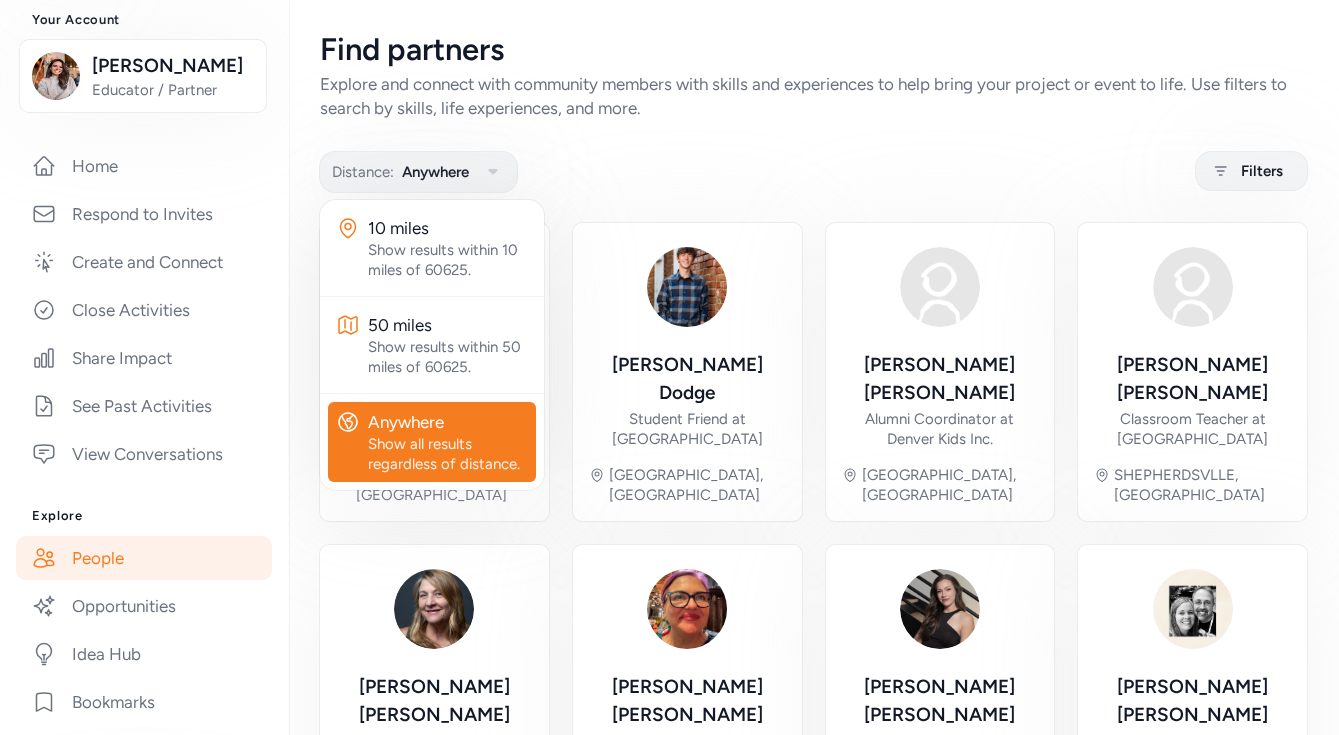 click on "50 miles Show results within 50 miles of 60625." at bounding box center [432, 345] 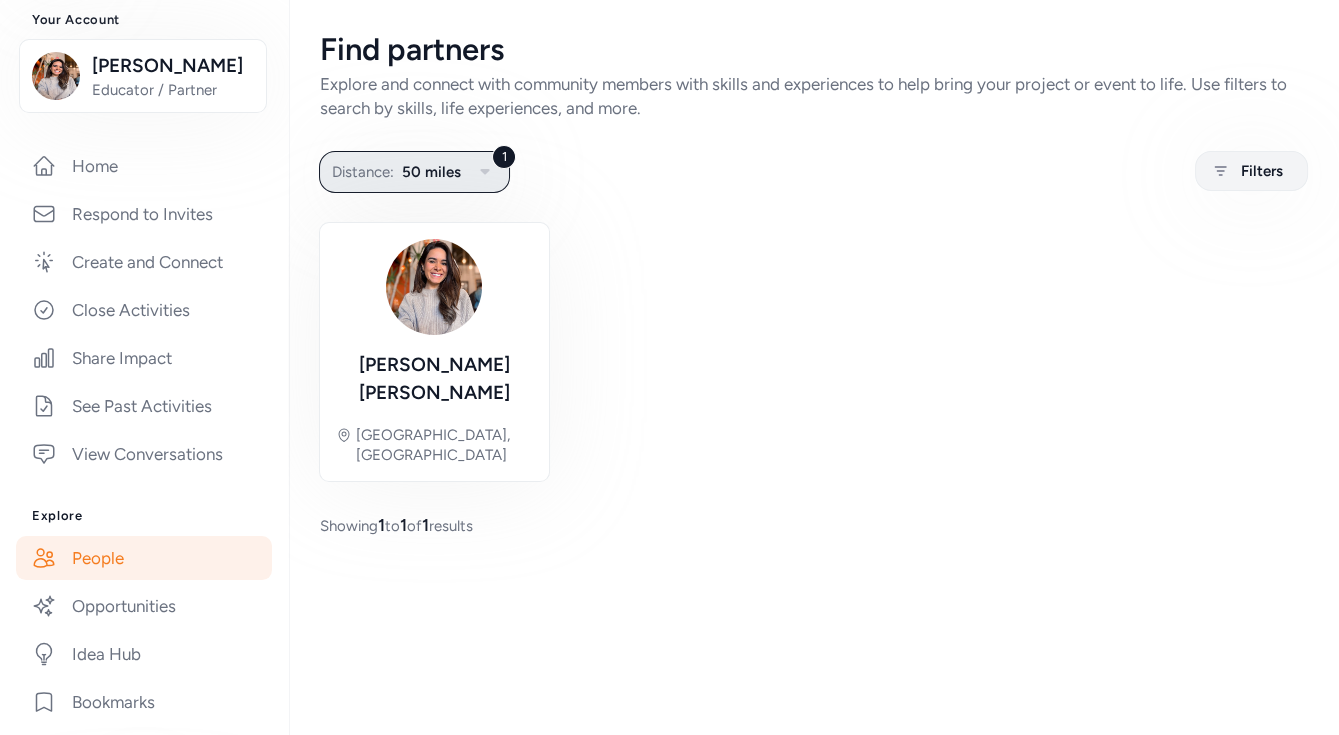 click on "1 Distance: 50 miles" at bounding box center (414, 172) 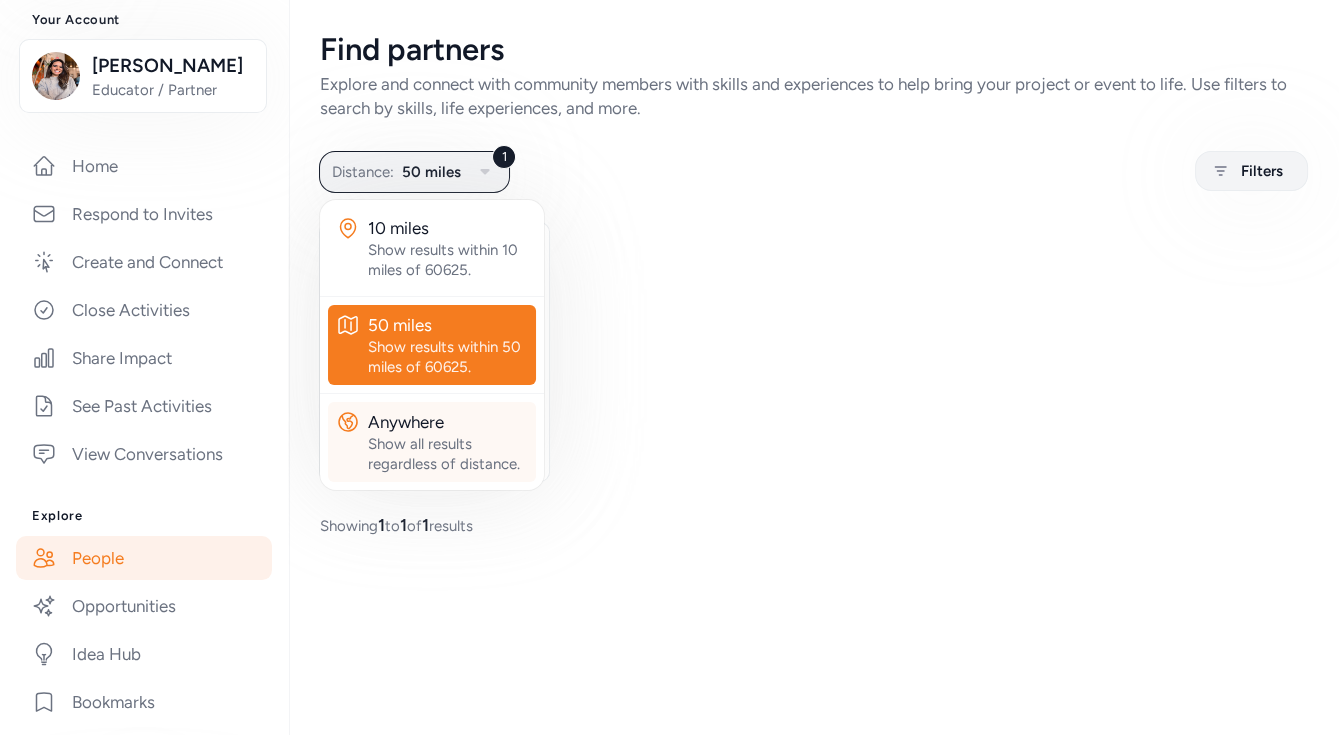 click on "Anywhere" at bounding box center [448, 422] 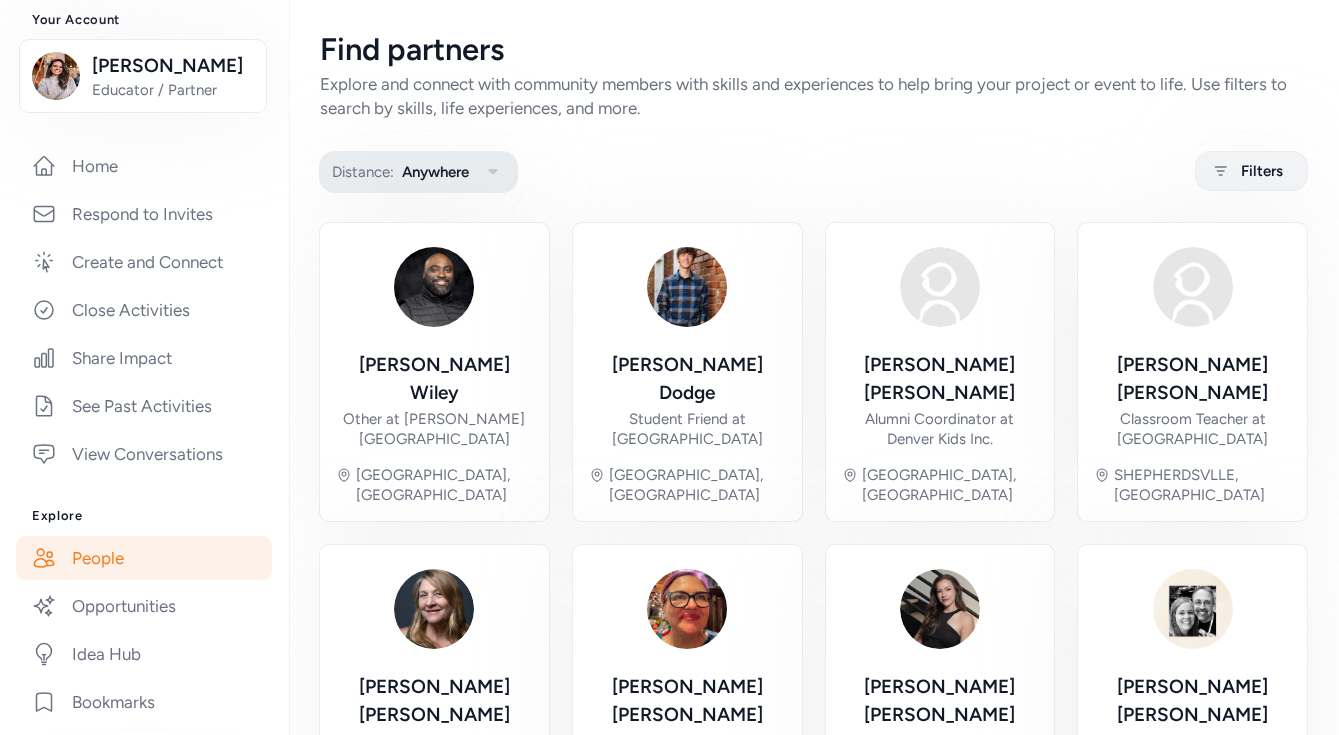 click 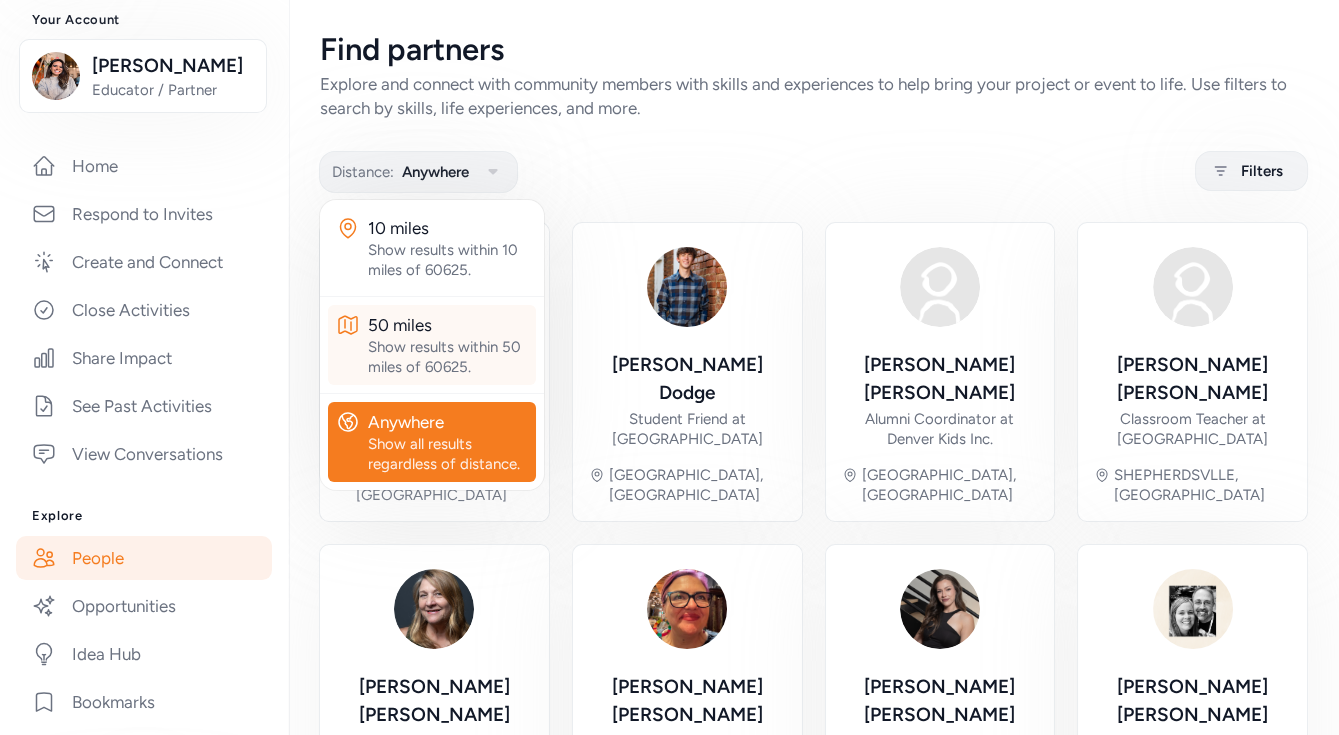 click on "50 miles" at bounding box center [448, 325] 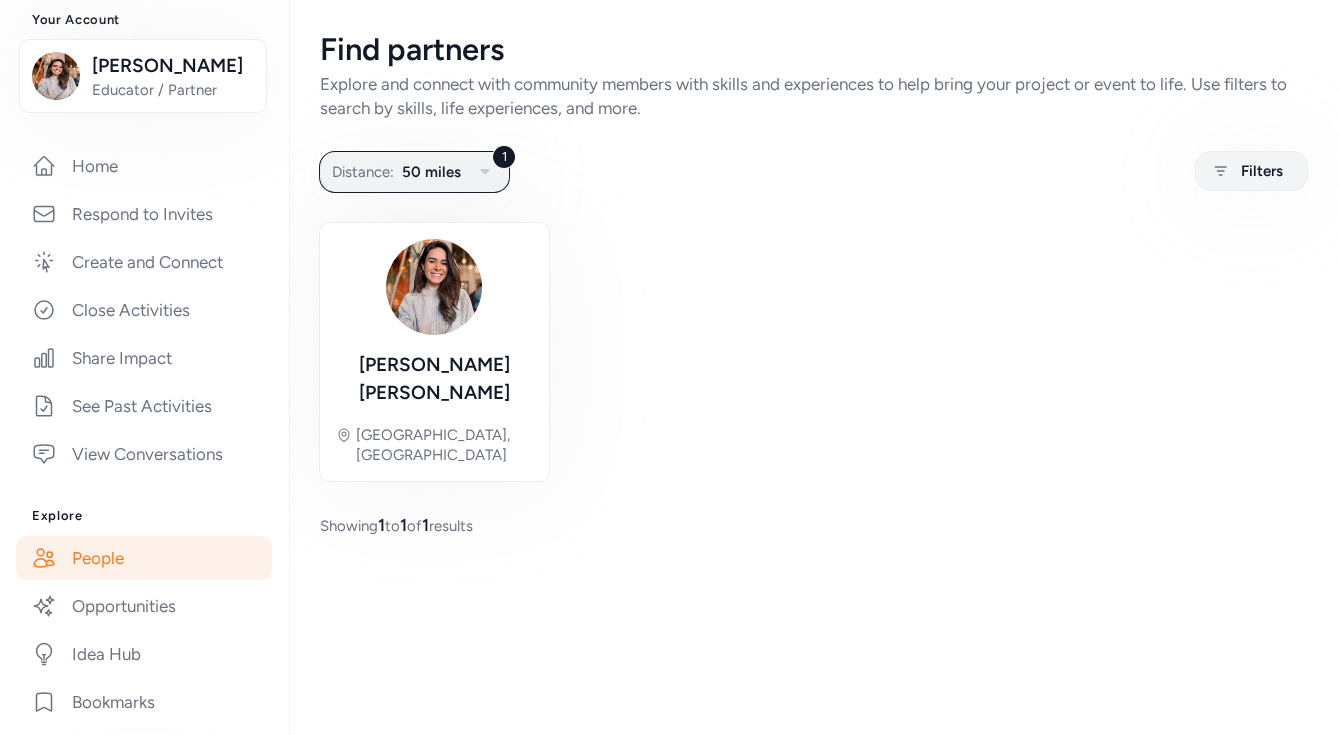 type 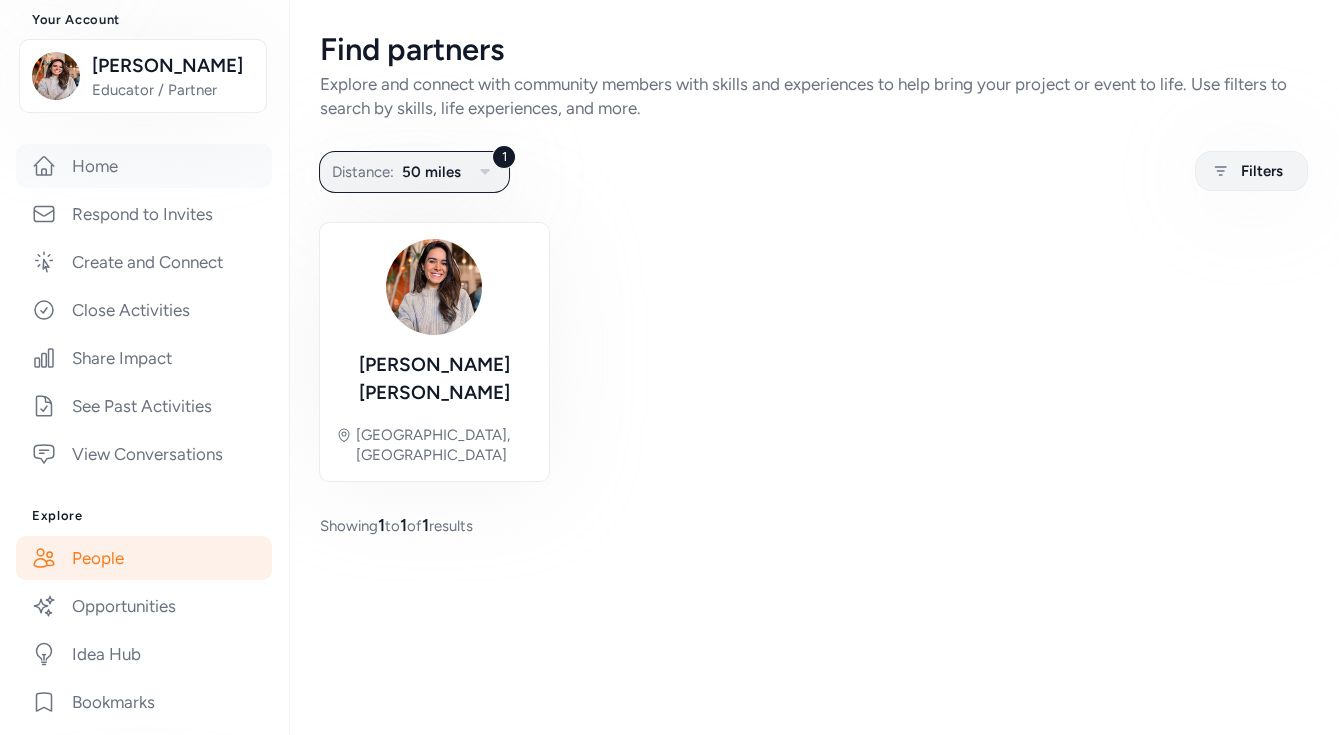 click on "Home" at bounding box center [144, 166] 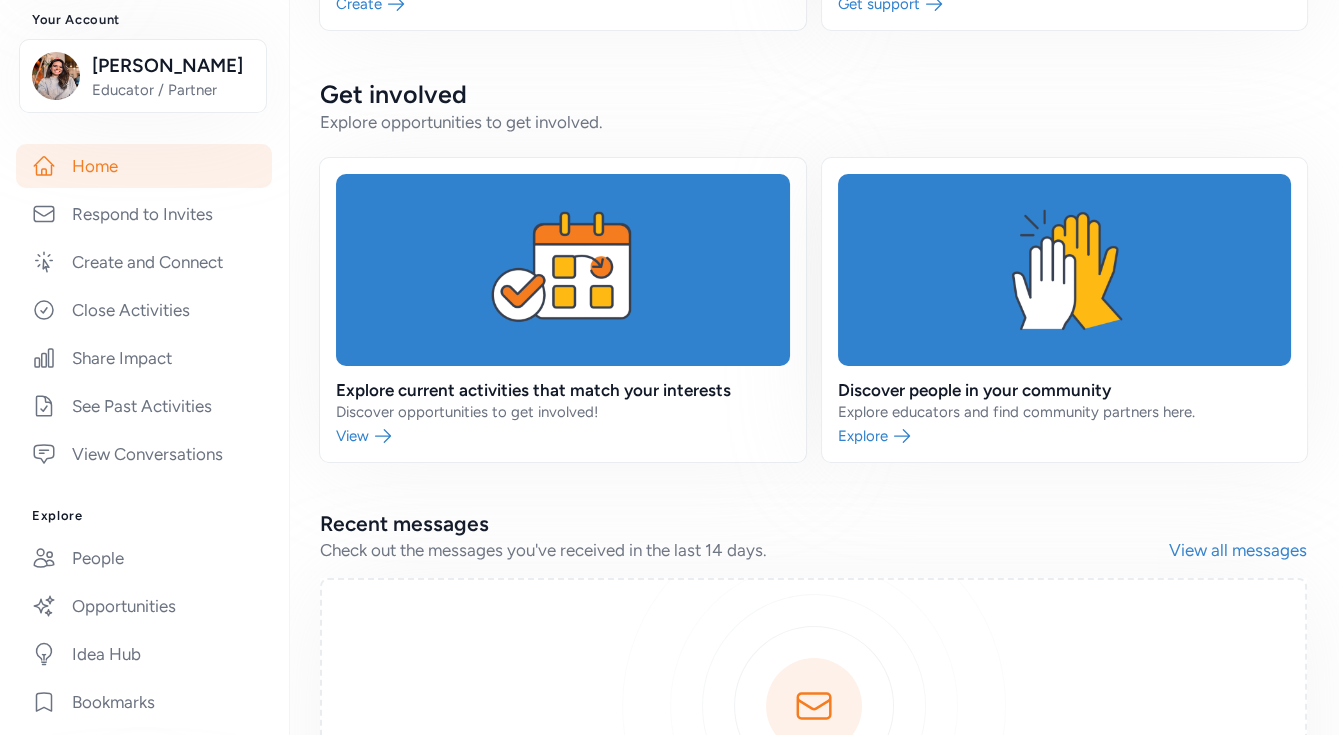 scroll, scrollTop: 493, scrollLeft: 0, axis: vertical 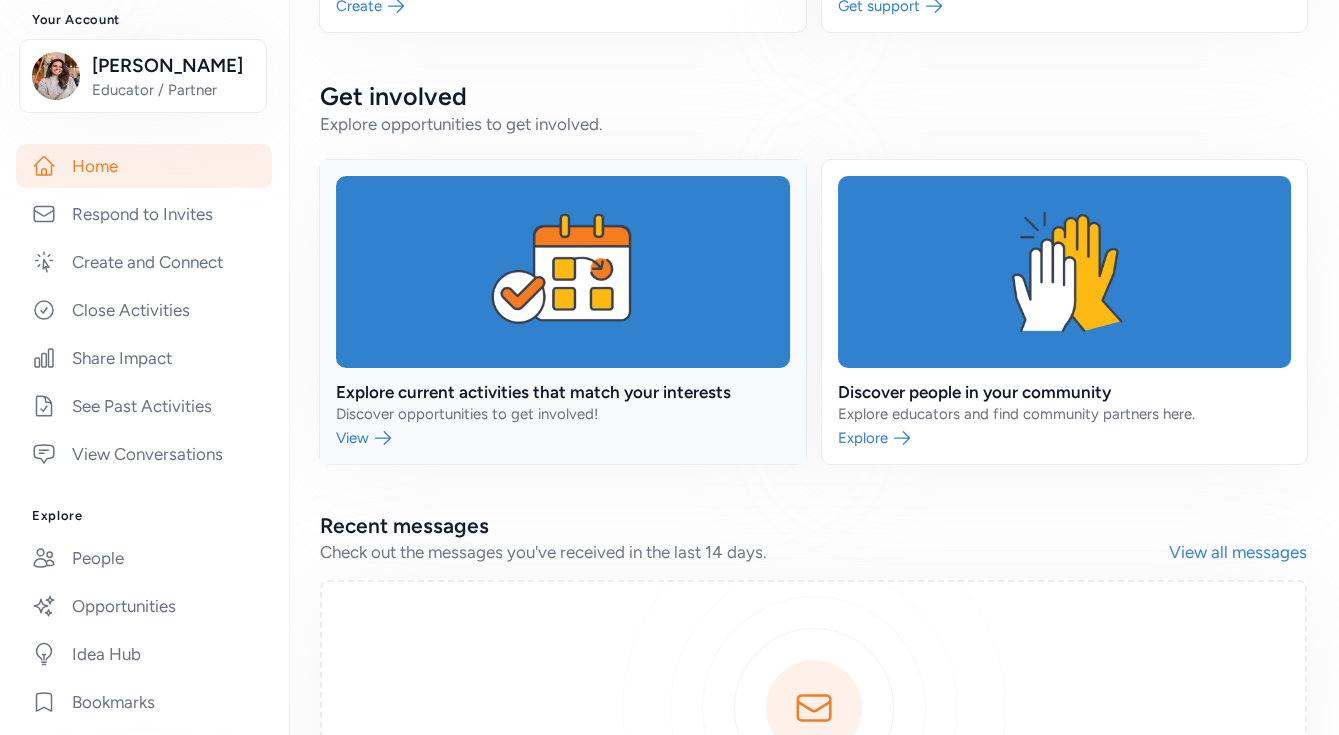 click at bounding box center (563, 312) 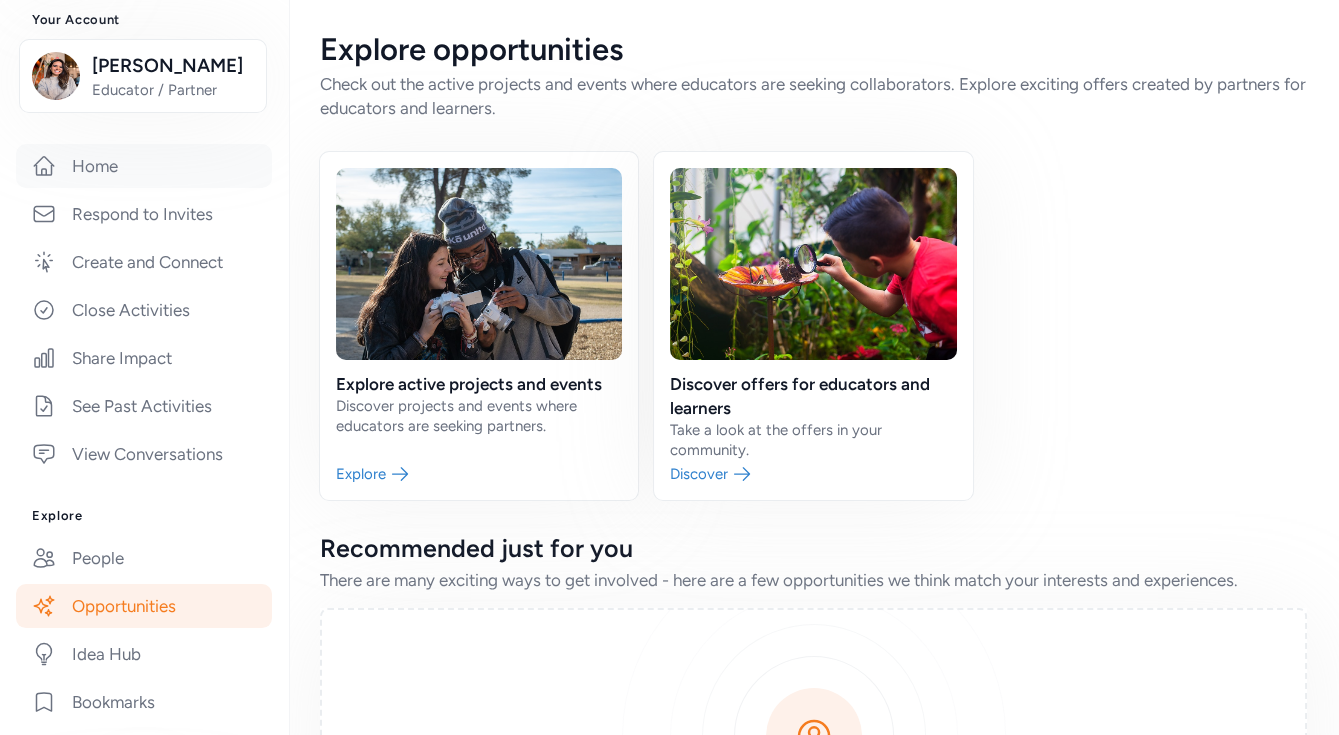 click on "Home" at bounding box center [144, 166] 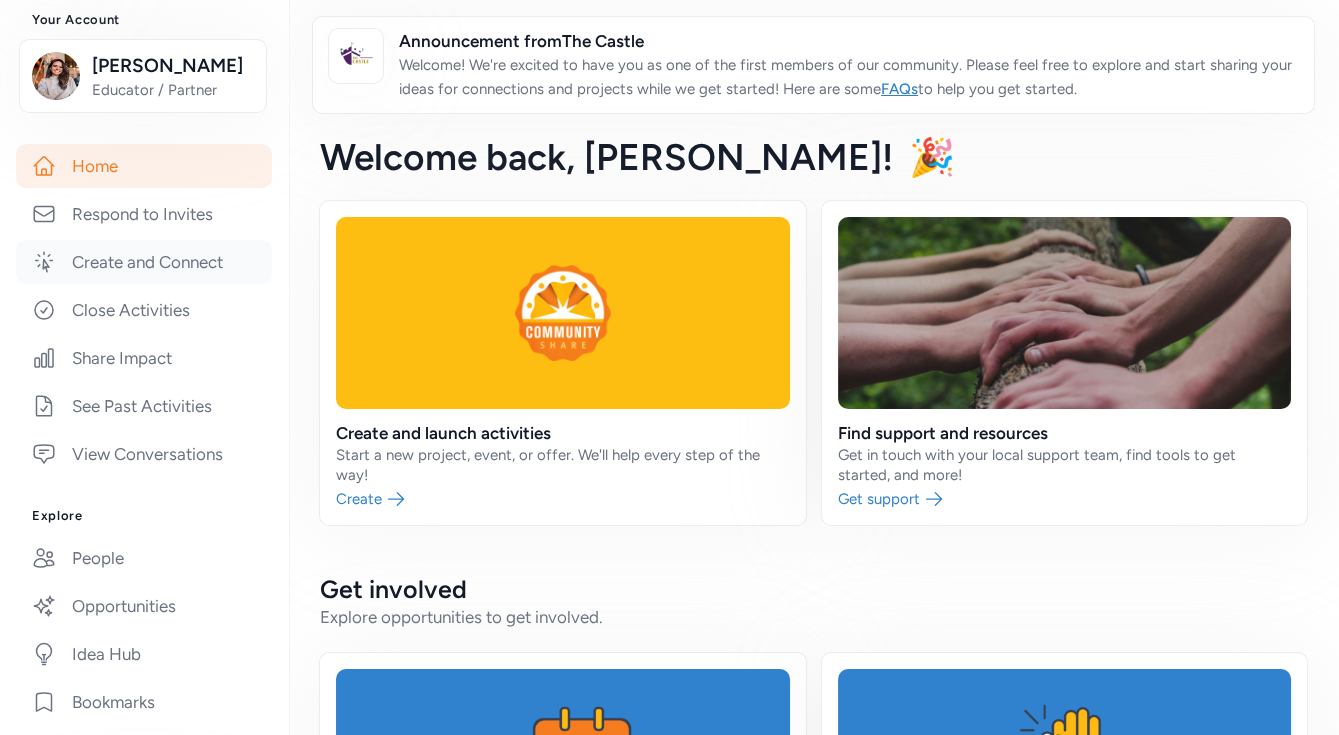 click on "Create and Connect" at bounding box center (144, 262) 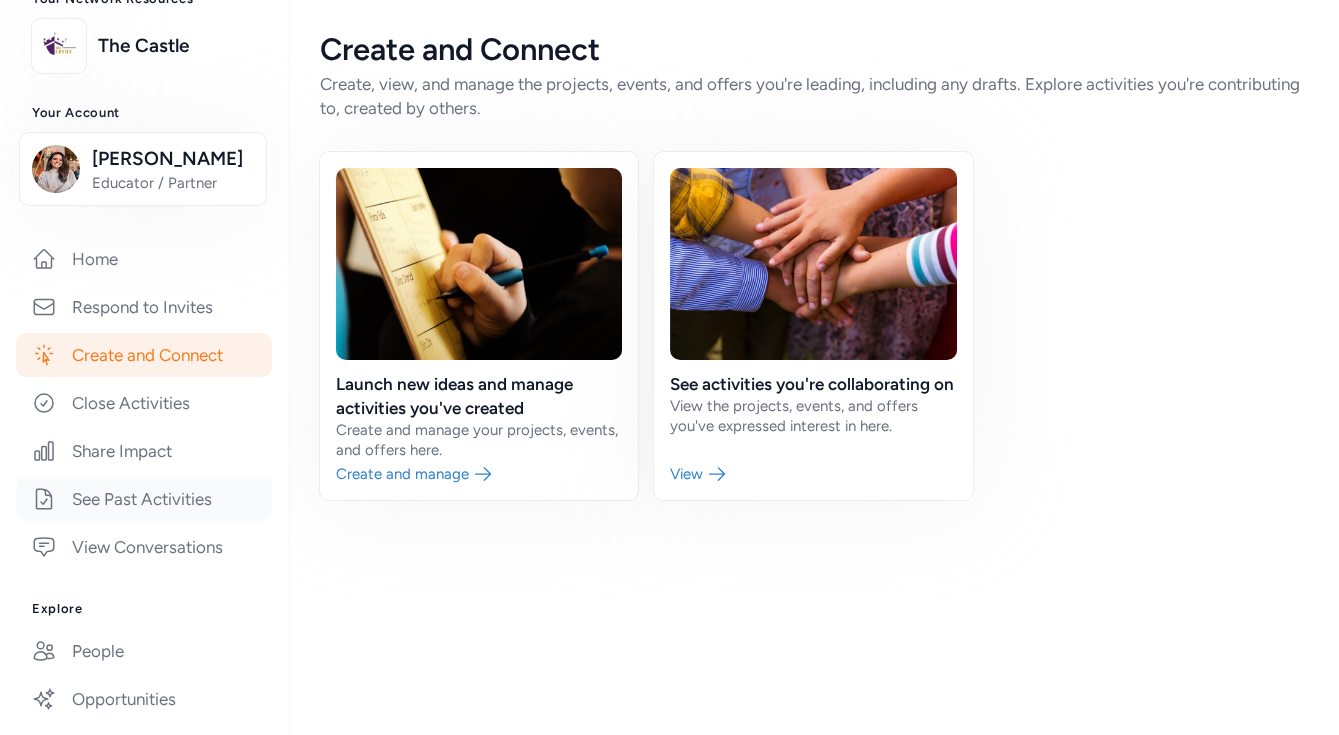 scroll, scrollTop: 102, scrollLeft: 0, axis: vertical 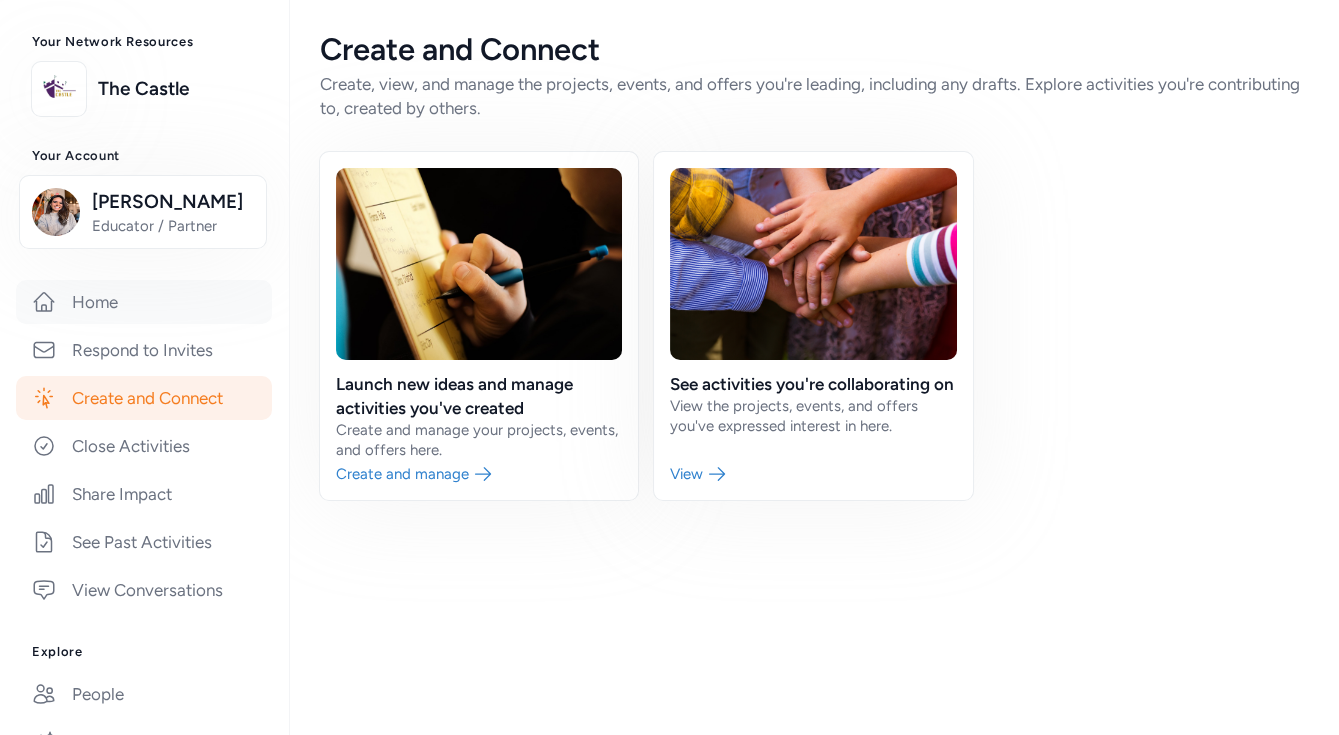 click on "Home" at bounding box center (144, 302) 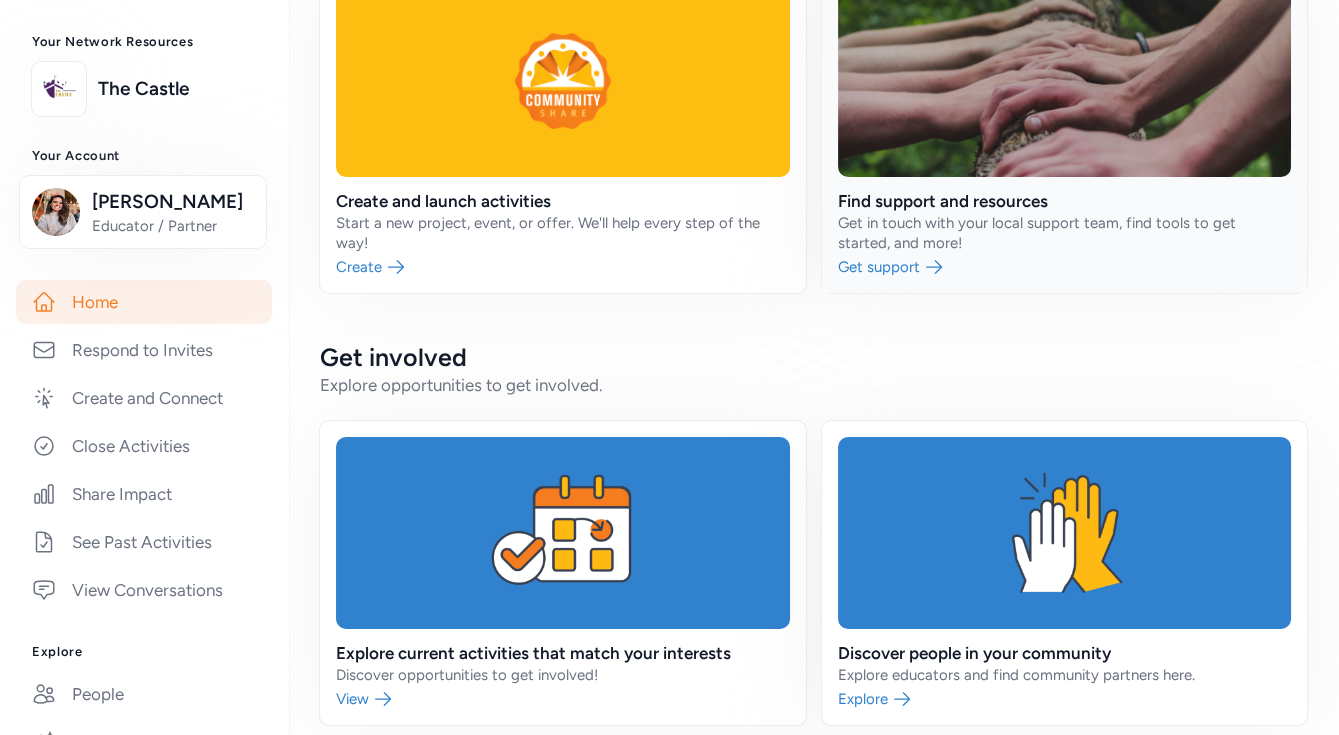 scroll, scrollTop: 231, scrollLeft: 0, axis: vertical 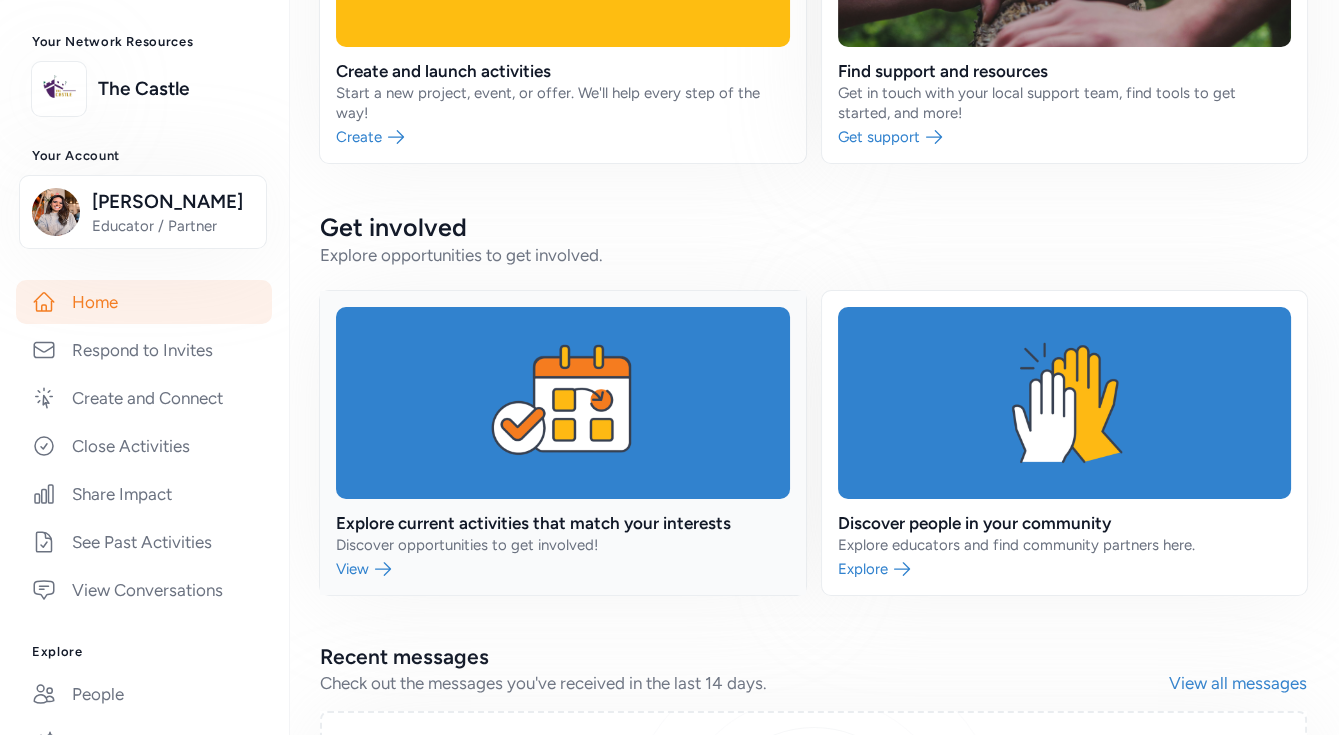 click at bounding box center (563, 443) 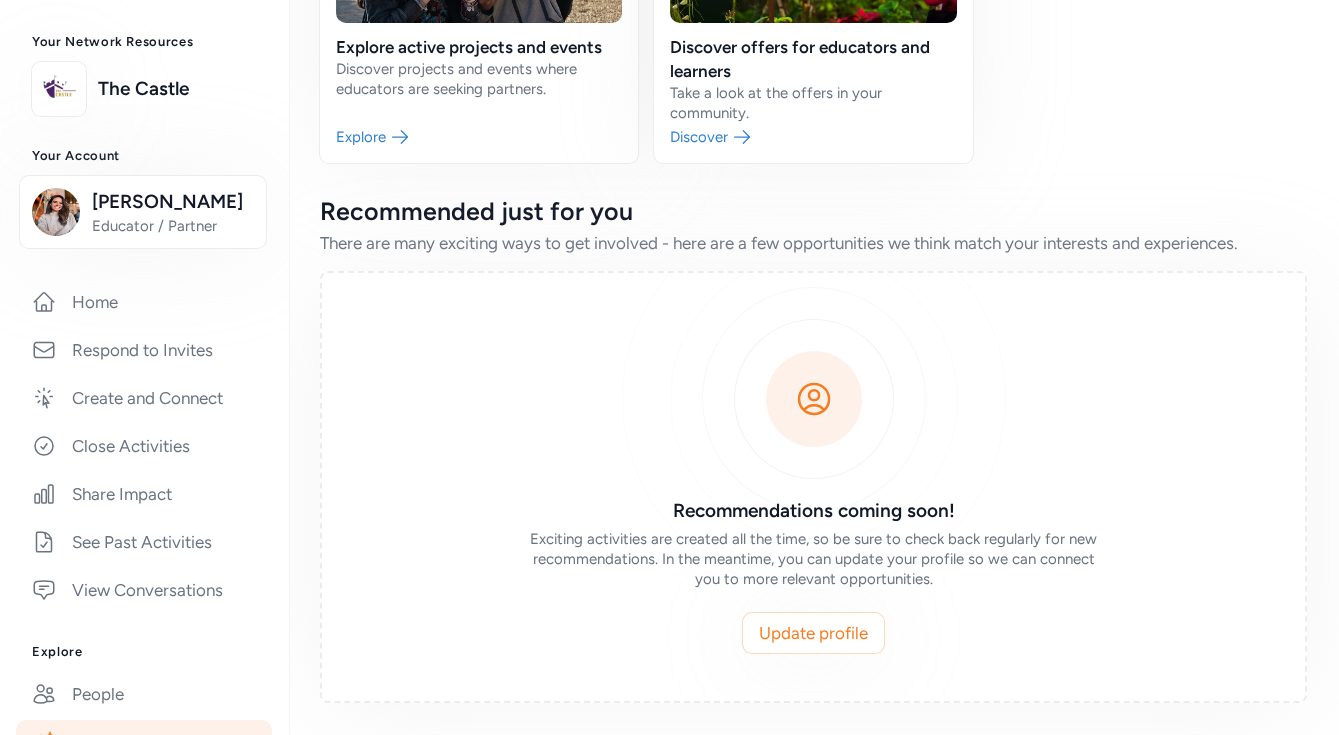 scroll, scrollTop: 333, scrollLeft: 0, axis: vertical 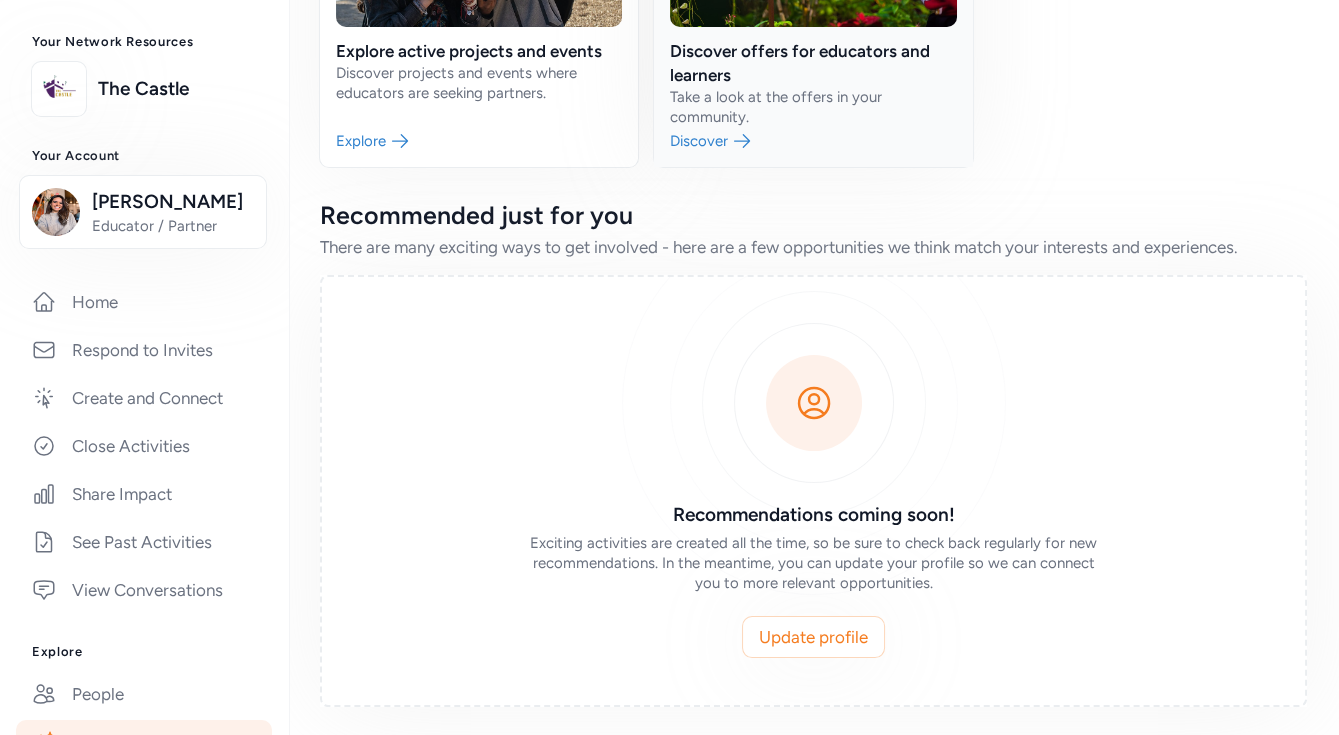 click at bounding box center [813, -7] 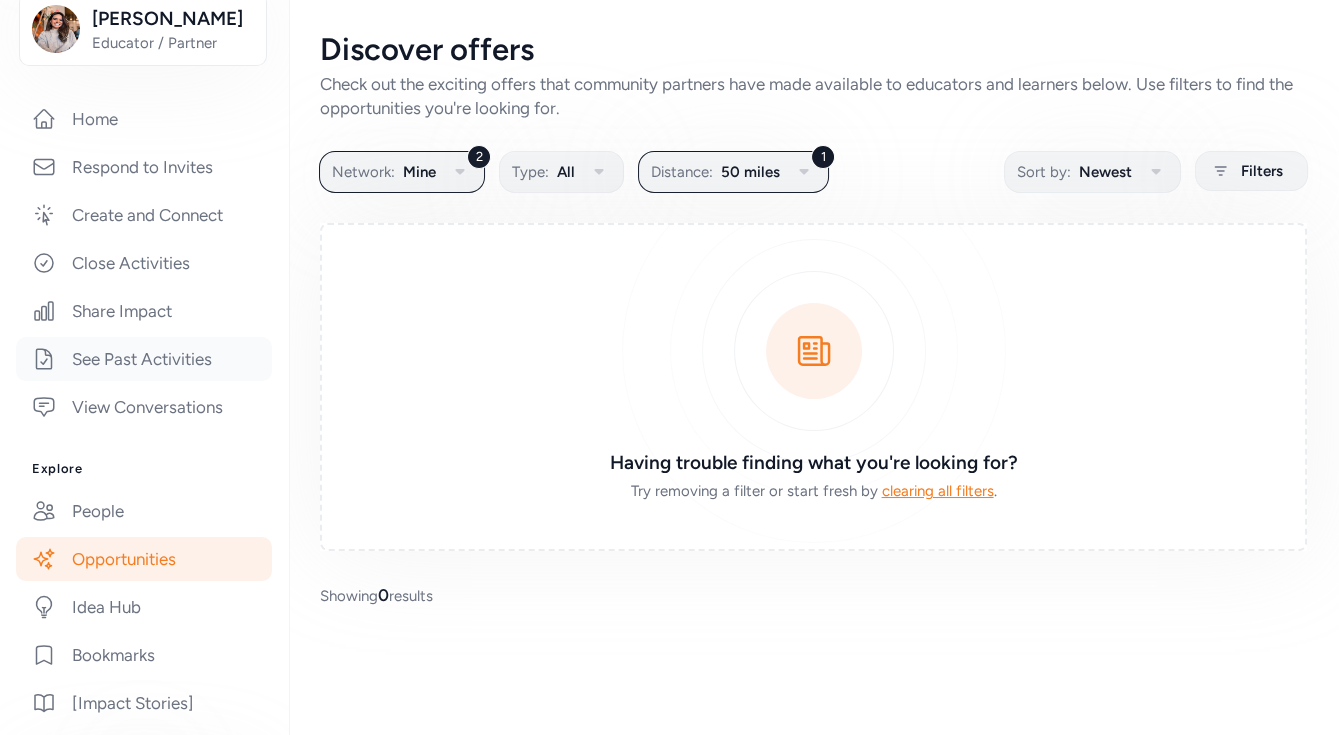 scroll, scrollTop: 283, scrollLeft: 0, axis: vertical 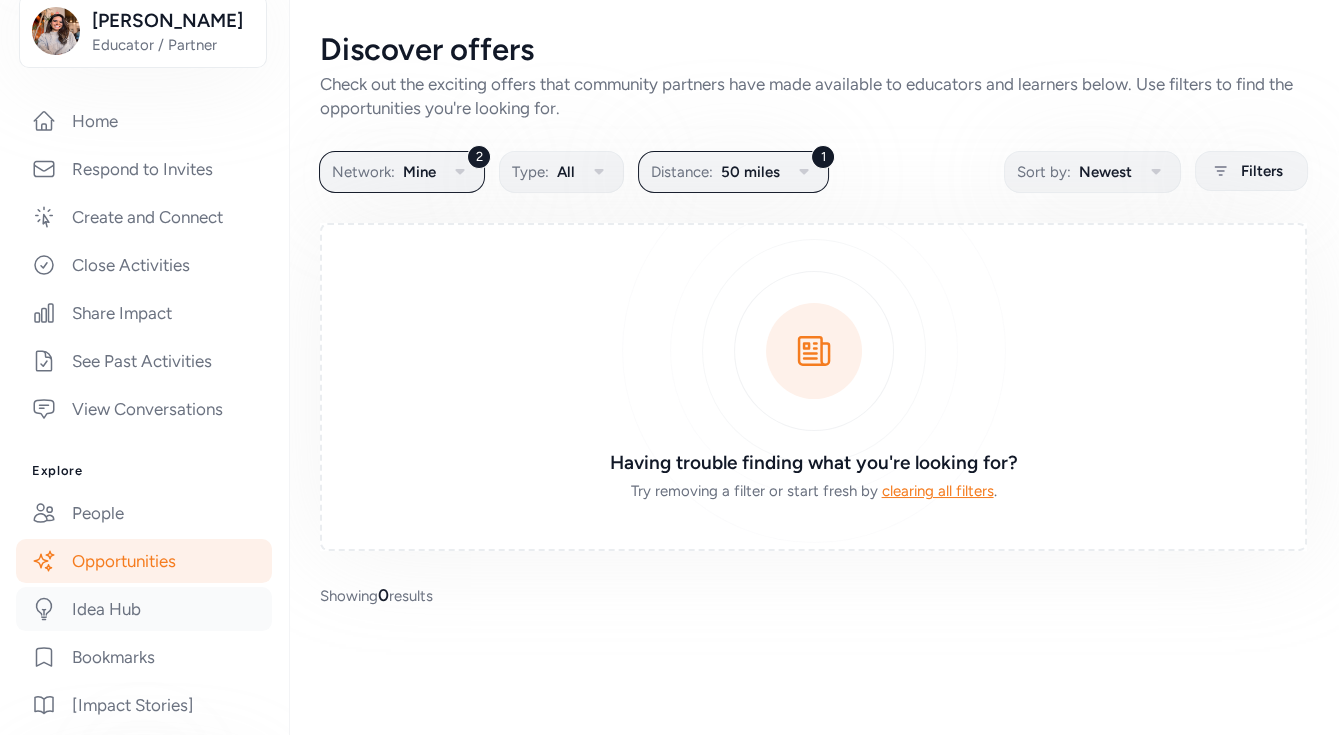 click on "Idea Hub" at bounding box center [144, 609] 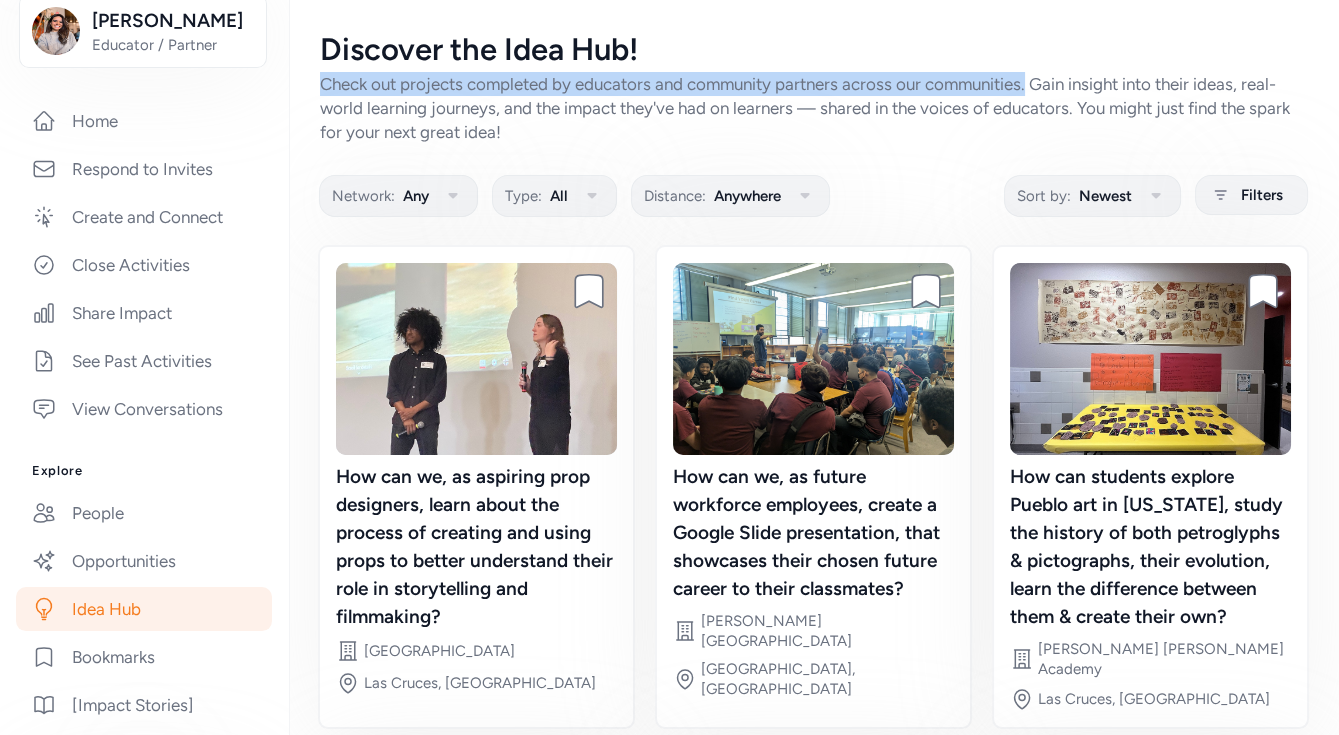 drag, startPoint x: 321, startPoint y: 81, endPoint x: 1033, endPoint y: 88, distance: 712.0344 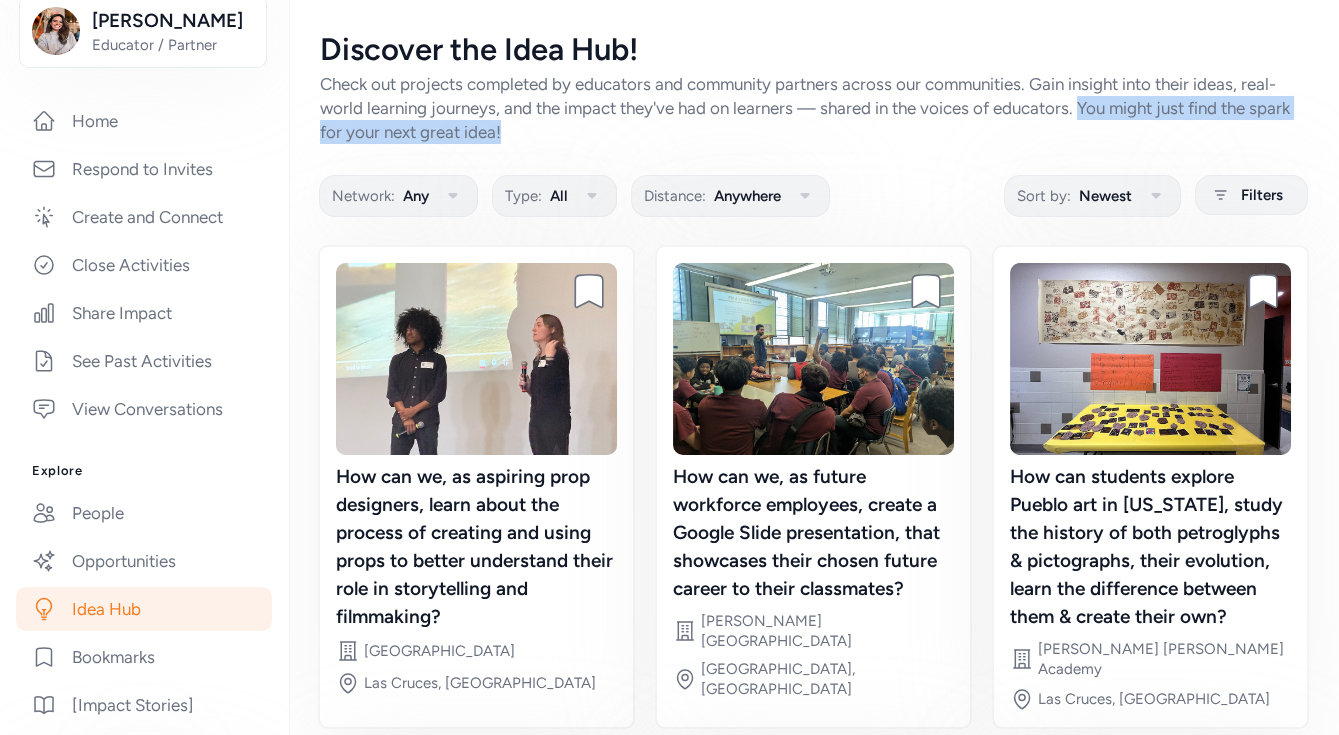 drag, startPoint x: 1088, startPoint y: 108, endPoint x: 1133, endPoint y: 125, distance: 48.104053 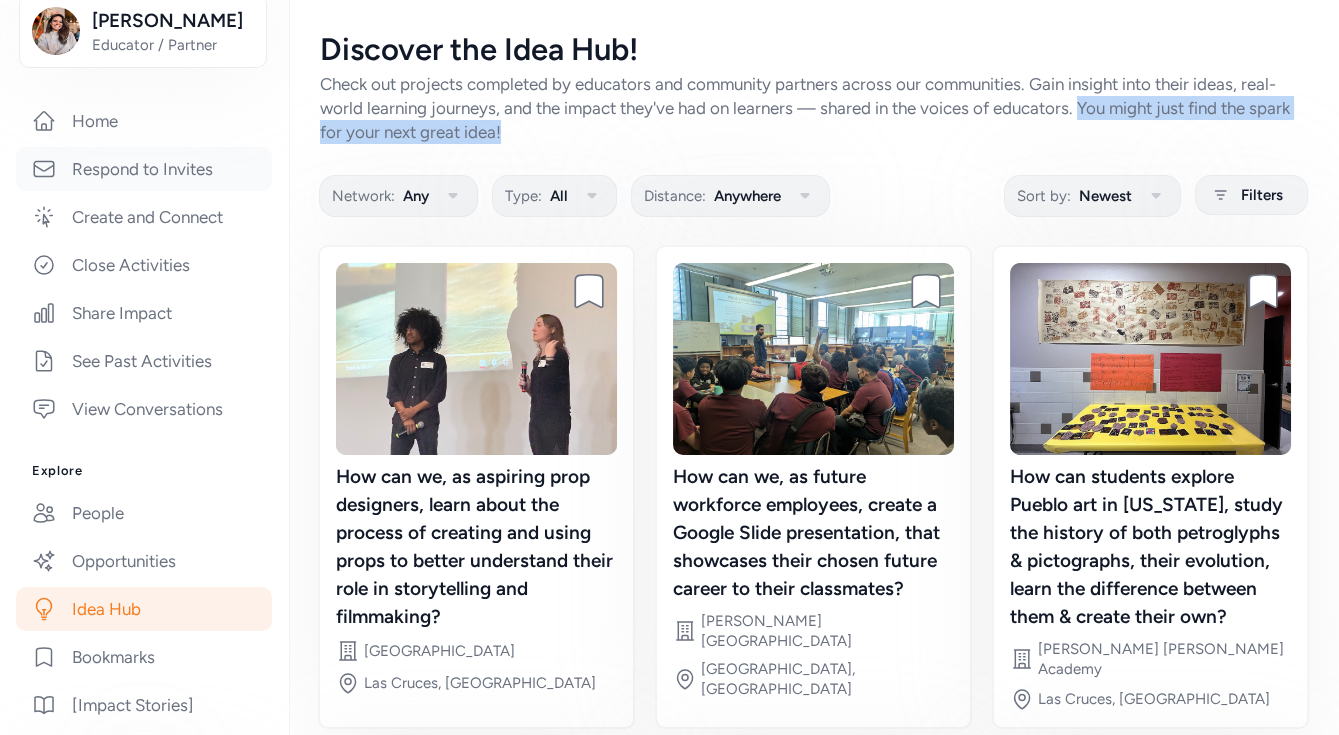 click on "Respond to Invites" at bounding box center [144, 169] 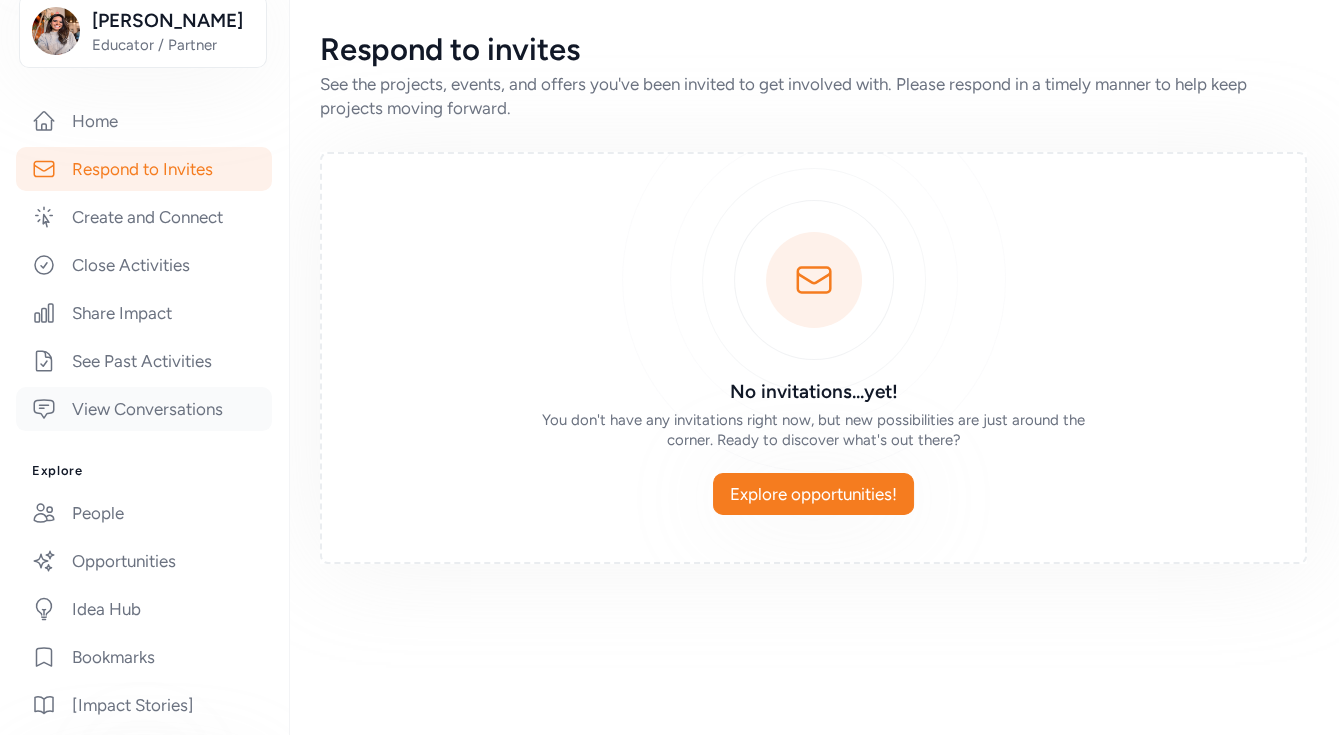 click on "View Conversations" at bounding box center (144, 409) 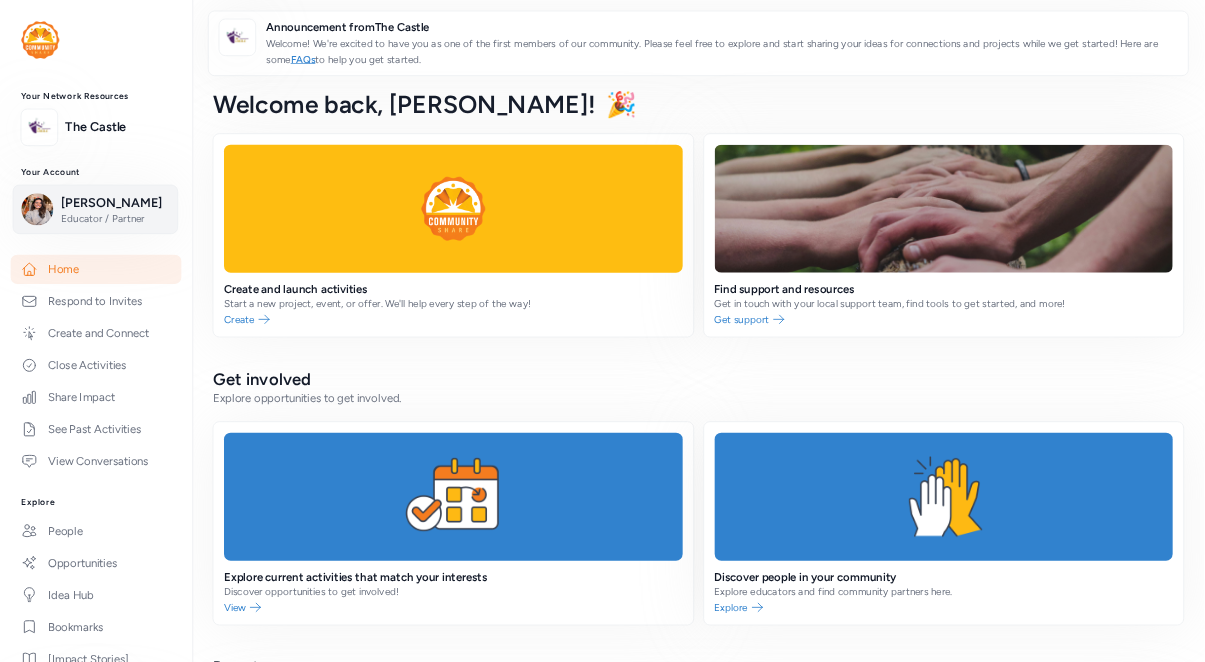 scroll, scrollTop: 0, scrollLeft: 0, axis: both 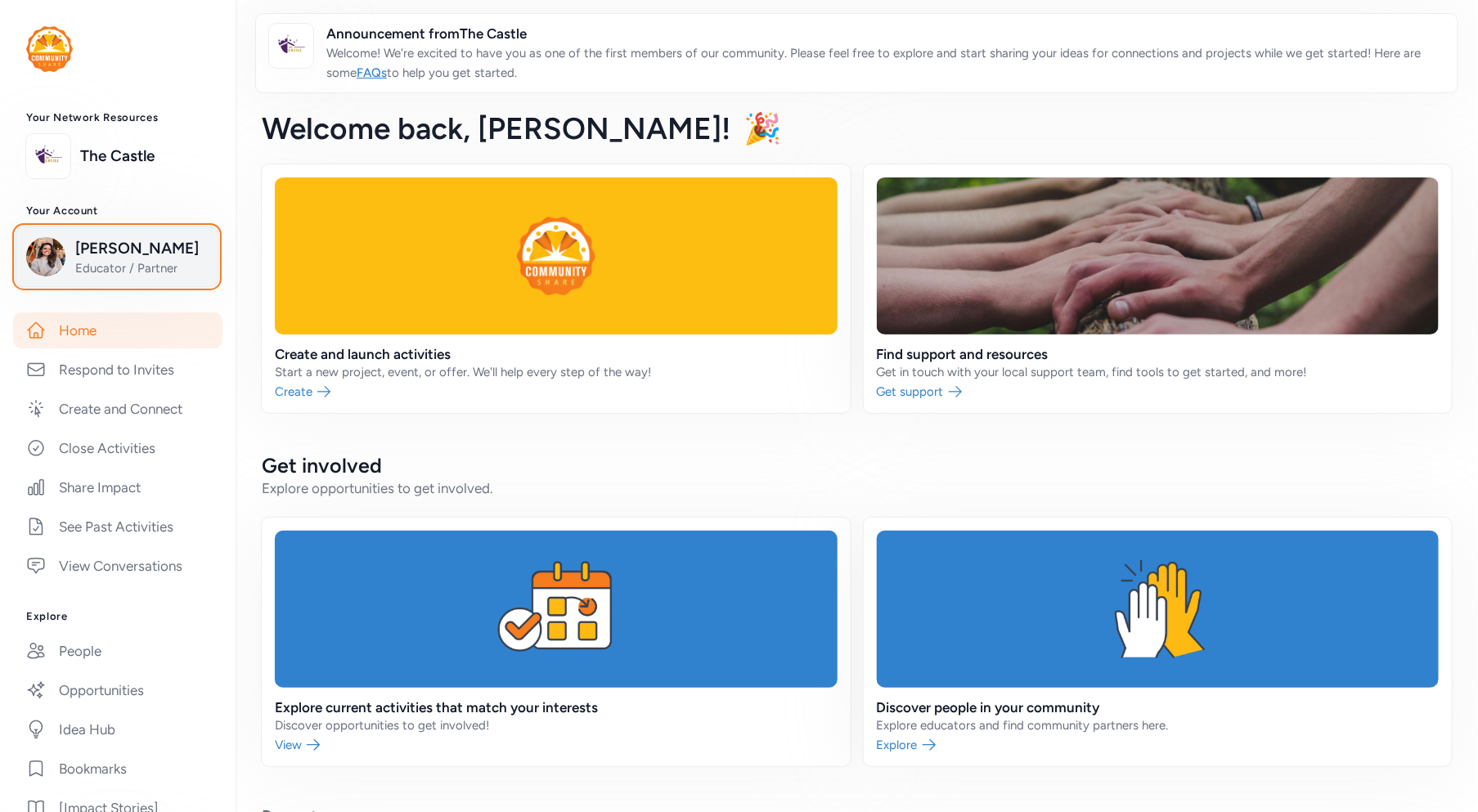 click at bounding box center [46, 257] 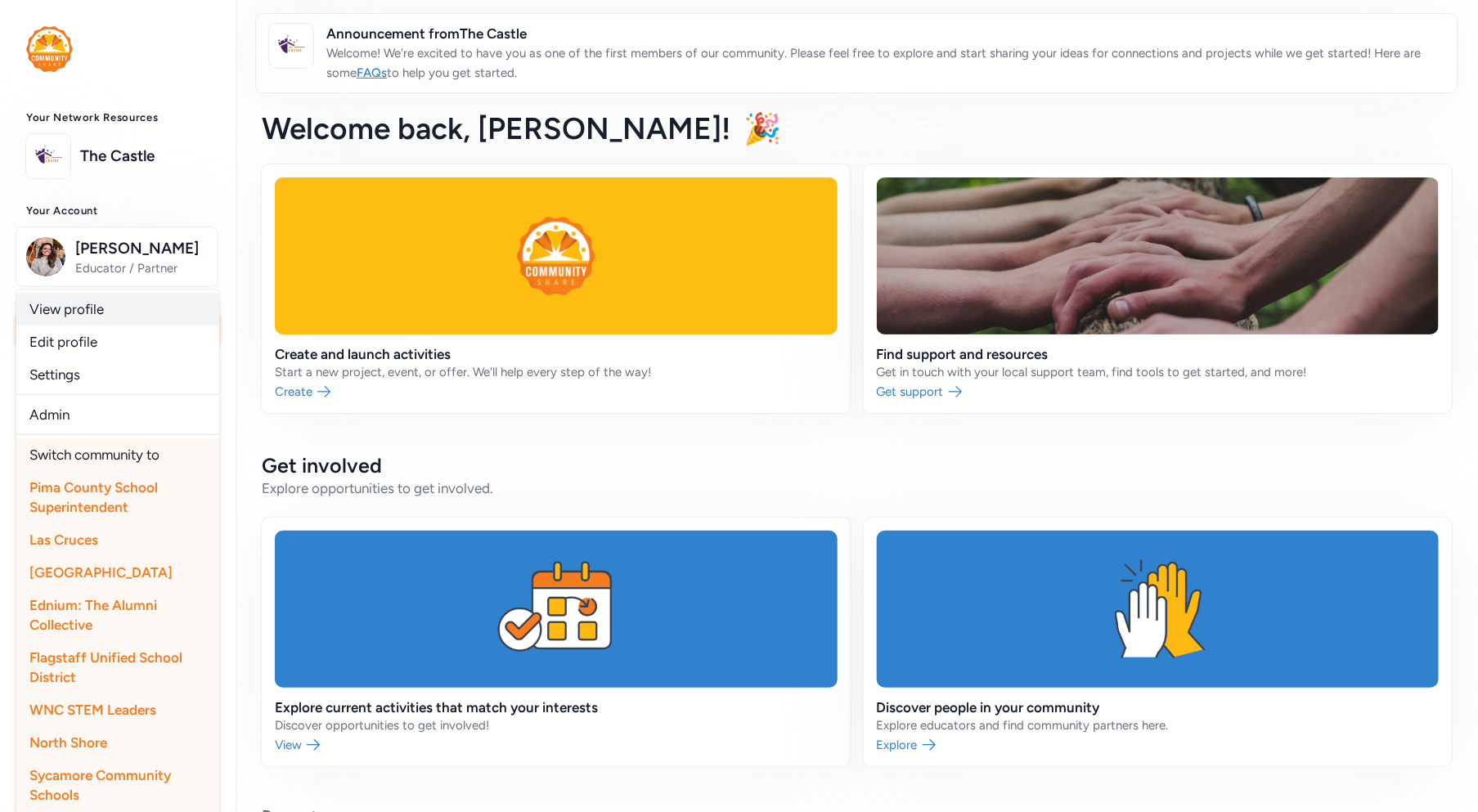 click on "View profile" at bounding box center [118, 309] 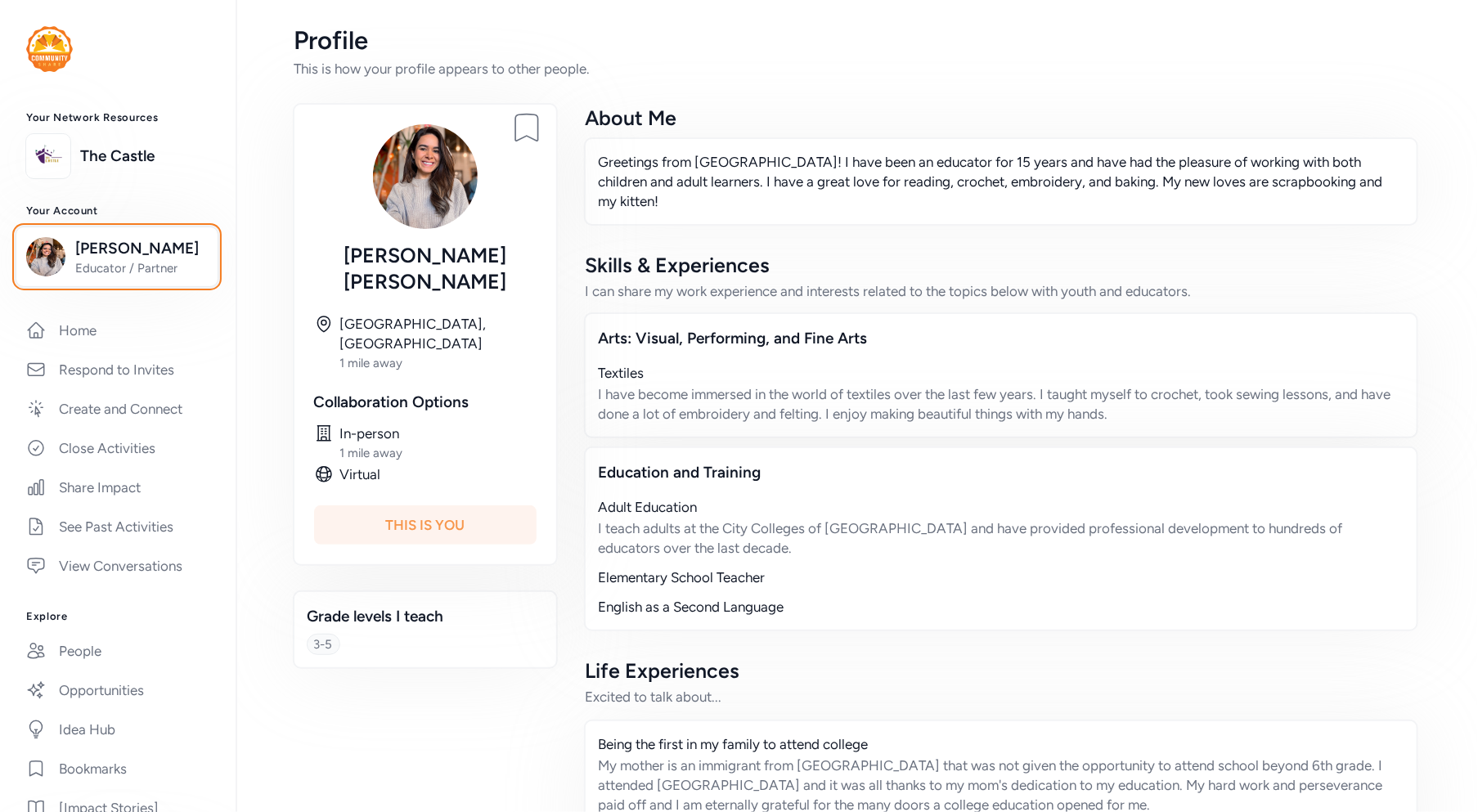 type 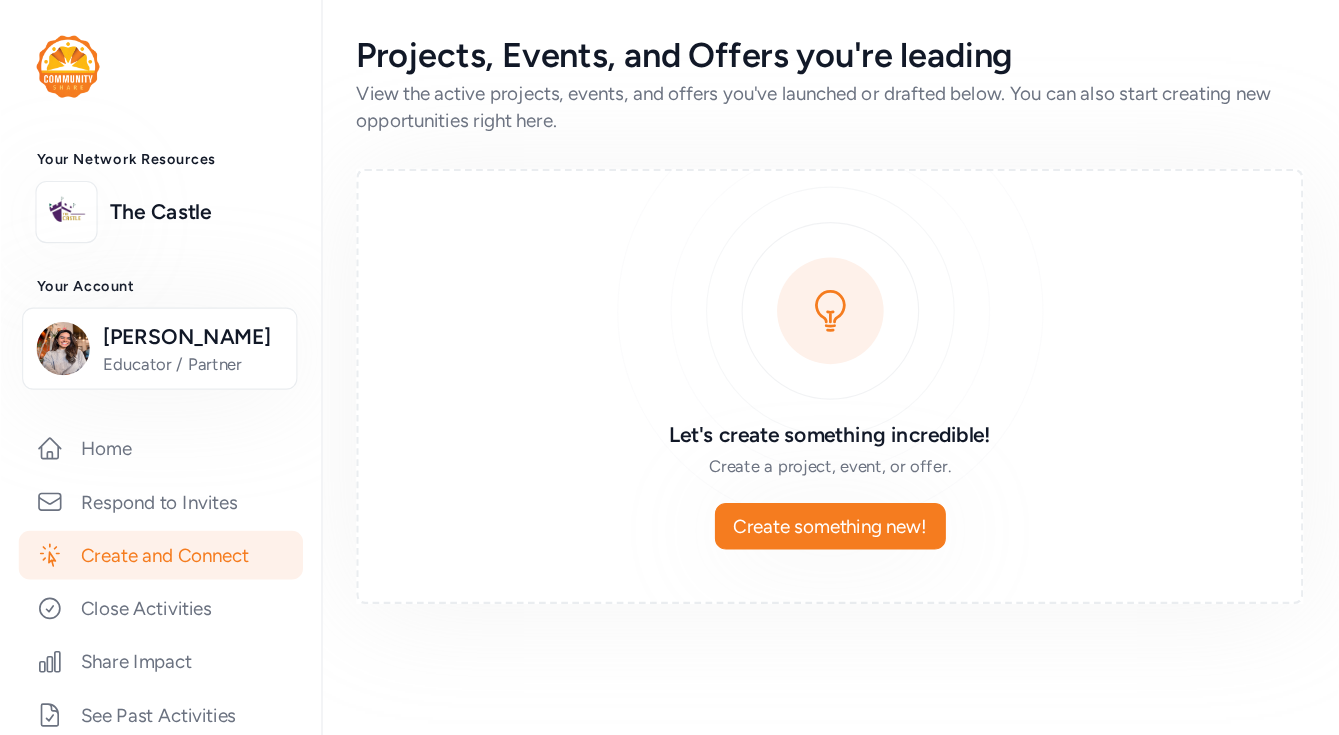 scroll, scrollTop: 0, scrollLeft: 0, axis: both 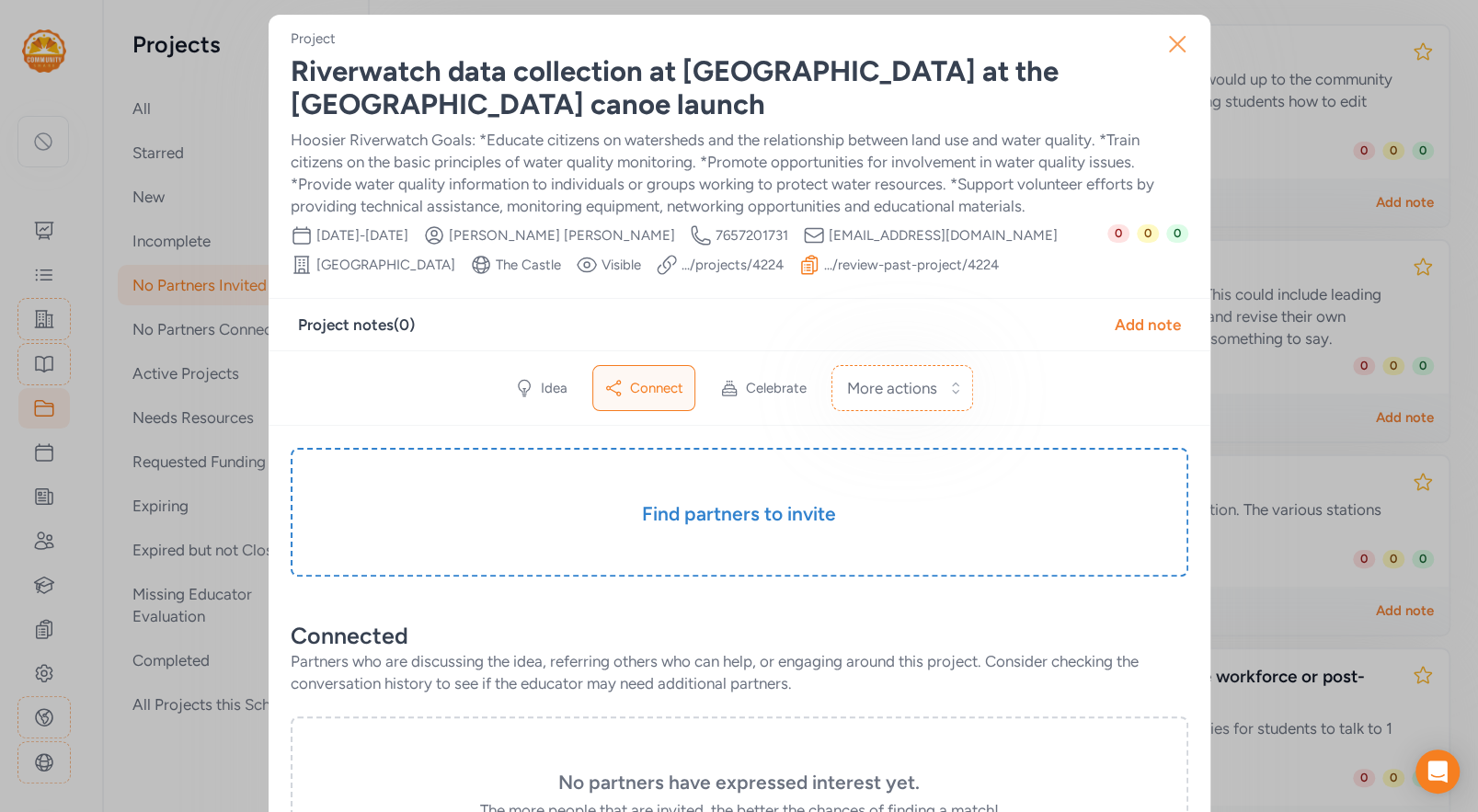 click 